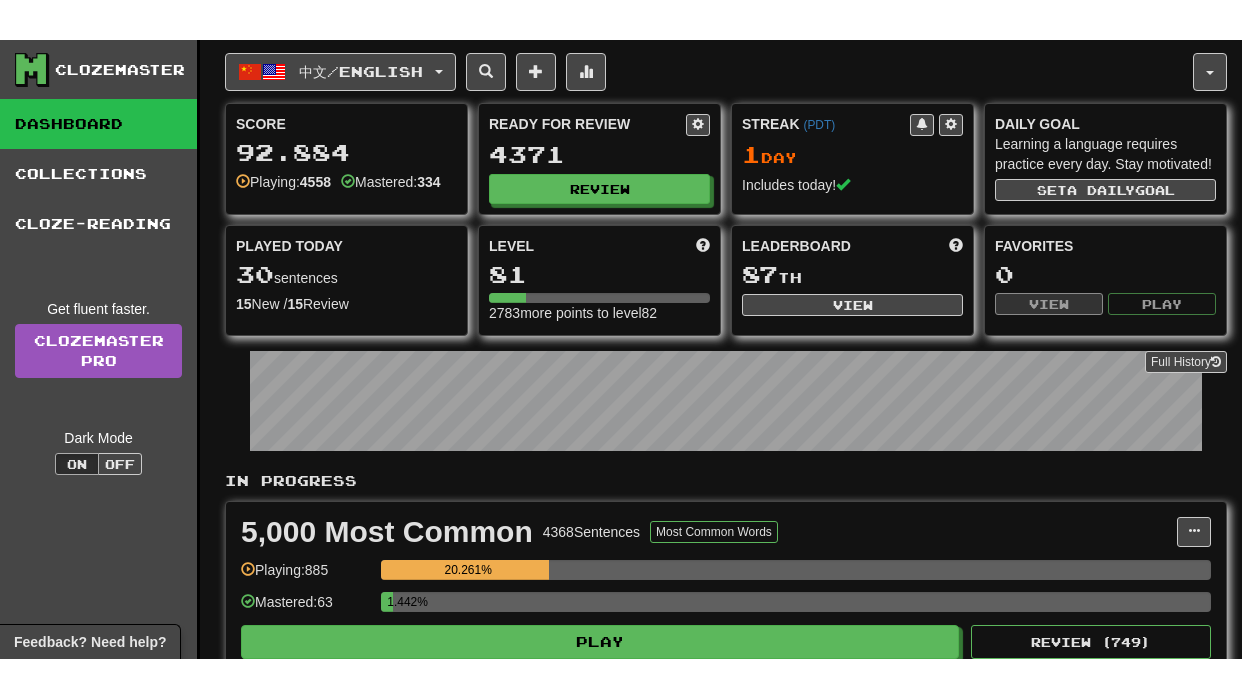 scroll, scrollTop: 0, scrollLeft: 0, axis: both 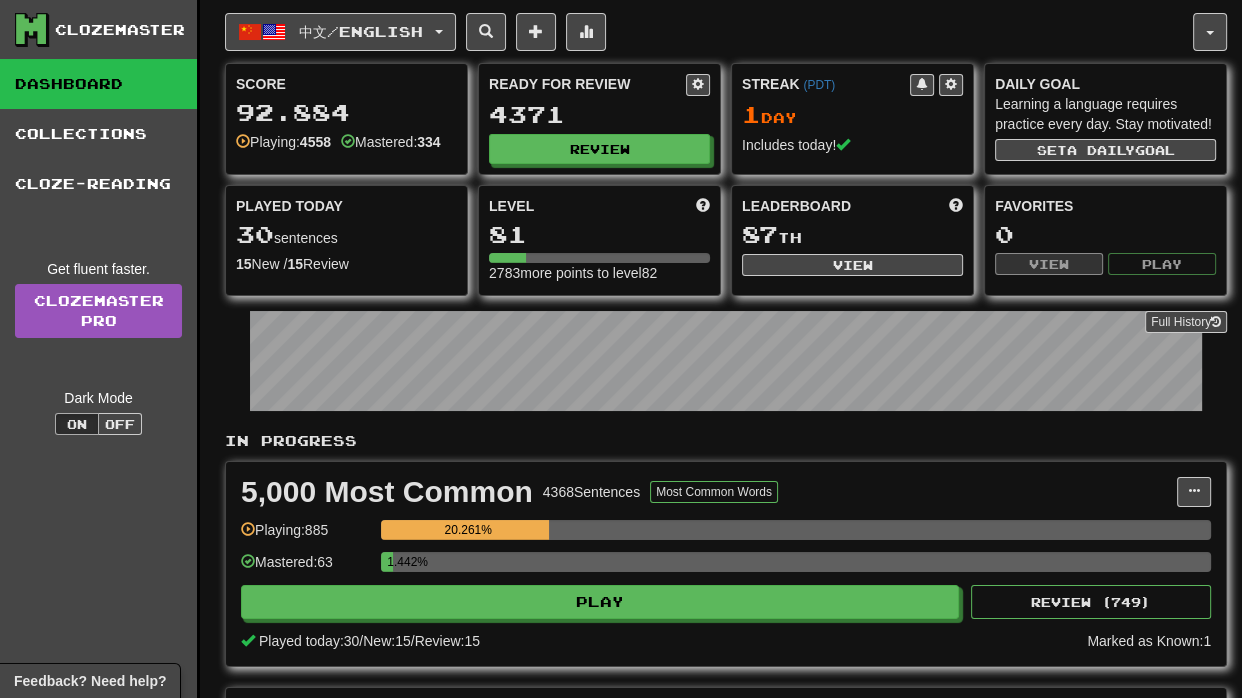 click on "中文  /  English 中文  /  English Streak:  1   Review:  4371 Points today:  288 Español  /  English Streak:  0   Review:  3032 Points today:  0 Português  /  English Streak:  0   Review:  1146 Points today:  0 中文  /  Español Streak:  0   Review:  20 Points today:  0 Português  /  Español Streak:  0   Review:  20 Points today:  0 Español  /  Português Streak:  0   Review:  40 Points today:  0 العربية  /  English Streak:  0   Review:  20 Points today:  0 العربية  /  Español Streak:  0   Review:  5 Points today:  0  Language Pairing" at bounding box center (340, 32) 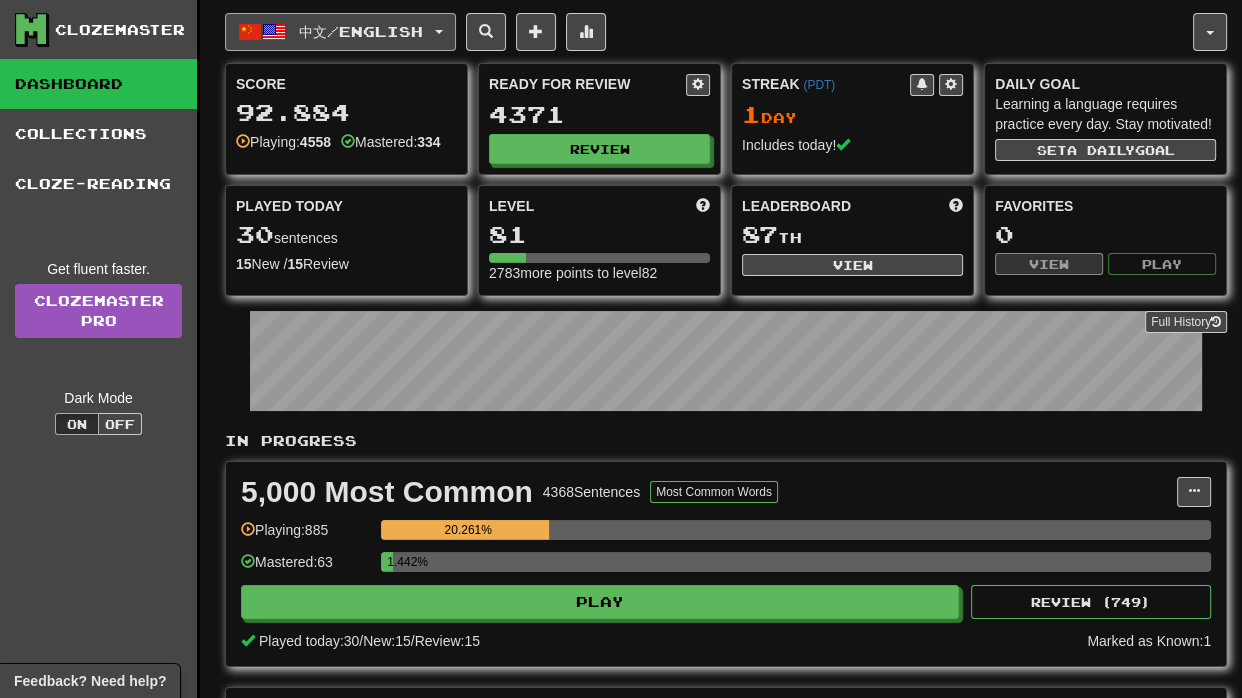 click on "中文  /  English" at bounding box center (361, 31) 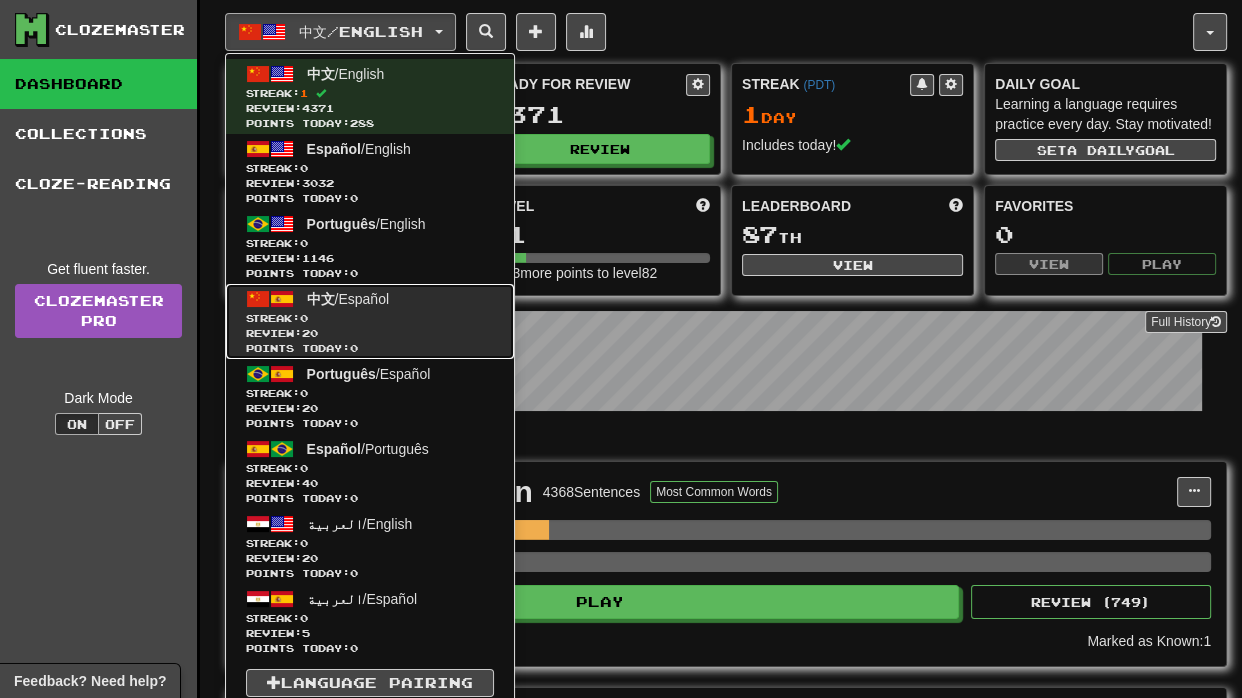 click on "中文  /  Español" at bounding box center [348, 299] 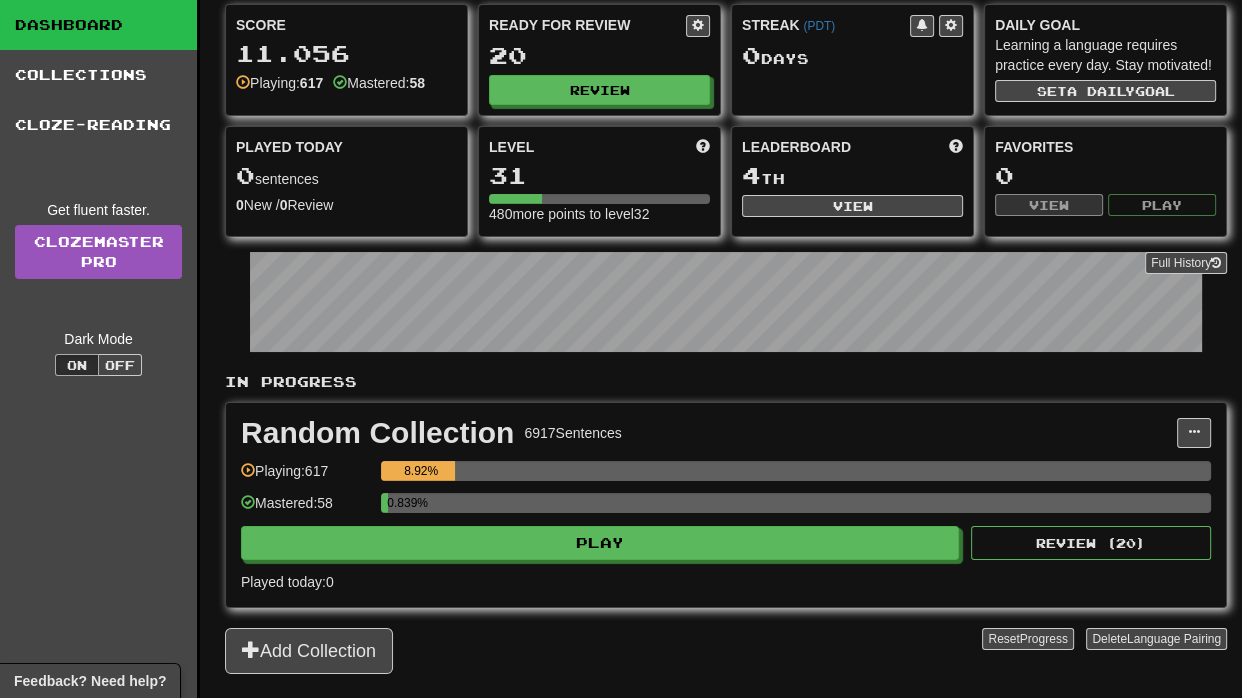 scroll, scrollTop: 60, scrollLeft: 0, axis: vertical 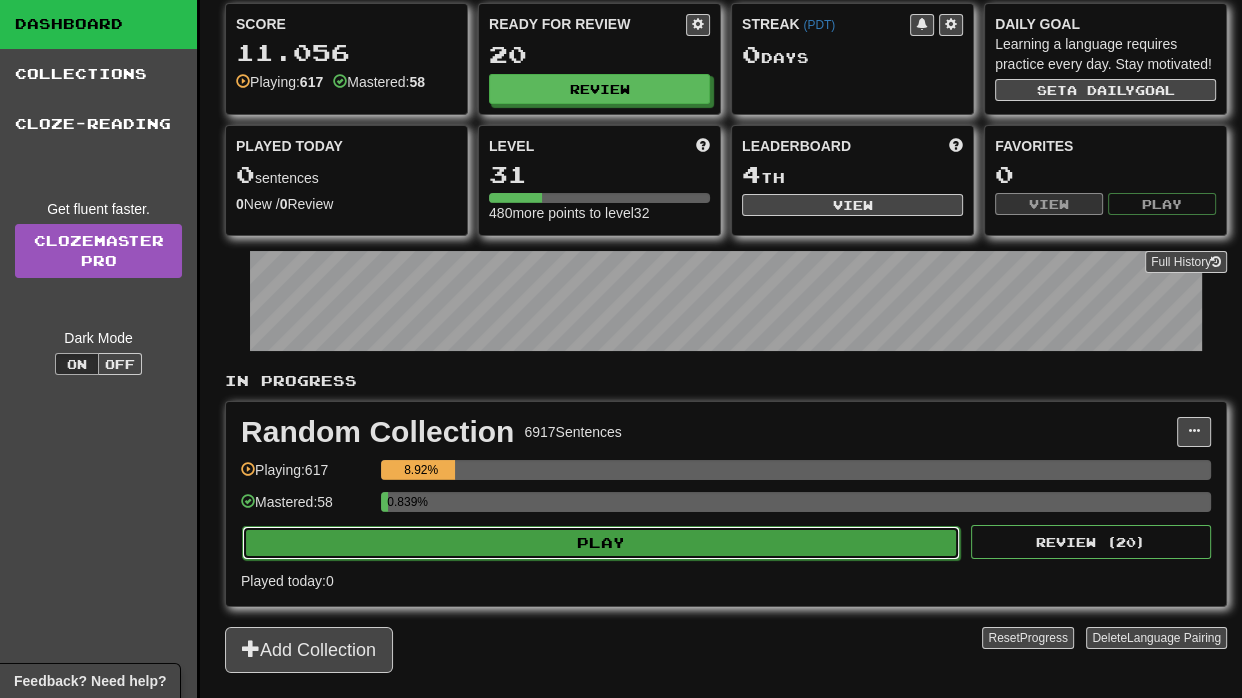 click on "Play" at bounding box center (601, 543) 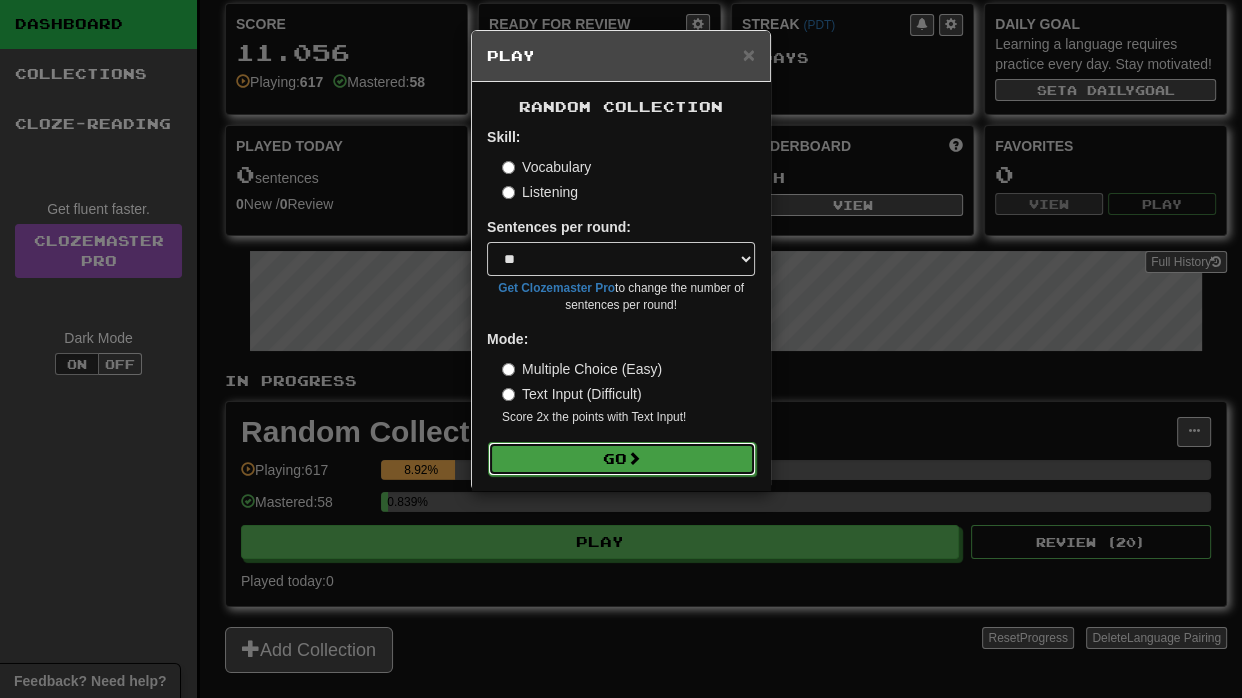 click on "Go" at bounding box center (622, 459) 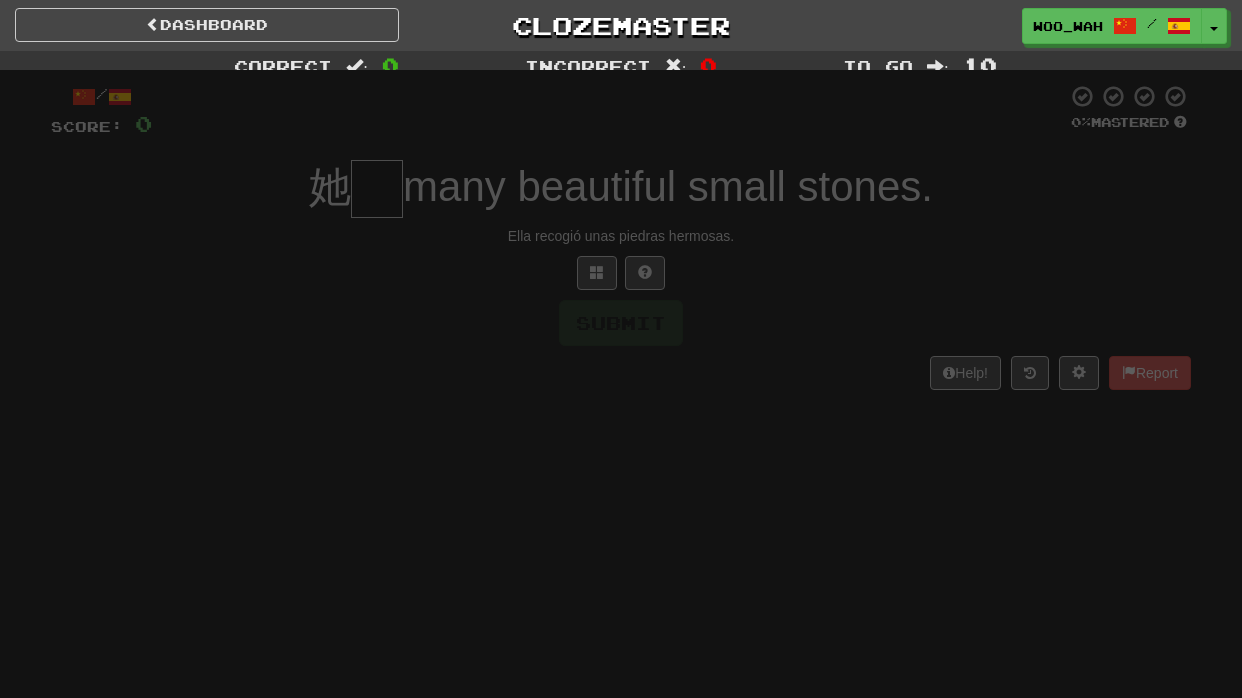 scroll, scrollTop: 0, scrollLeft: 0, axis: both 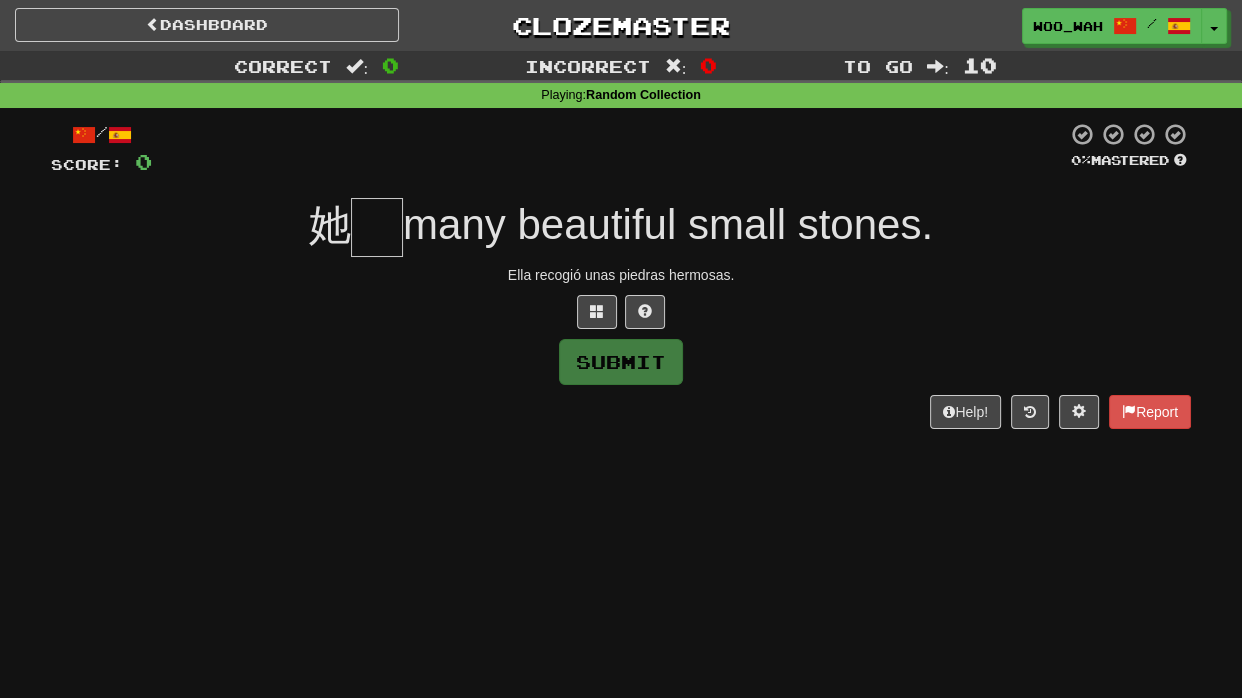 click at bounding box center (377, 227) 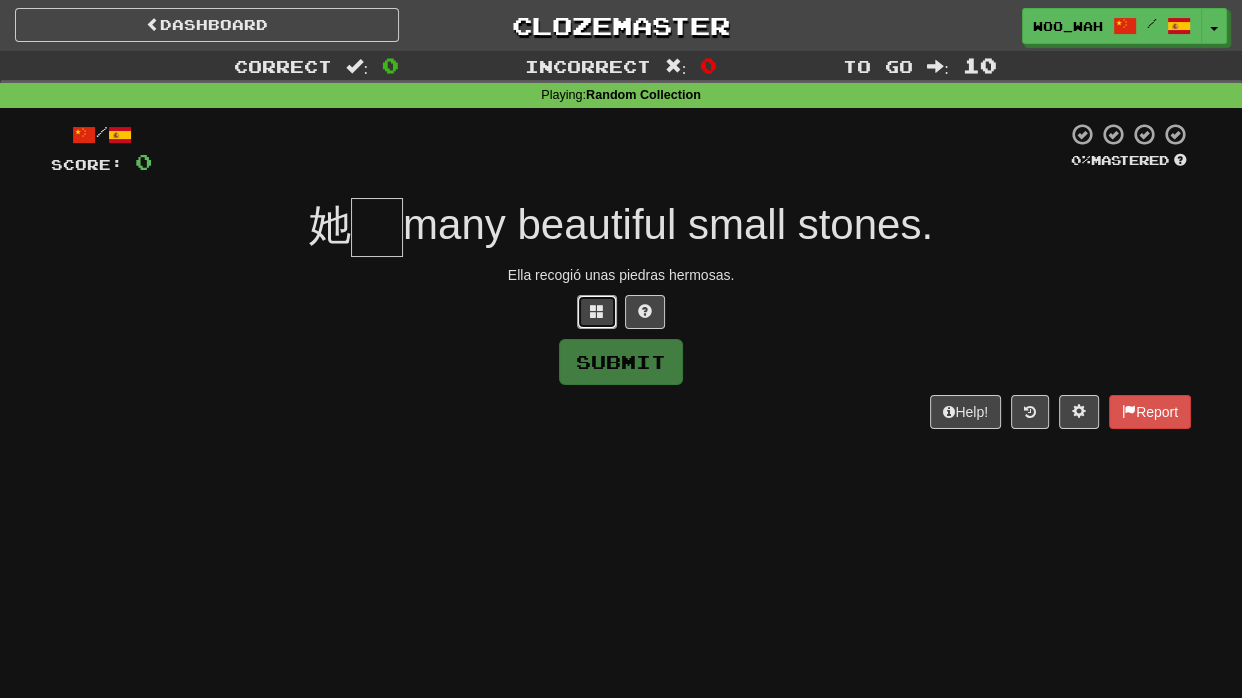 click at bounding box center (597, 311) 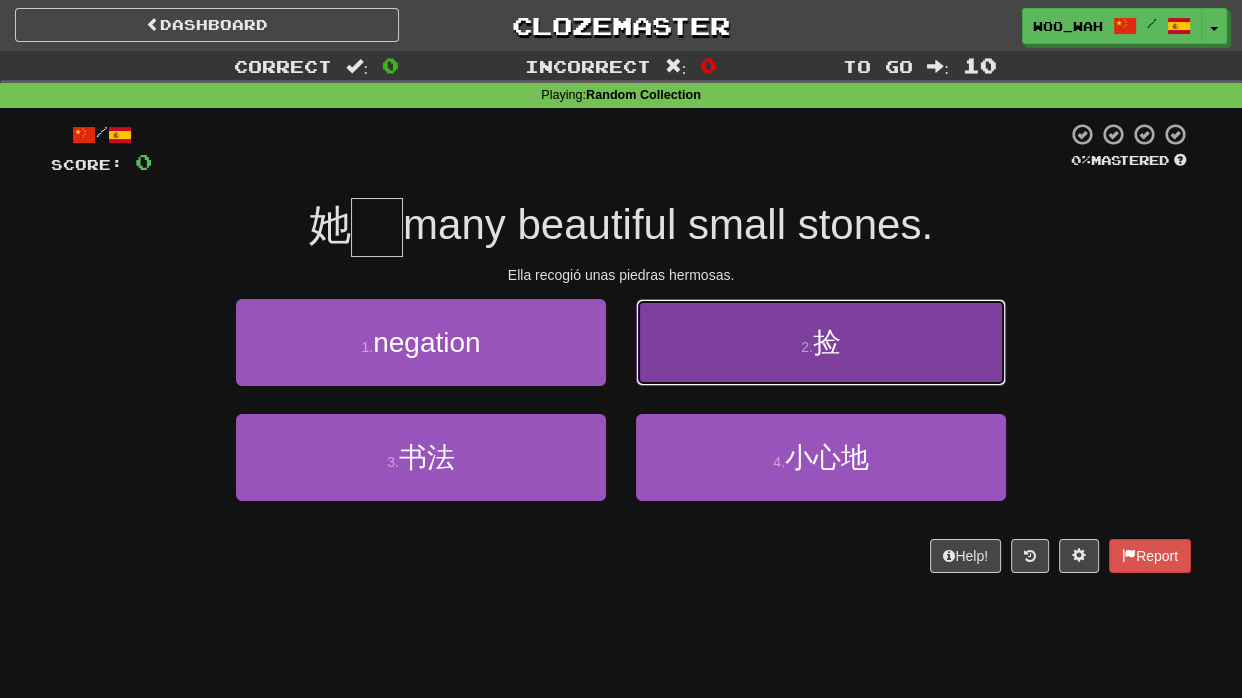 click on "捡" at bounding box center (827, 342) 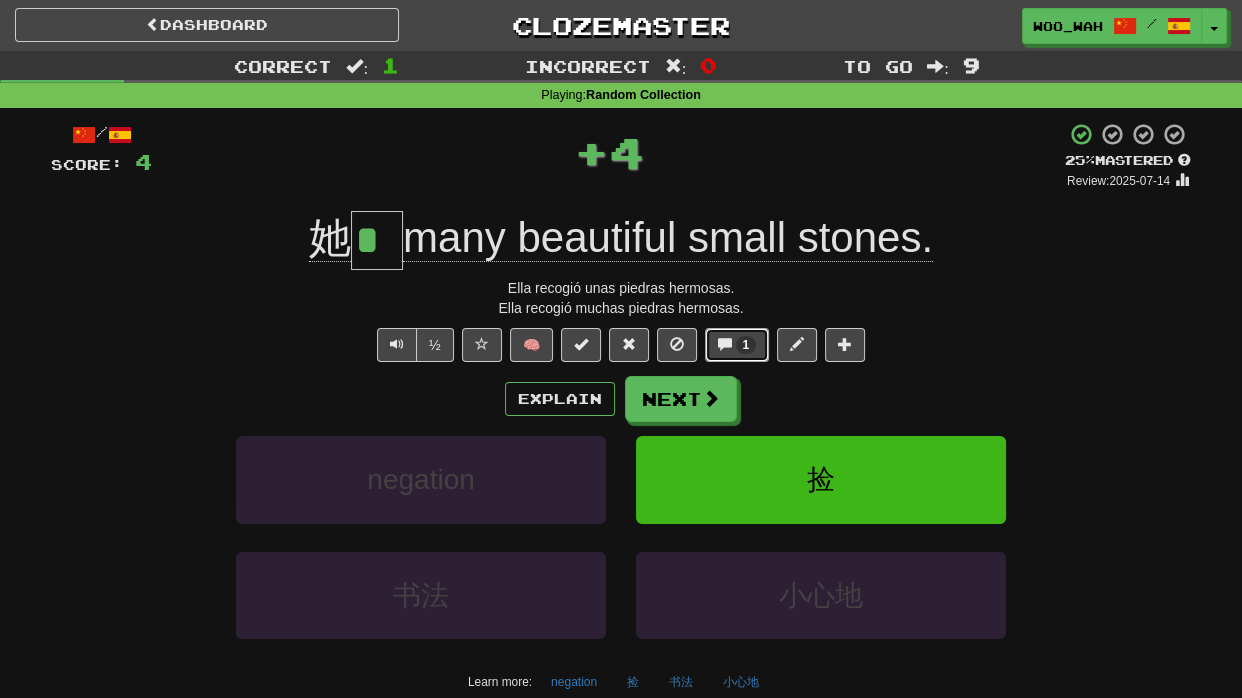 click at bounding box center [725, 344] 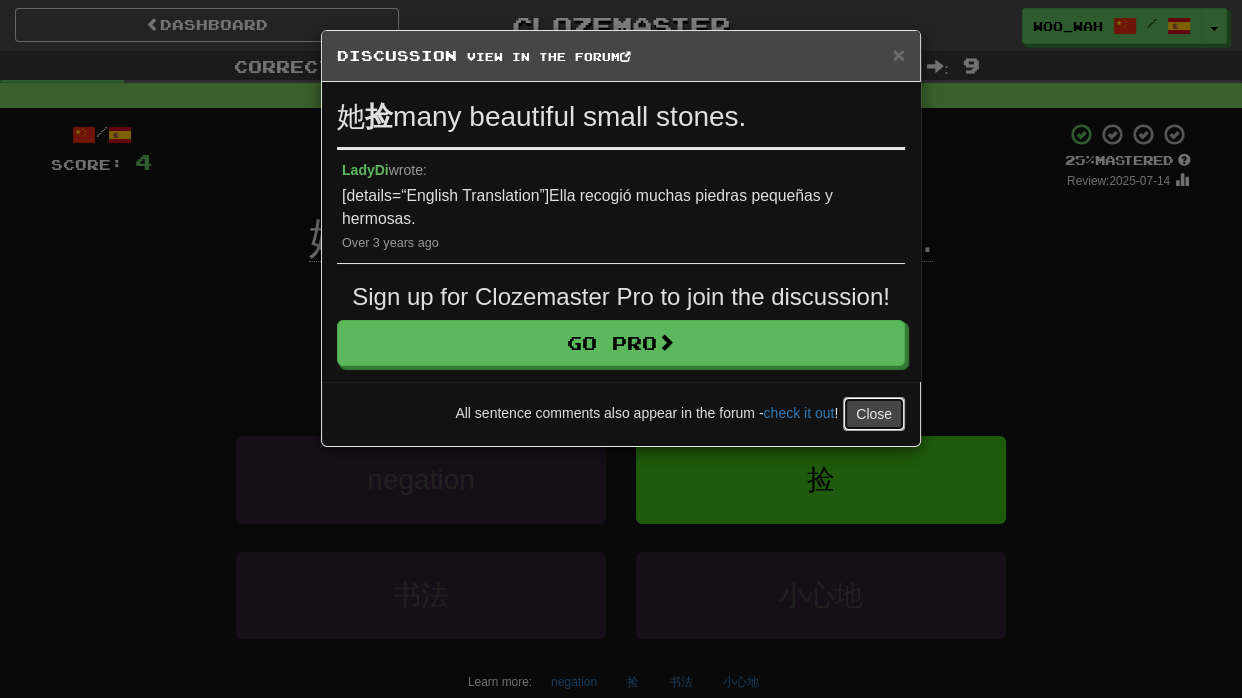 click on "Close" at bounding box center [874, 414] 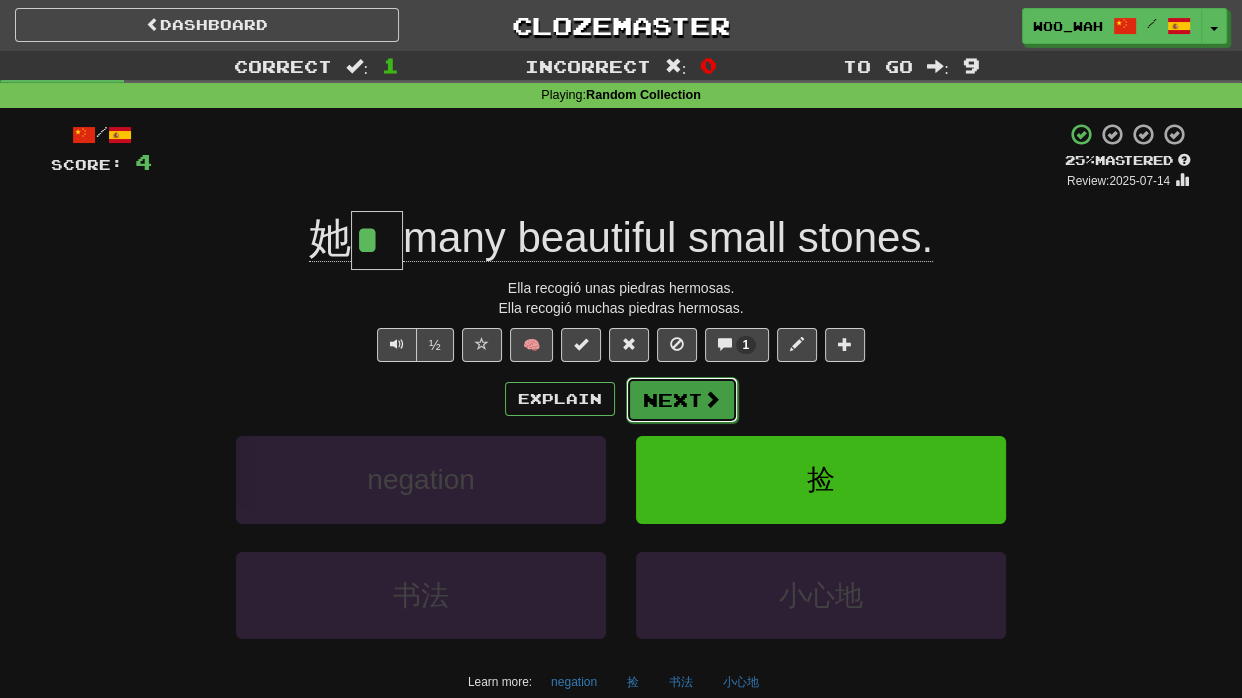 click at bounding box center [712, 399] 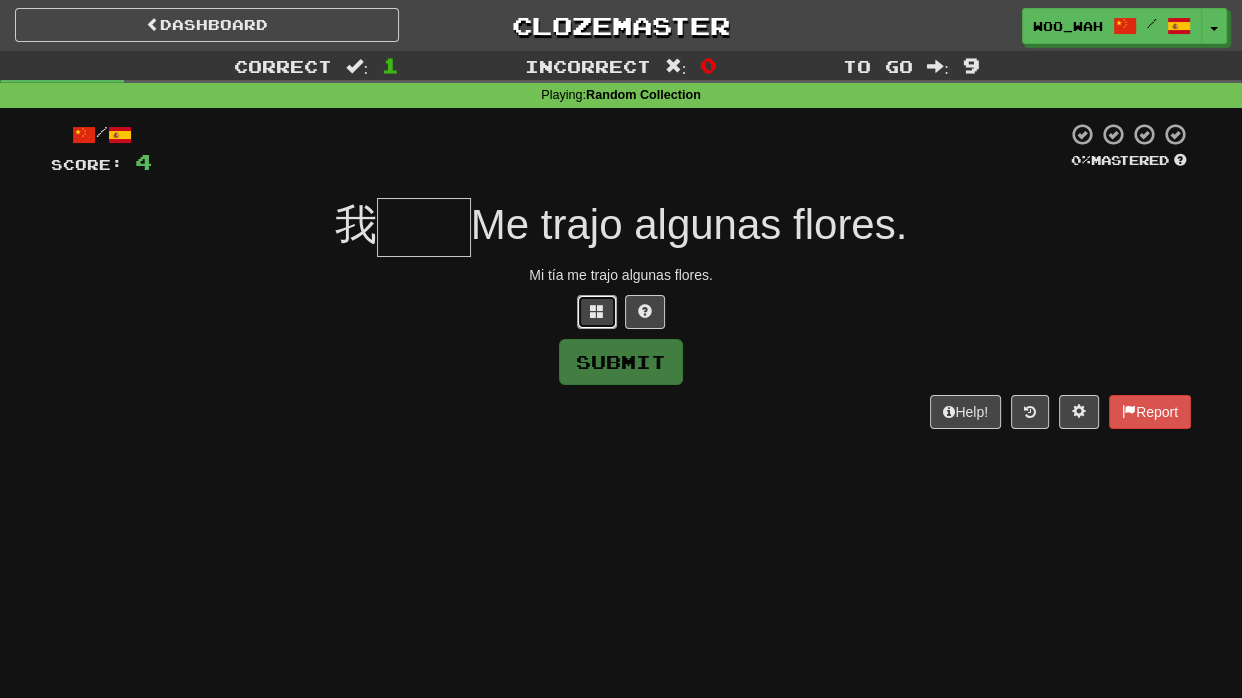 click at bounding box center [597, 311] 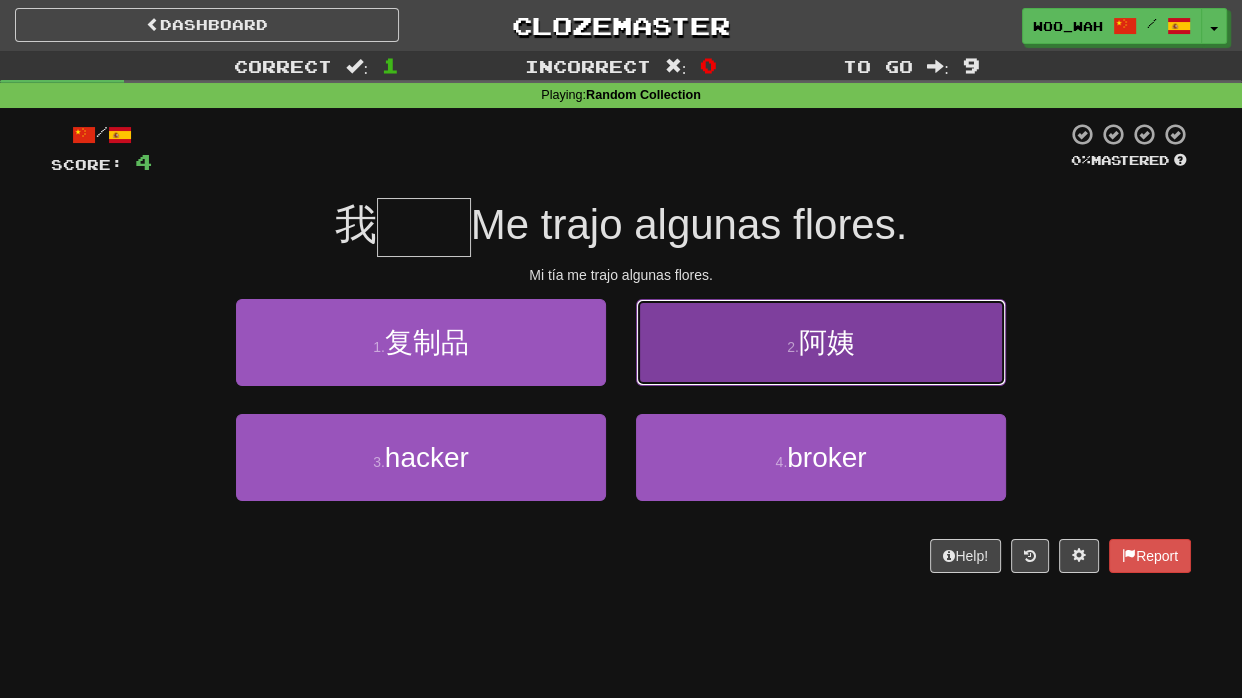 click on "阿姨" at bounding box center [827, 342] 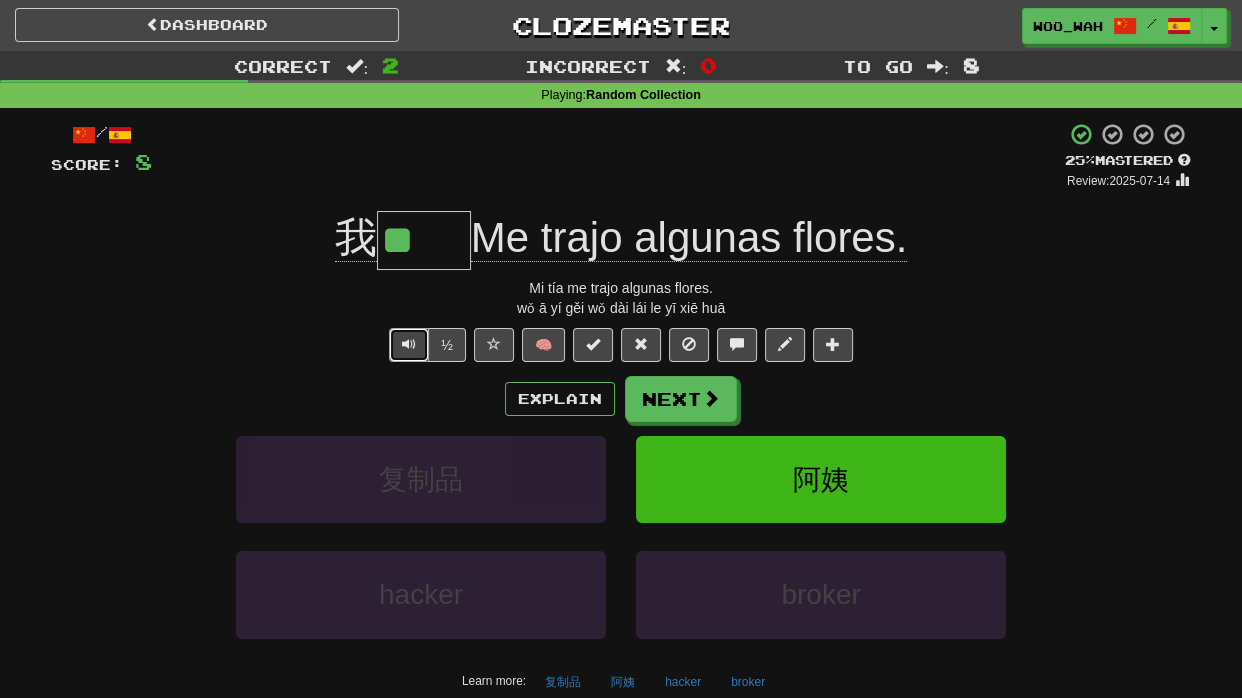click at bounding box center [409, 345] 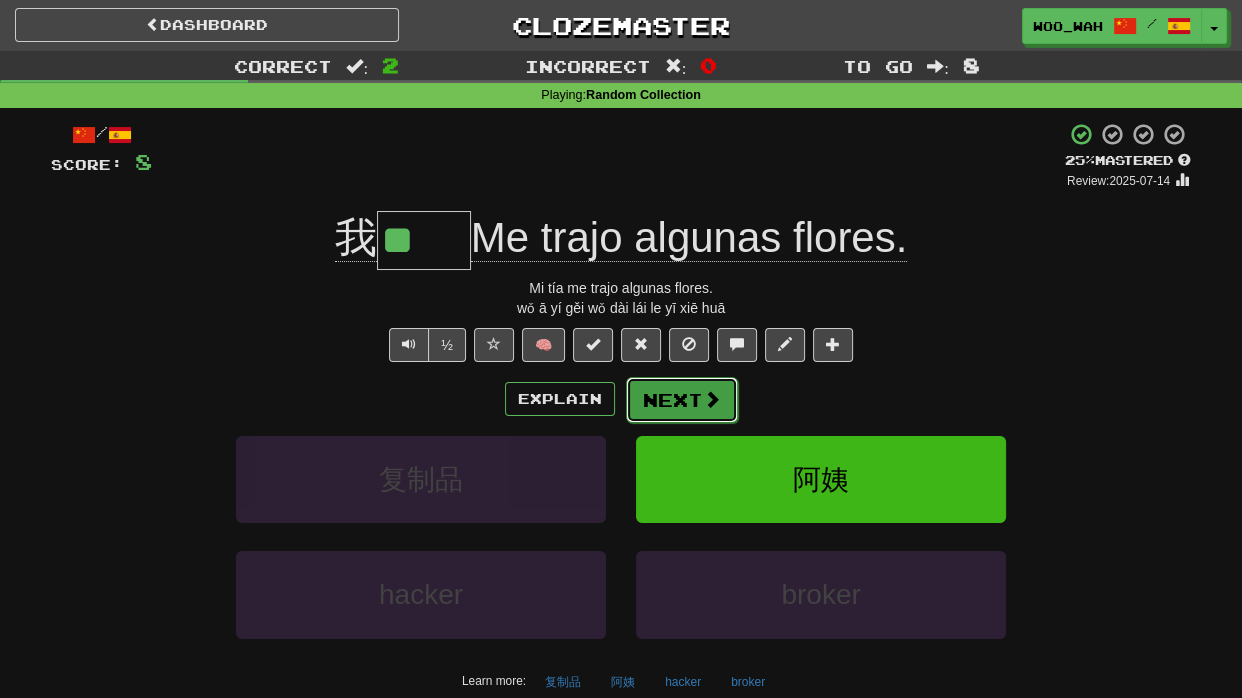 click on "Next" at bounding box center [682, 400] 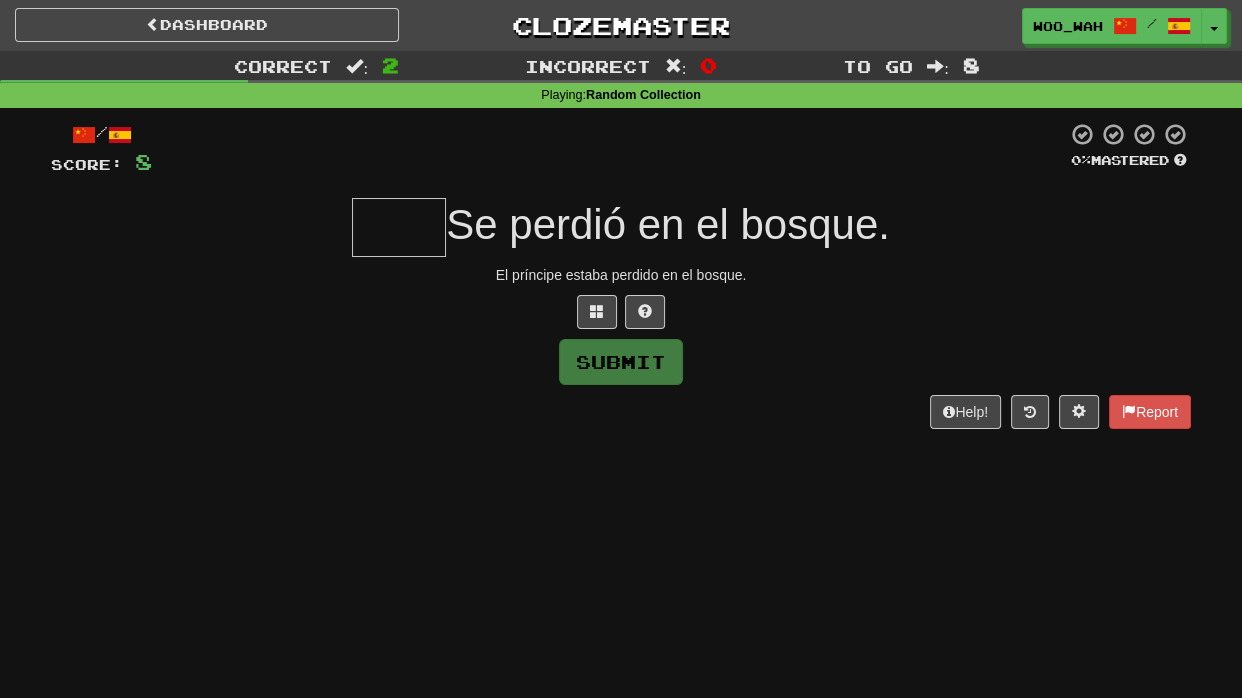 click at bounding box center [399, 227] 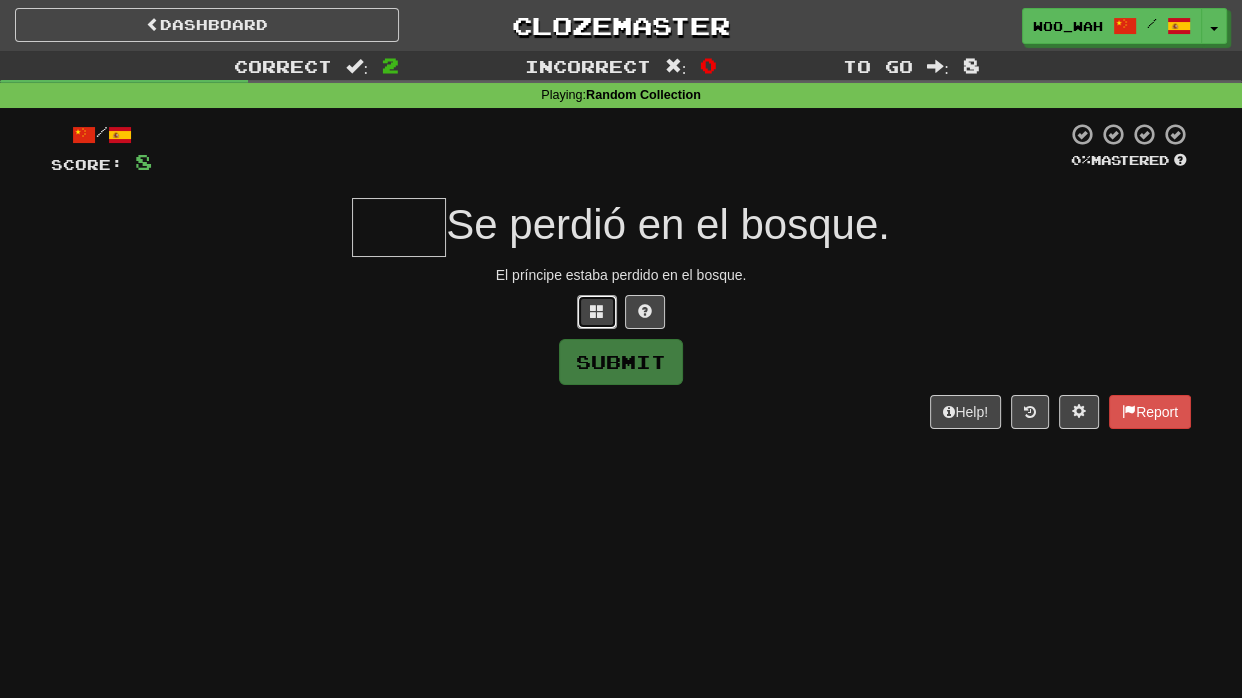 click at bounding box center [597, 311] 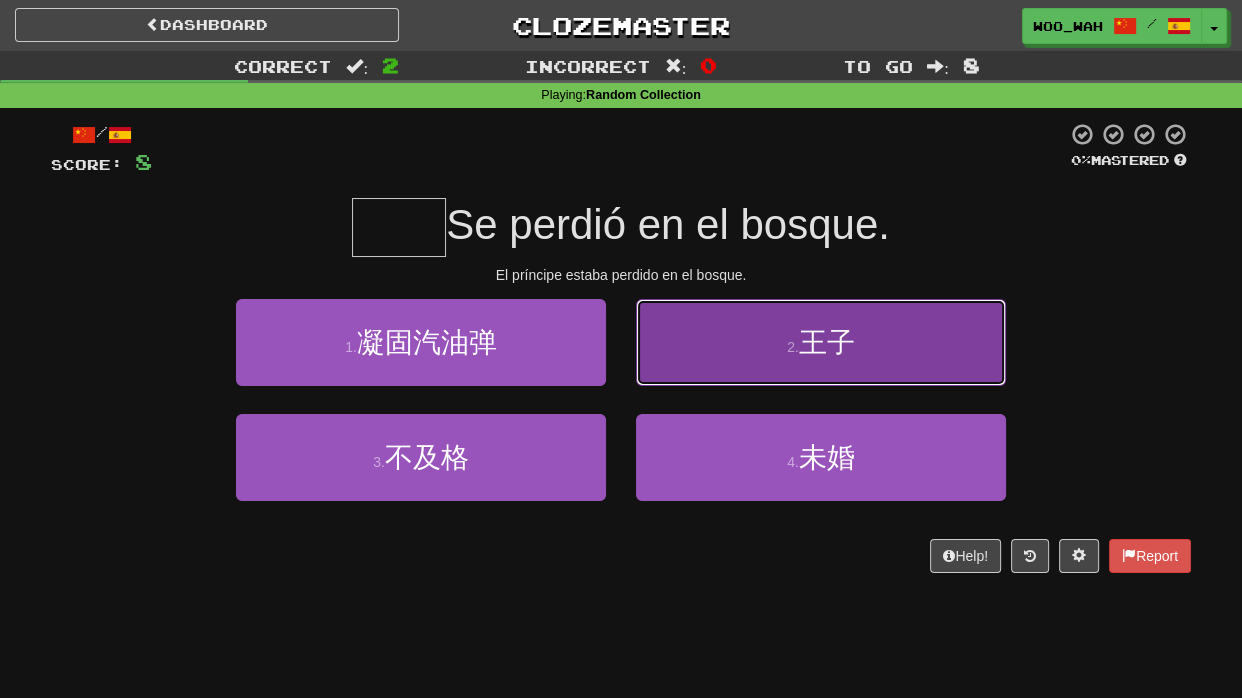 click on "2 .  王子" at bounding box center [821, 342] 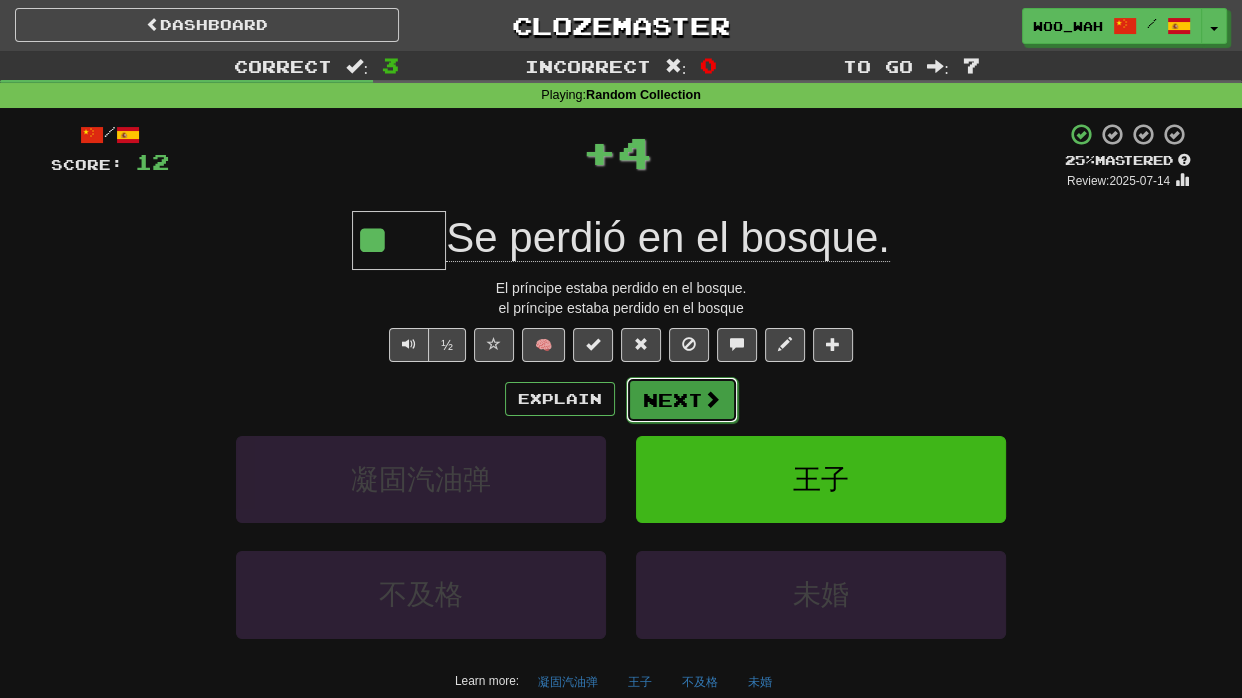 click on "Next" at bounding box center (682, 400) 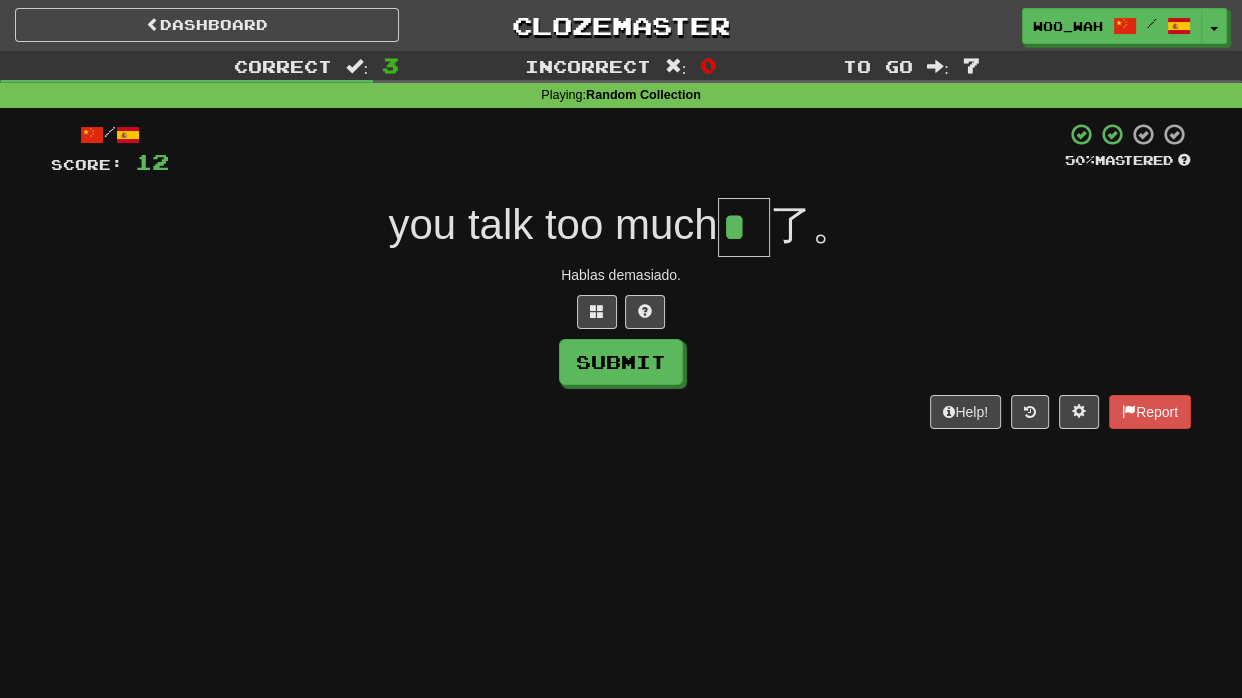 scroll, scrollTop: 0, scrollLeft: 0, axis: both 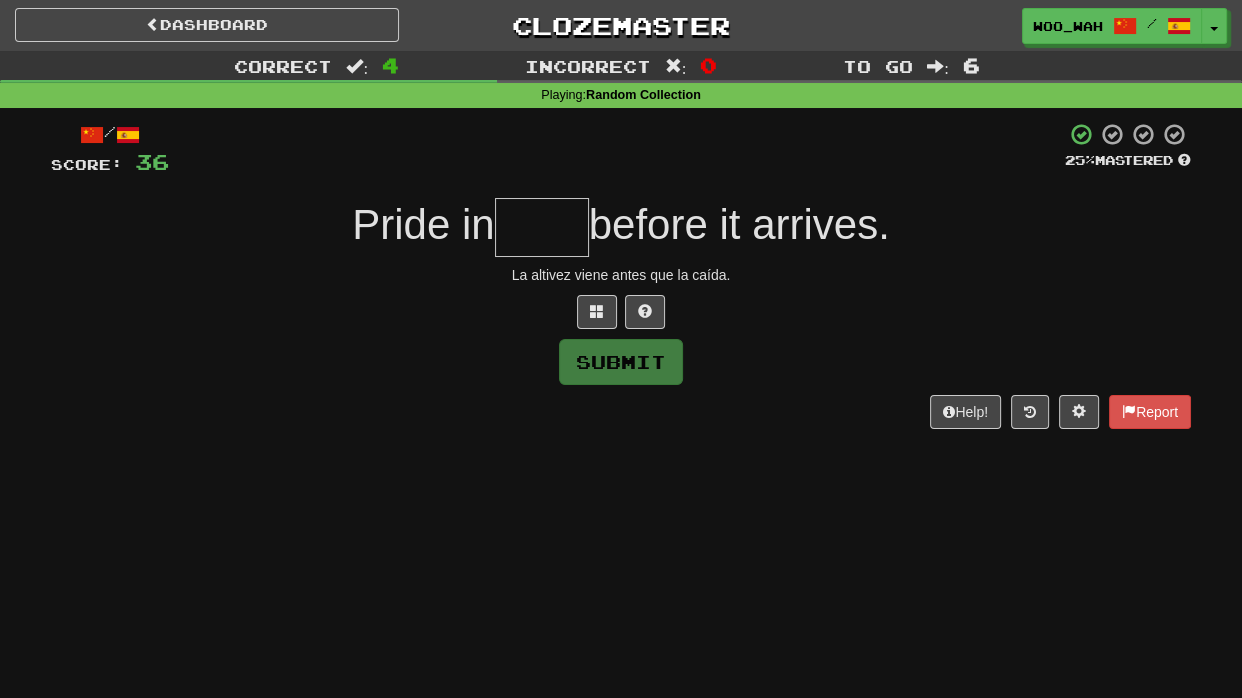 click at bounding box center (542, 227) 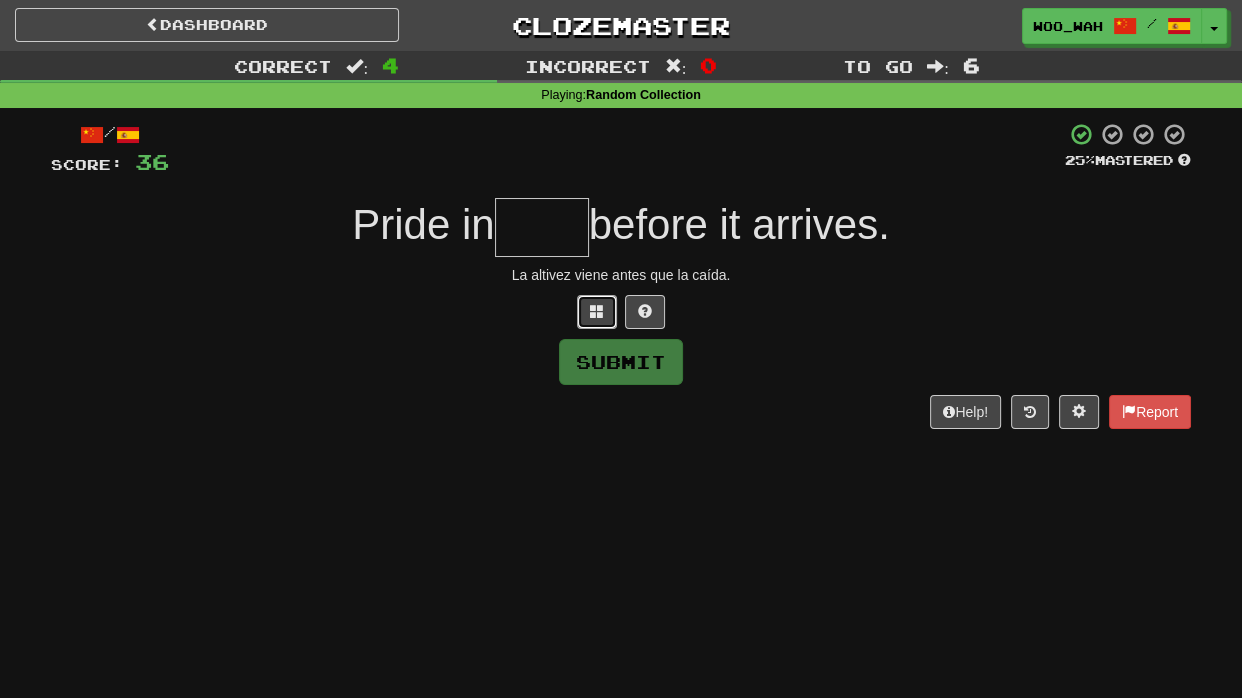 click at bounding box center [597, 311] 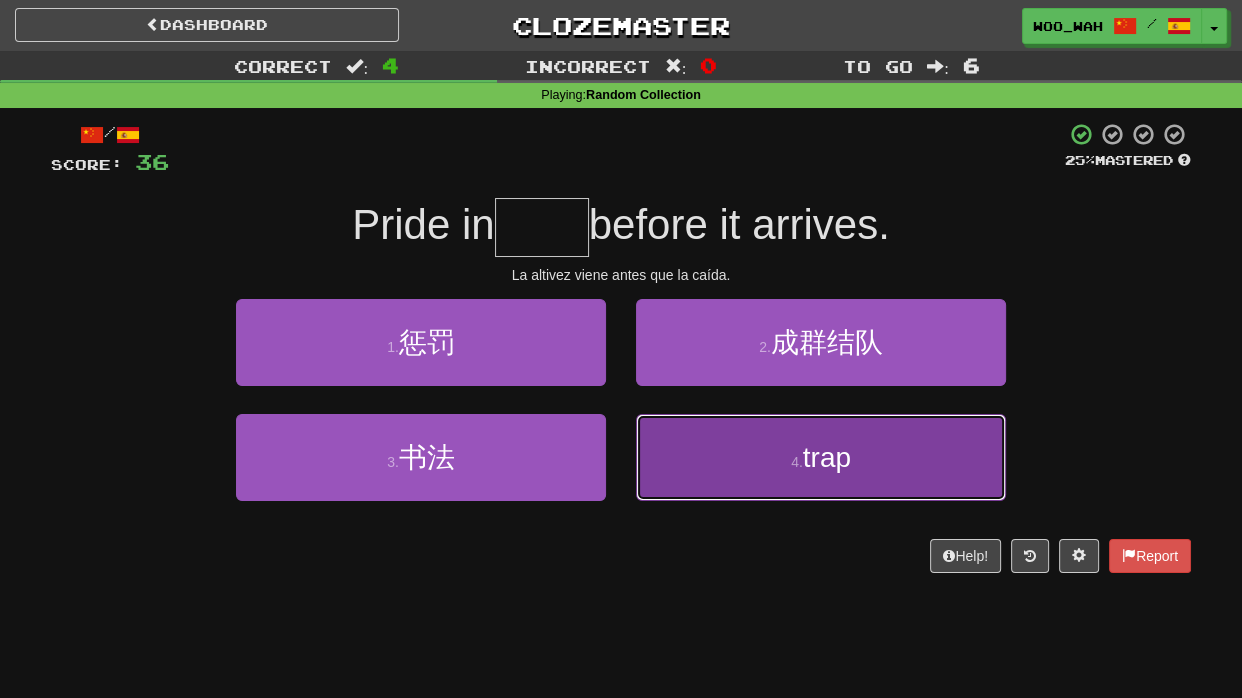 click on "陷阱" at bounding box center [827, 457] 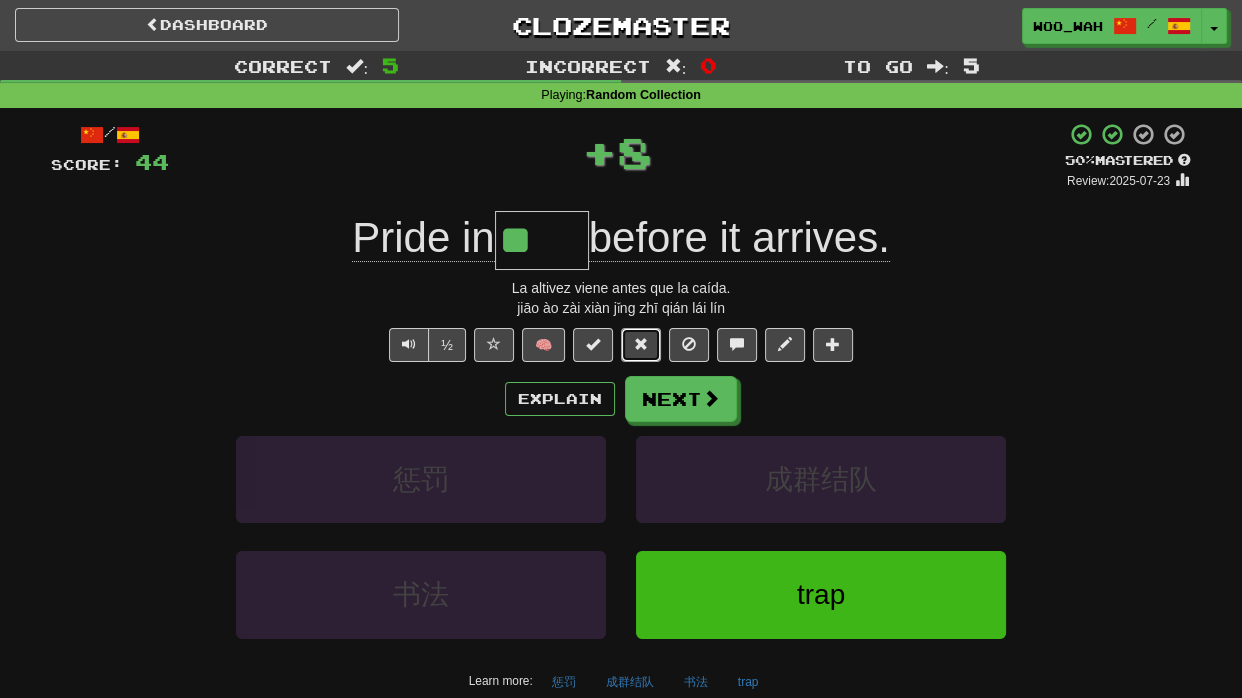 click at bounding box center (641, 345) 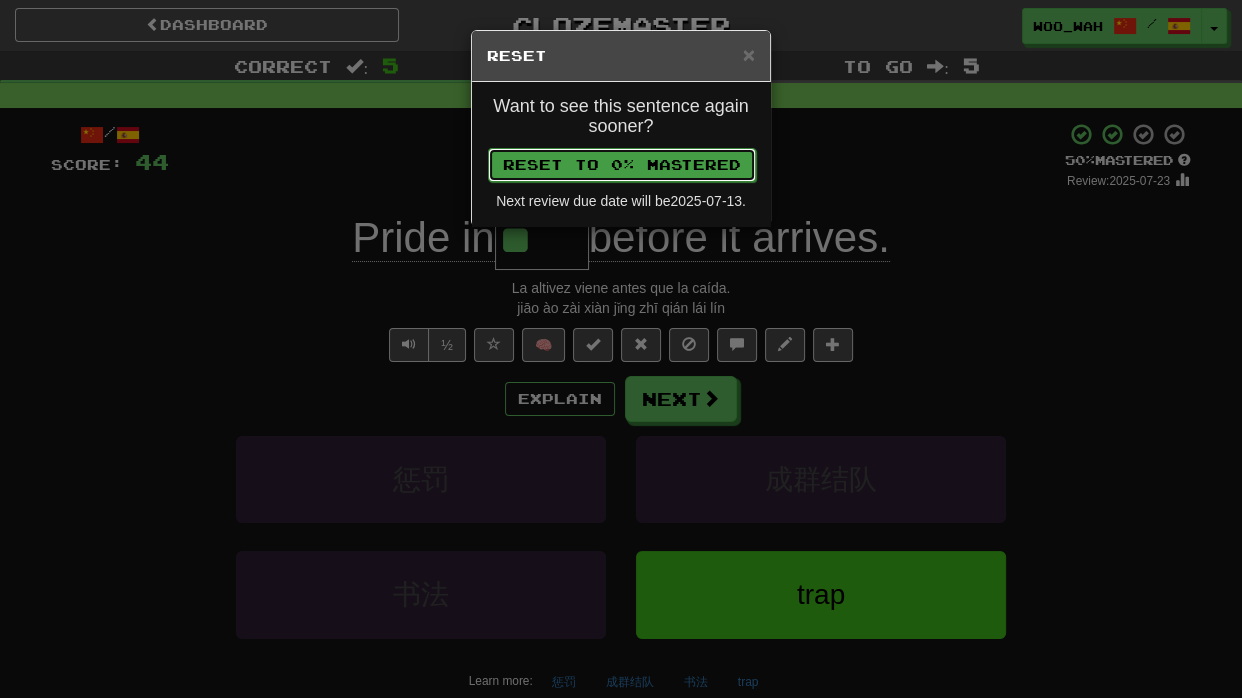 click on "Reset to 0% Mastered" at bounding box center [622, 165] 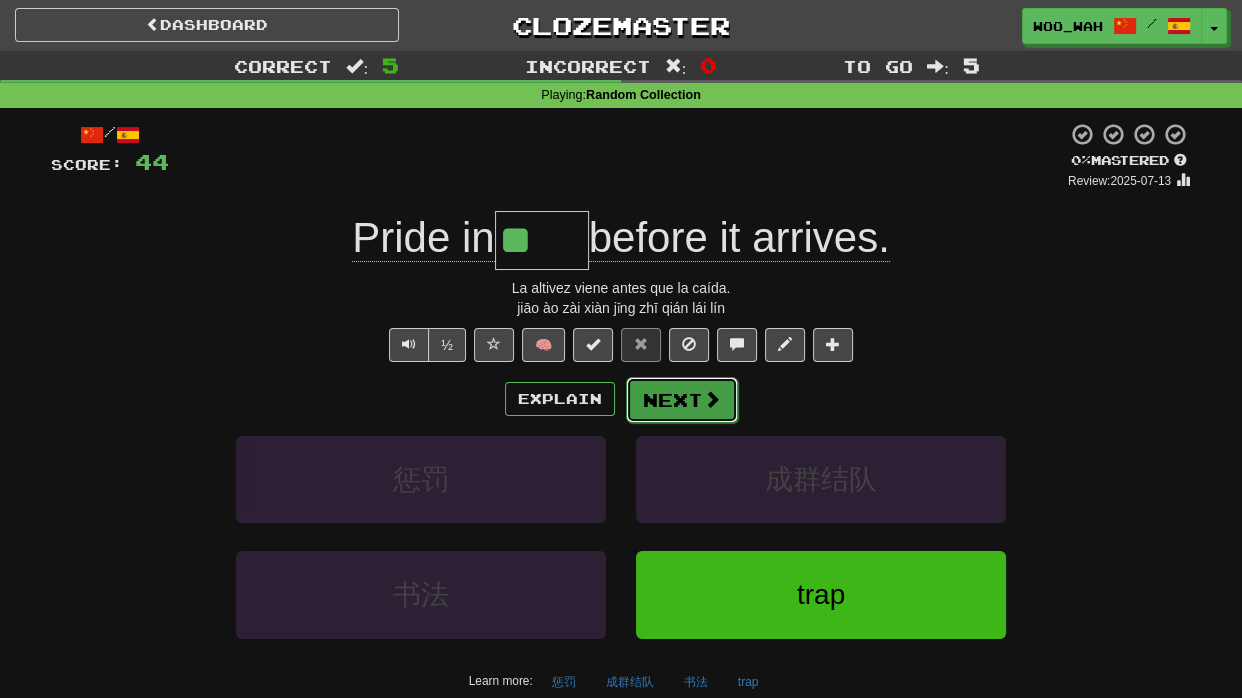 click on "Next" at bounding box center [682, 400] 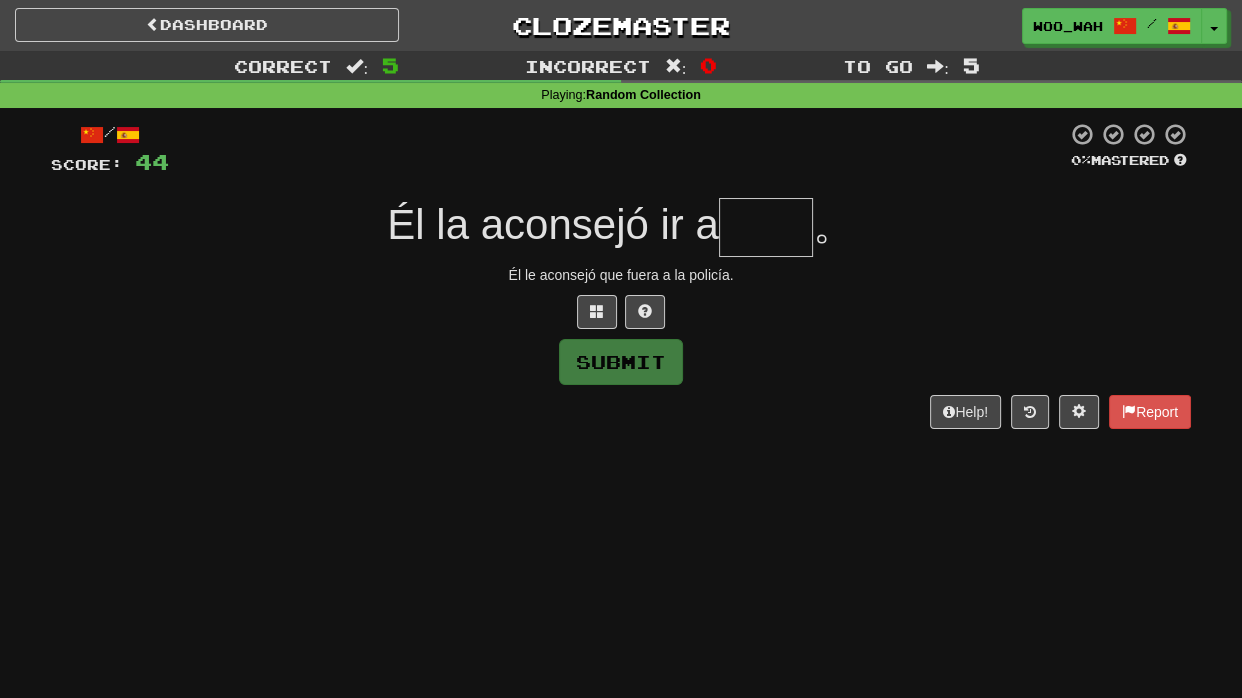 click at bounding box center [766, 227] 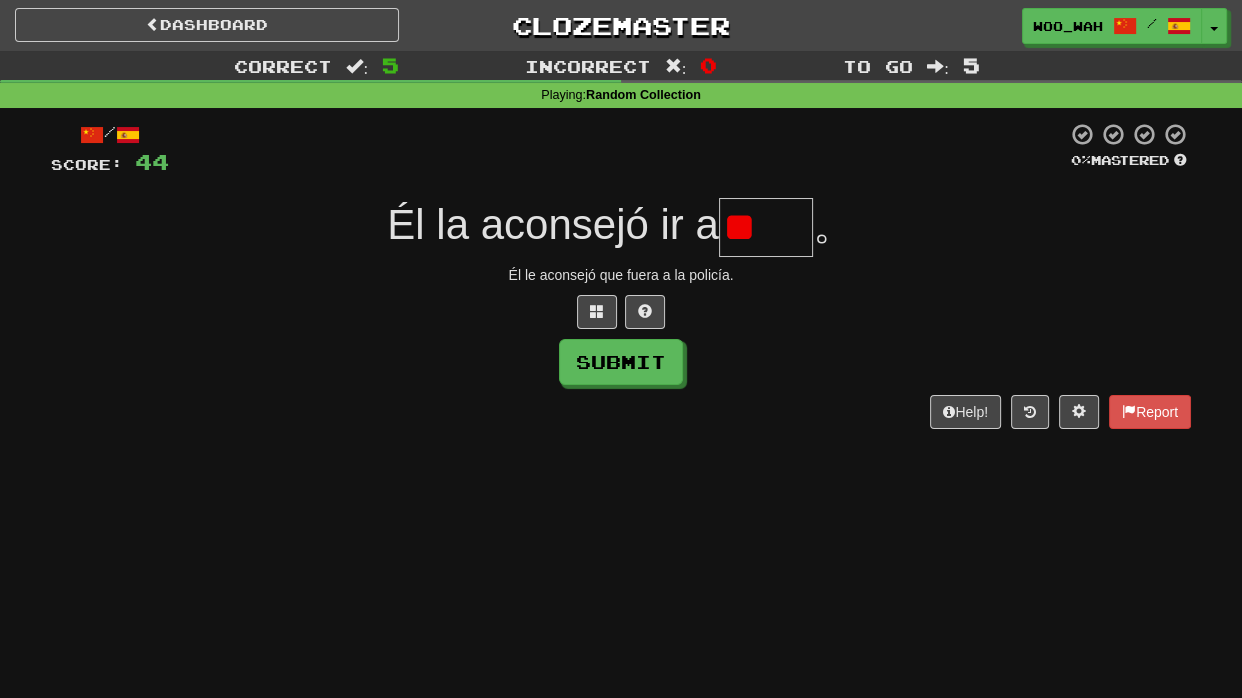 type on "*" 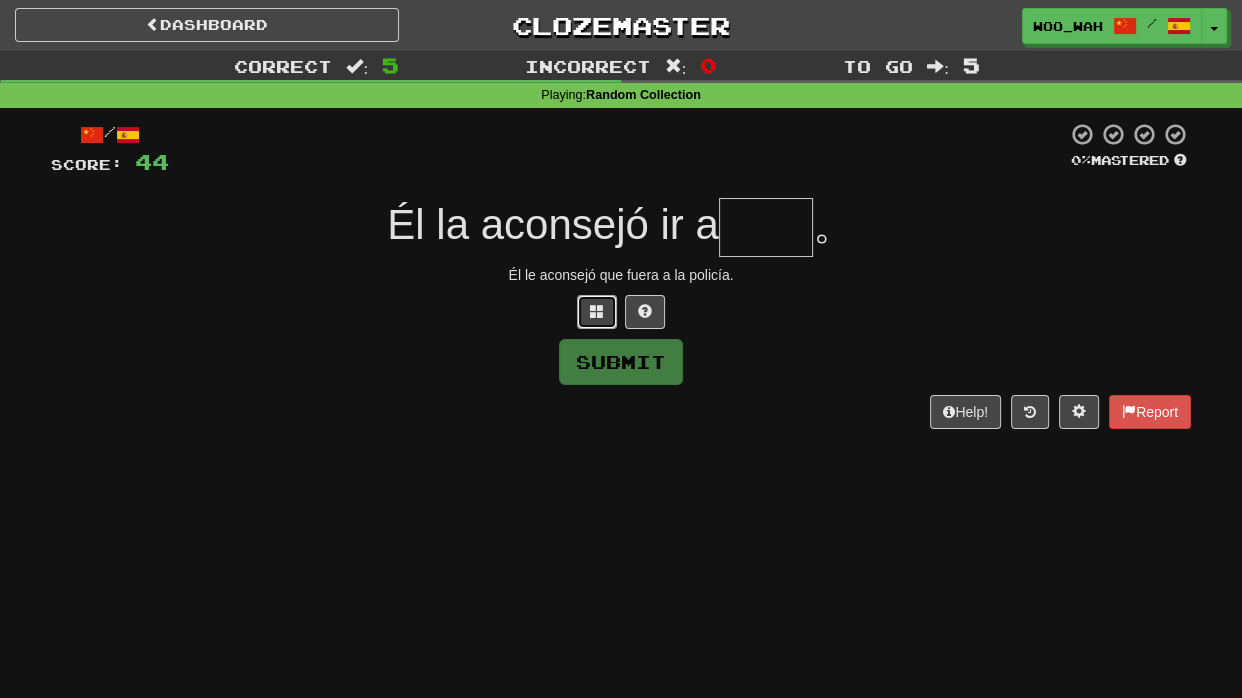 click at bounding box center (597, 311) 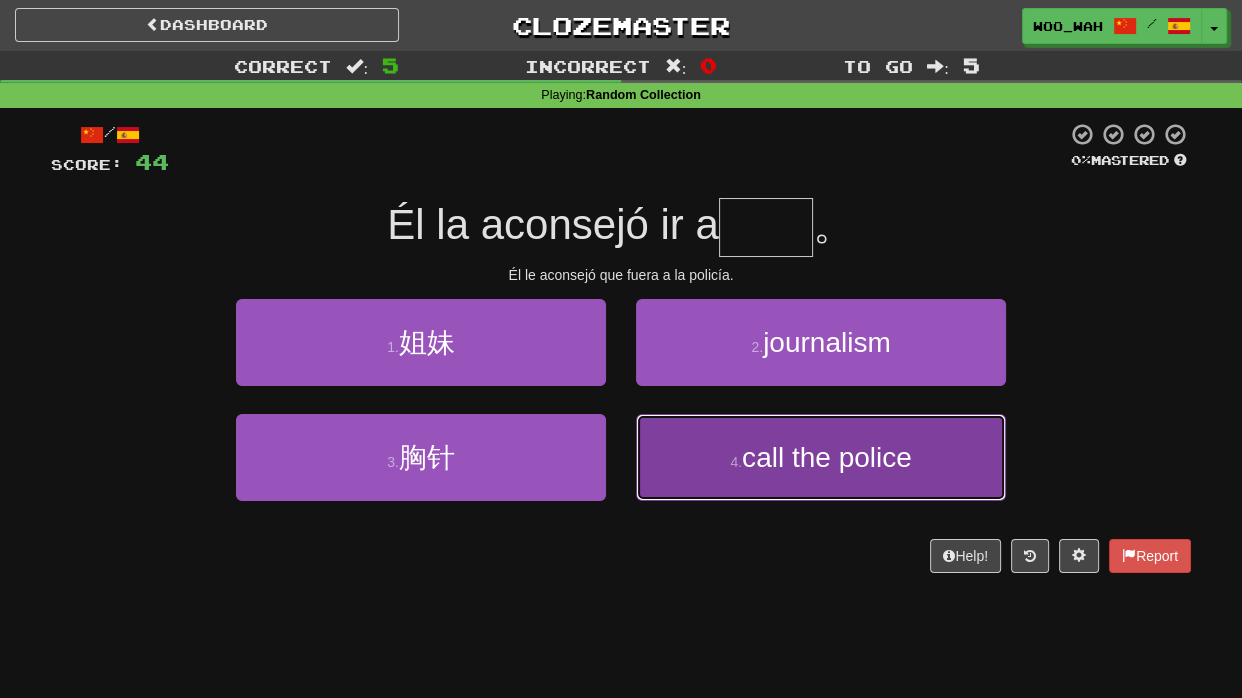 click on "报警" at bounding box center (827, 457) 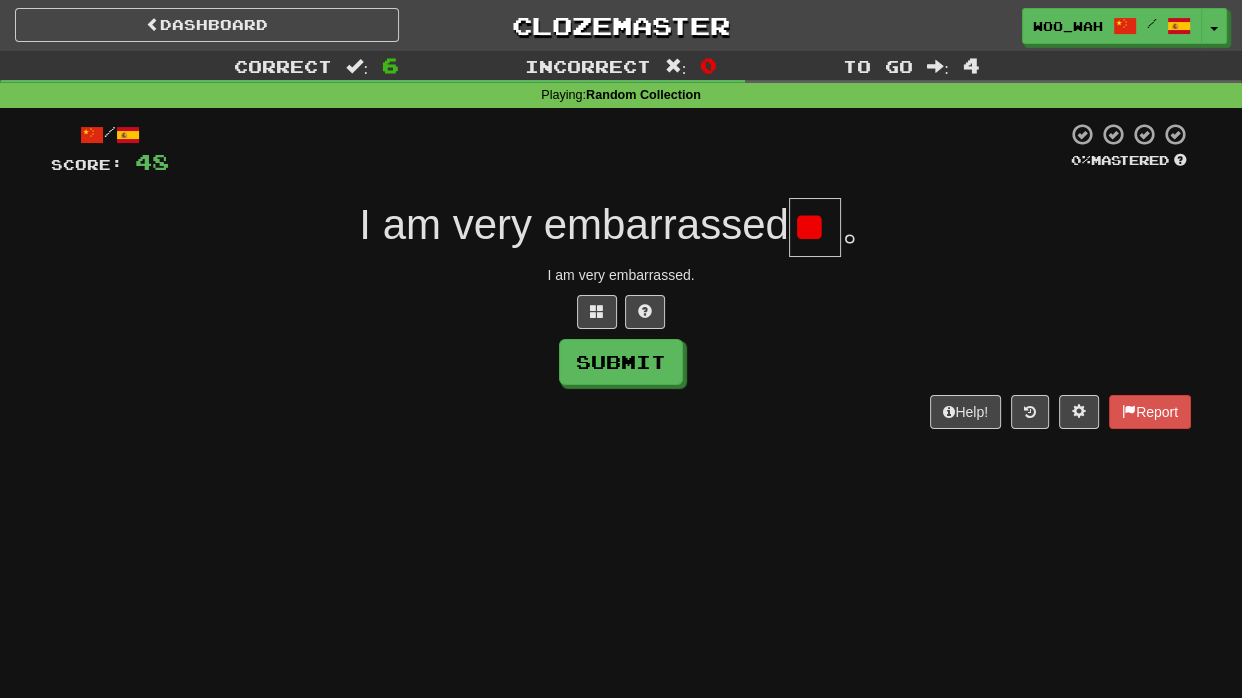 type on "*" 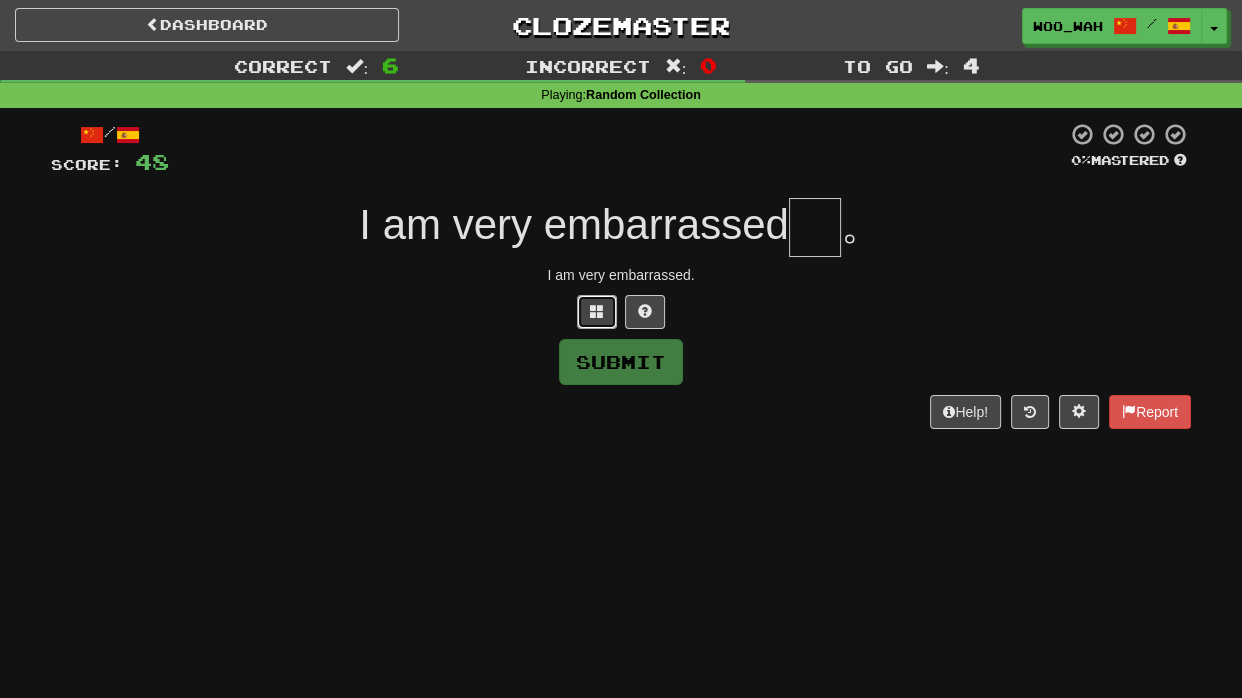 click at bounding box center [597, 312] 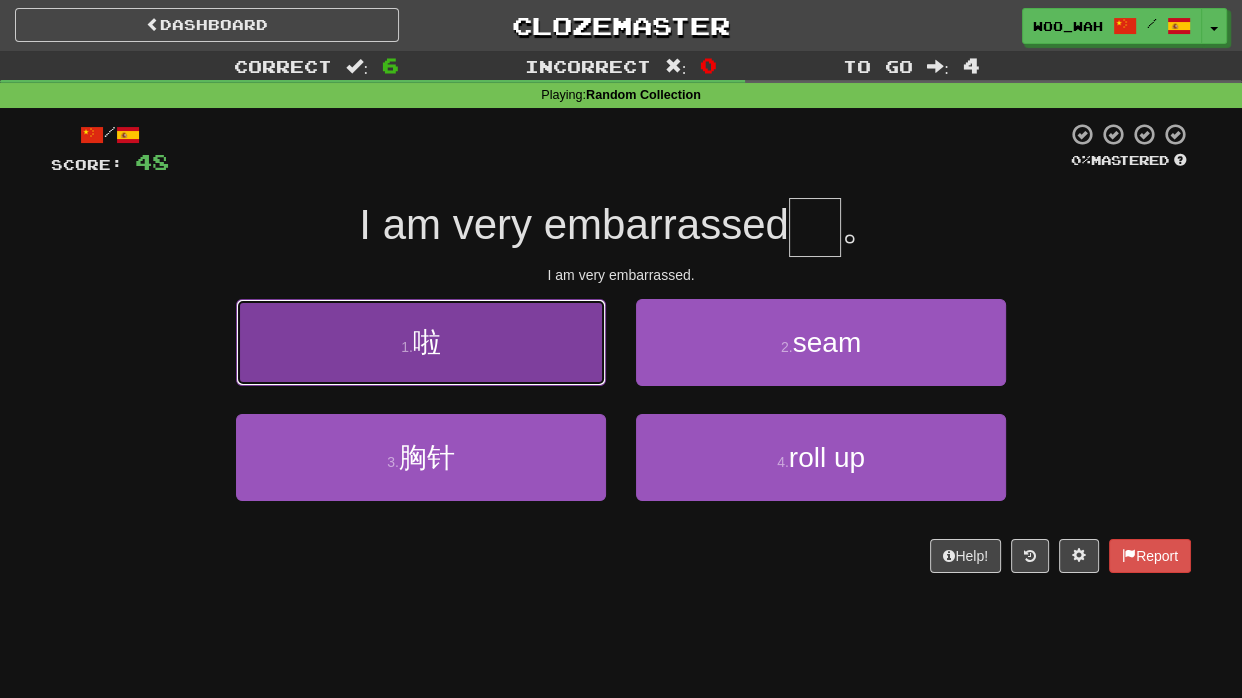click on "1 .  啦" at bounding box center (421, 342) 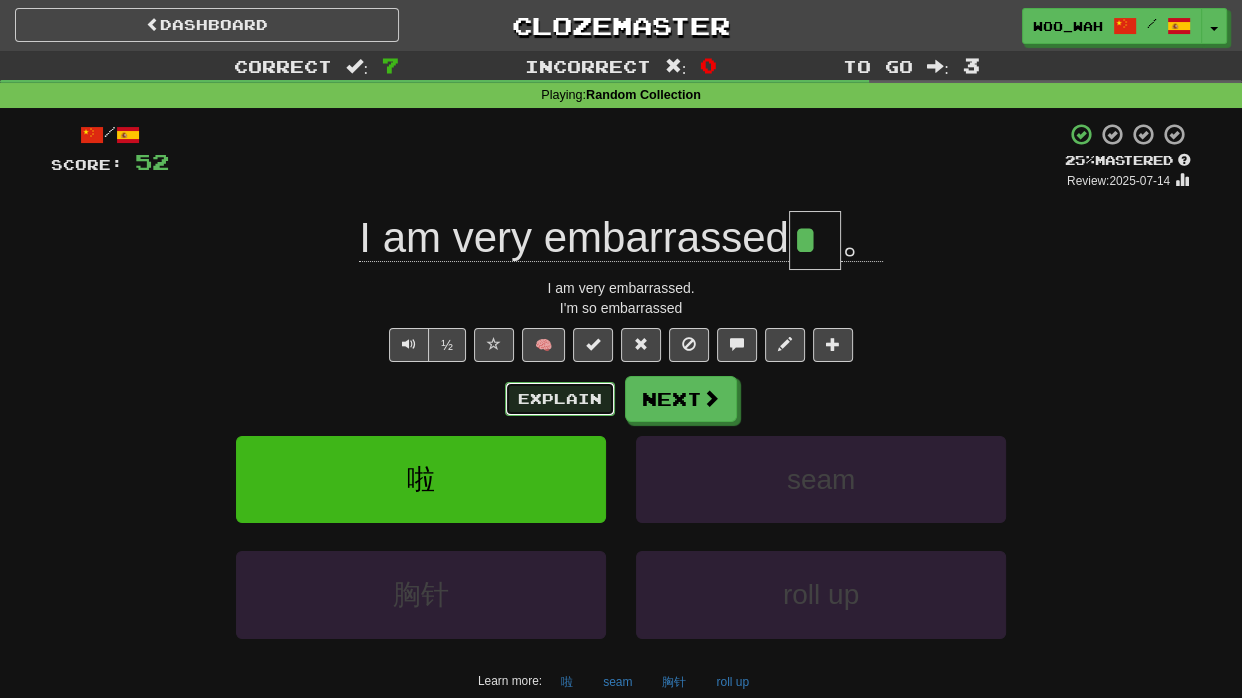click on "Explain" at bounding box center (560, 399) 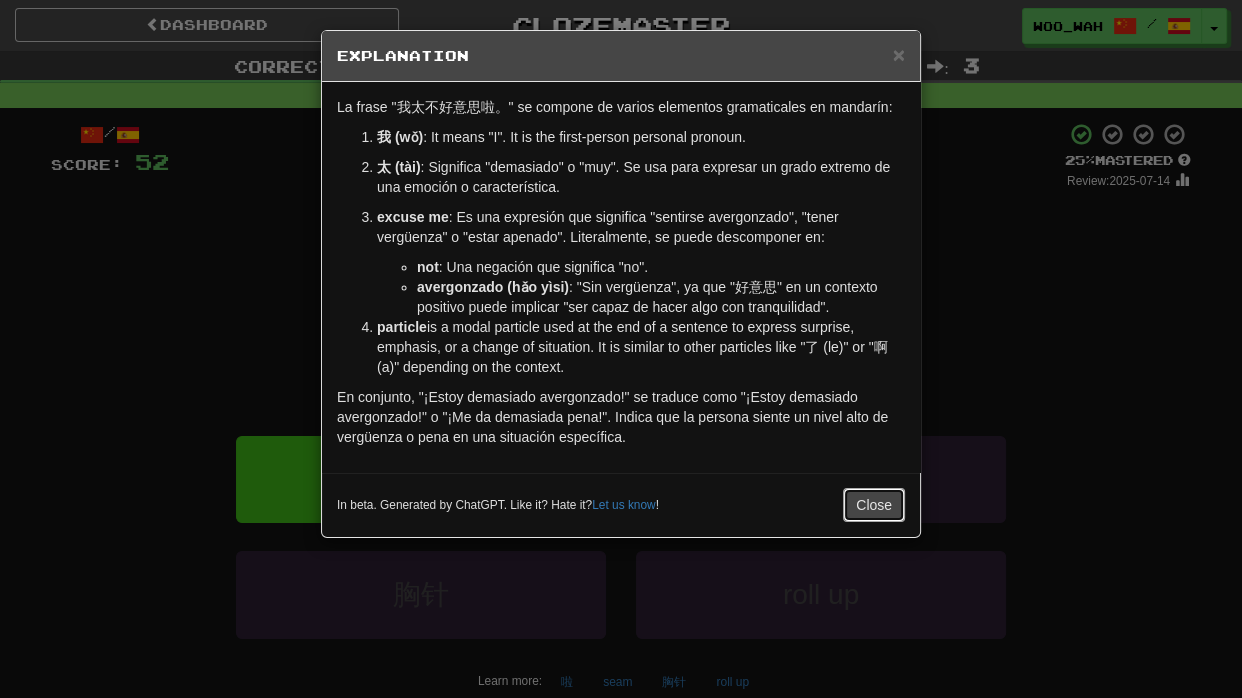 click on "Close" at bounding box center (874, 505) 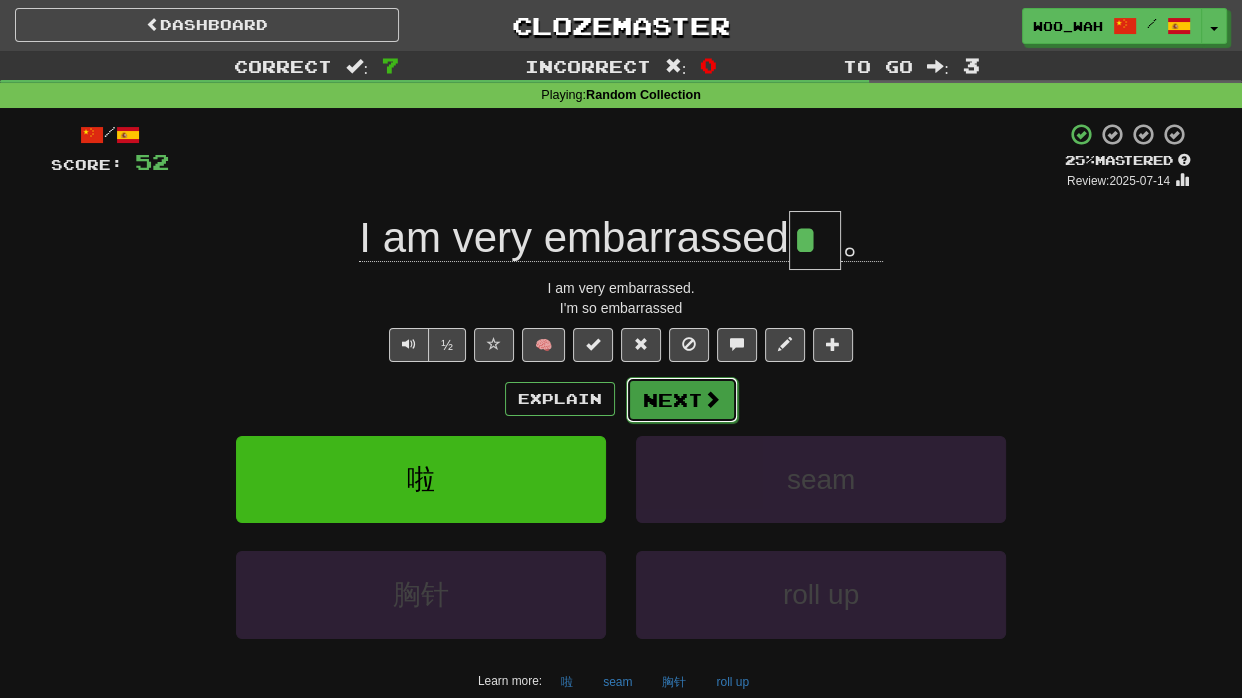 click at bounding box center [712, 399] 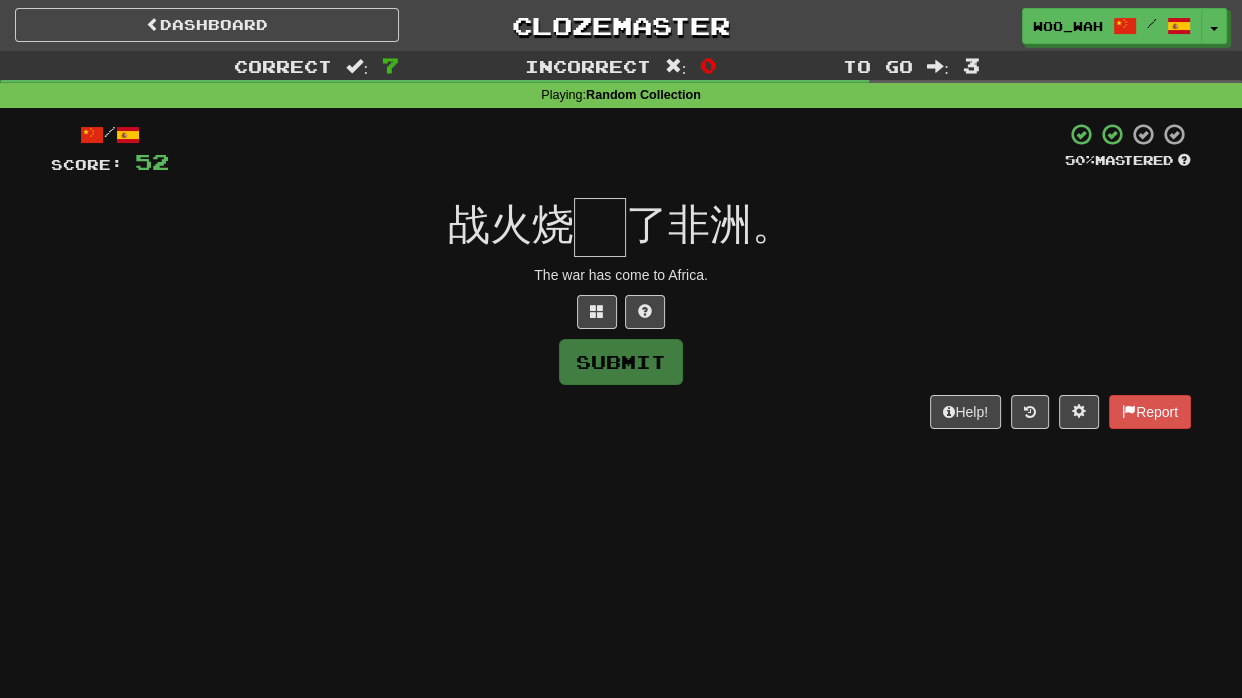 click at bounding box center (600, 227) 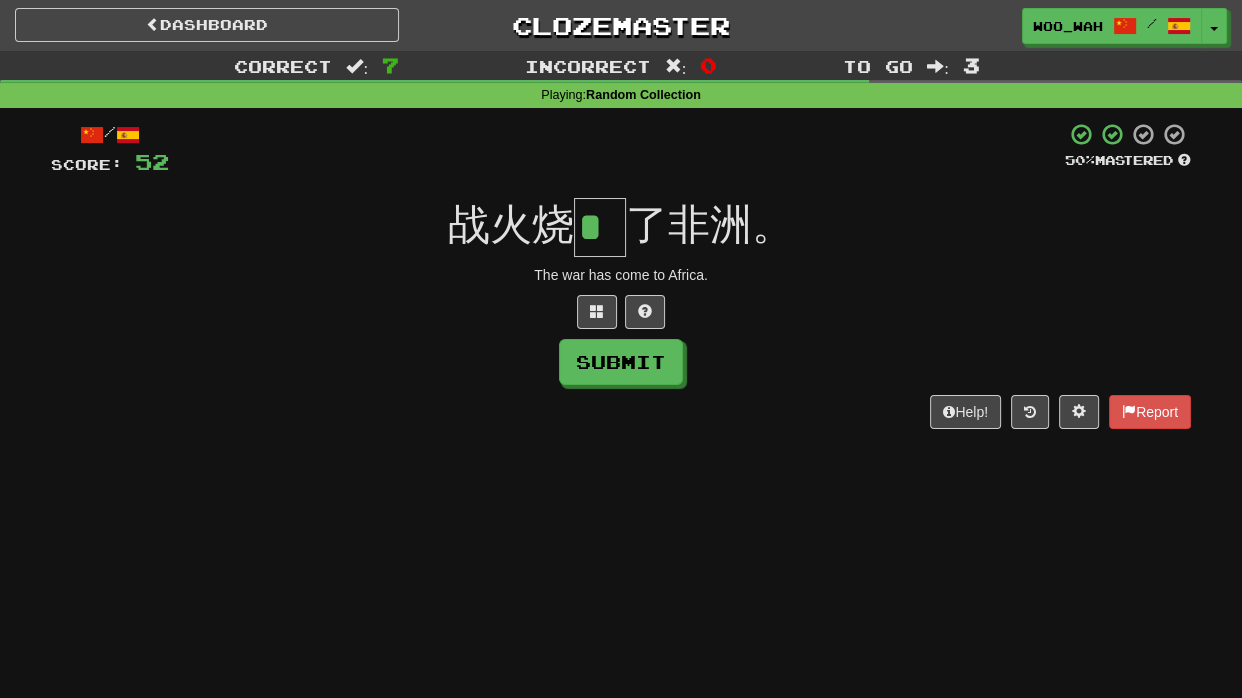 scroll, scrollTop: 0, scrollLeft: 0, axis: both 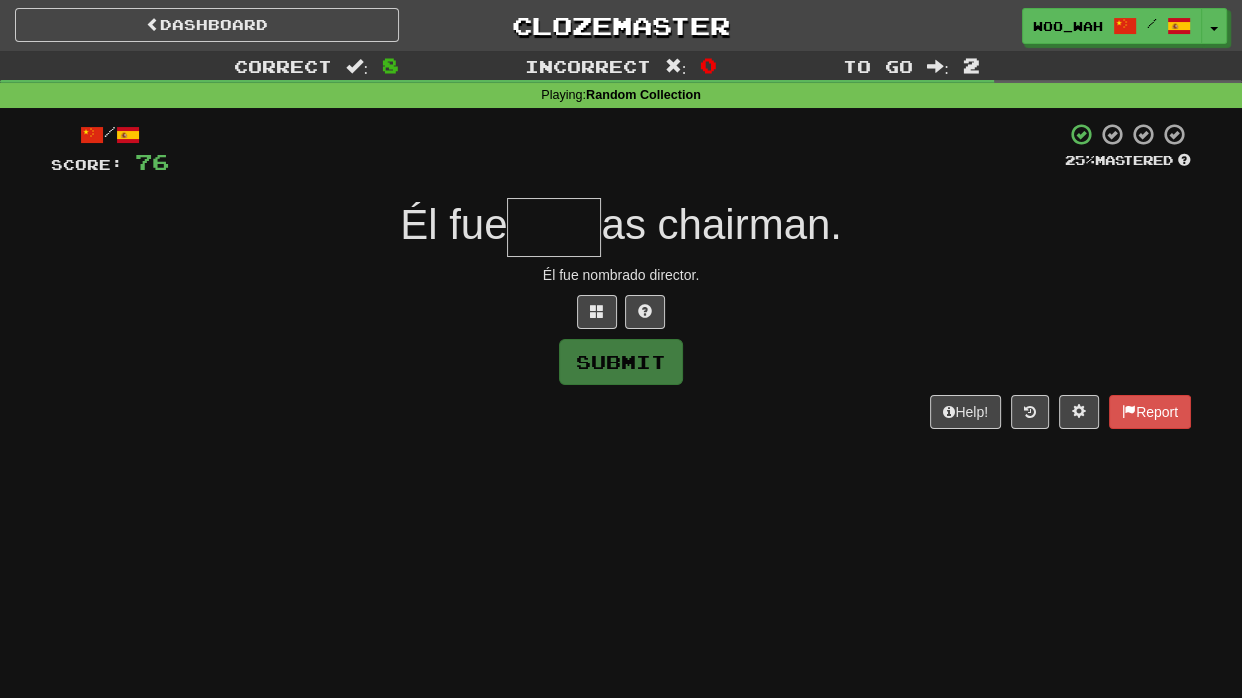 click at bounding box center (554, 227) 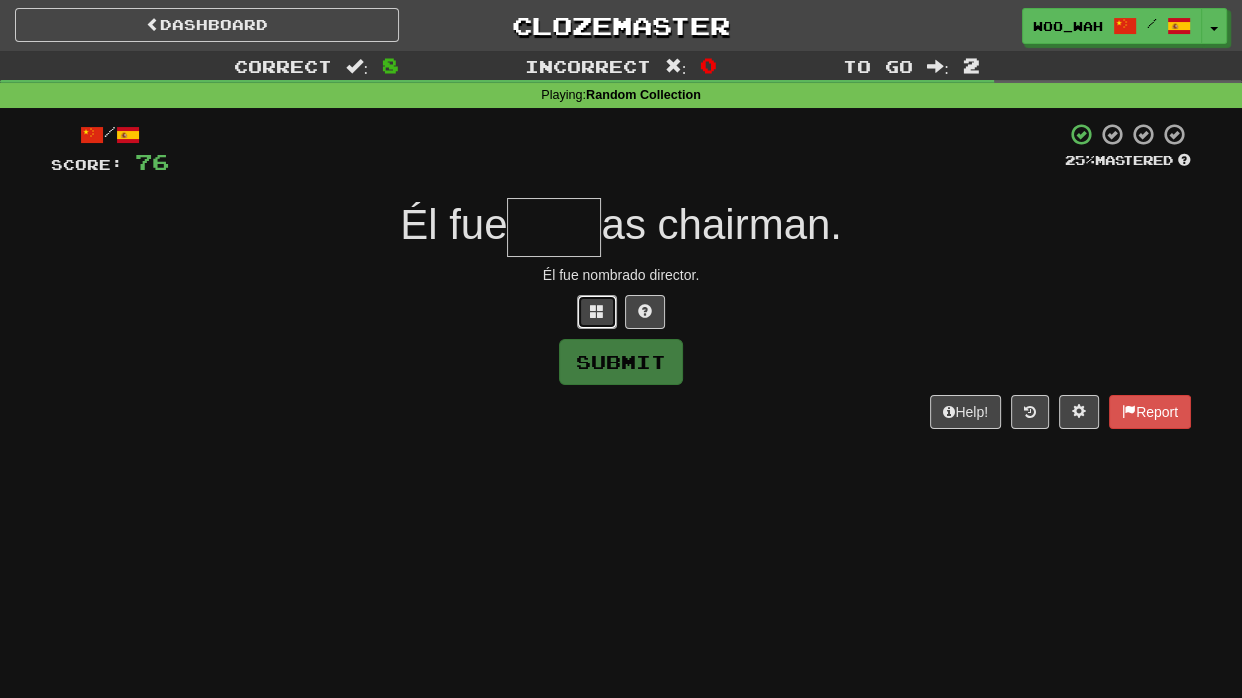 click at bounding box center (597, 312) 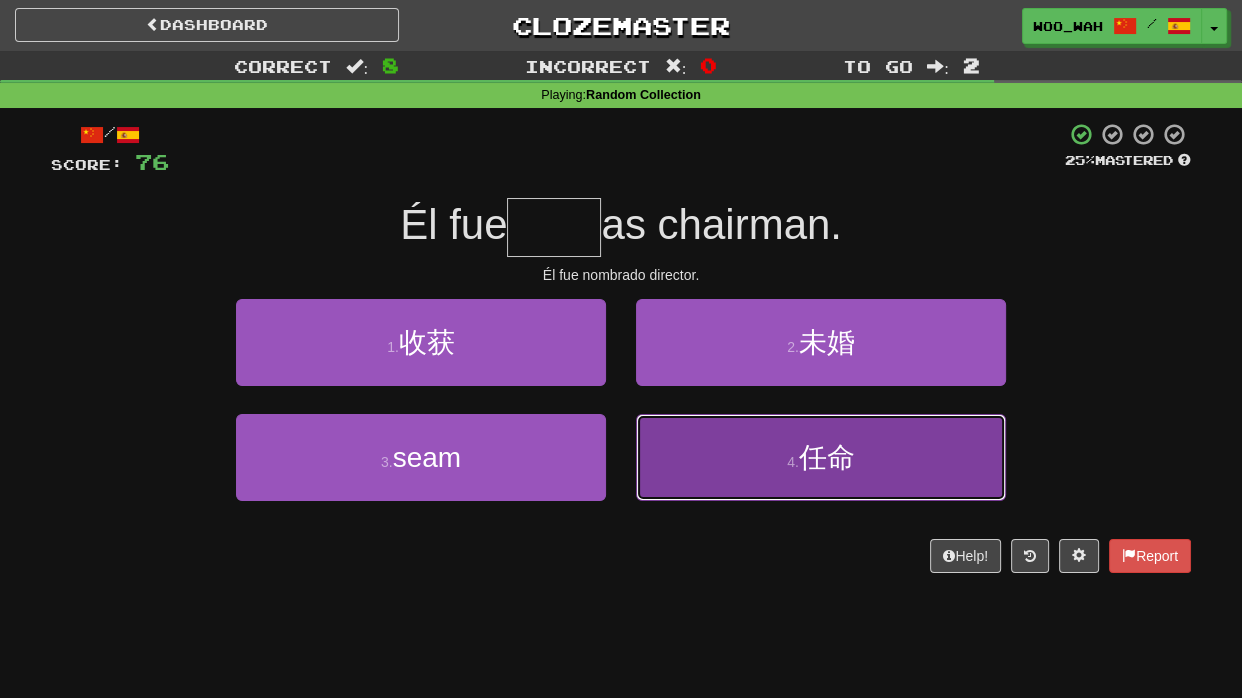 click on "4 .  任命" at bounding box center (821, 457) 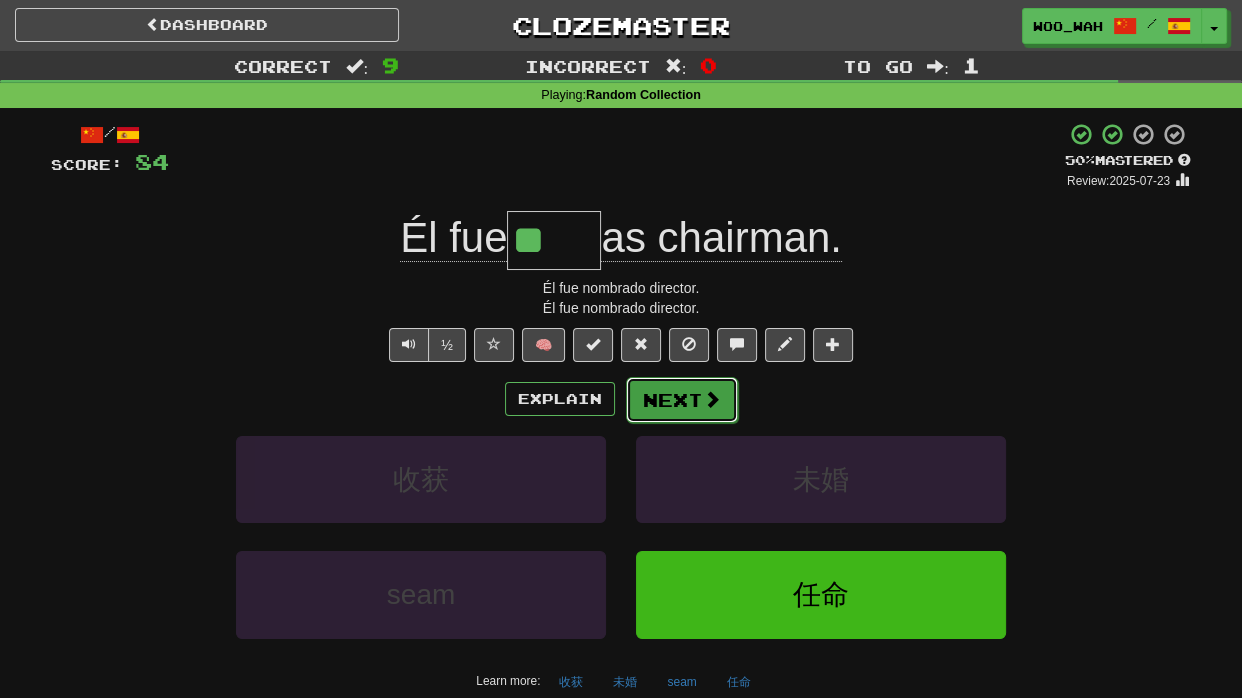 click on "Next" at bounding box center [682, 400] 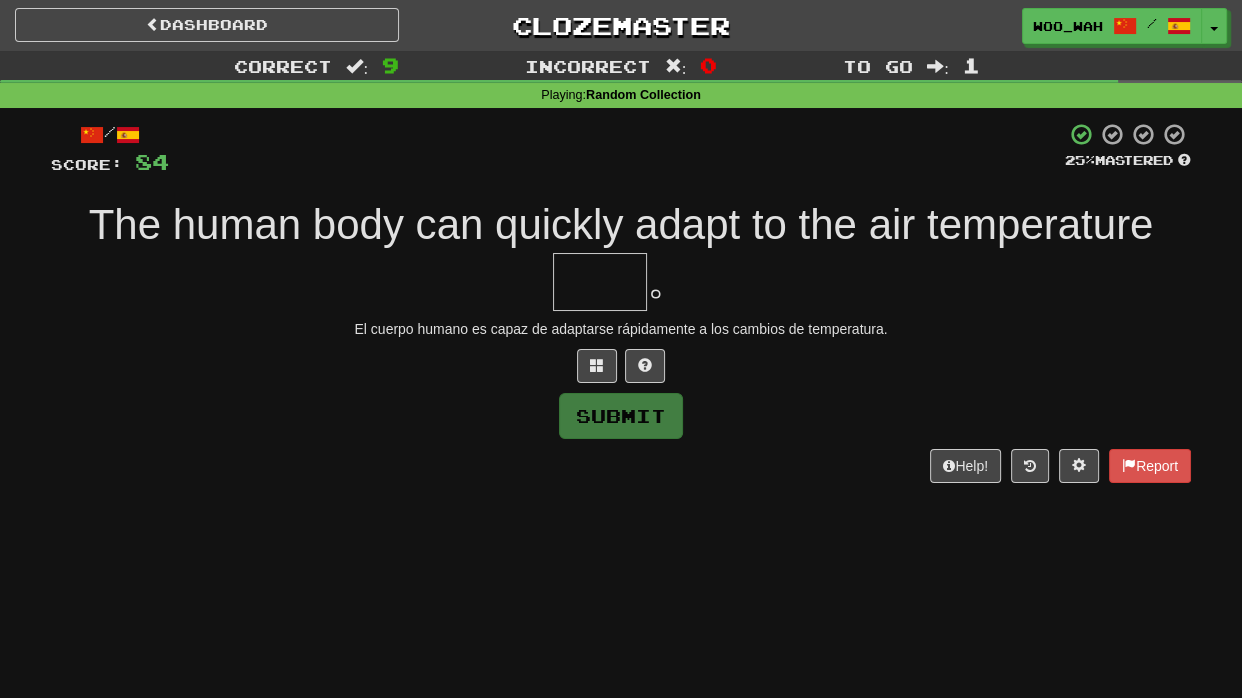 click at bounding box center [600, 282] 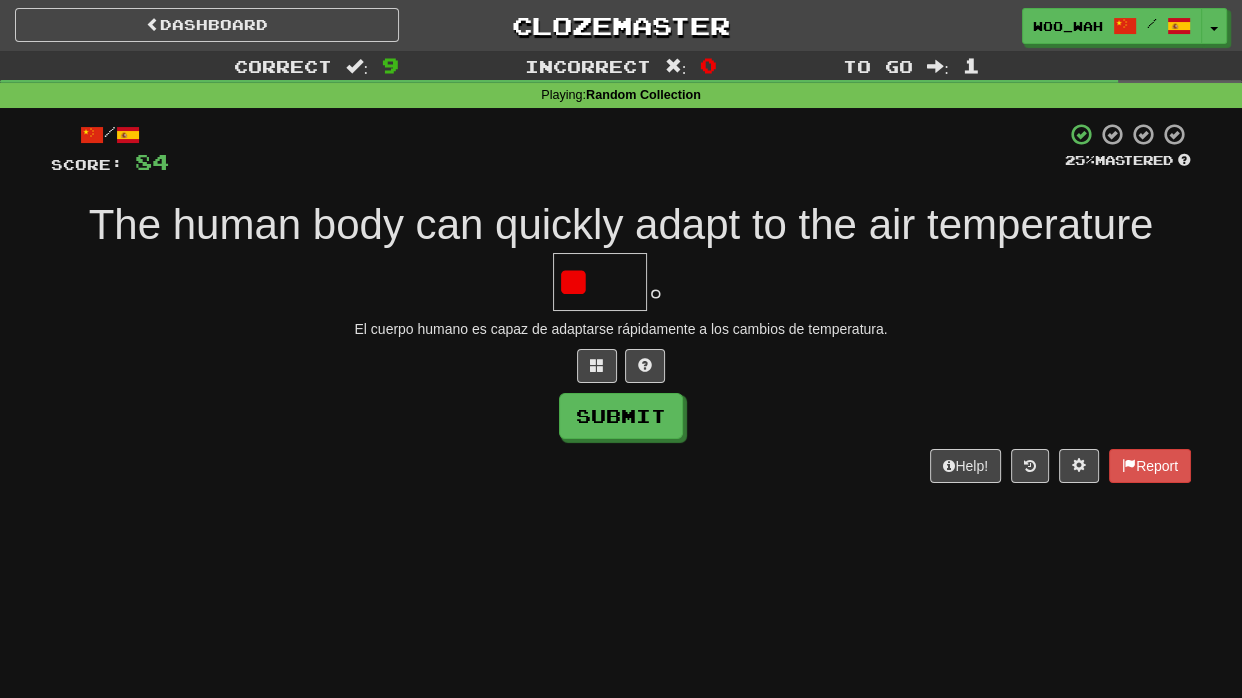 type on "*" 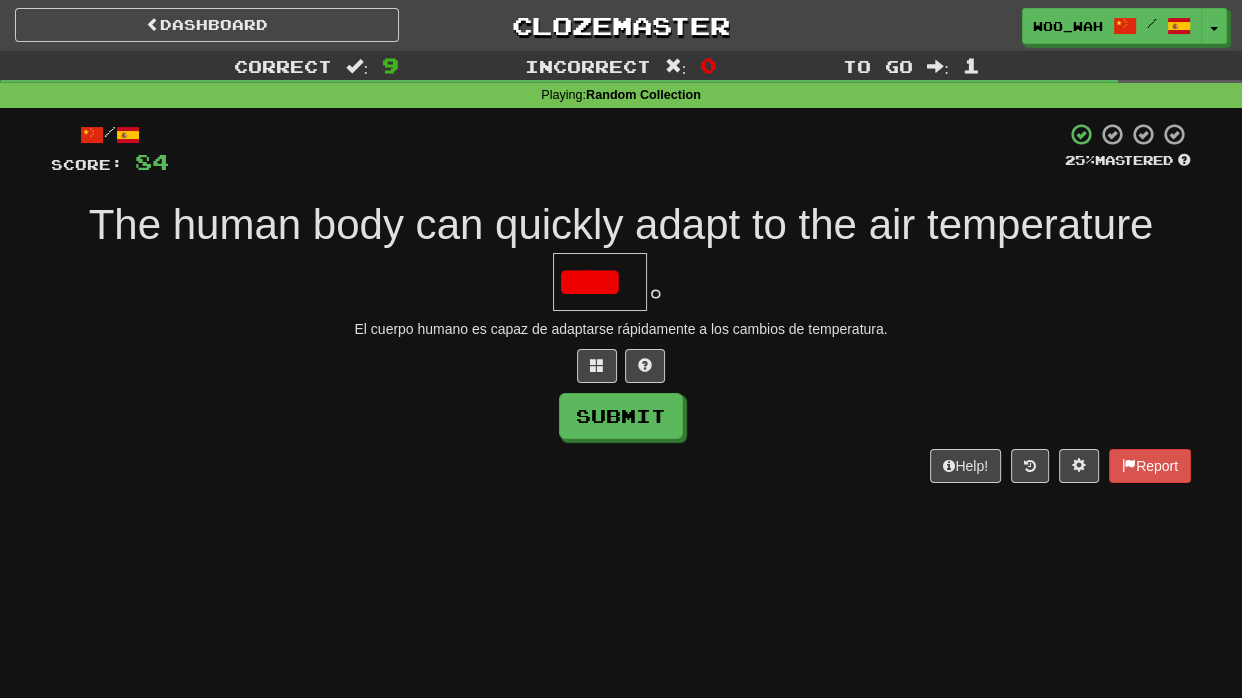 type on "*" 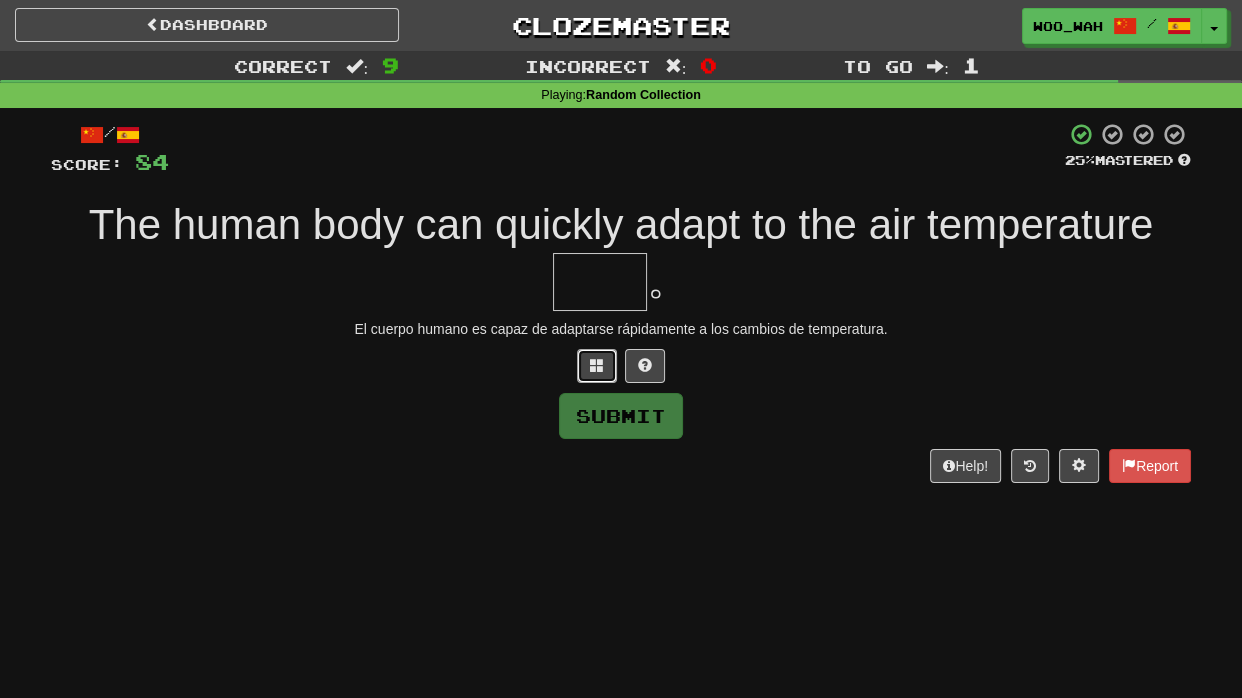 click at bounding box center [597, 366] 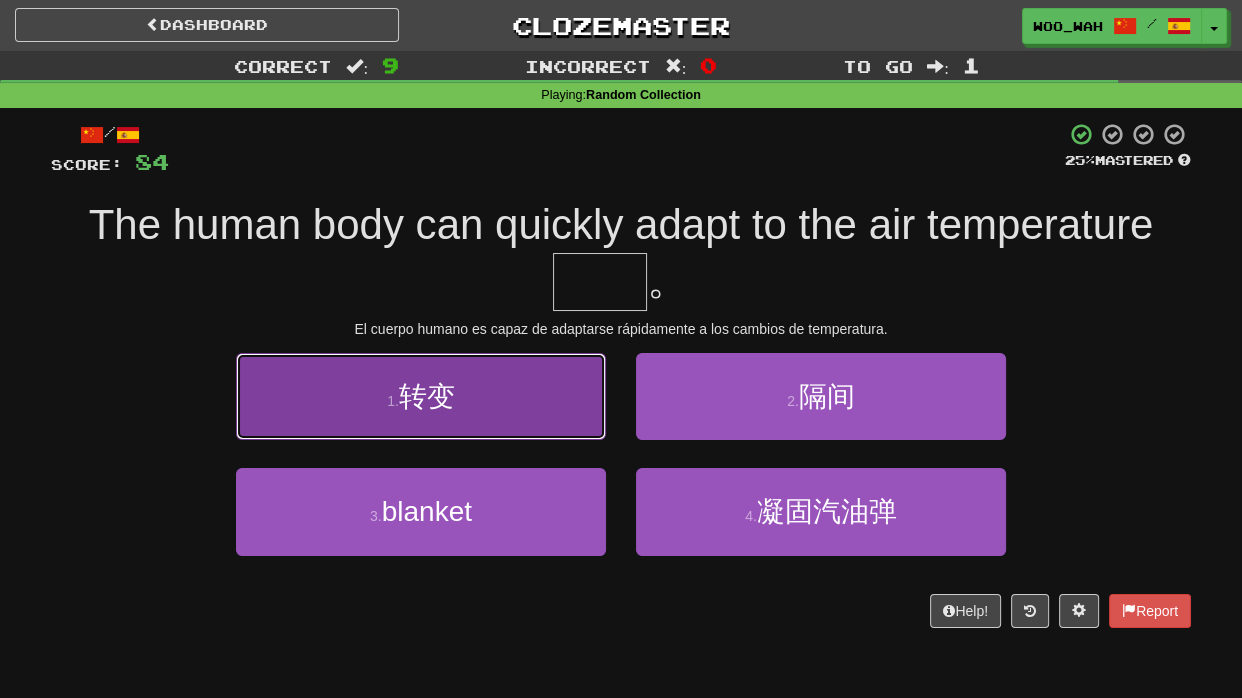 click on "转变" at bounding box center [427, 396] 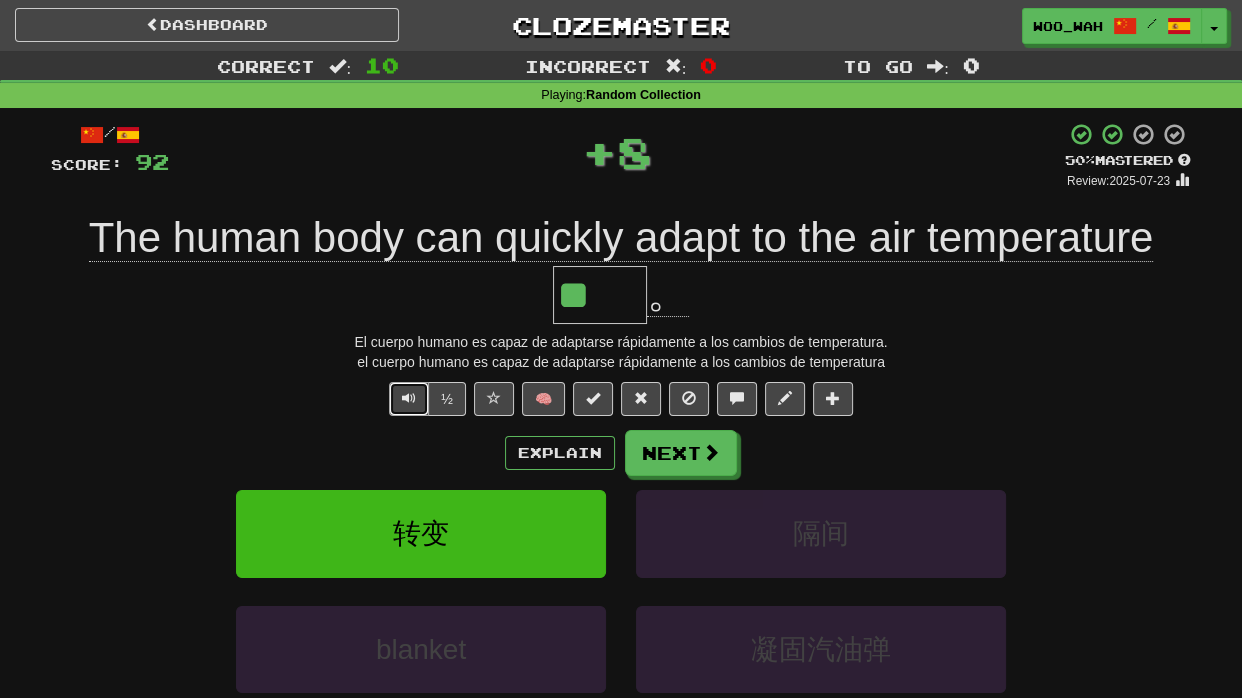 click at bounding box center (409, 398) 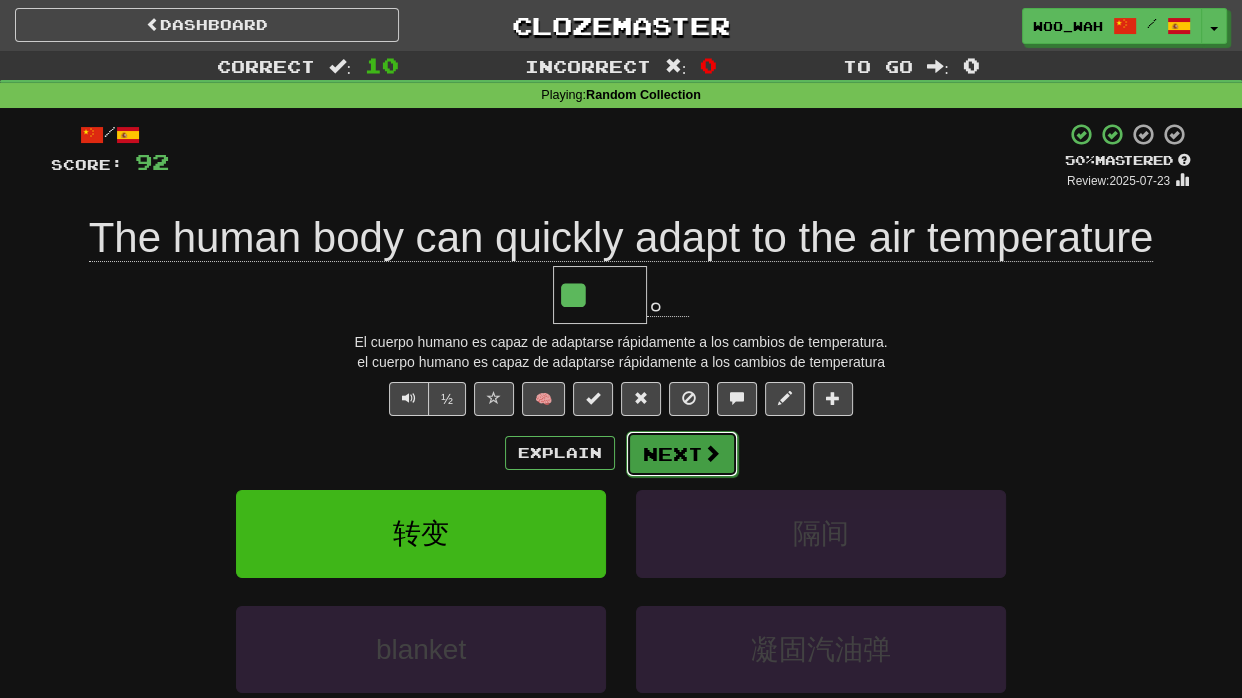 click on "Next" at bounding box center [682, 454] 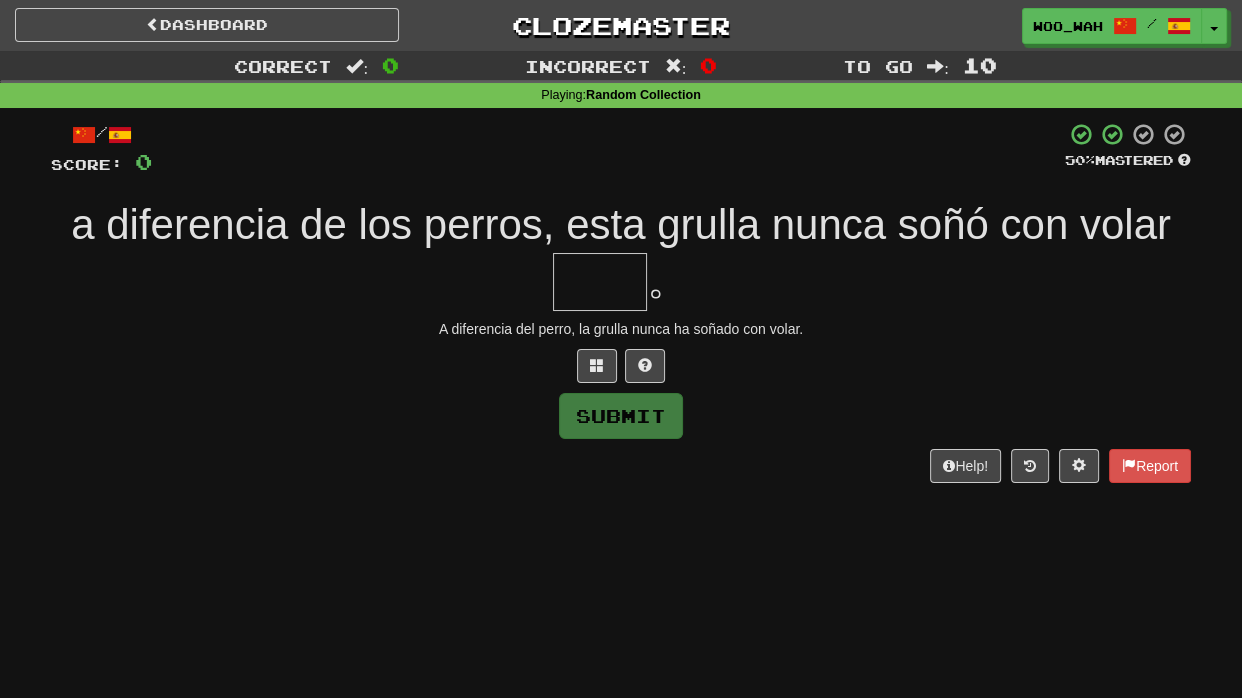 click at bounding box center [600, 282] 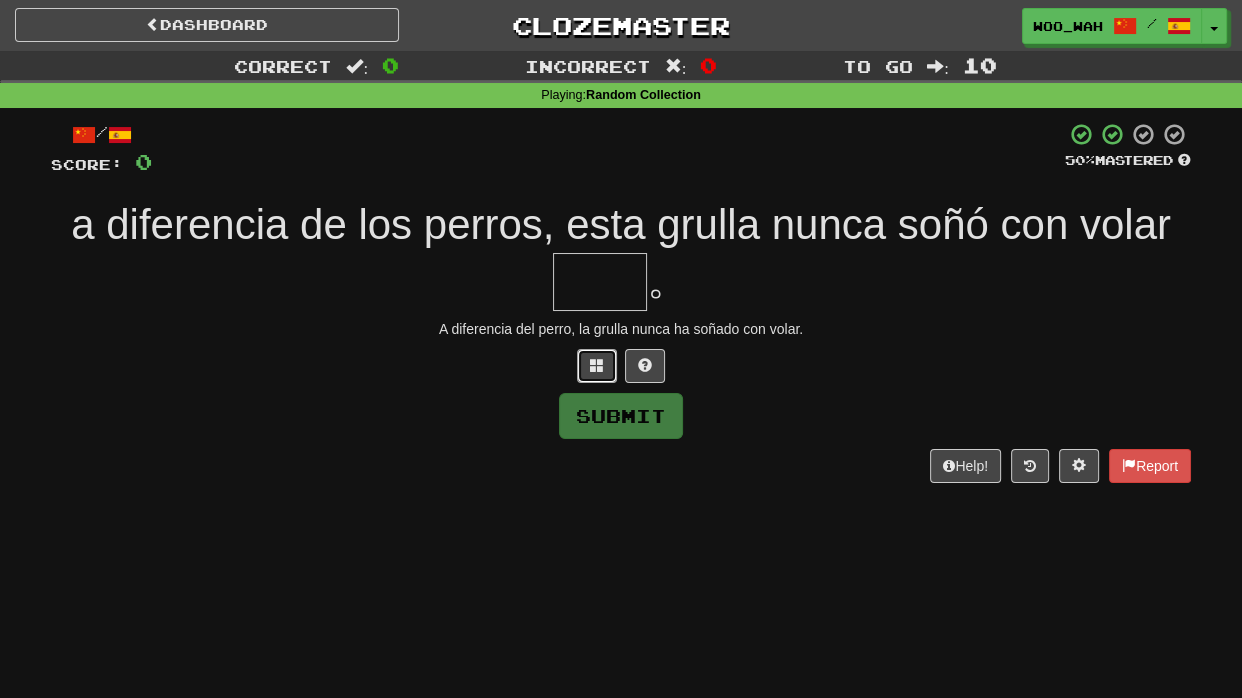 click at bounding box center (597, 366) 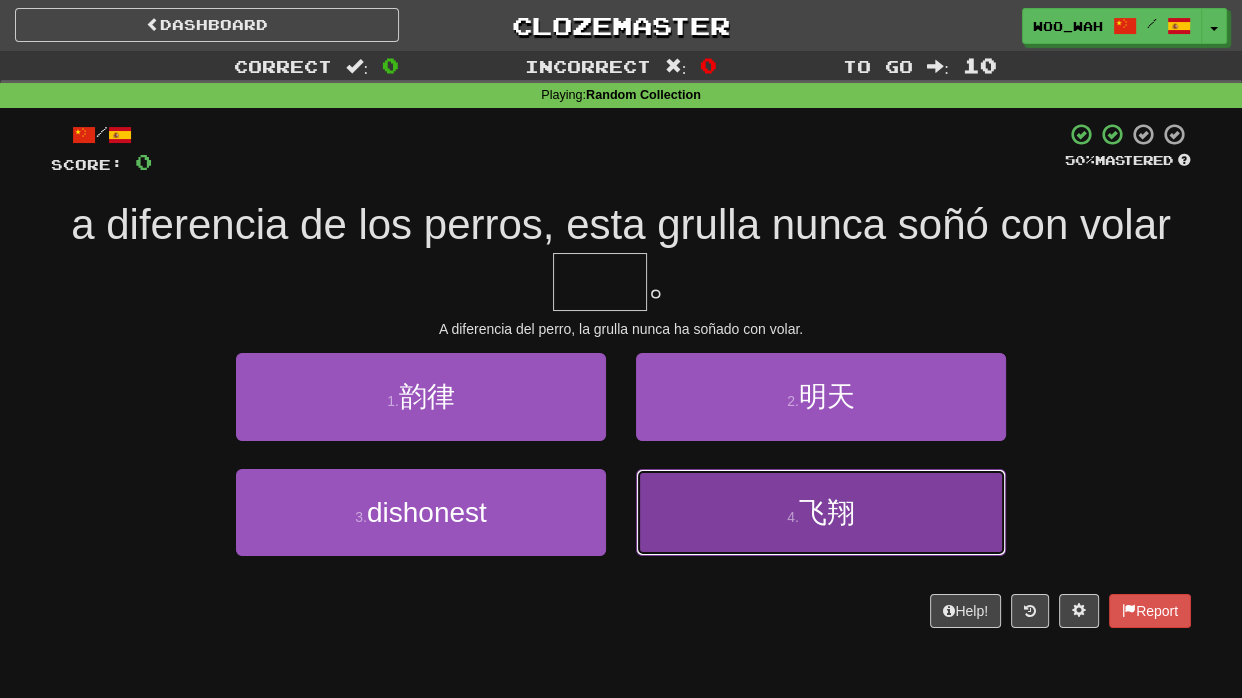 click on "飞翔" at bounding box center [827, 512] 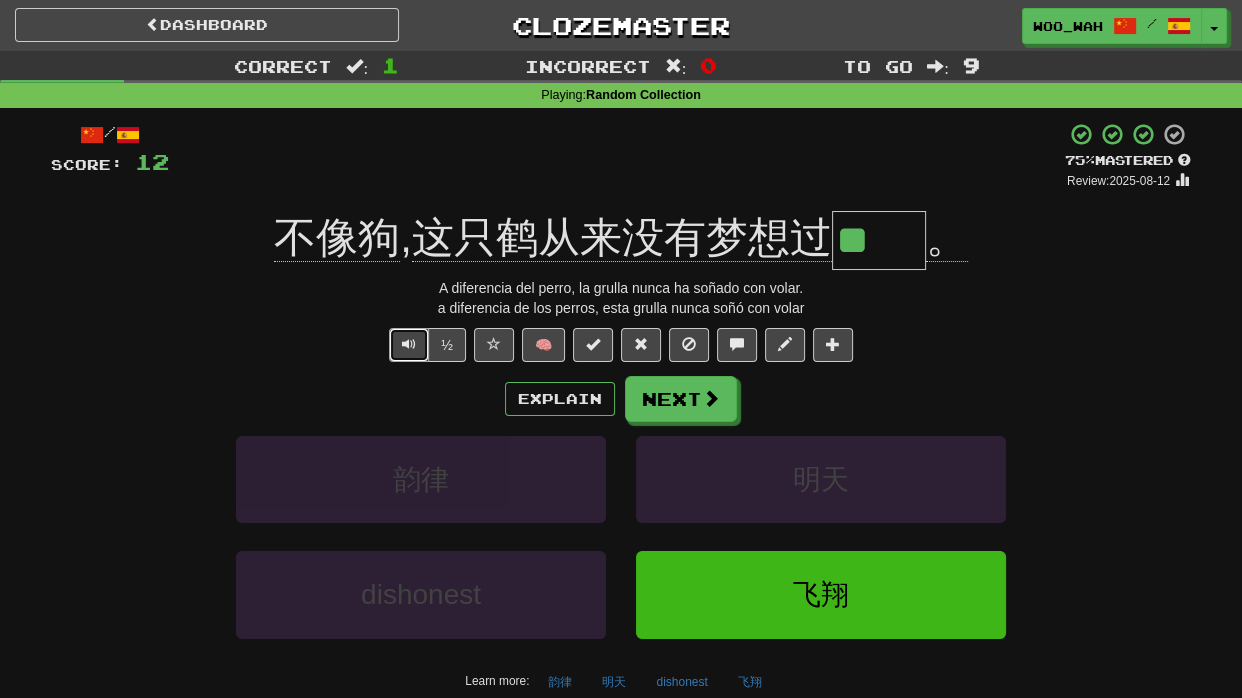 click at bounding box center [409, 345] 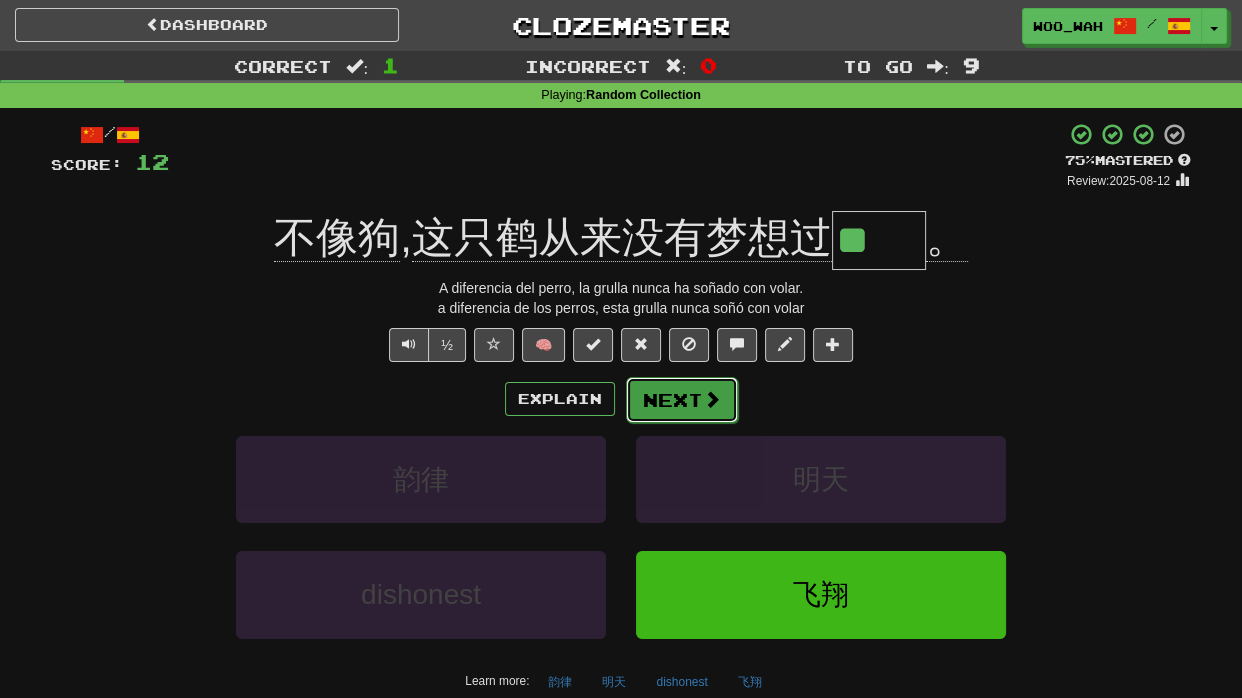 click on "Next" at bounding box center [682, 400] 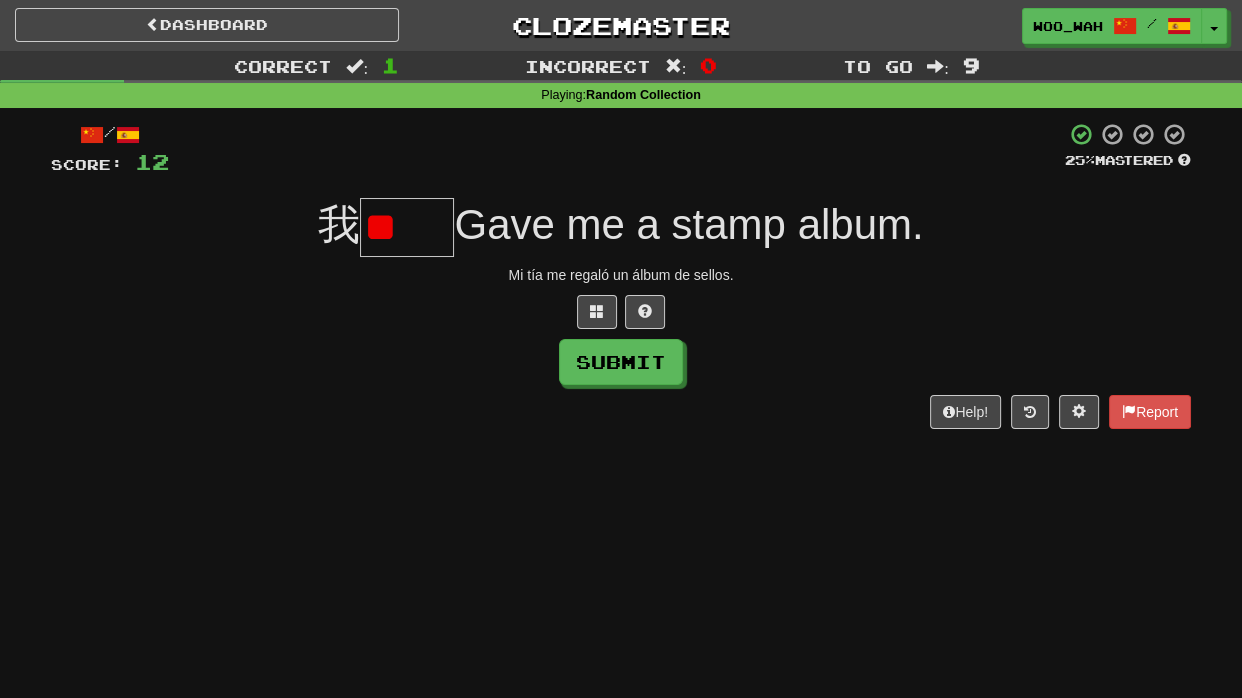 type on "*" 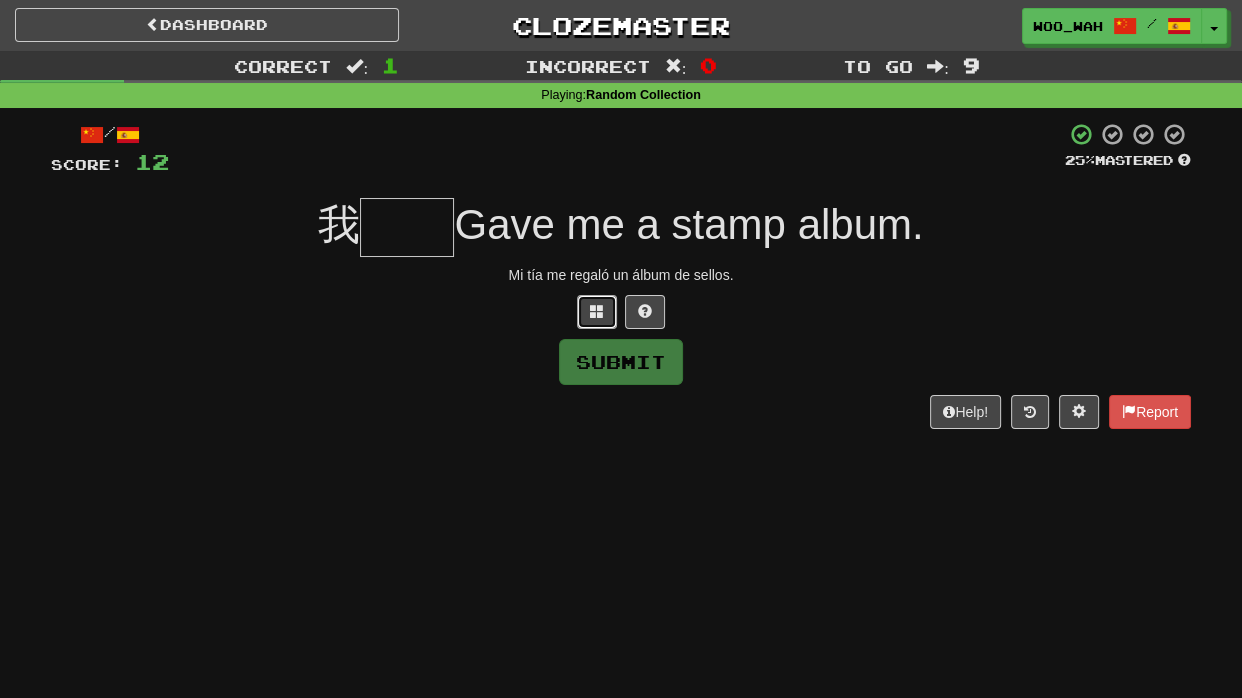 click at bounding box center (597, 312) 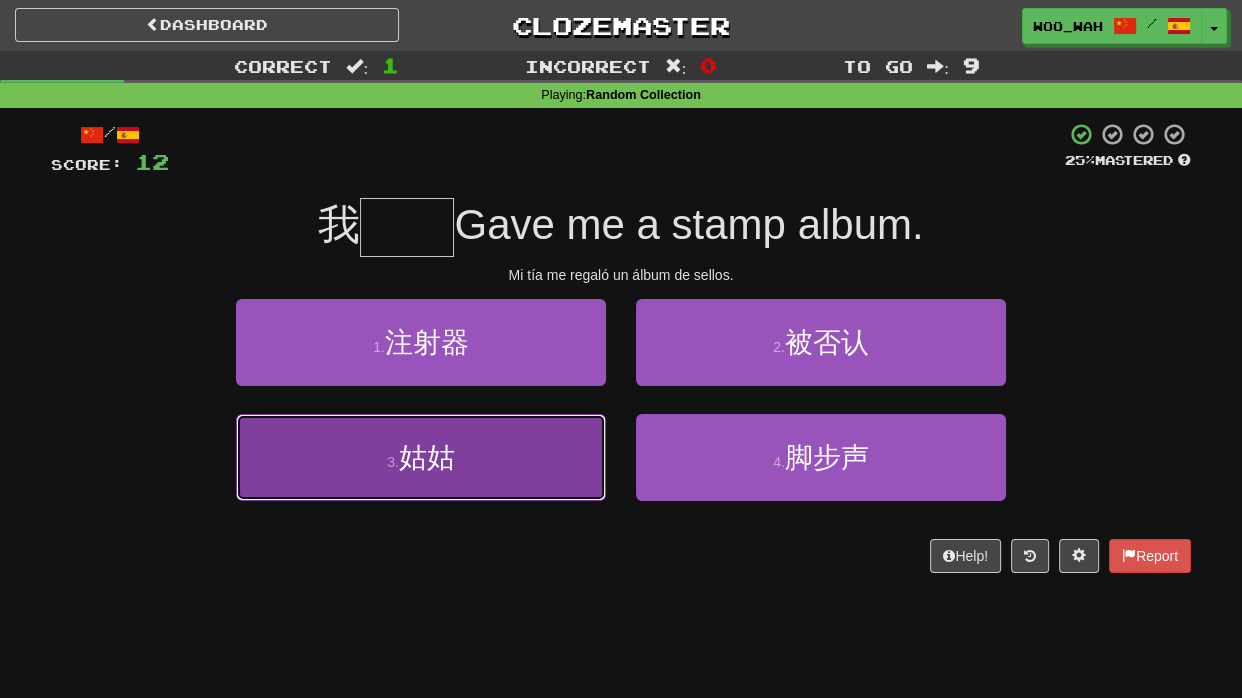 click on "姑姑" at bounding box center (427, 457) 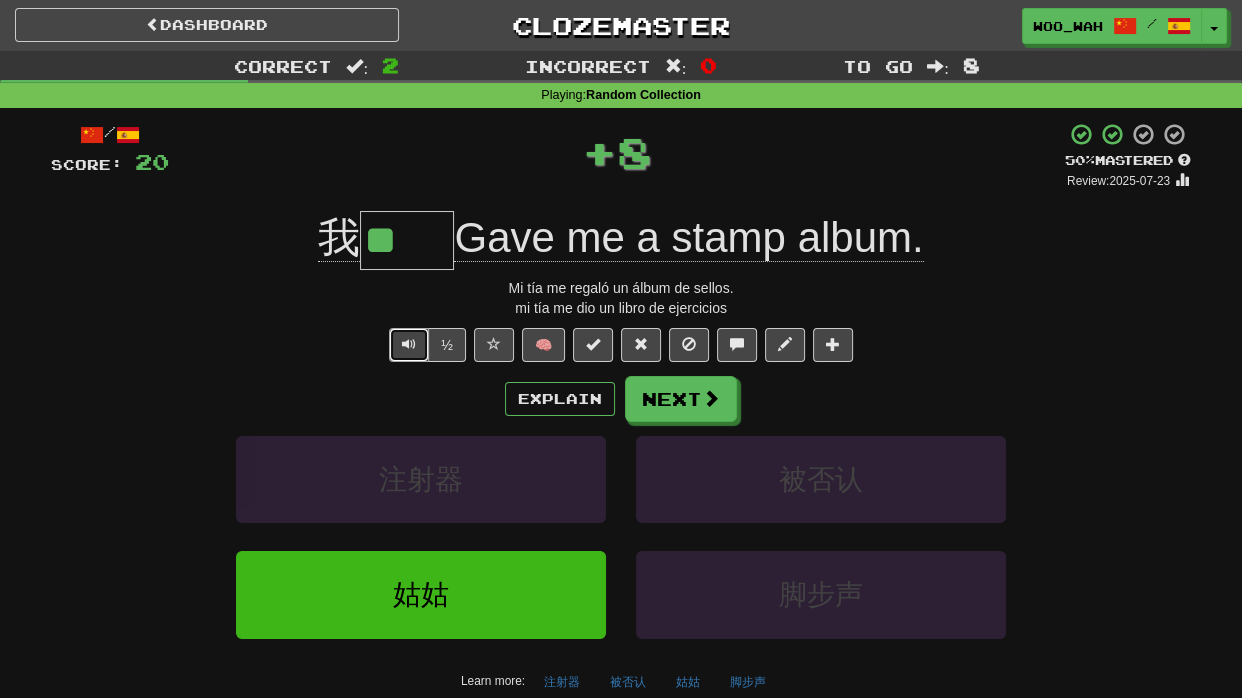 click at bounding box center [409, 344] 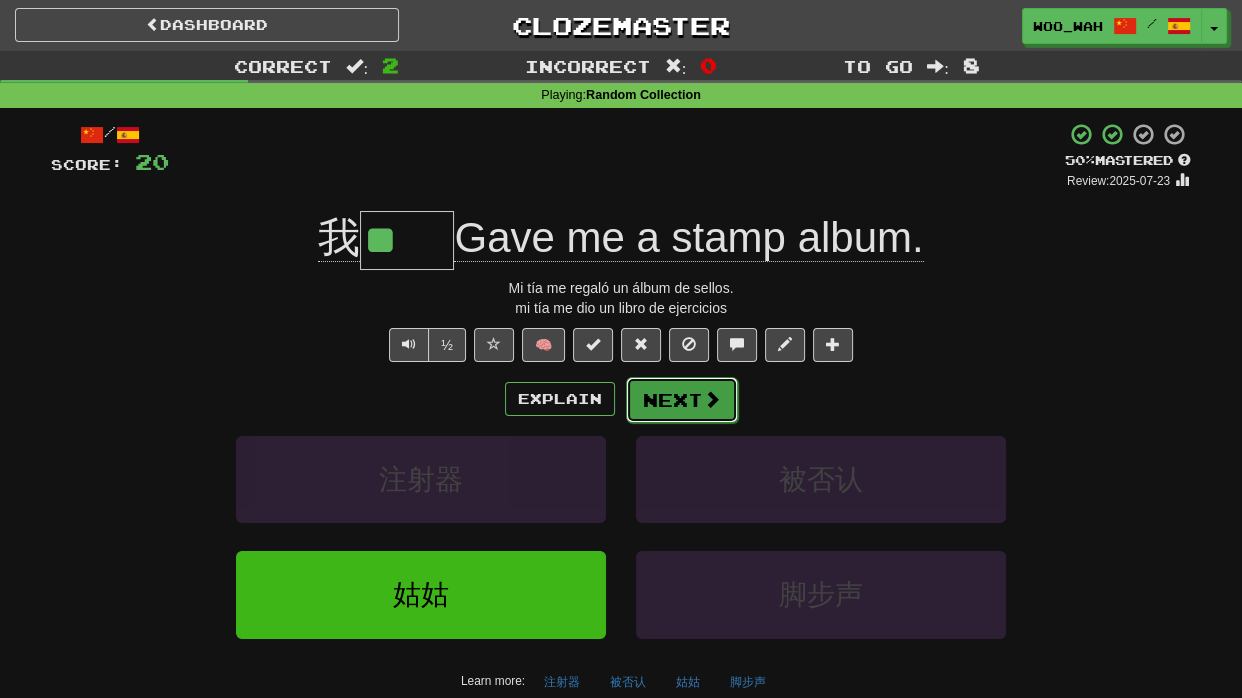click on "Next" at bounding box center [682, 400] 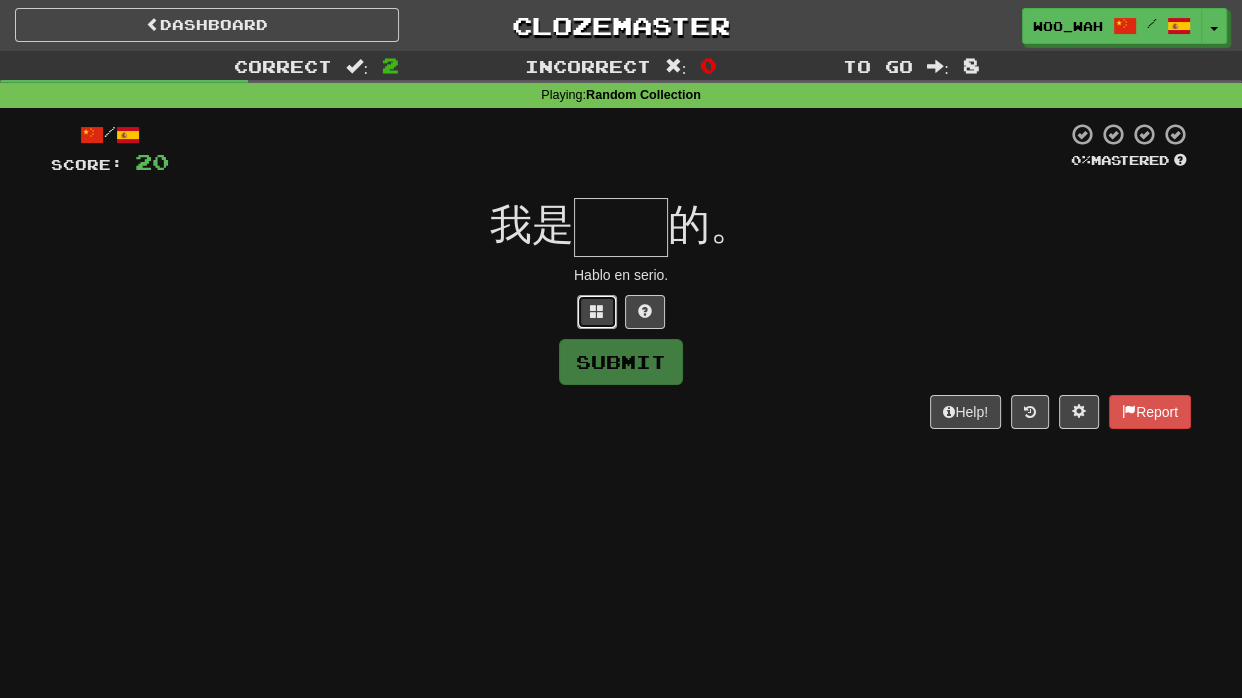 click at bounding box center [597, 312] 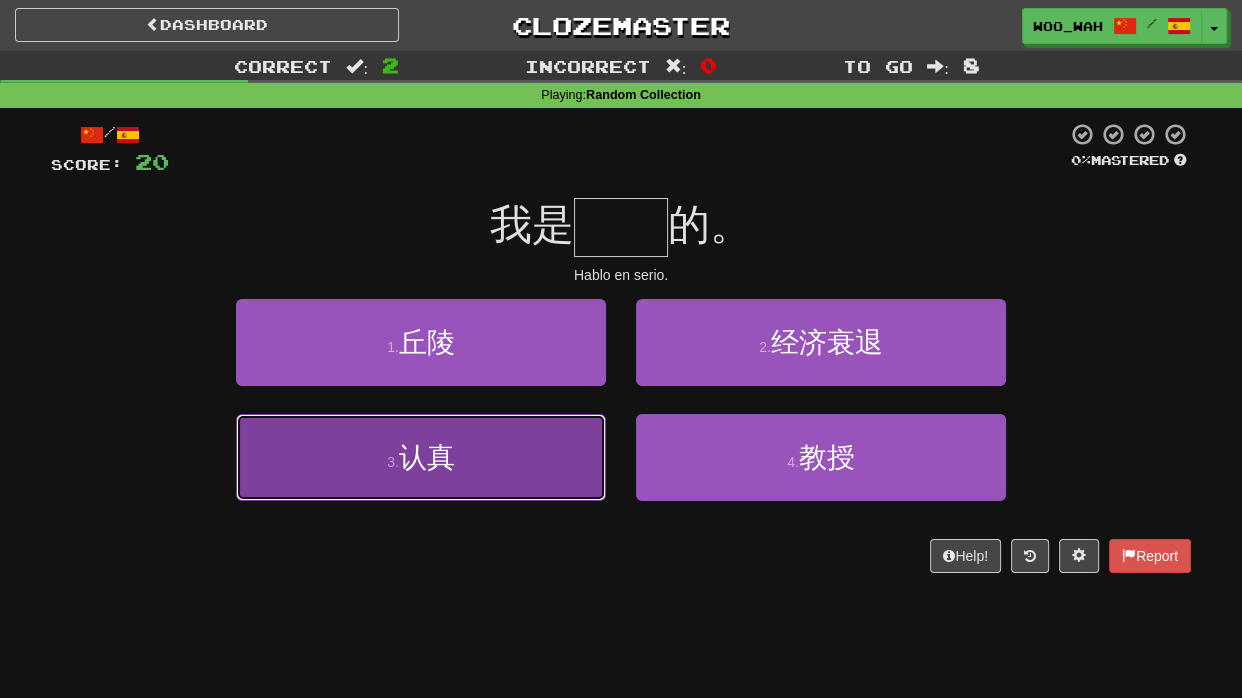 click on "3 .  认真" at bounding box center [421, 457] 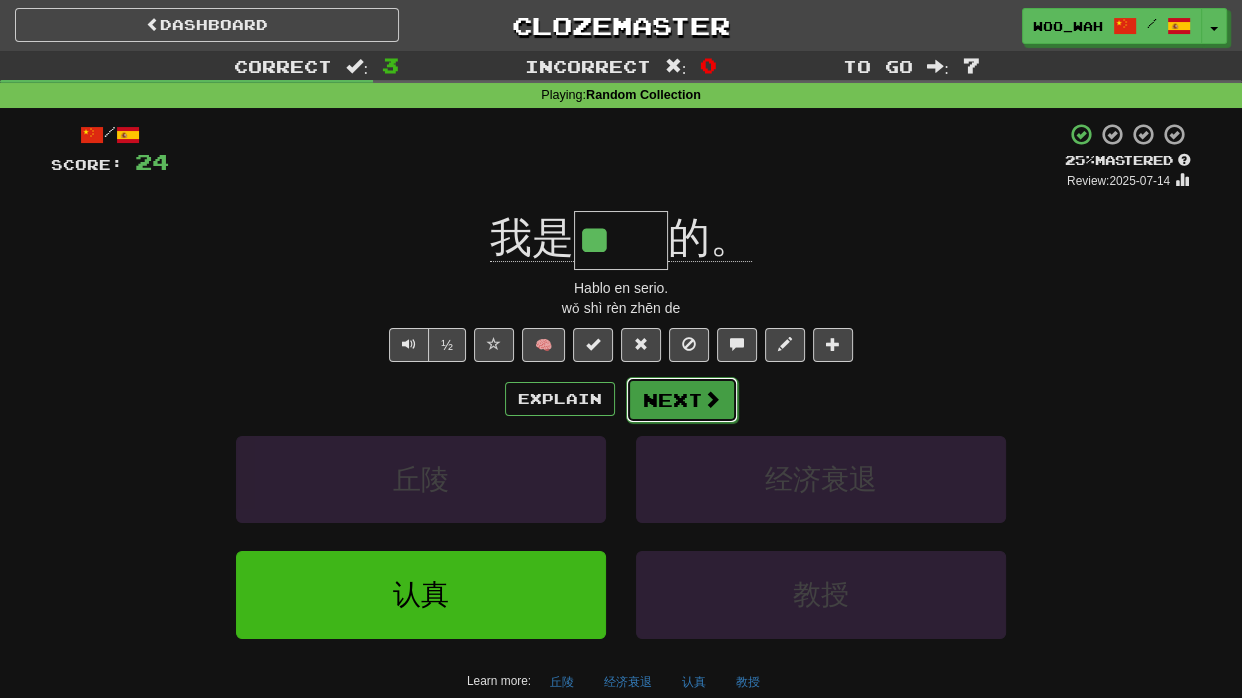 click on "Next" at bounding box center (682, 400) 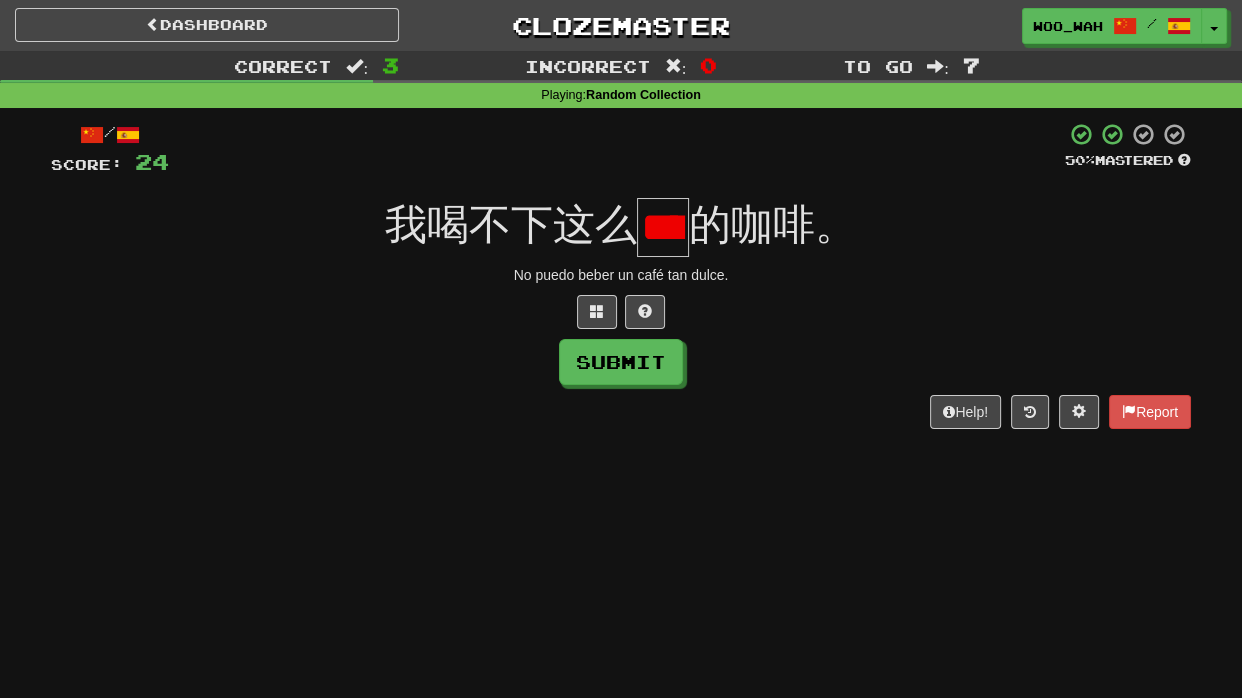 scroll, scrollTop: 0, scrollLeft: 23, axis: horizontal 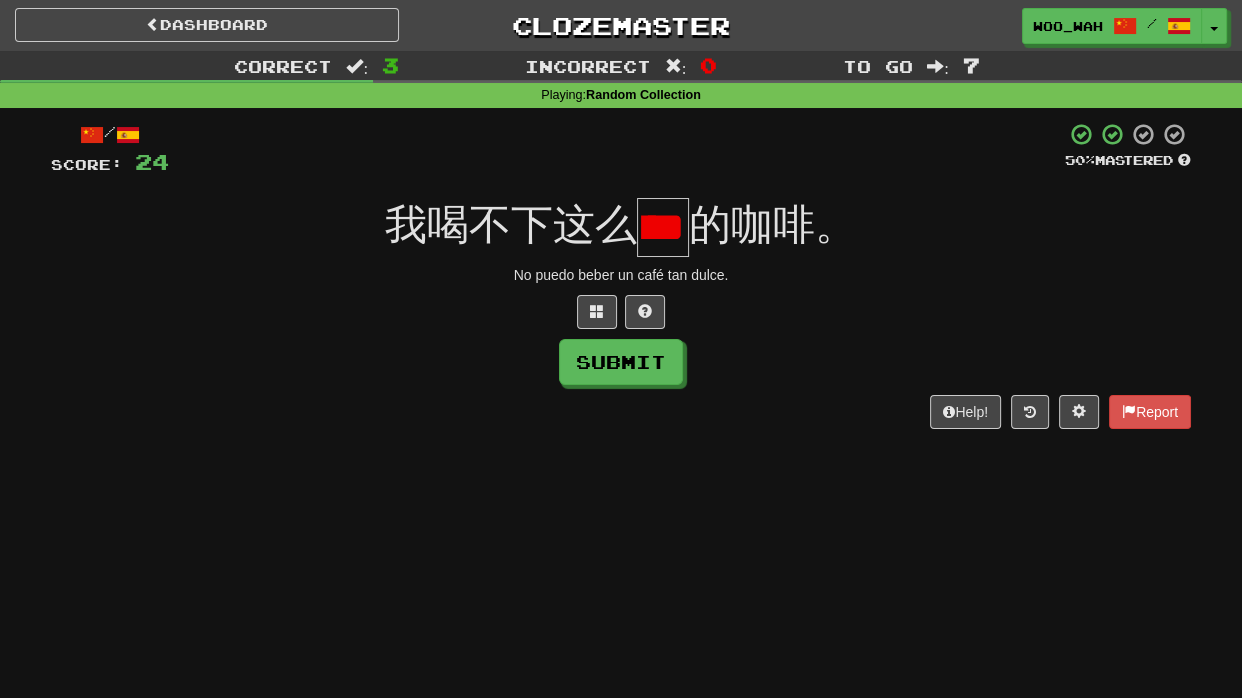 type on "*" 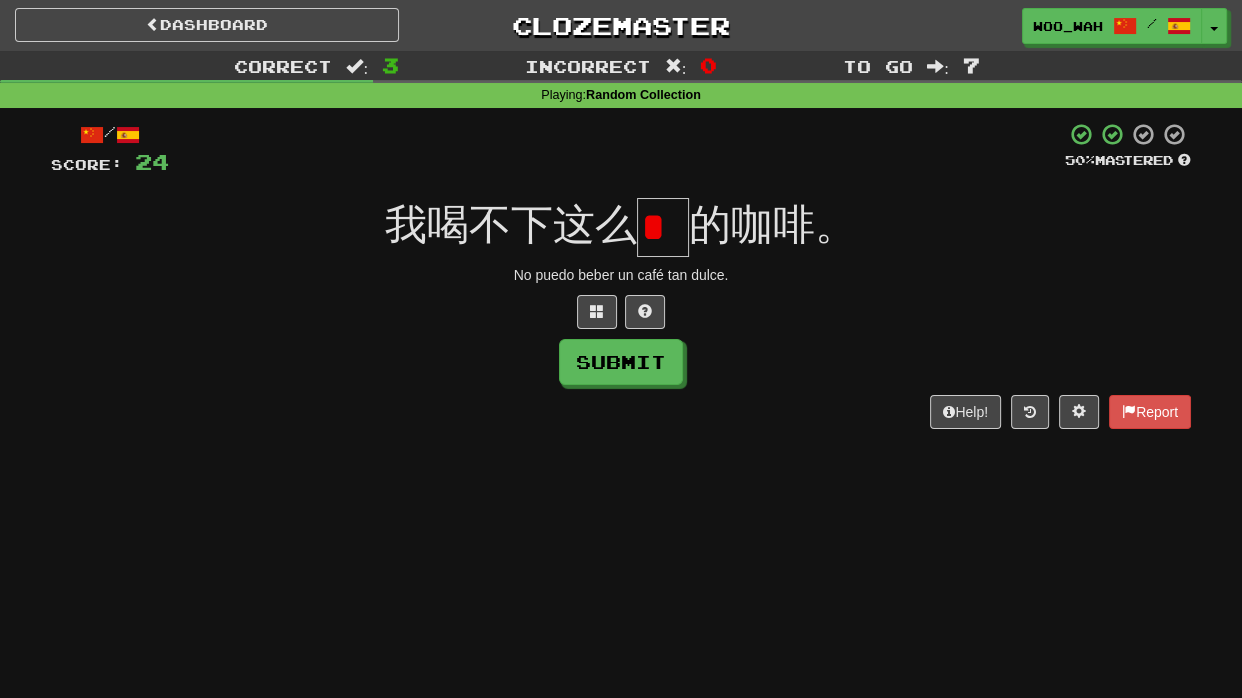 scroll, scrollTop: 0, scrollLeft: 0, axis: both 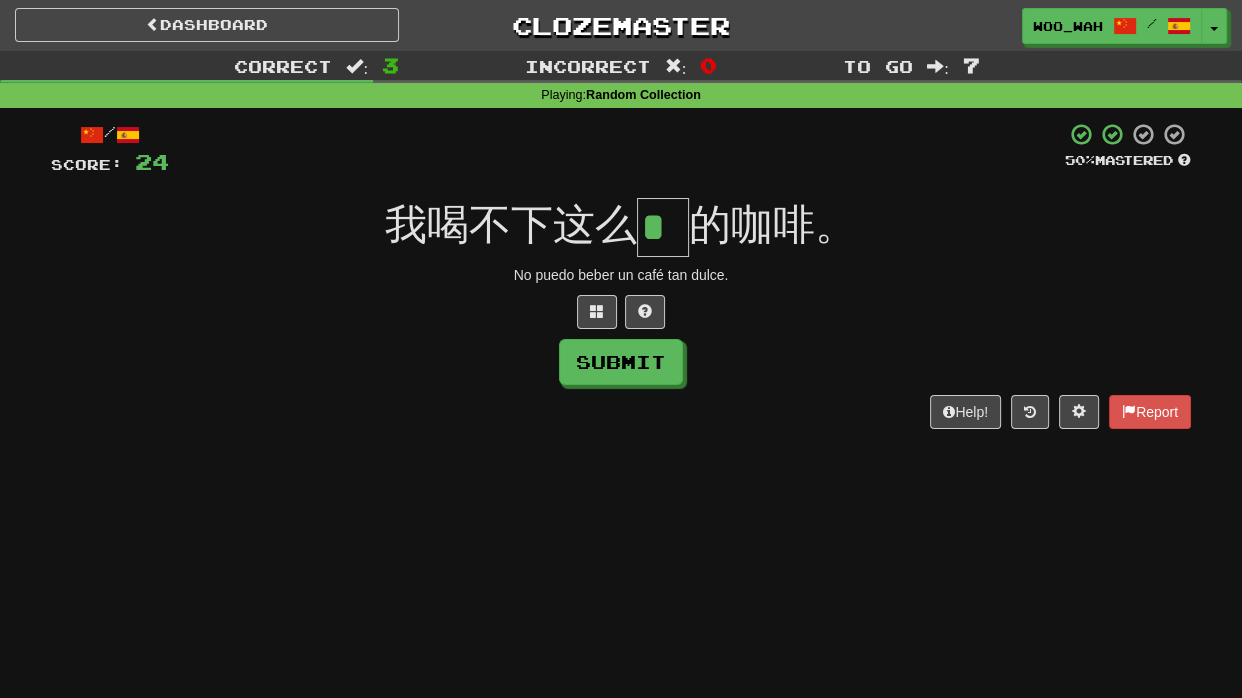 type on "*" 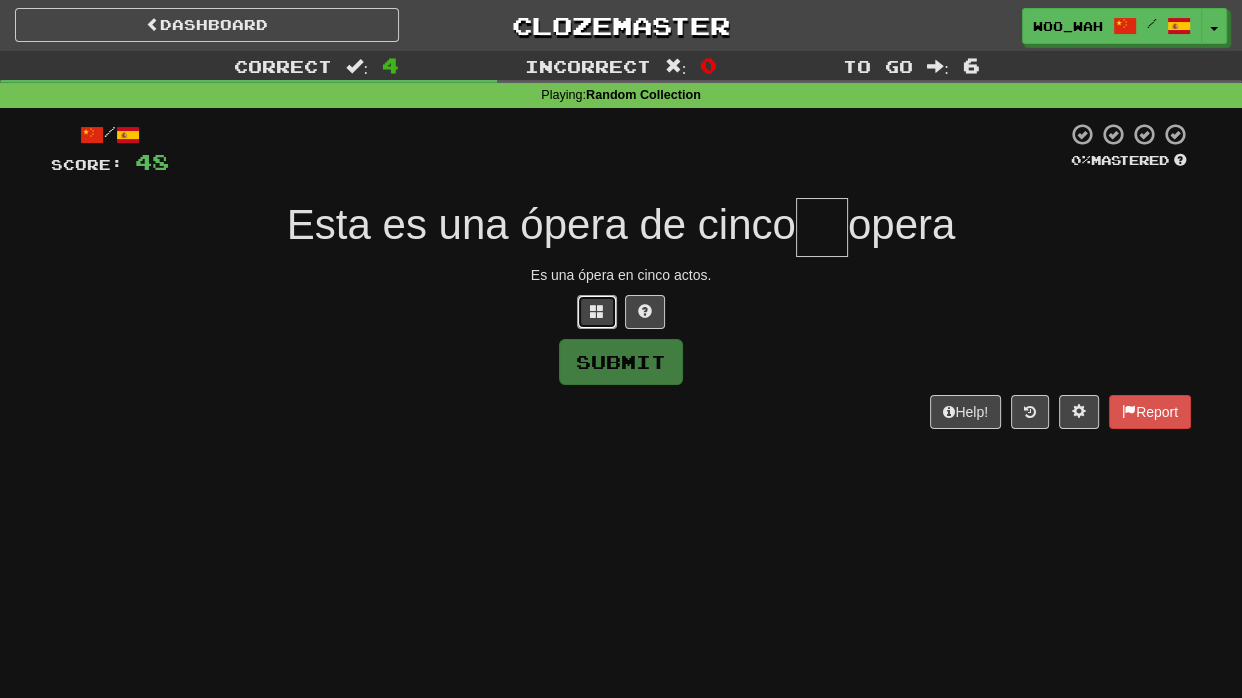 click at bounding box center [597, 312] 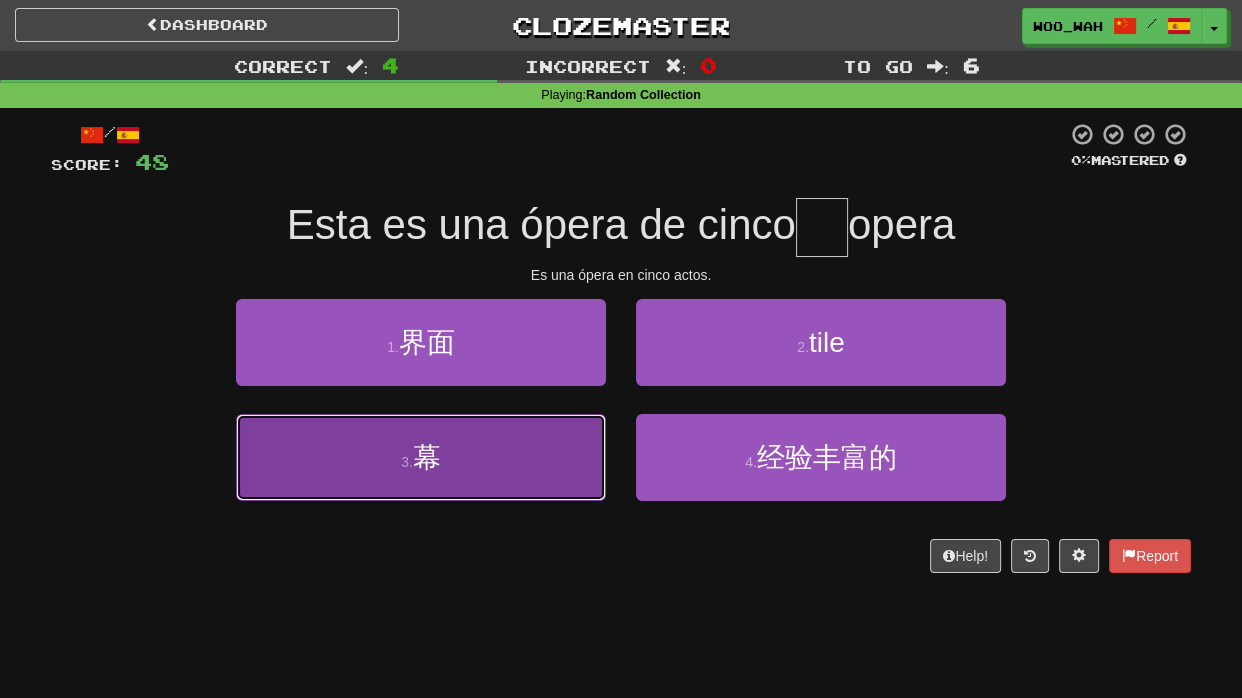 click on "幕" at bounding box center [427, 457] 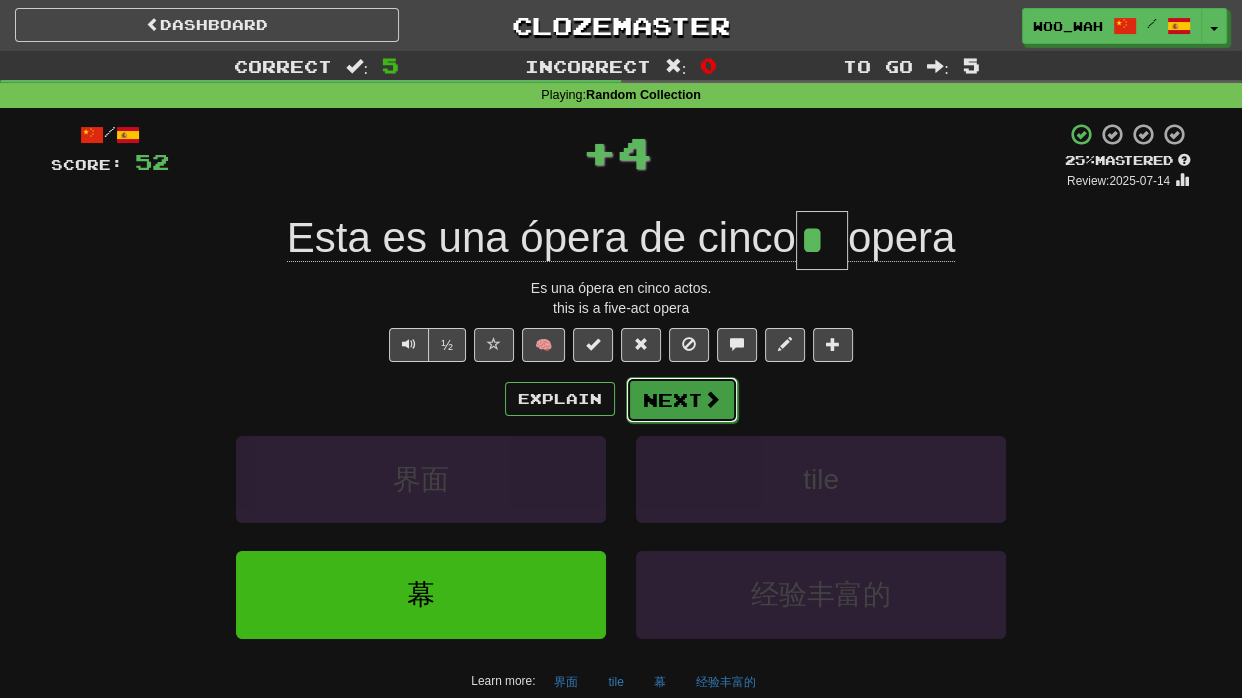 click on "Next" at bounding box center [682, 400] 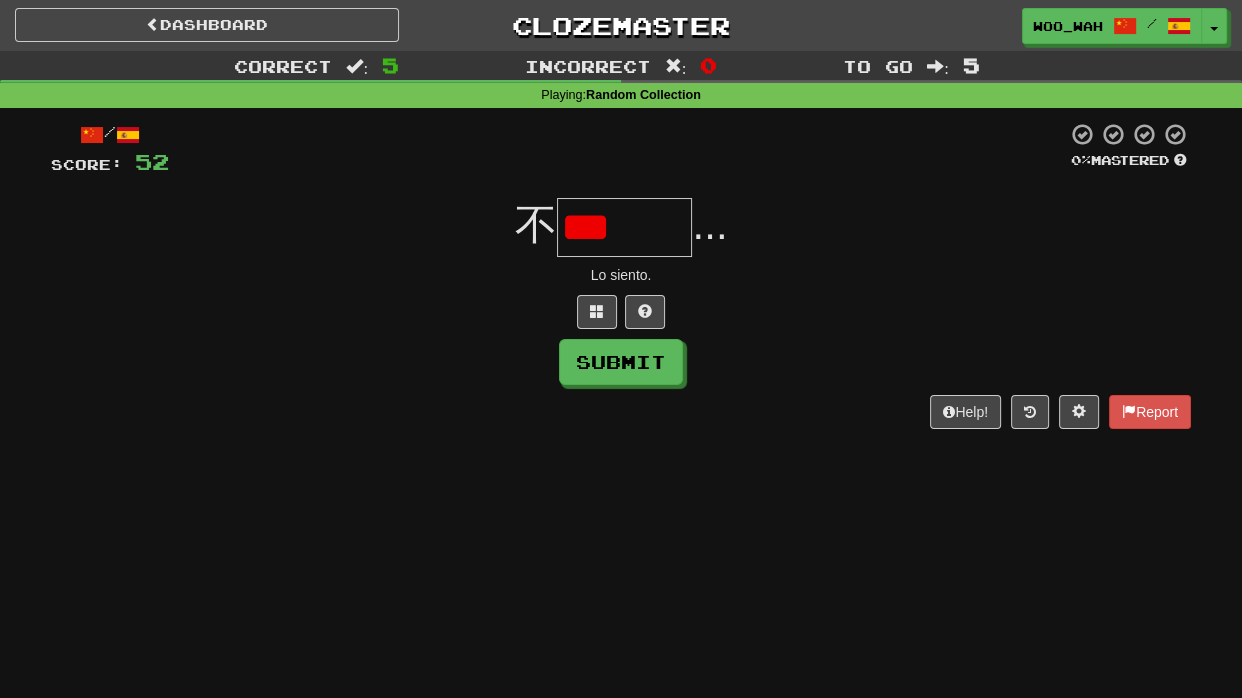 scroll, scrollTop: 0, scrollLeft: 0, axis: both 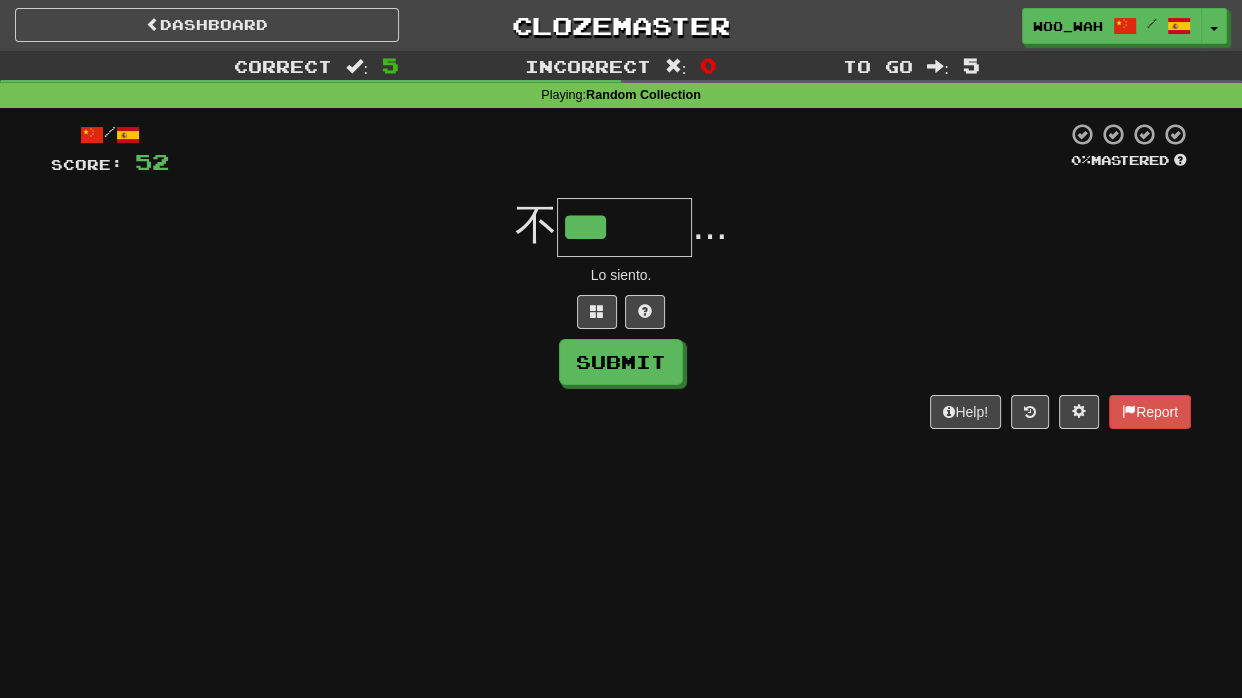 type on "***" 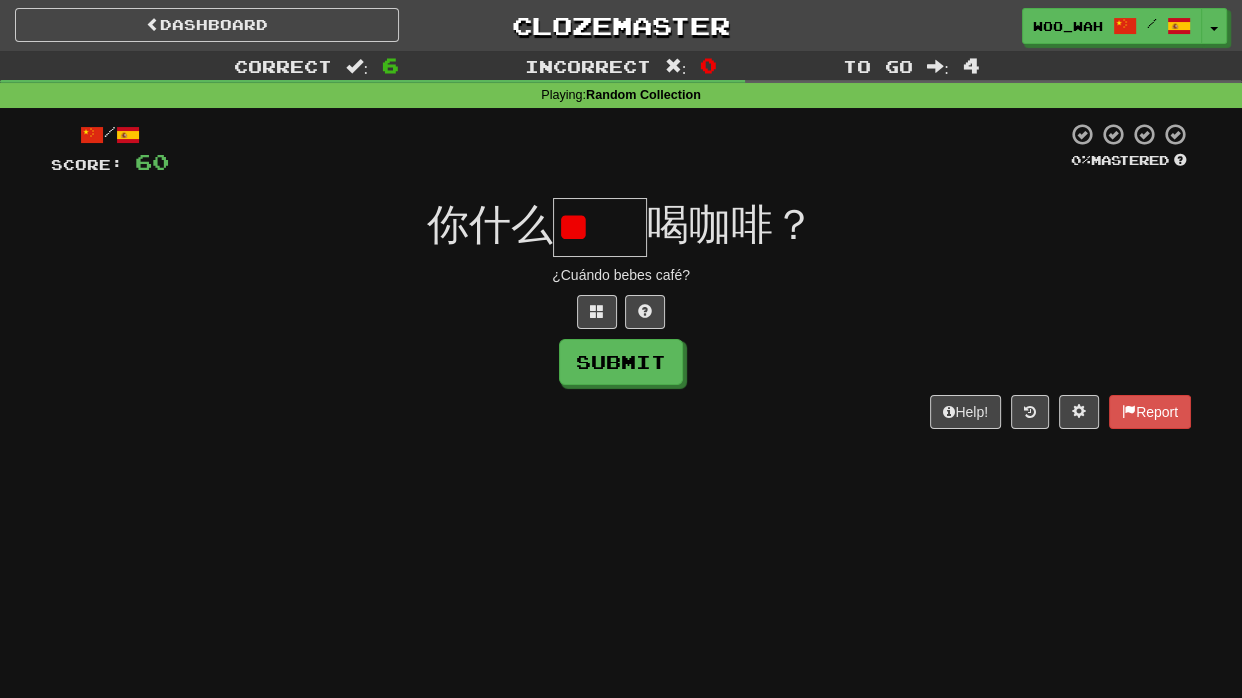 scroll, scrollTop: 0, scrollLeft: 0, axis: both 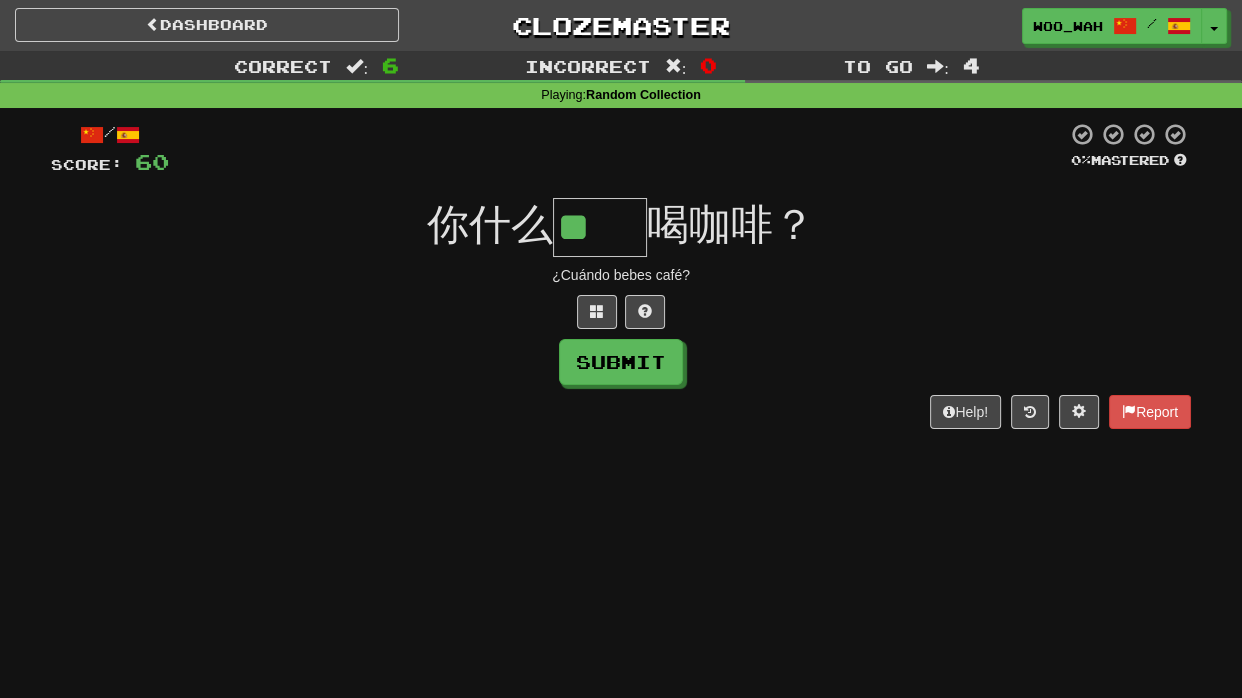 type on "**" 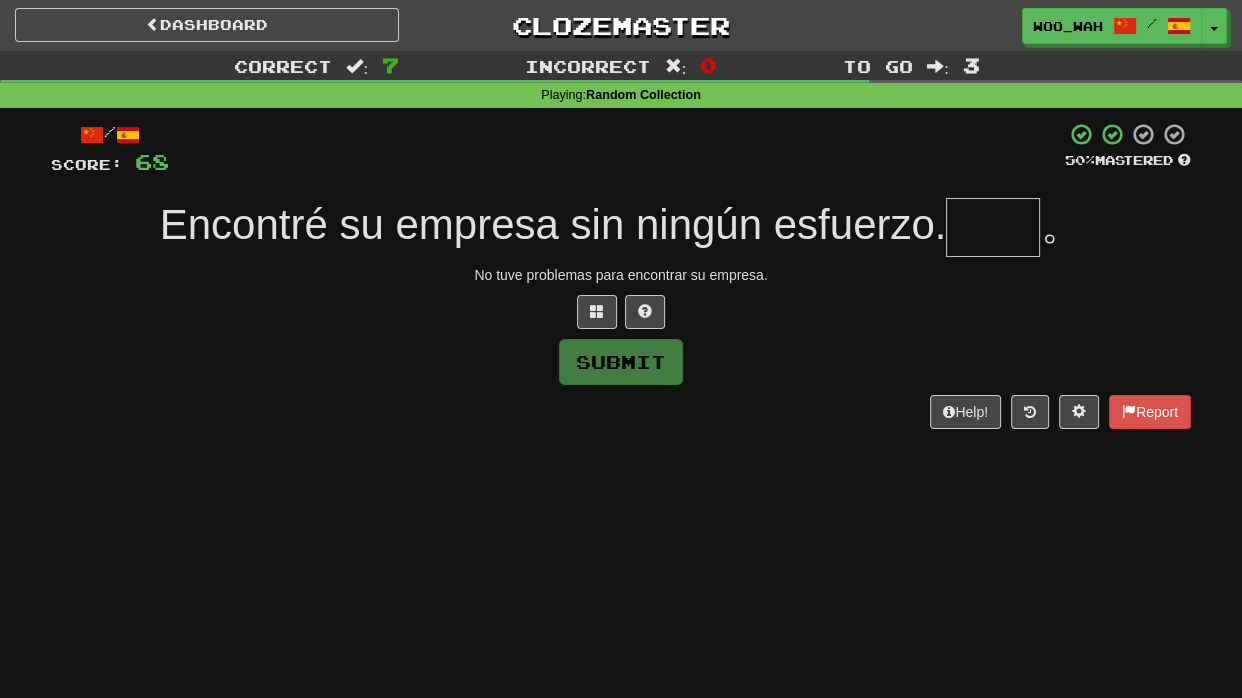 click at bounding box center (993, 227) 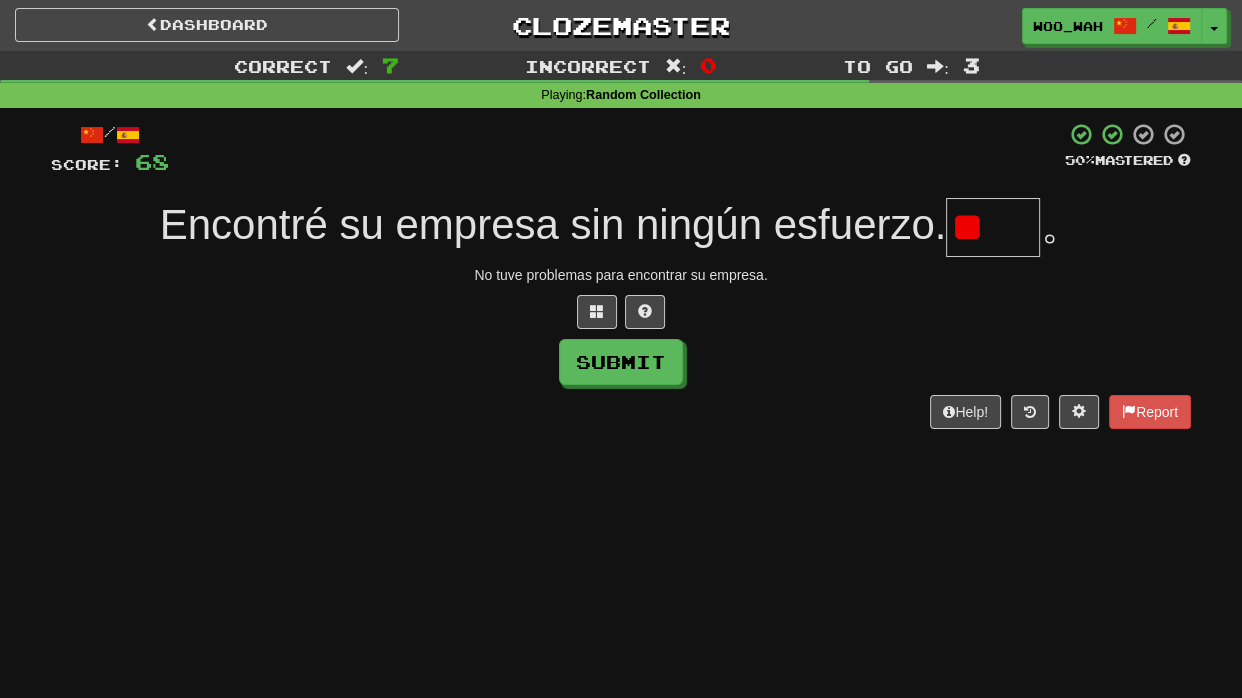 scroll, scrollTop: 0, scrollLeft: 0, axis: both 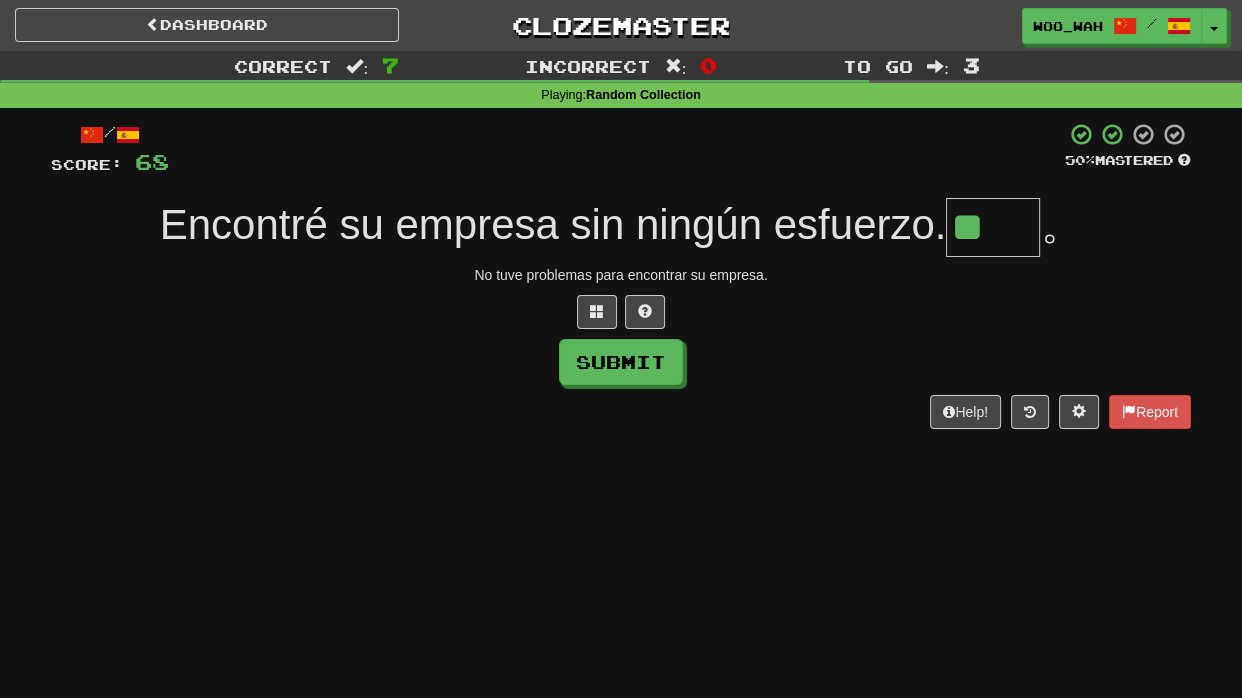 type on "**" 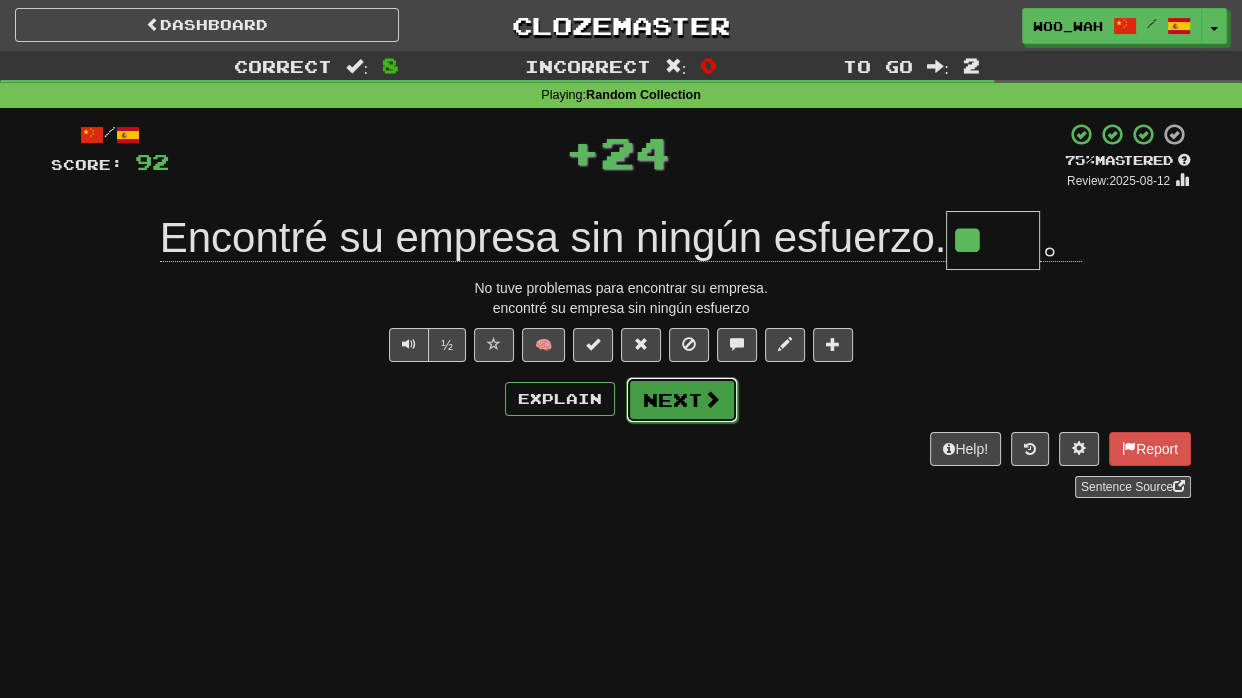 click on "Next" at bounding box center [682, 400] 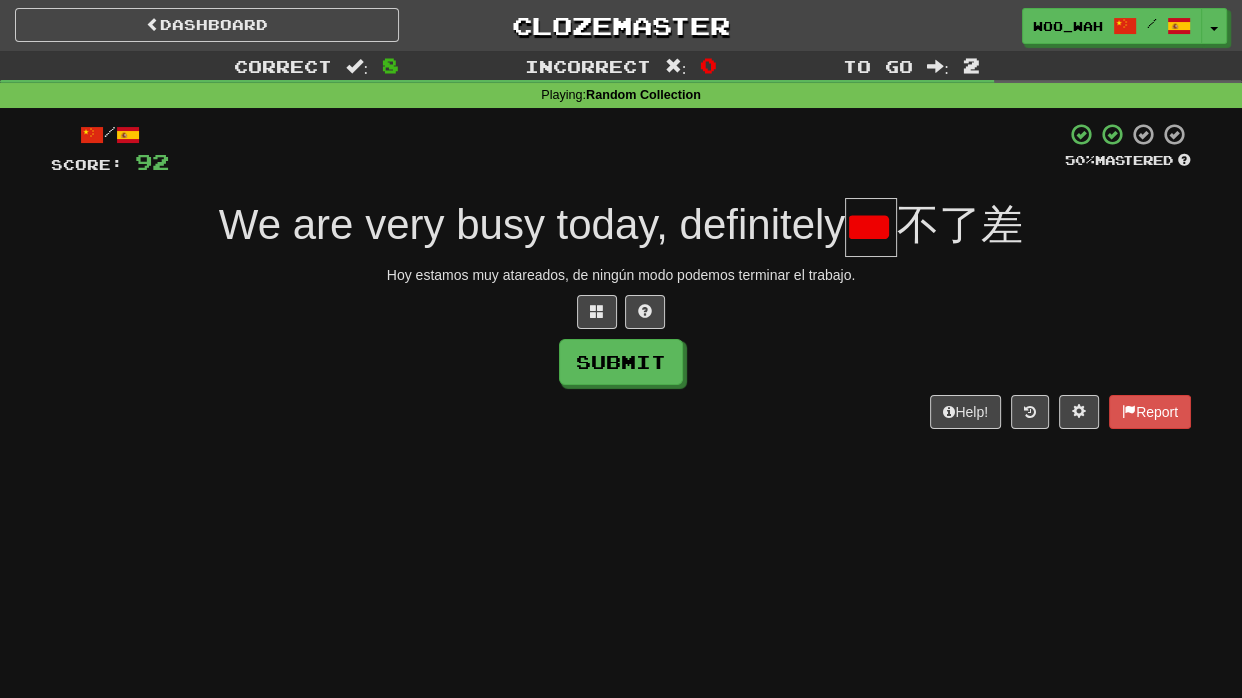 scroll, scrollTop: 0, scrollLeft: 32, axis: horizontal 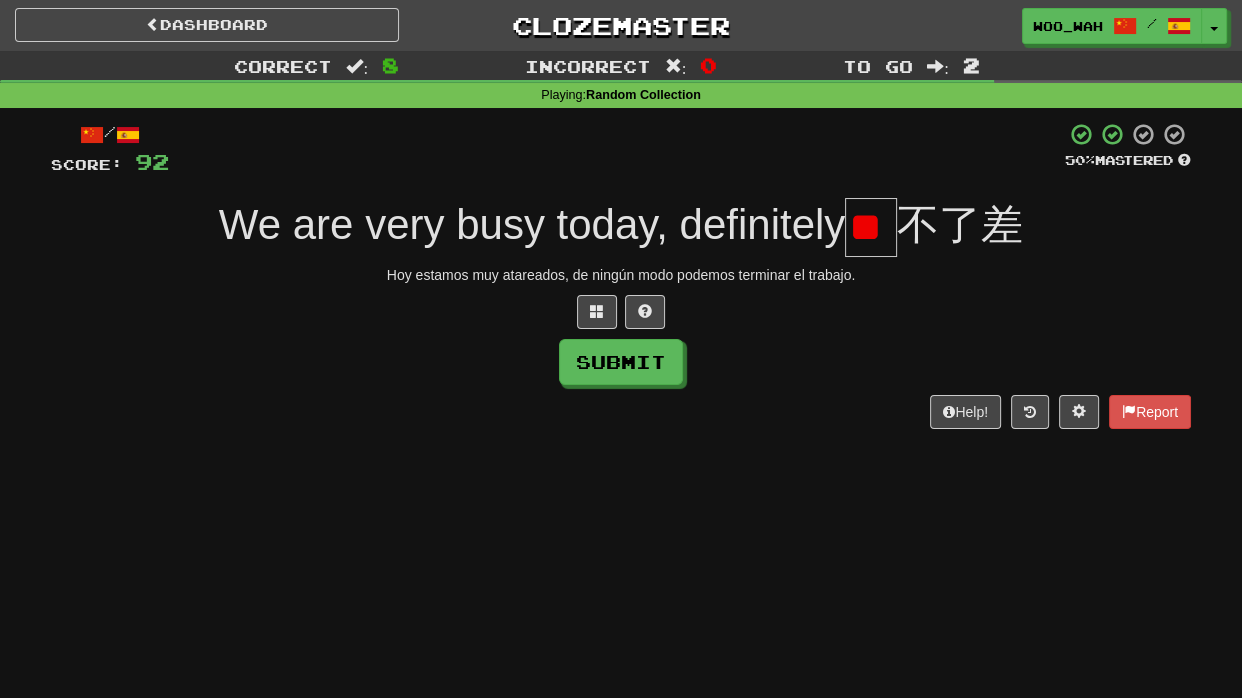 type on "***" 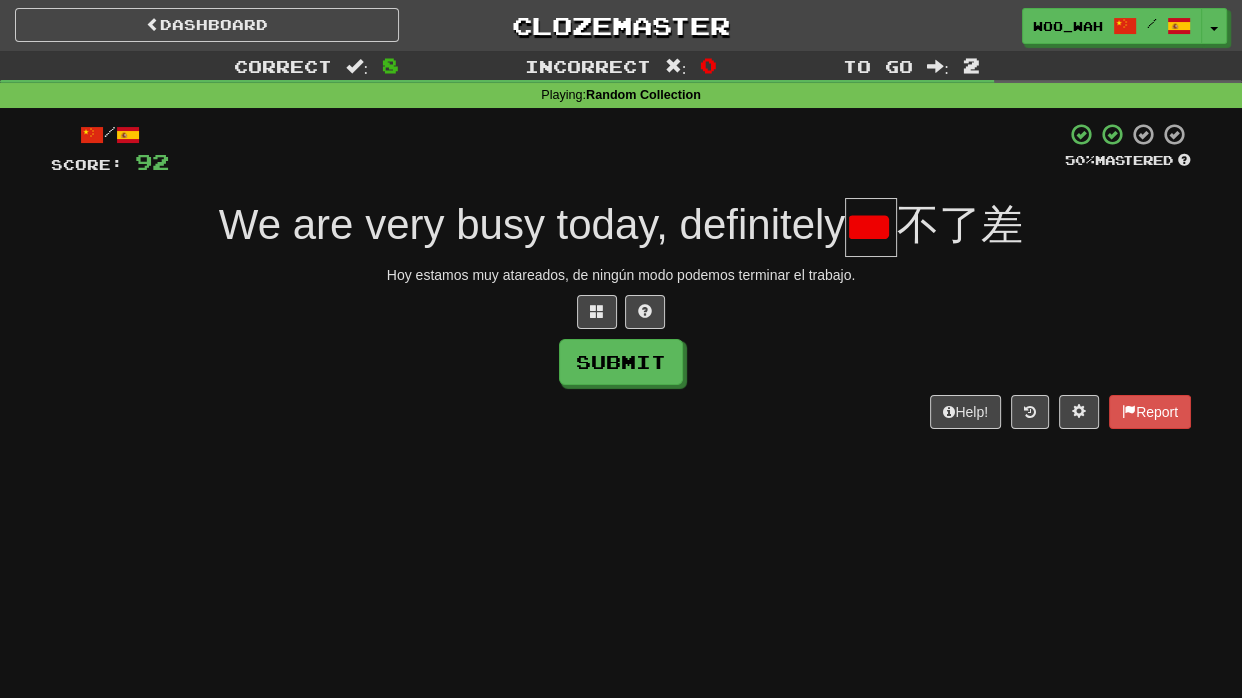 scroll, scrollTop: 0, scrollLeft: 32, axis: horizontal 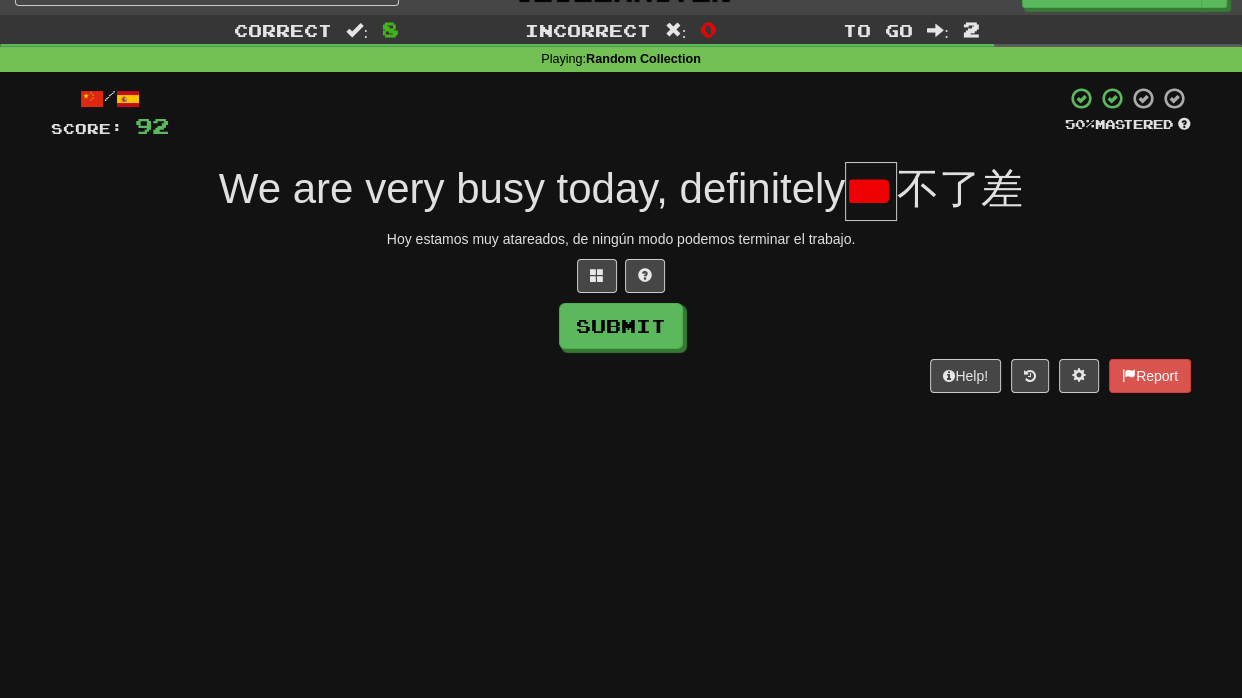 click on "/  Score:   92 50 %  Mastered 我们今天很忙，肯定 *** 不了差 Hoy estamos muy atareados, de ningún modo podemos terminar el trabajo. Submit  Help!  Report" at bounding box center [621, 239] 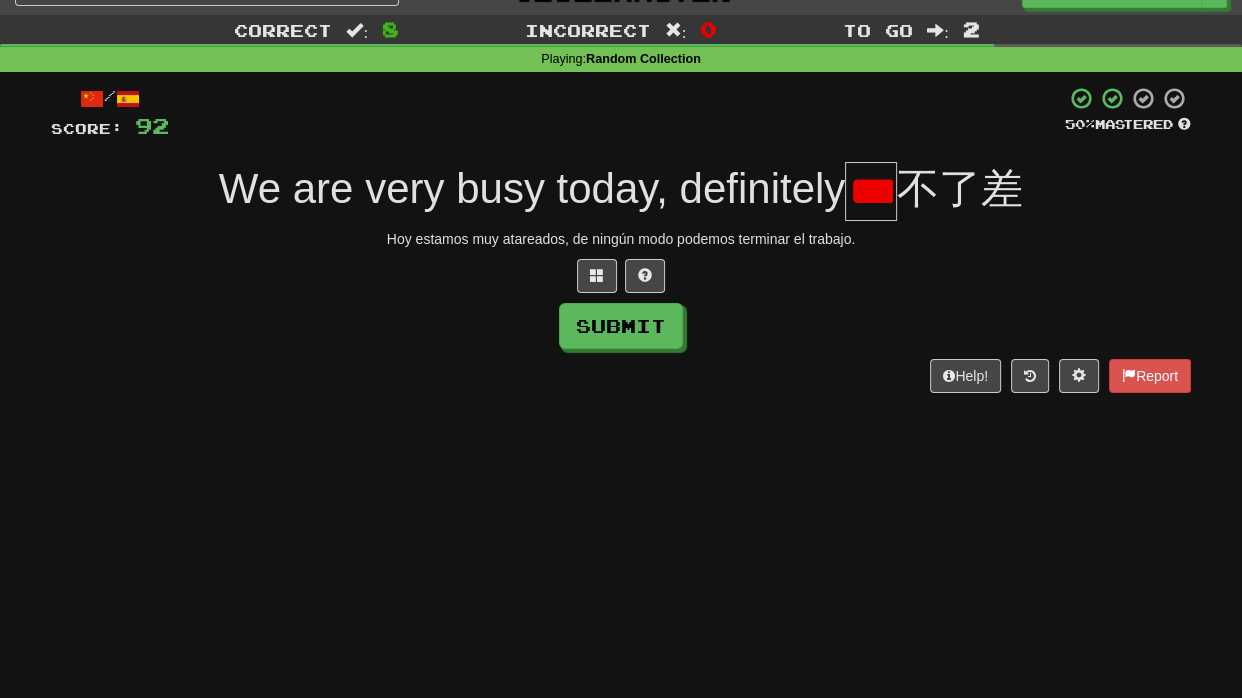 click on "***" at bounding box center [871, 191] 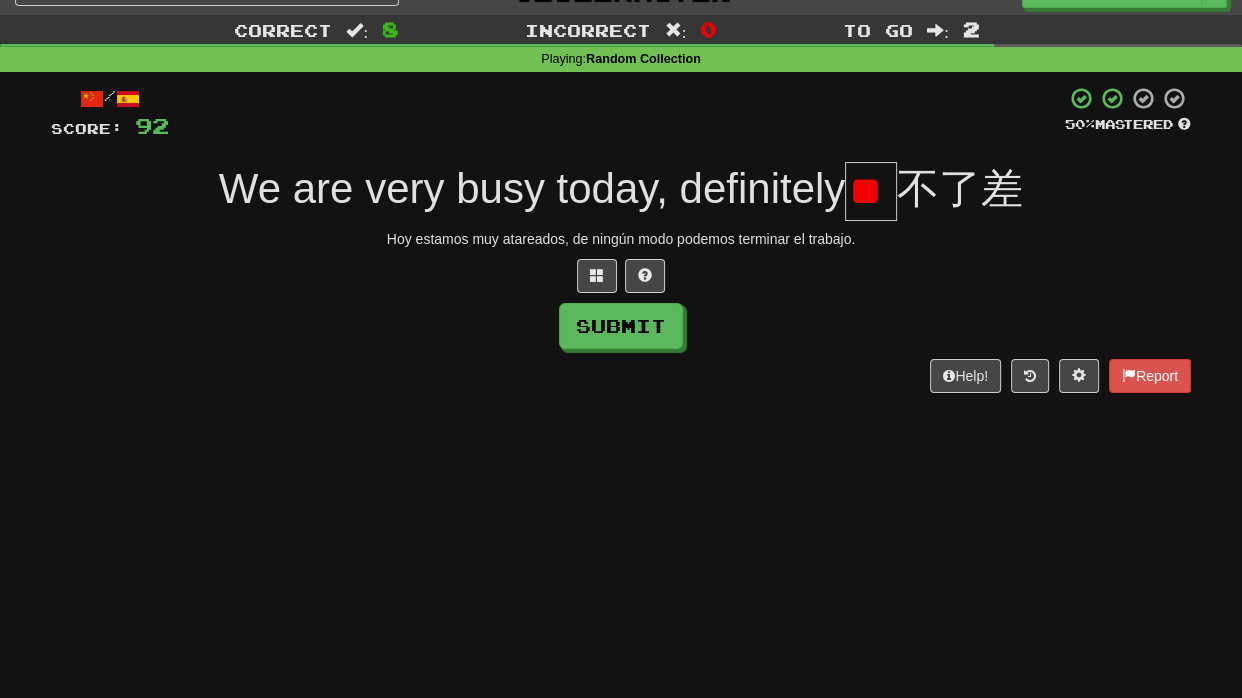 scroll, scrollTop: 0, scrollLeft: 9, axis: horizontal 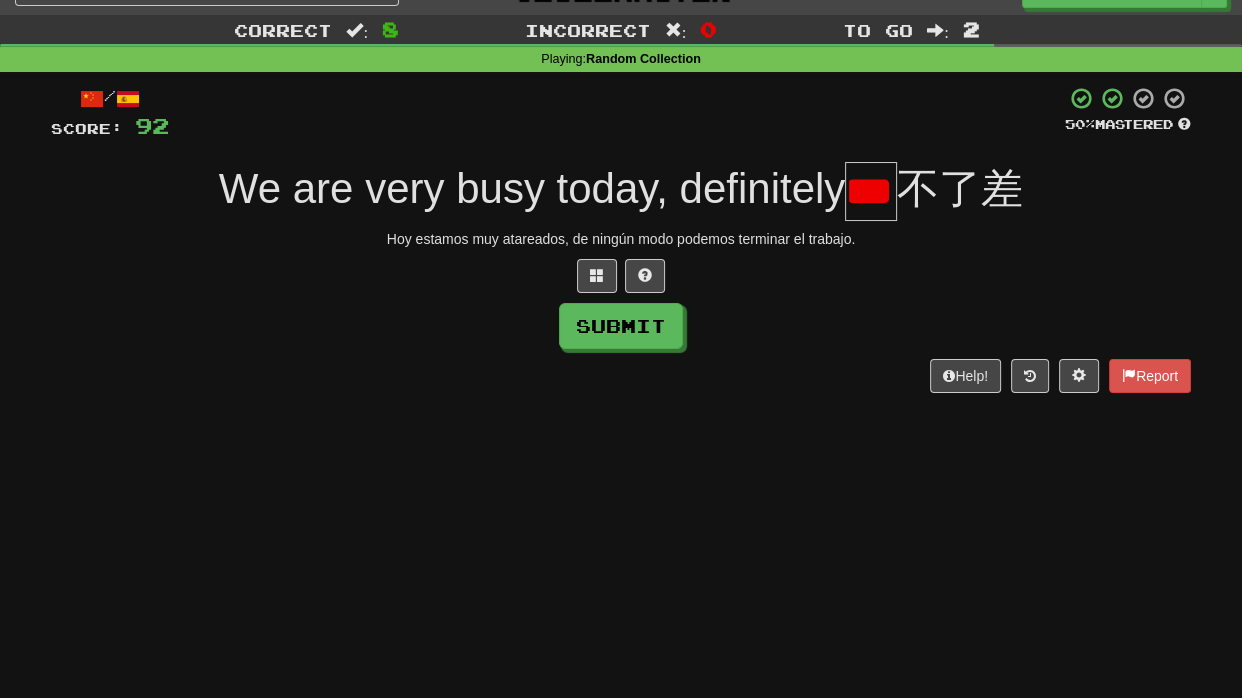type on "*" 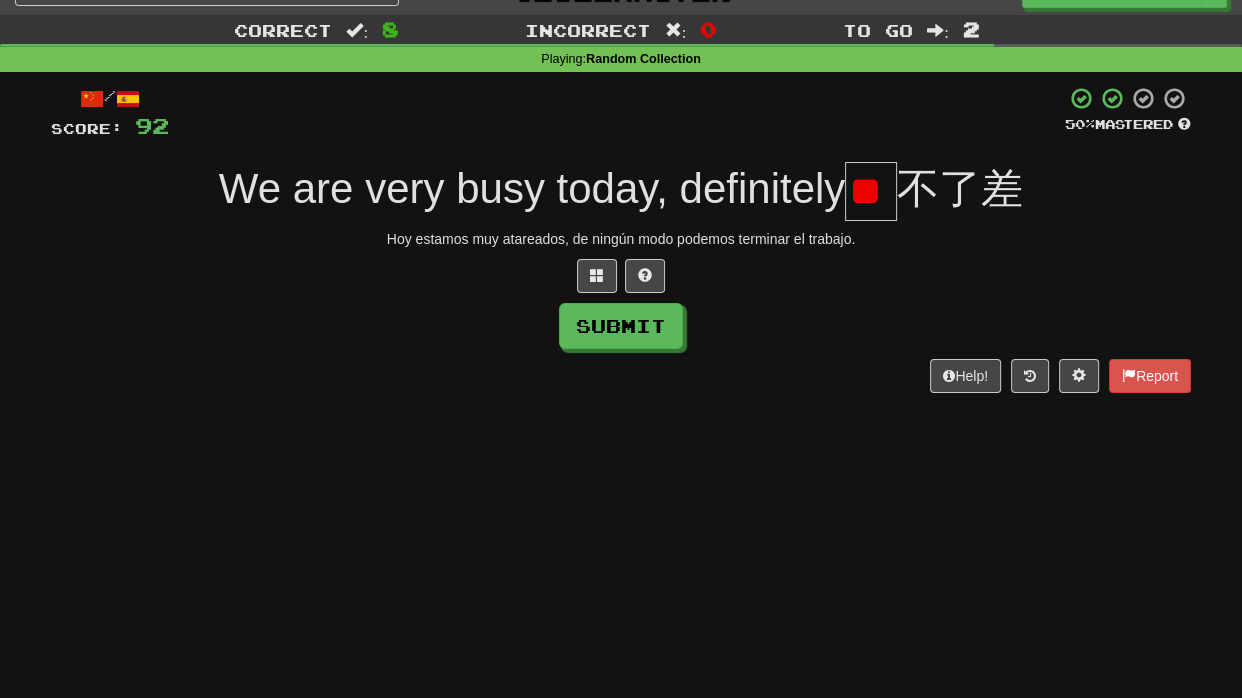 scroll, scrollTop: 0, scrollLeft: 9, axis: horizontal 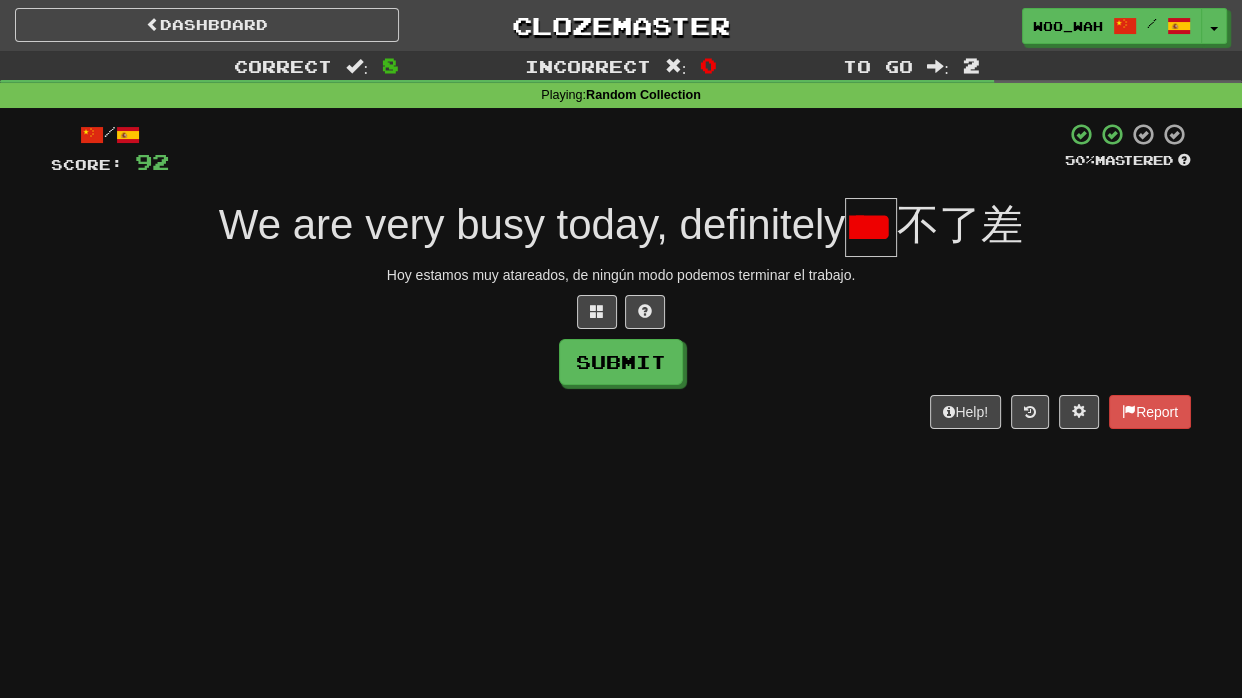 type on "*" 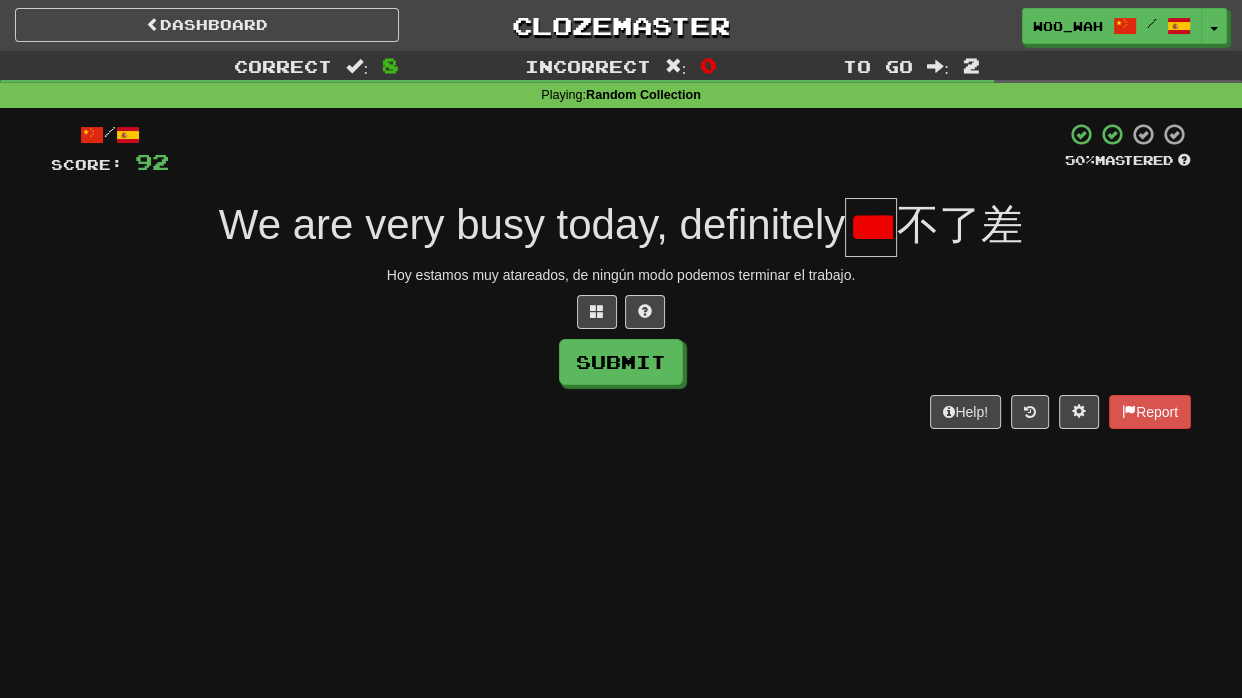 scroll, scrollTop: 0, scrollLeft: 47, axis: horizontal 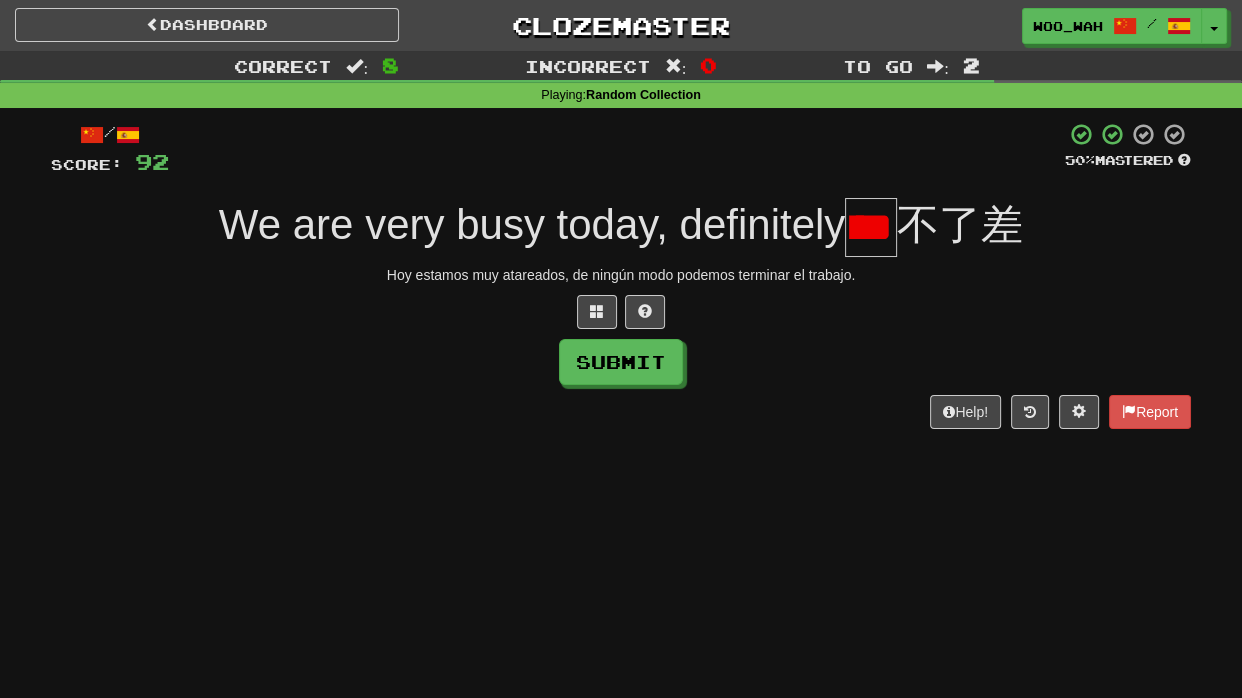 type on "*" 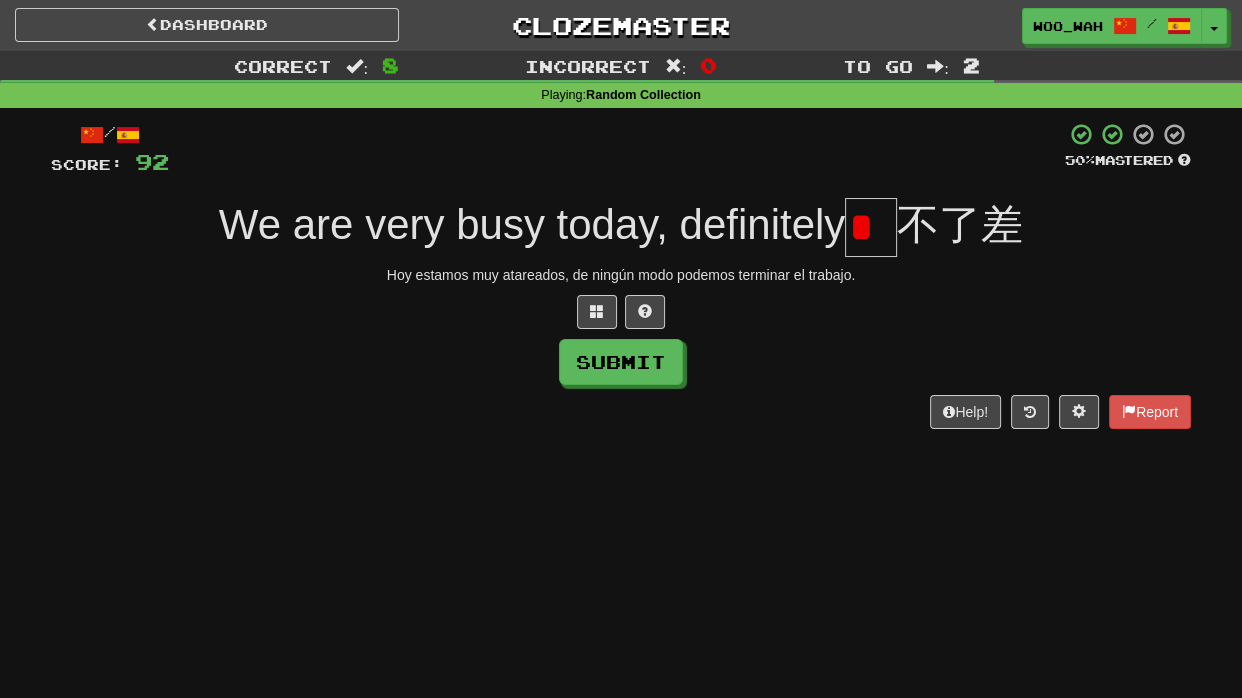 scroll, scrollTop: 0, scrollLeft: 0, axis: both 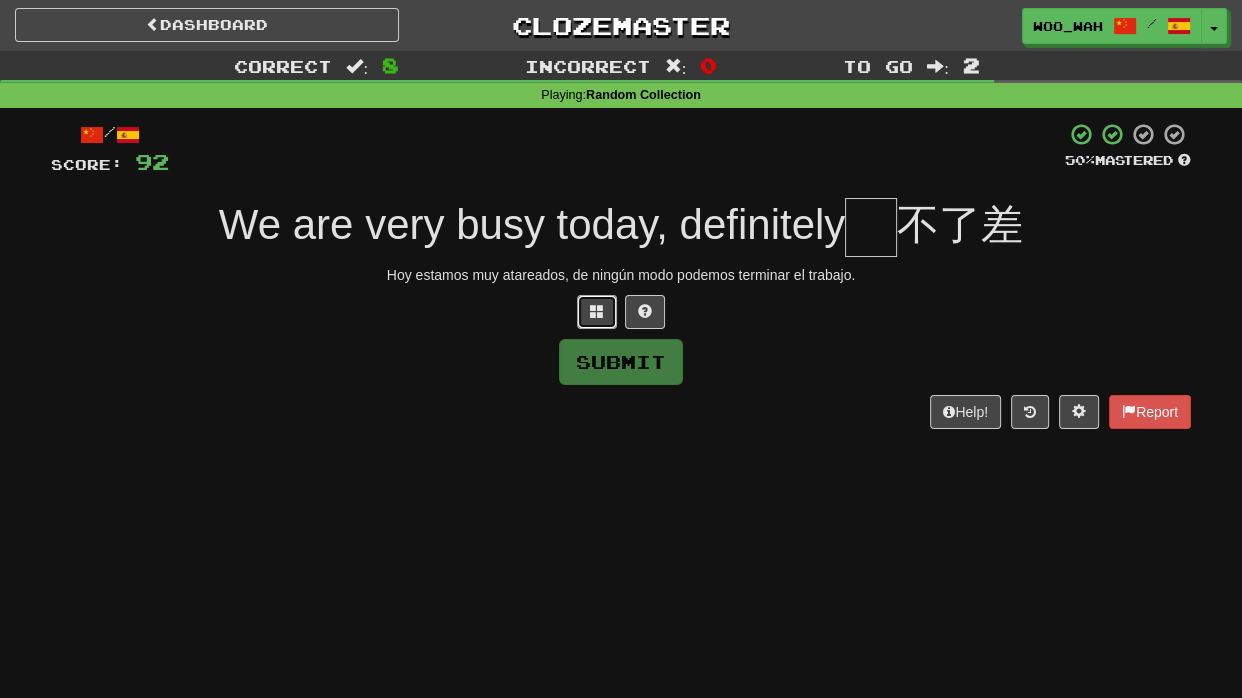 click at bounding box center (597, 311) 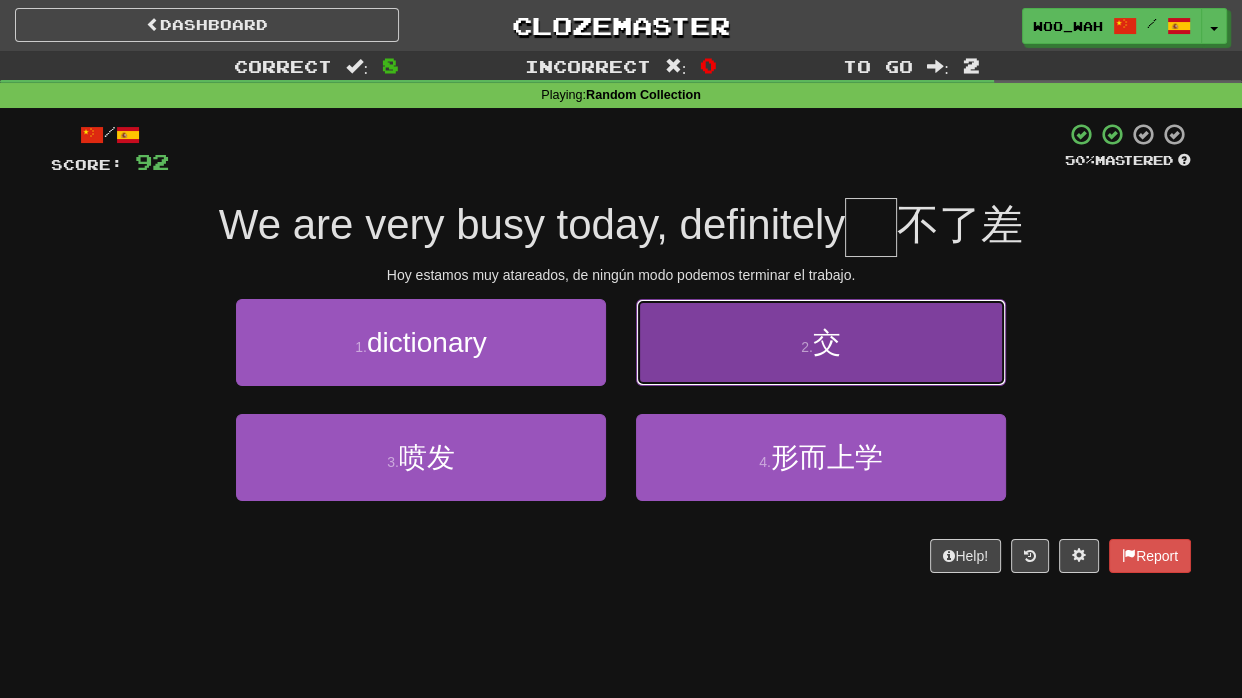 click on "交" at bounding box center [827, 342] 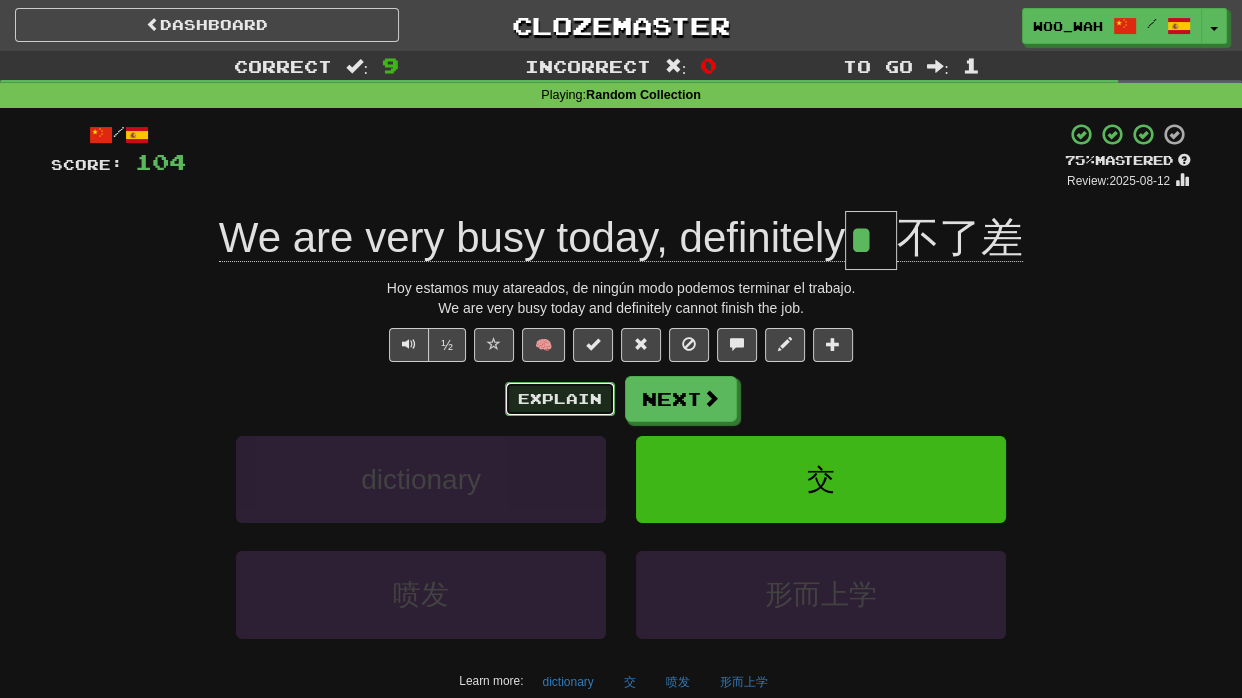 click on "Explain" at bounding box center (560, 399) 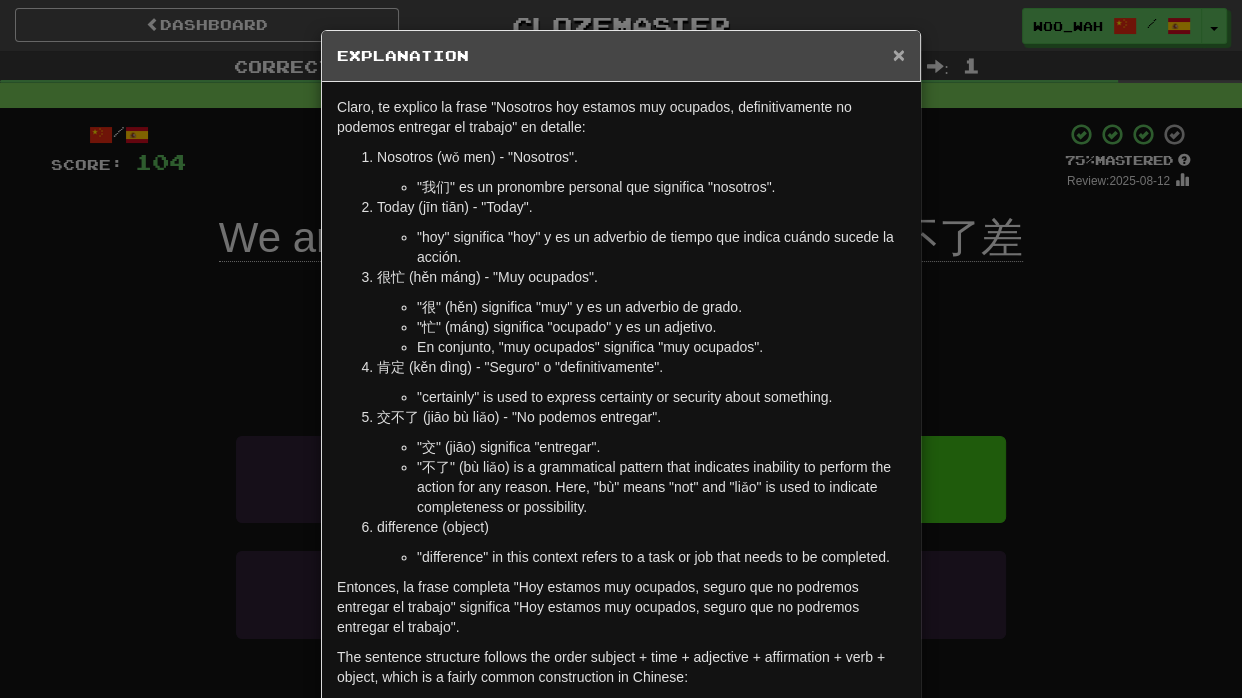 click on "×" at bounding box center [899, 54] 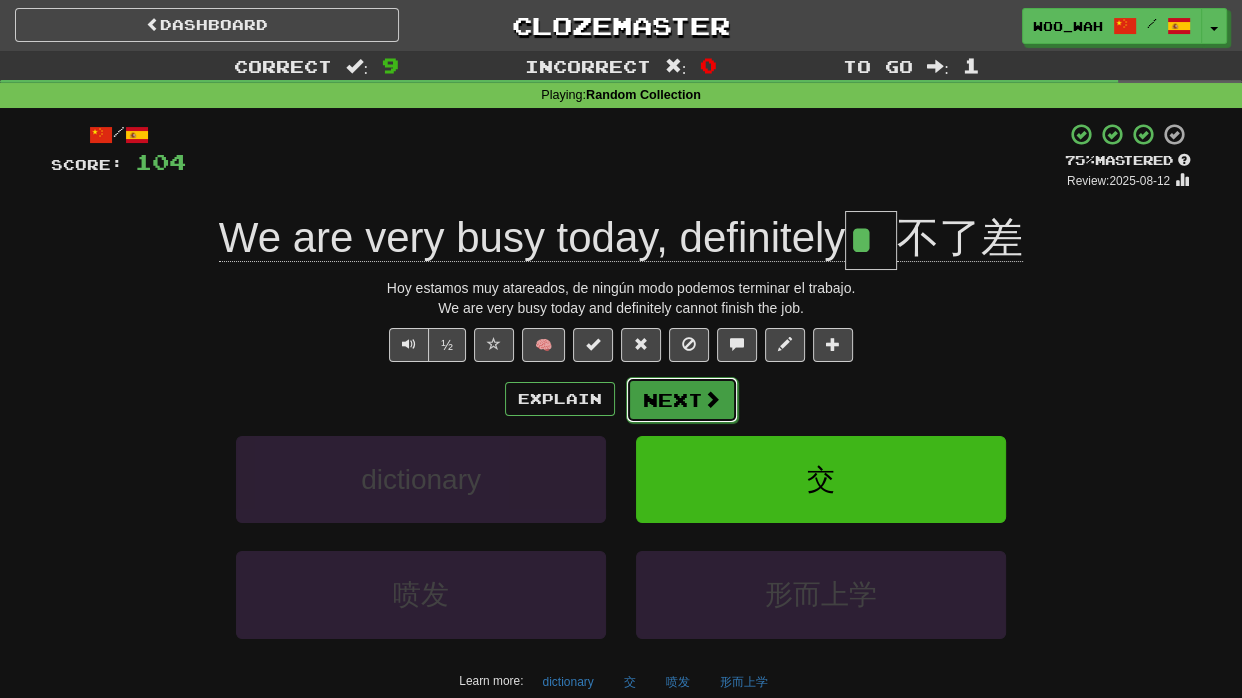 click at bounding box center (712, 399) 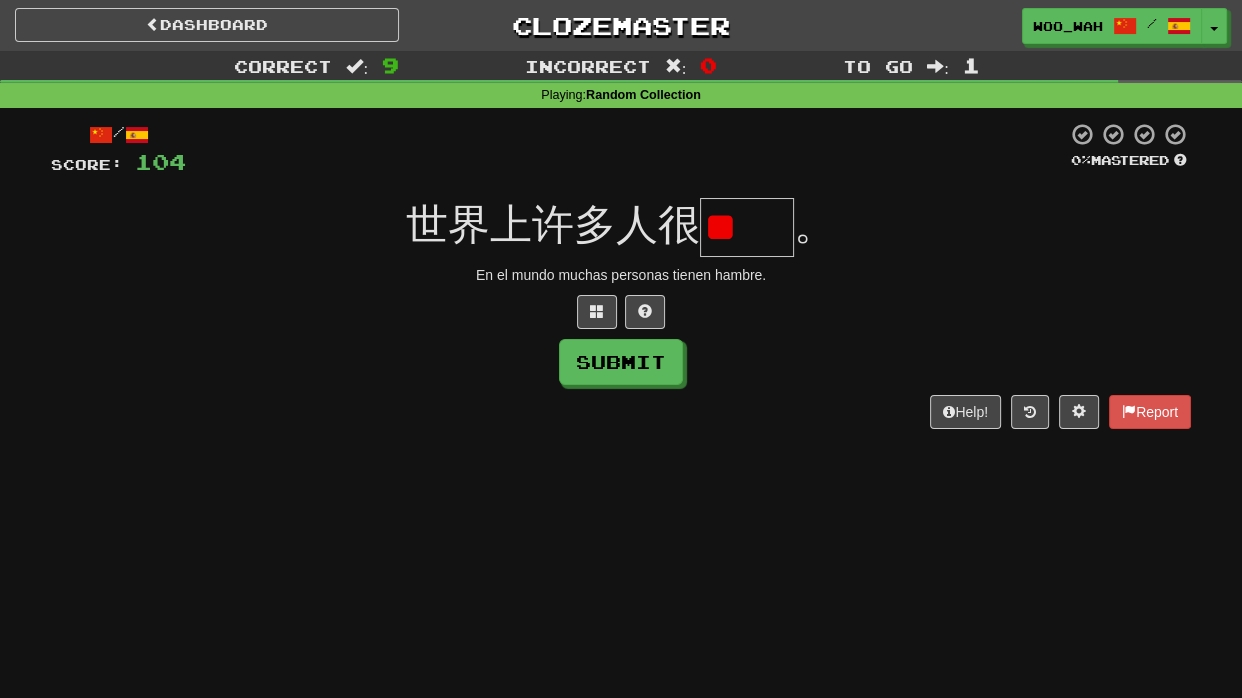 type on "*" 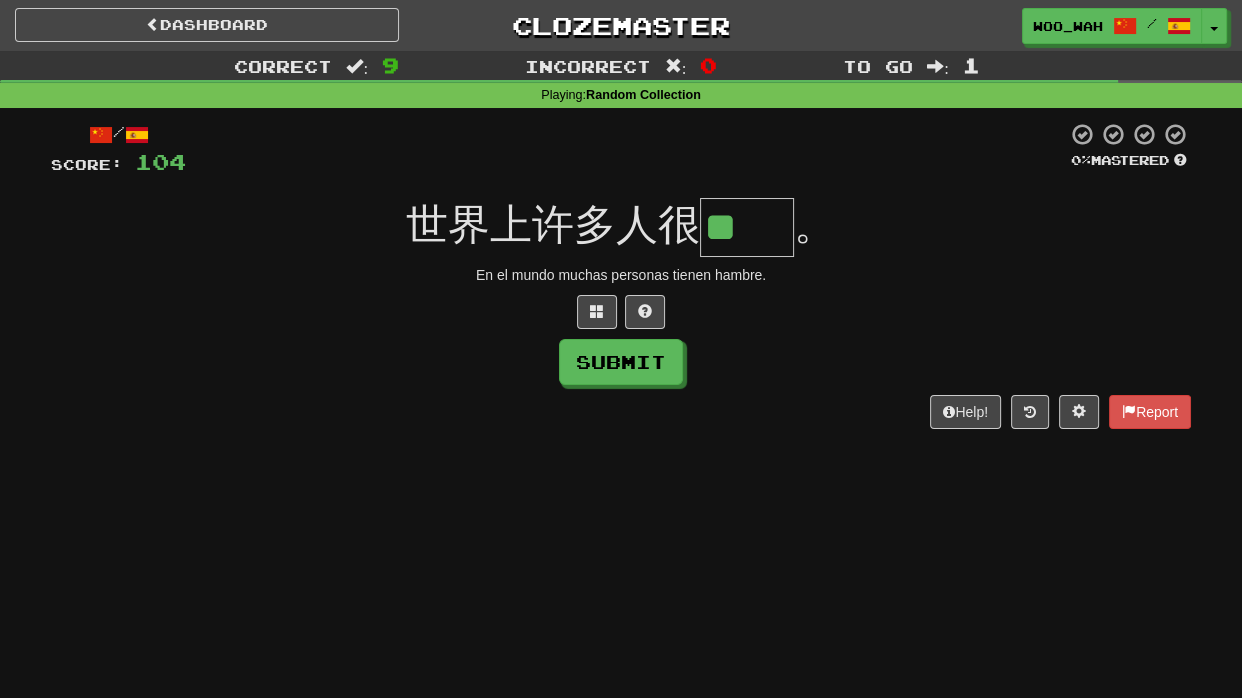 type on "**" 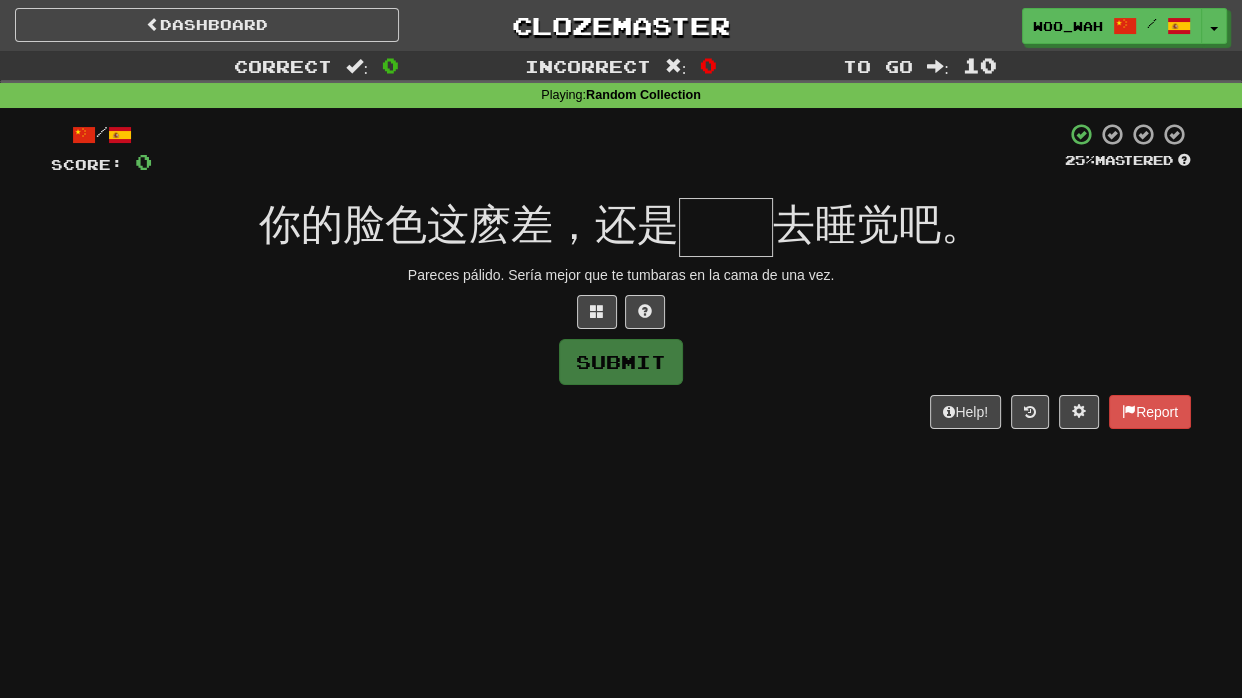 click at bounding box center (726, 227) 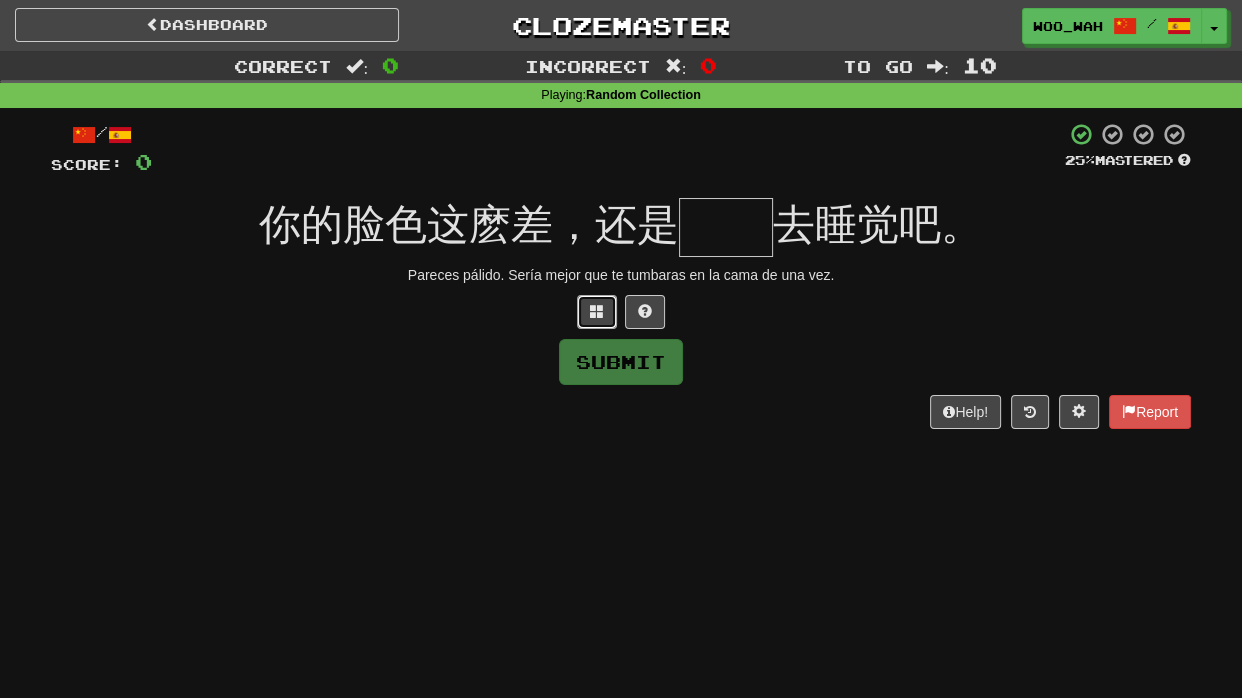 click at bounding box center (597, 312) 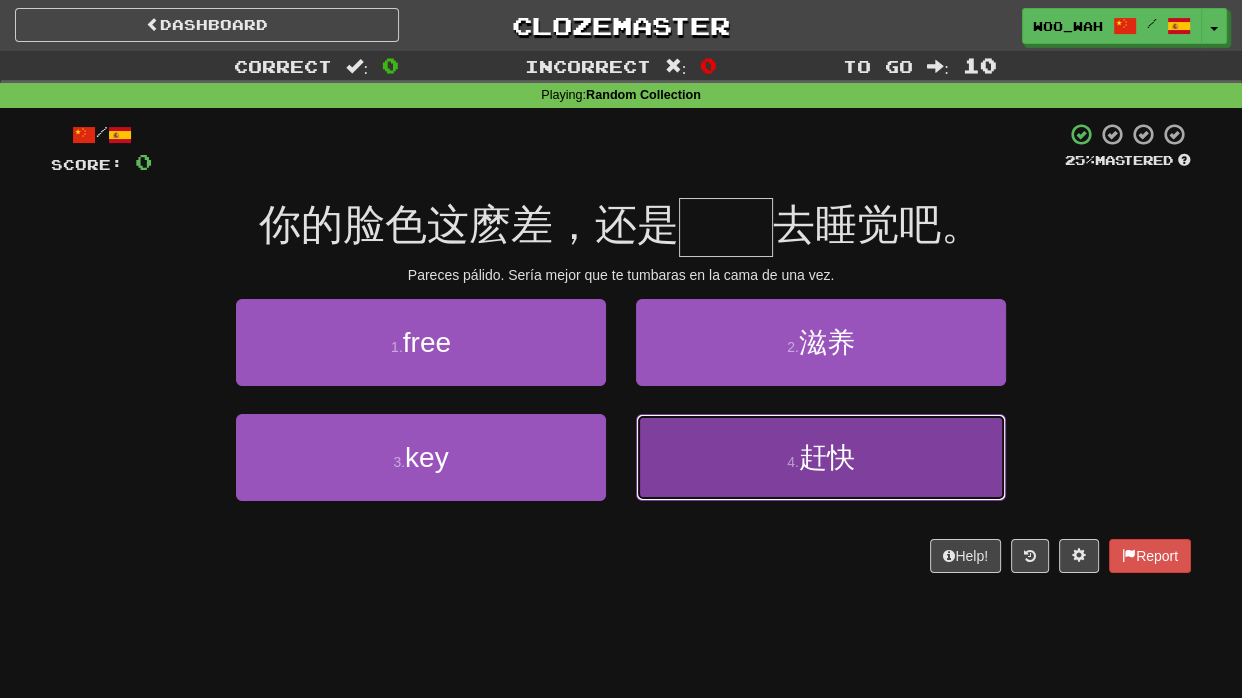 click on "赶快" at bounding box center [827, 457] 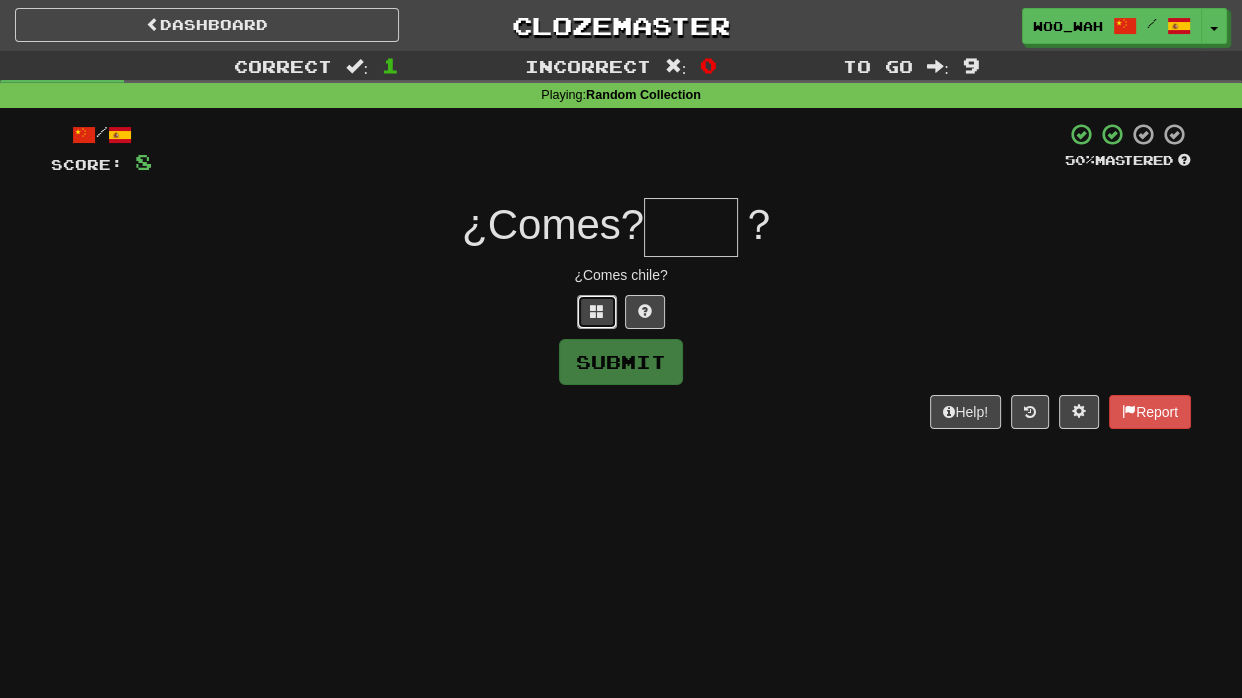 click at bounding box center (597, 311) 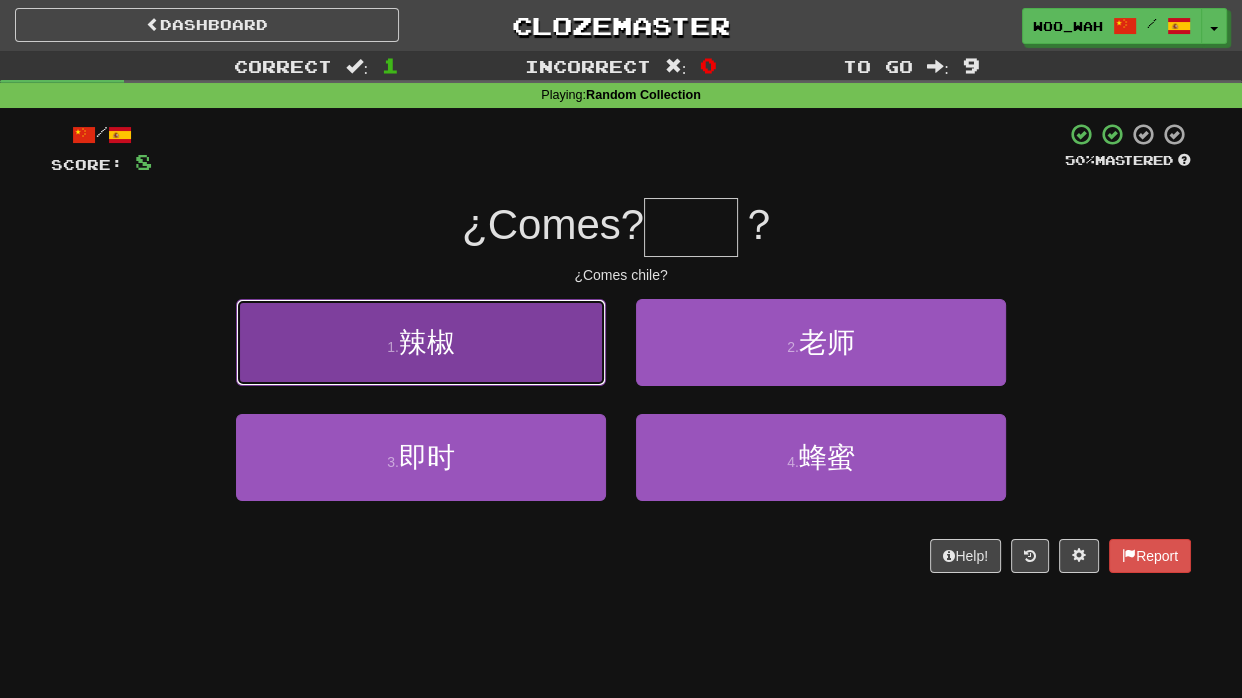 click on "辣椒" at bounding box center [427, 342] 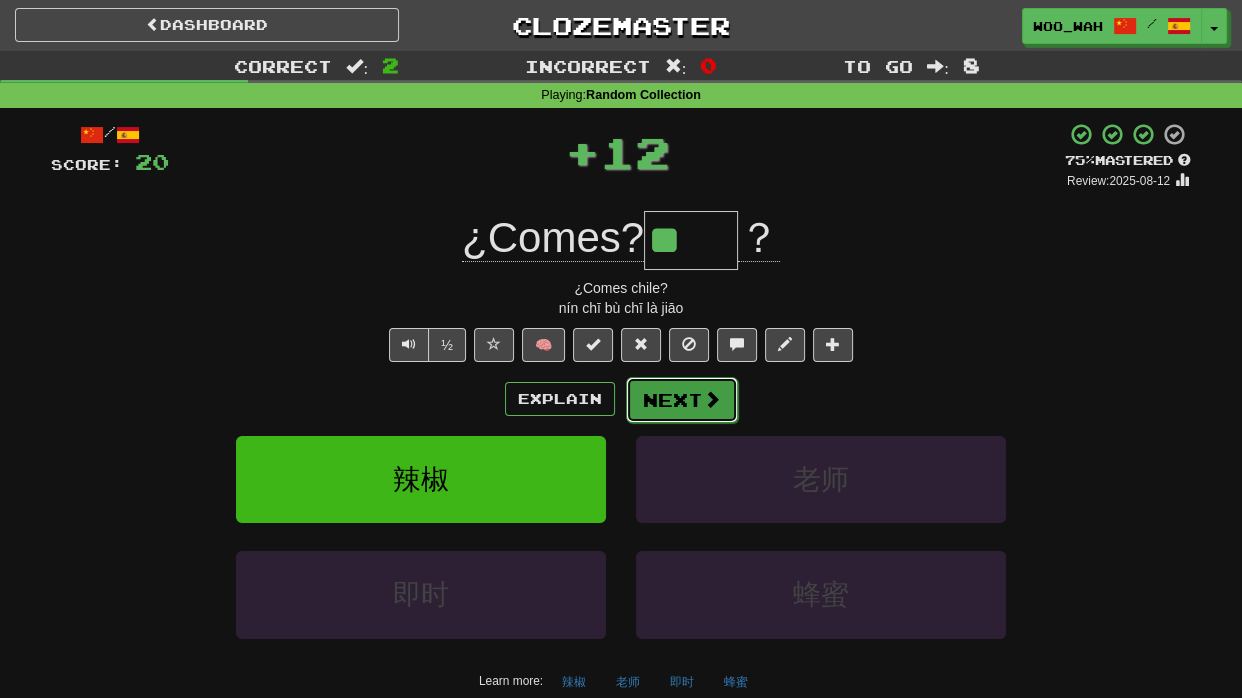 click on "Next" at bounding box center [682, 400] 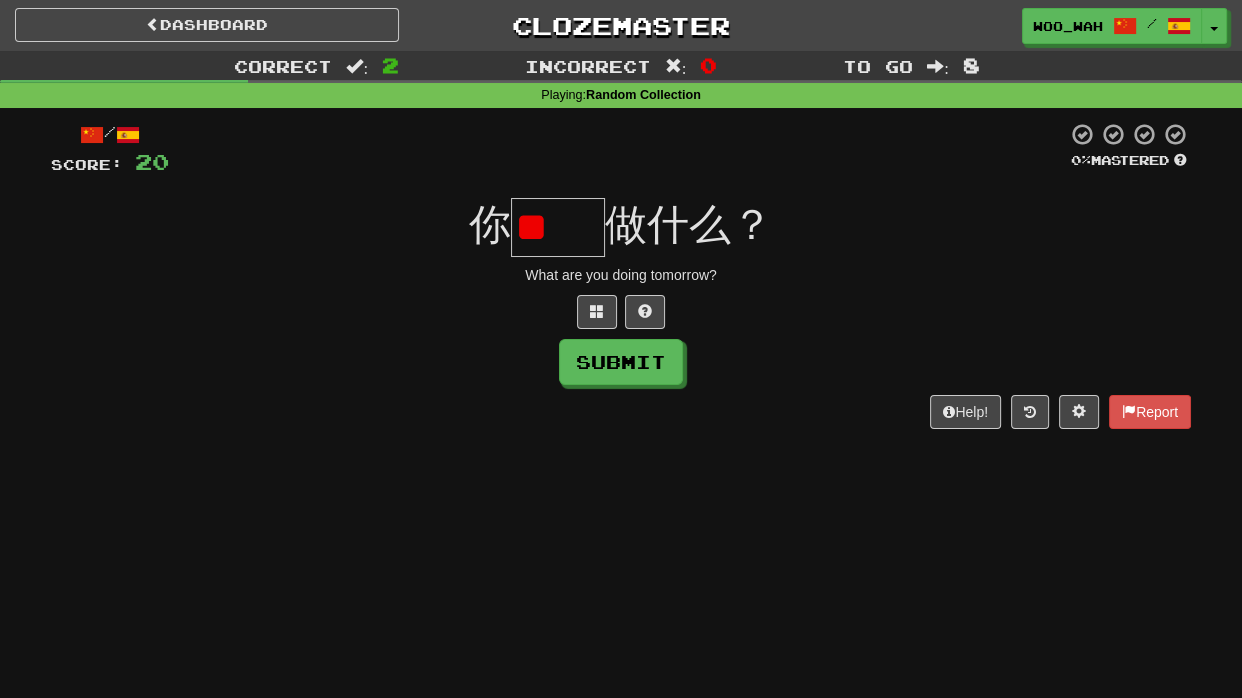 scroll, scrollTop: 0, scrollLeft: 0, axis: both 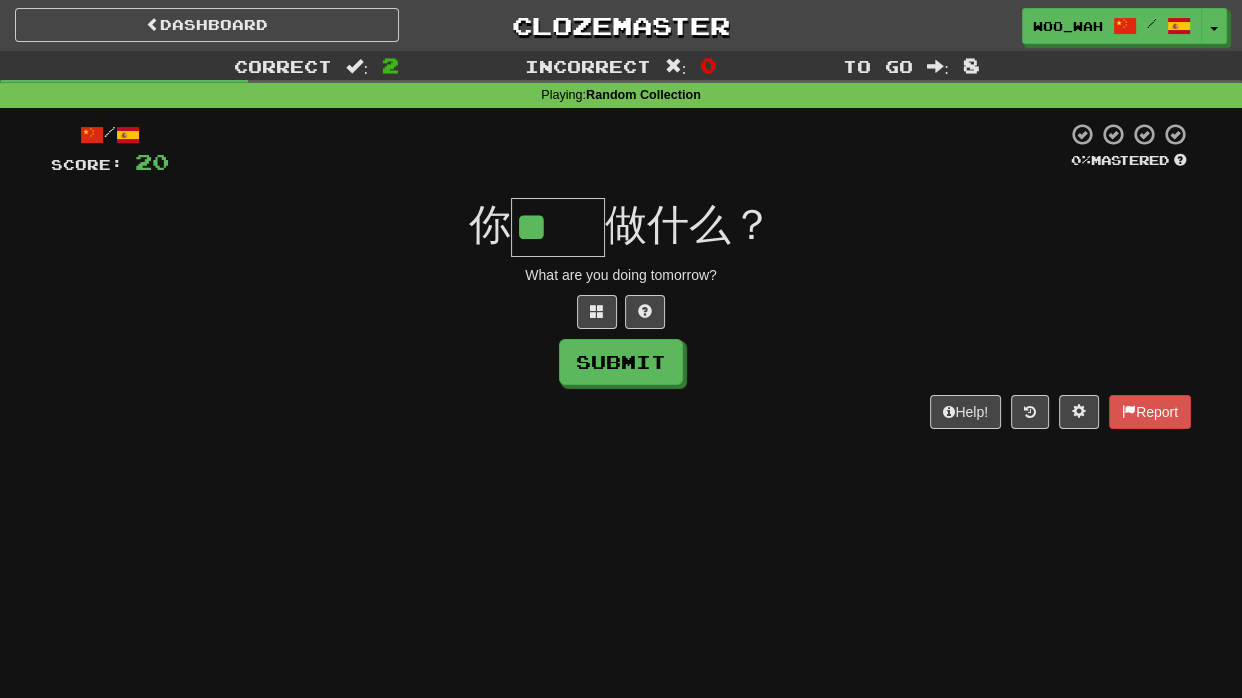 type on "**" 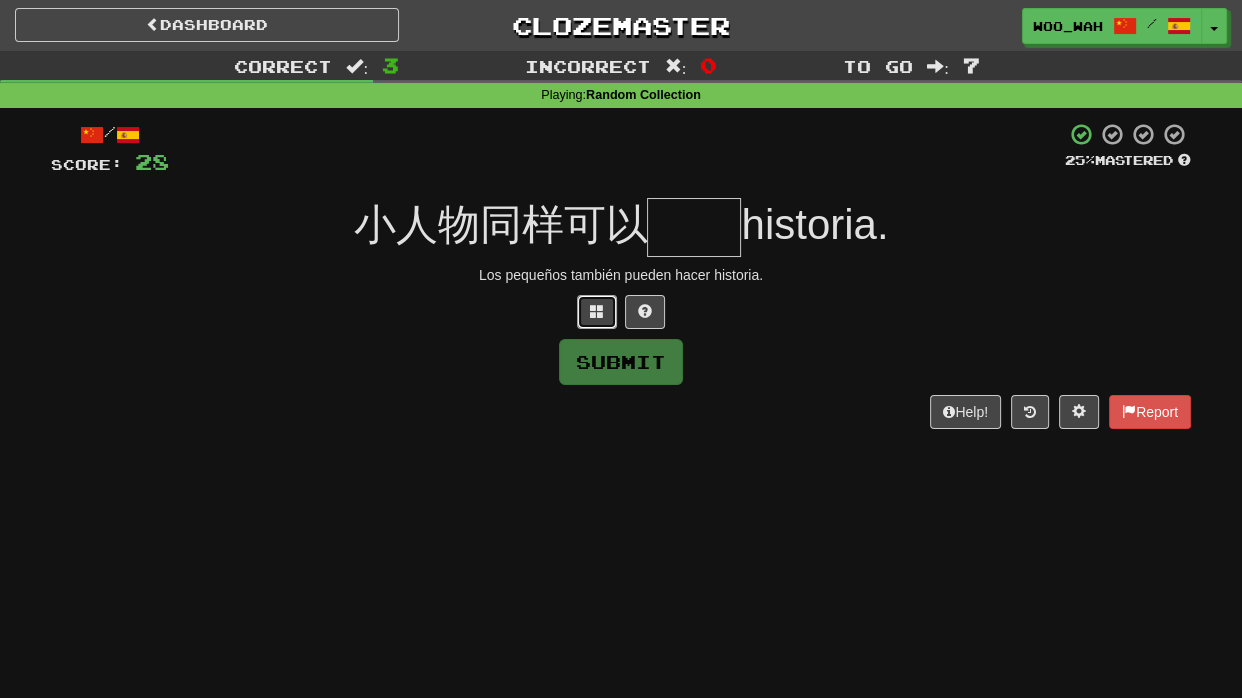 click at bounding box center [597, 312] 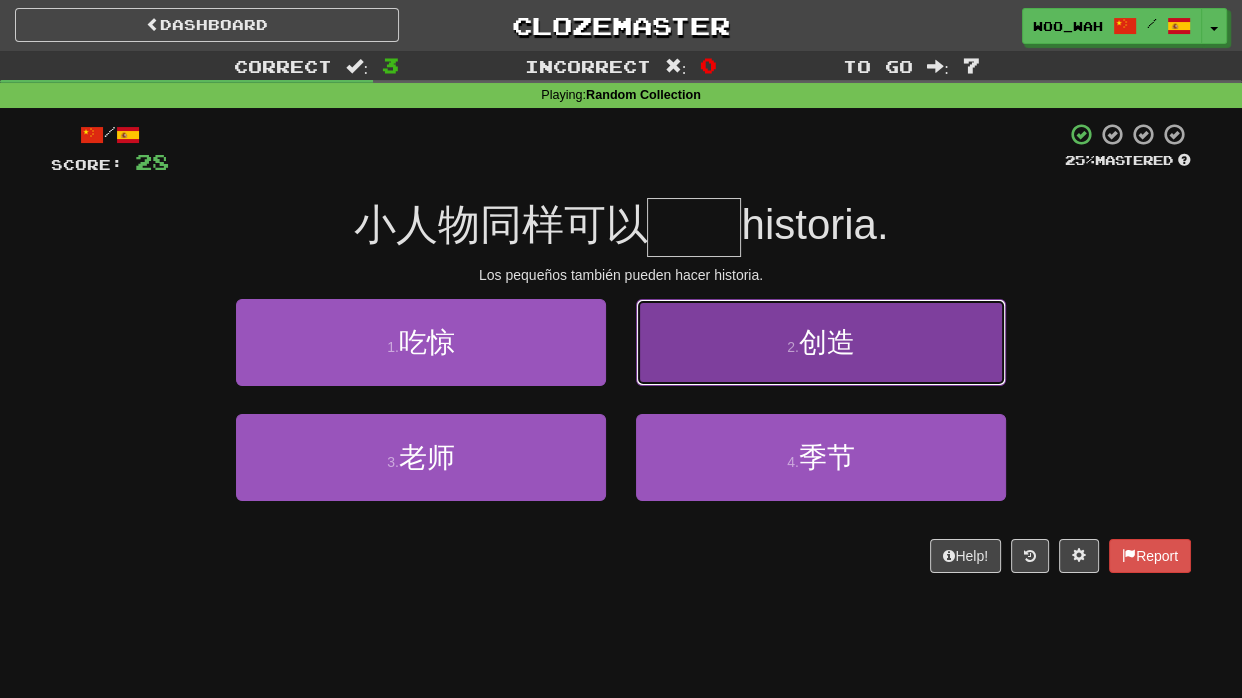 click on "创造" at bounding box center (827, 342) 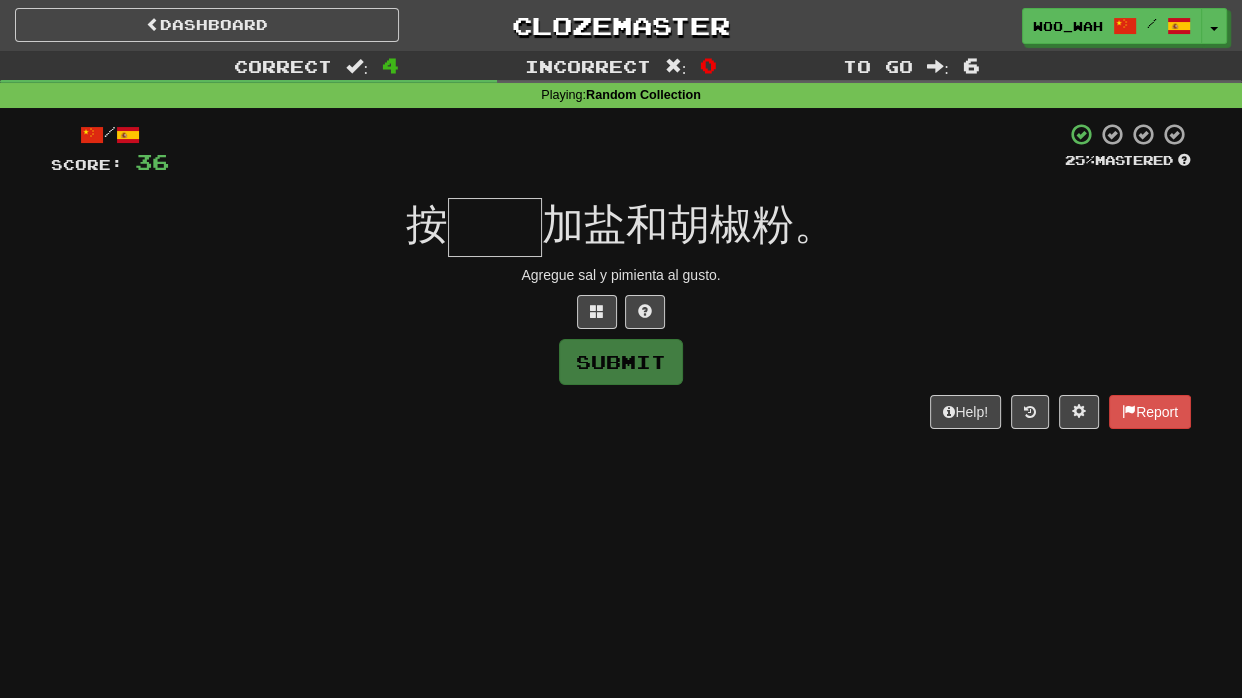 click at bounding box center (495, 227) 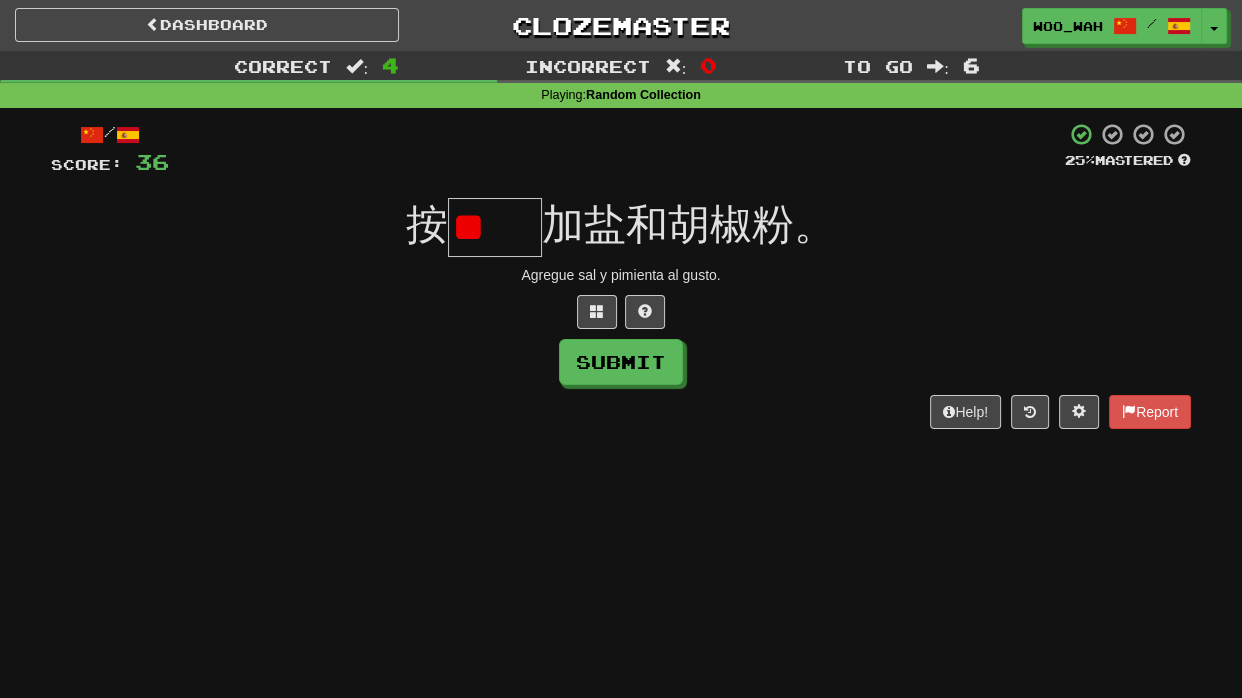type on "*" 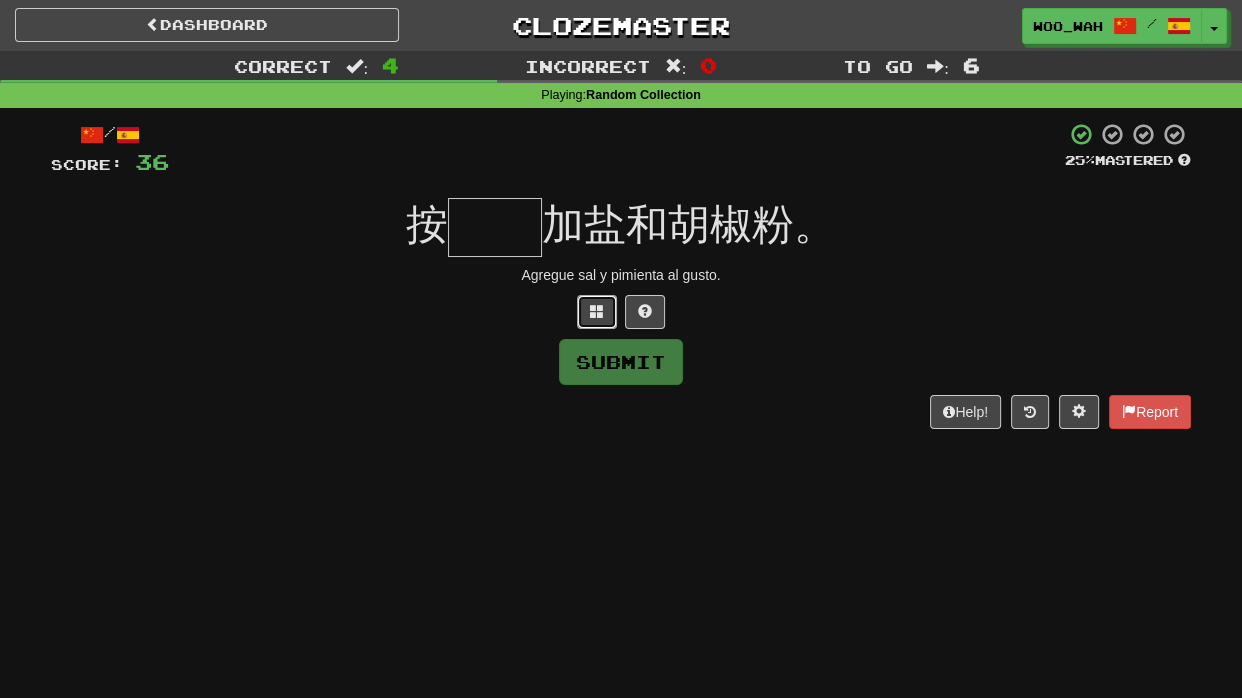 click at bounding box center [597, 312] 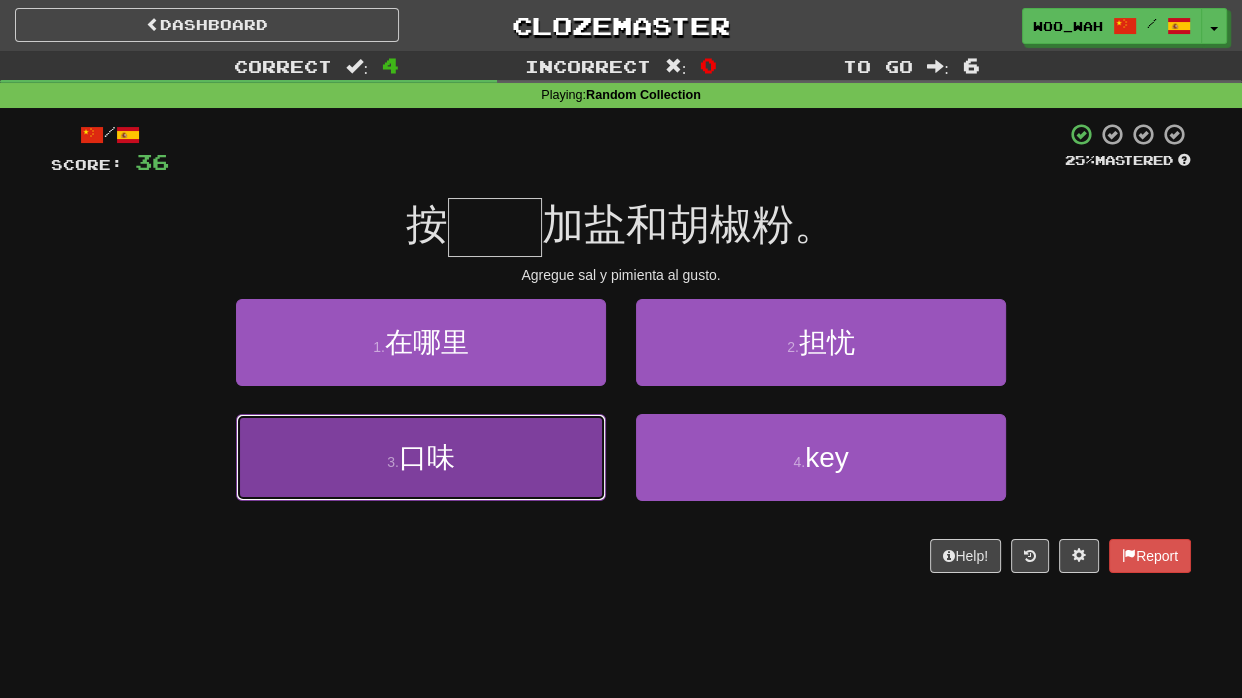 click on "口味" at bounding box center (427, 457) 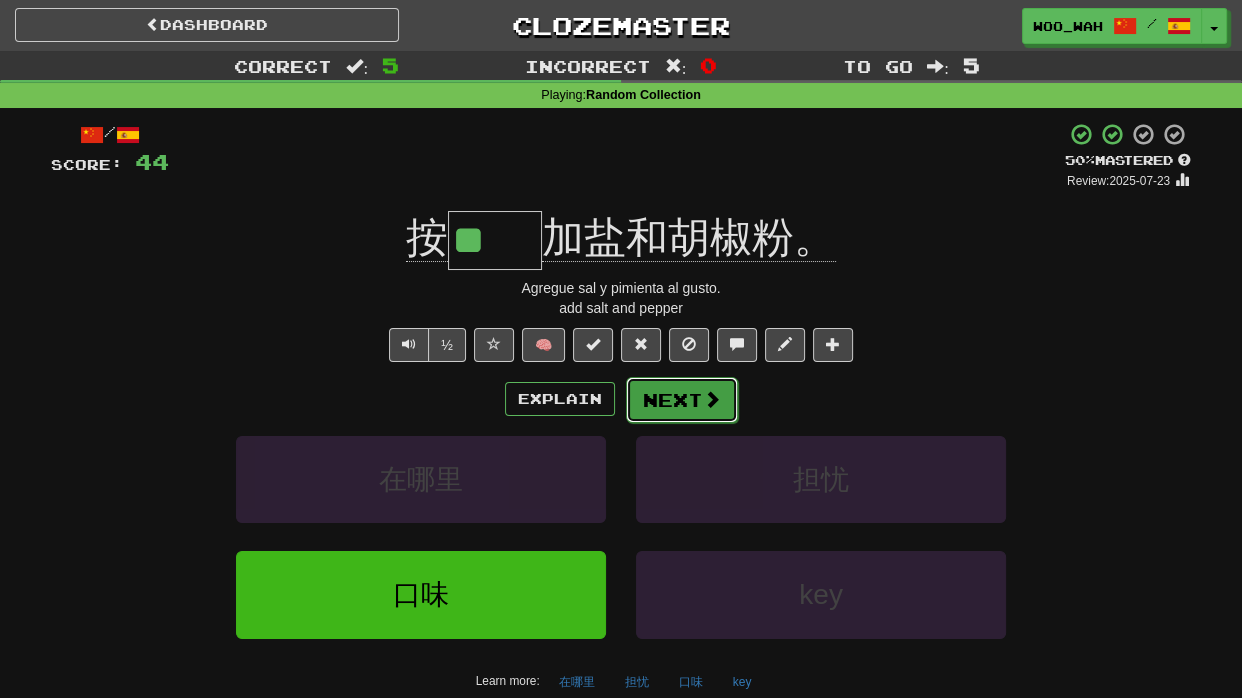 click on "Next" at bounding box center [682, 400] 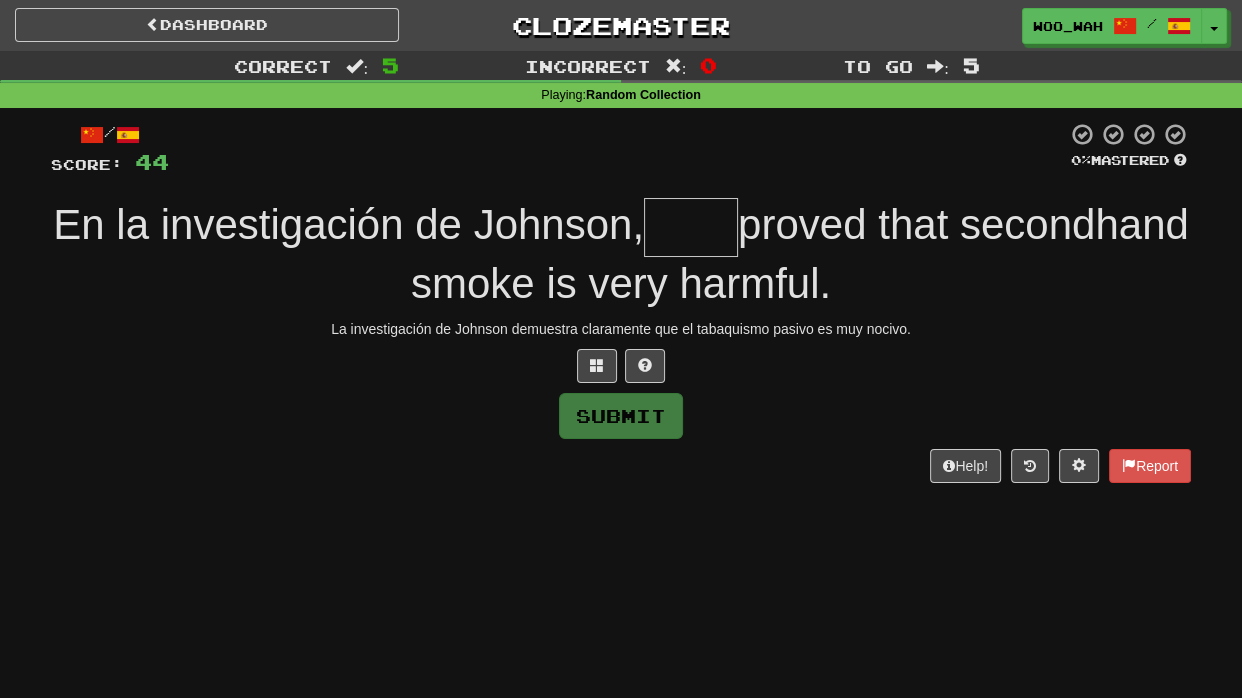 click at bounding box center [691, 227] 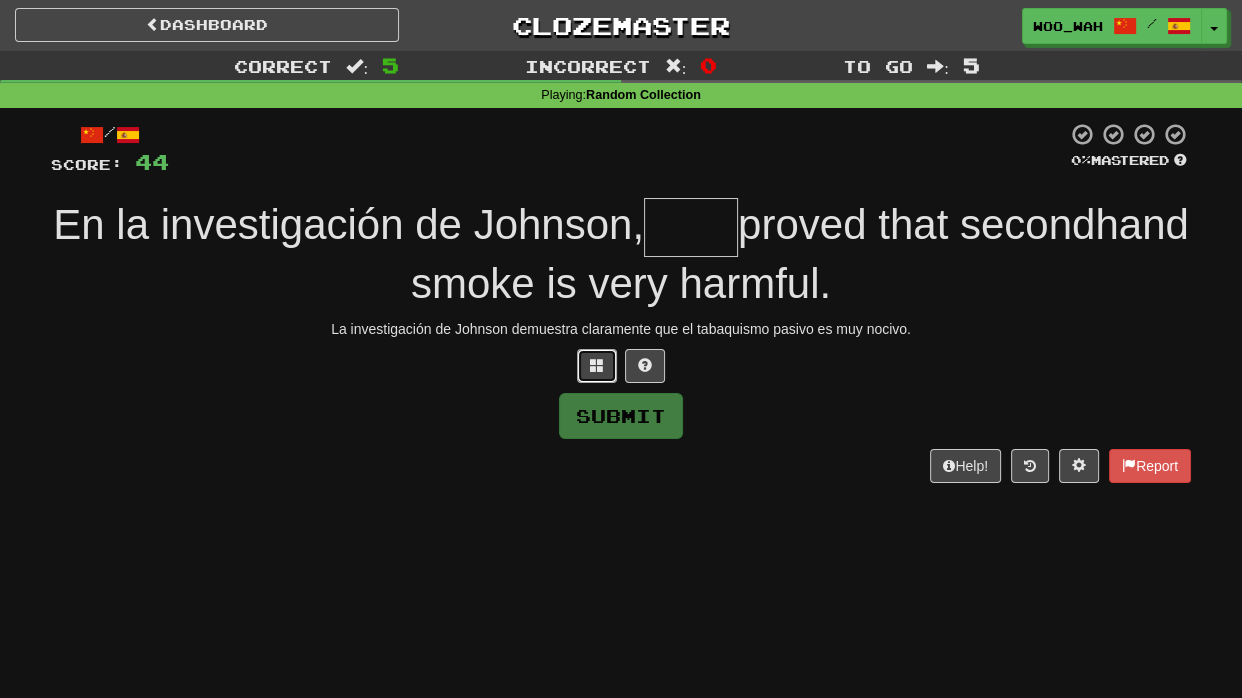 click at bounding box center (597, 365) 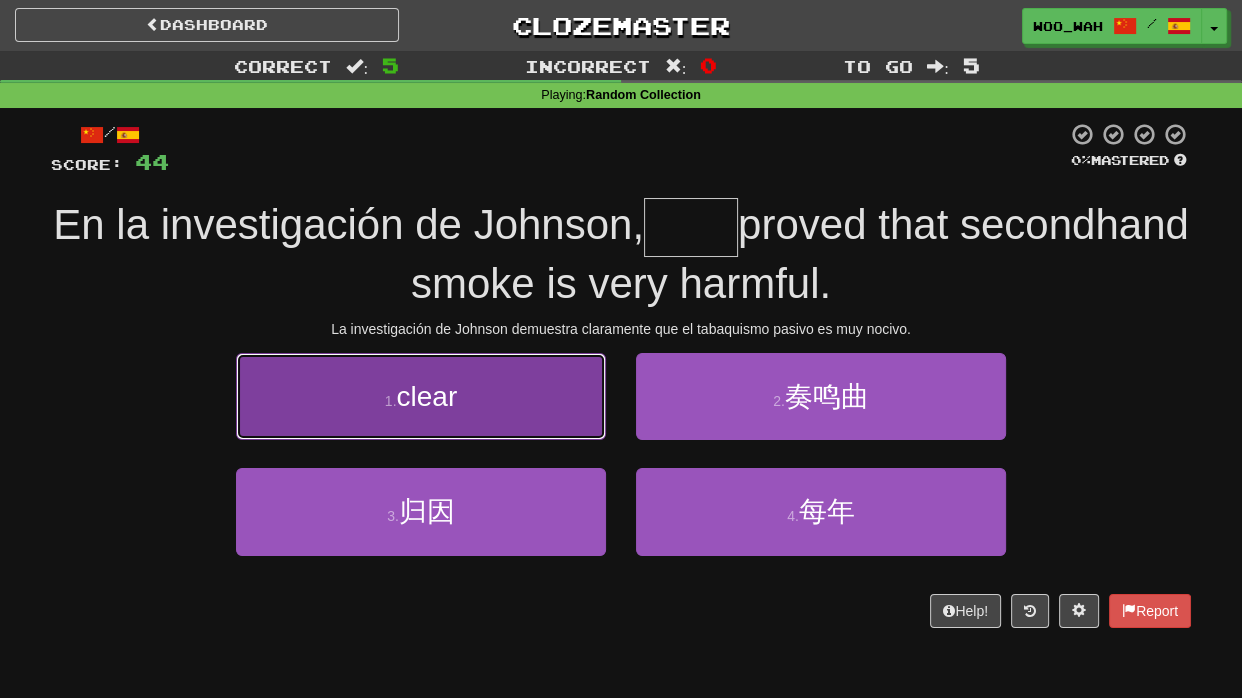 click on "明确" at bounding box center [426, 396] 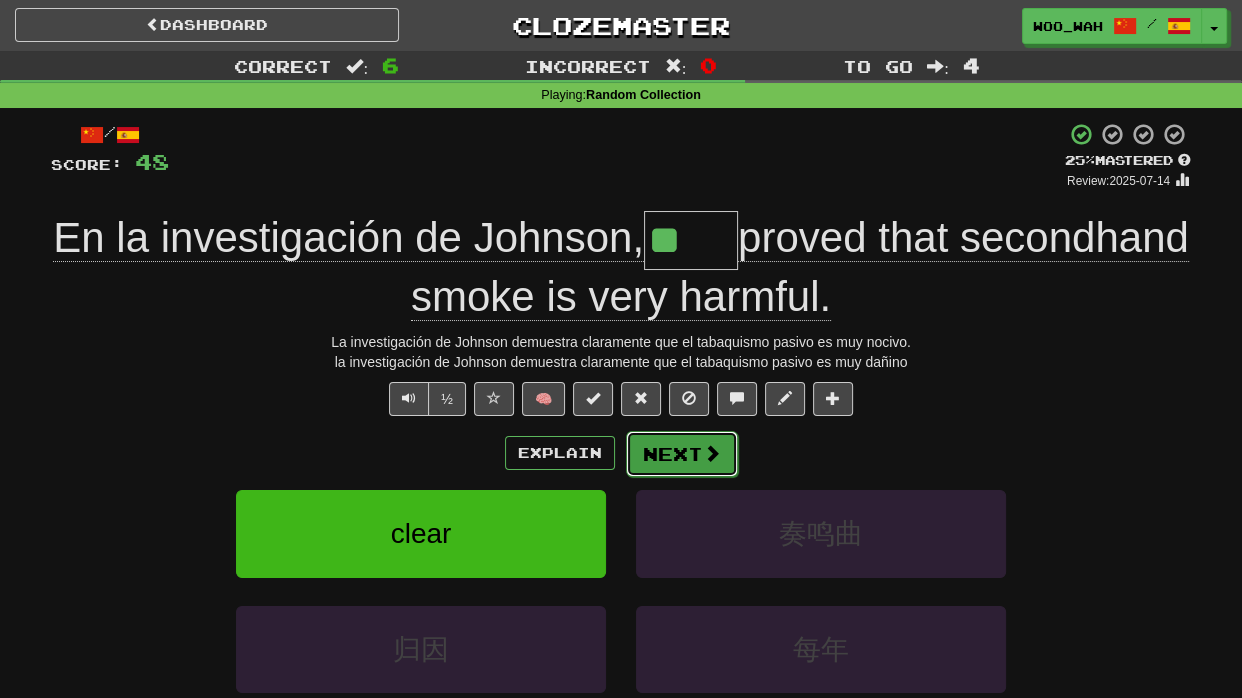 click on "Next" at bounding box center (682, 454) 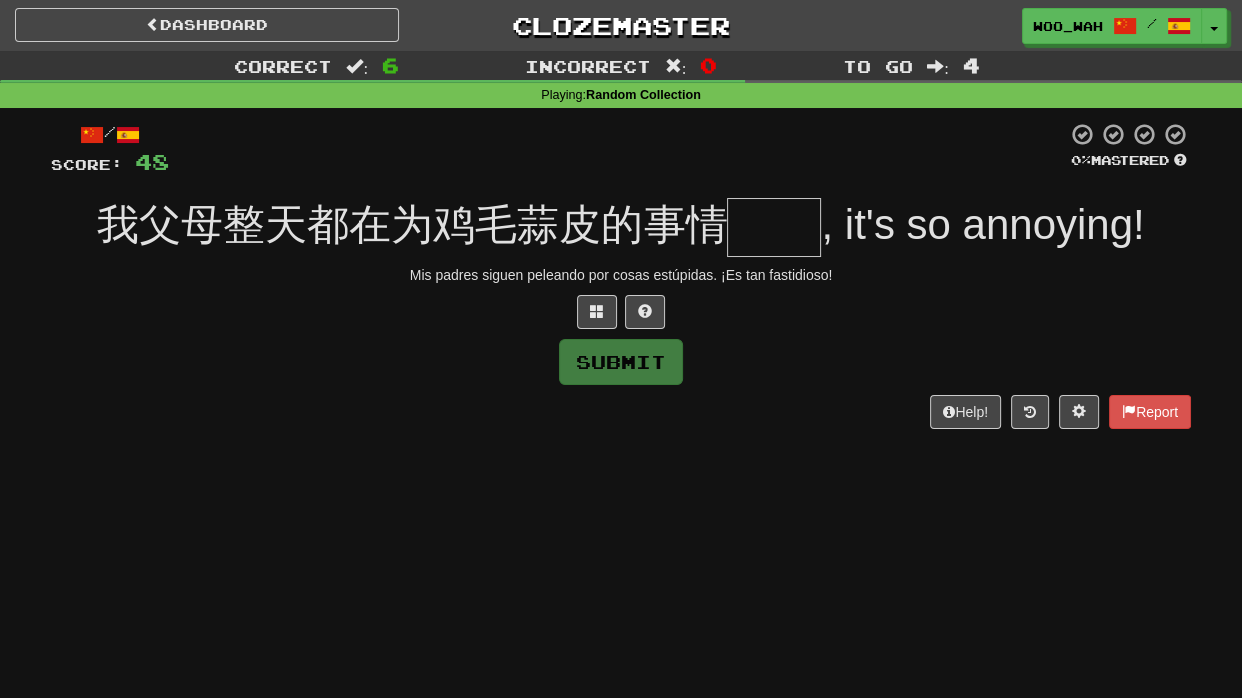 click at bounding box center (774, 227) 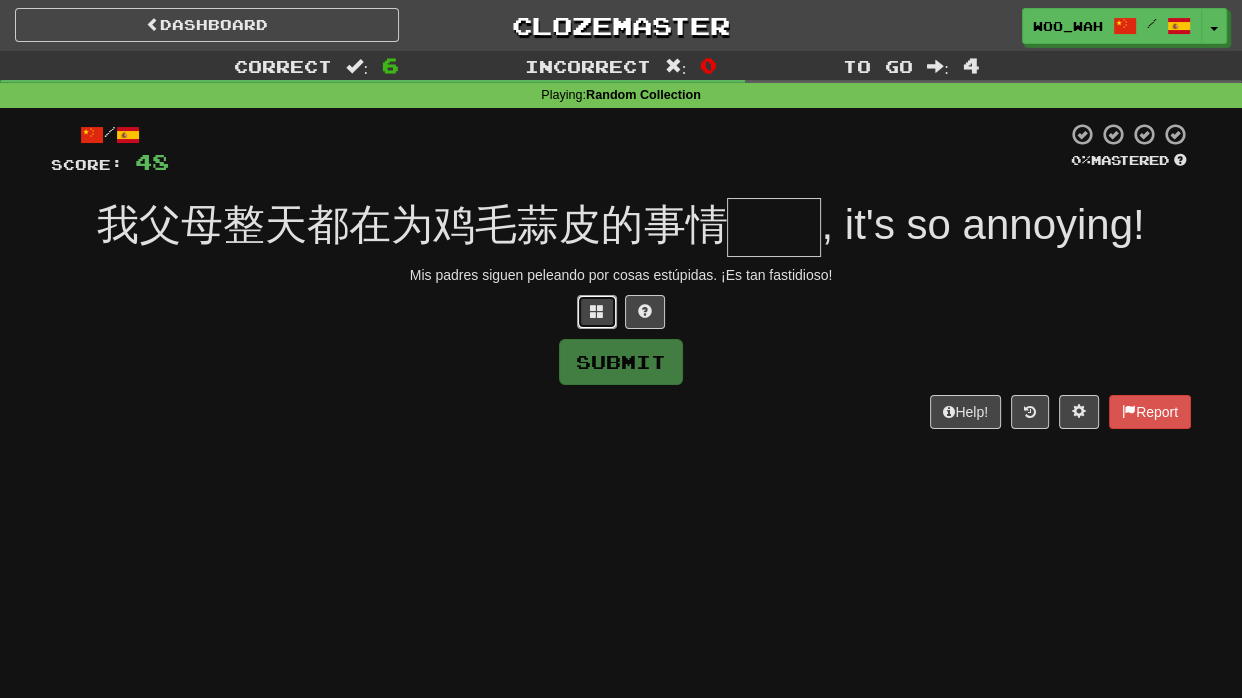 click at bounding box center (597, 311) 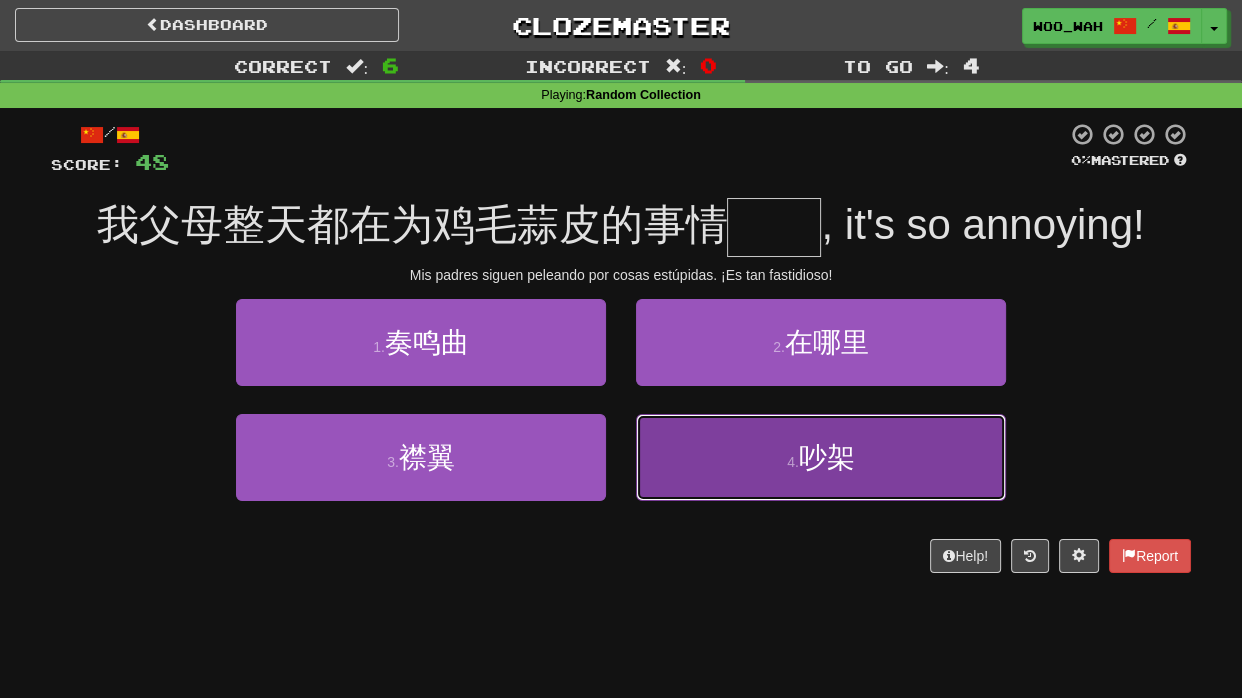 click on "吵架" at bounding box center [827, 457] 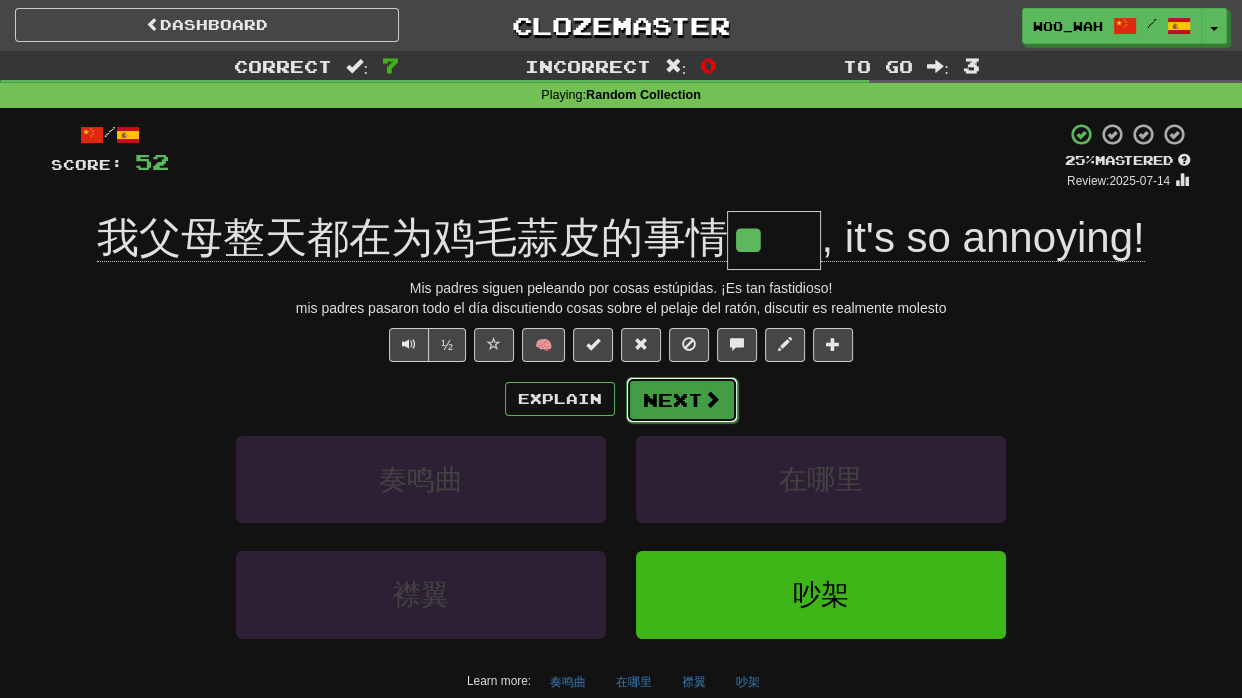 click on "Next" at bounding box center (682, 400) 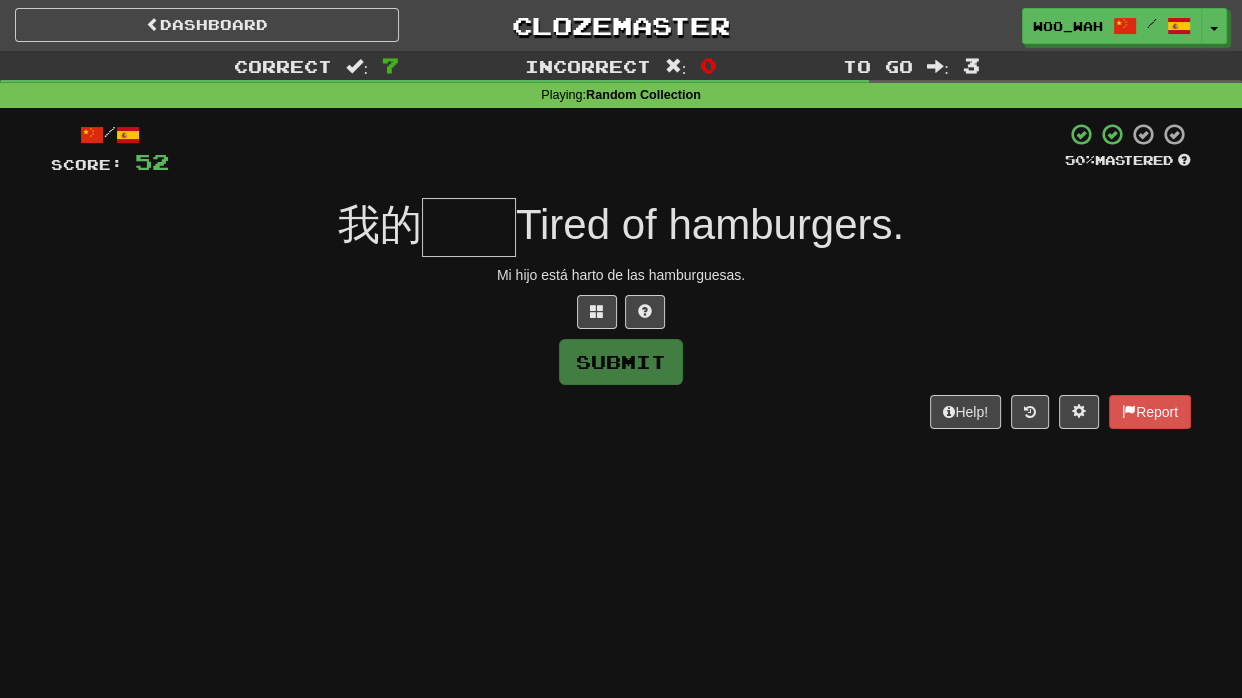 click at bounding box center [469, 227] 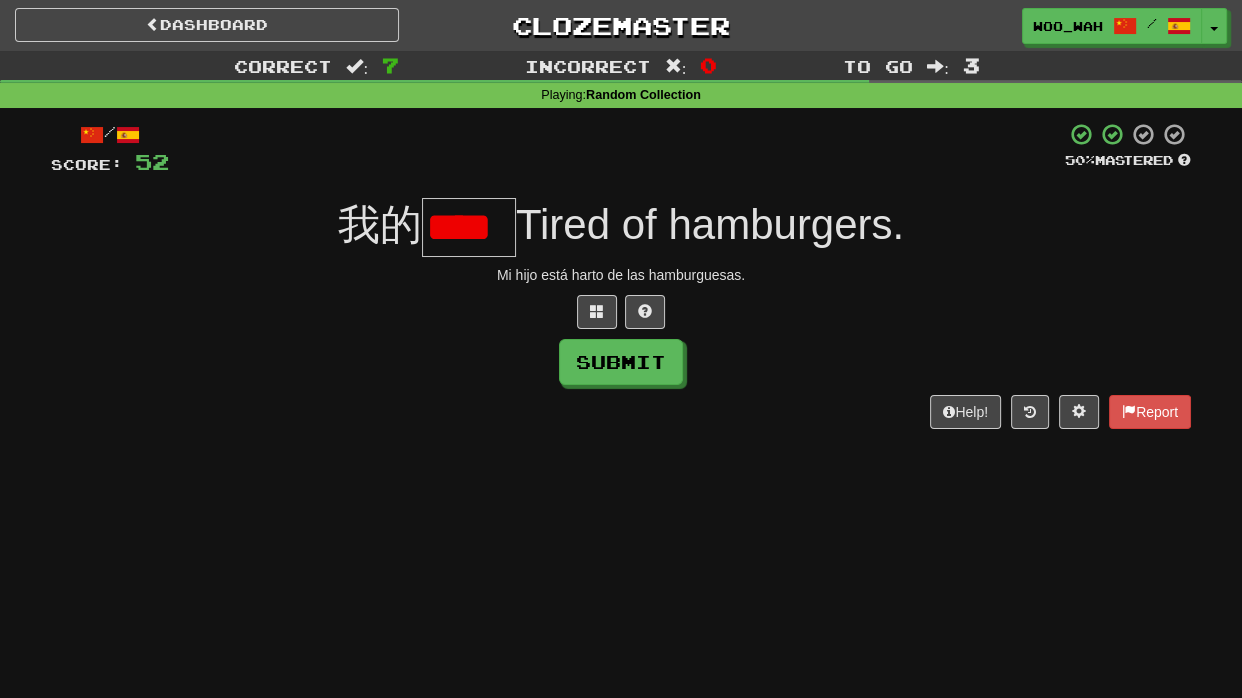 scroll, scrollTop: 0, scrollLeft: 0, axis: both 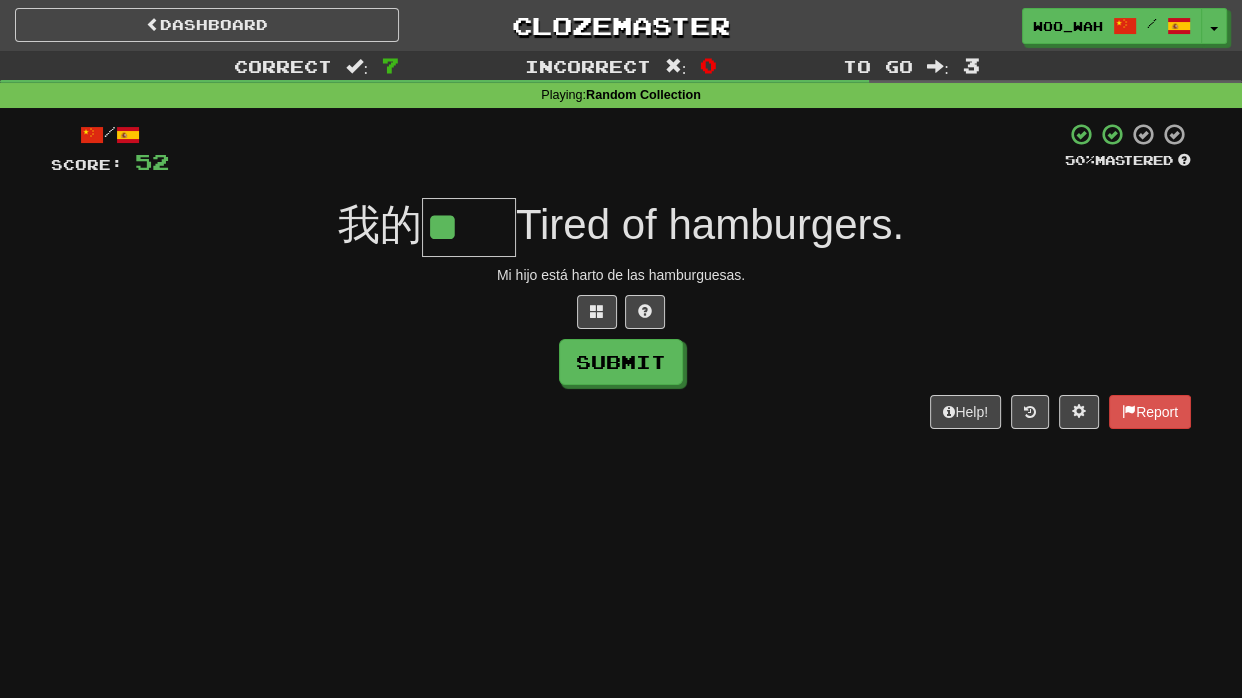 type on "**" 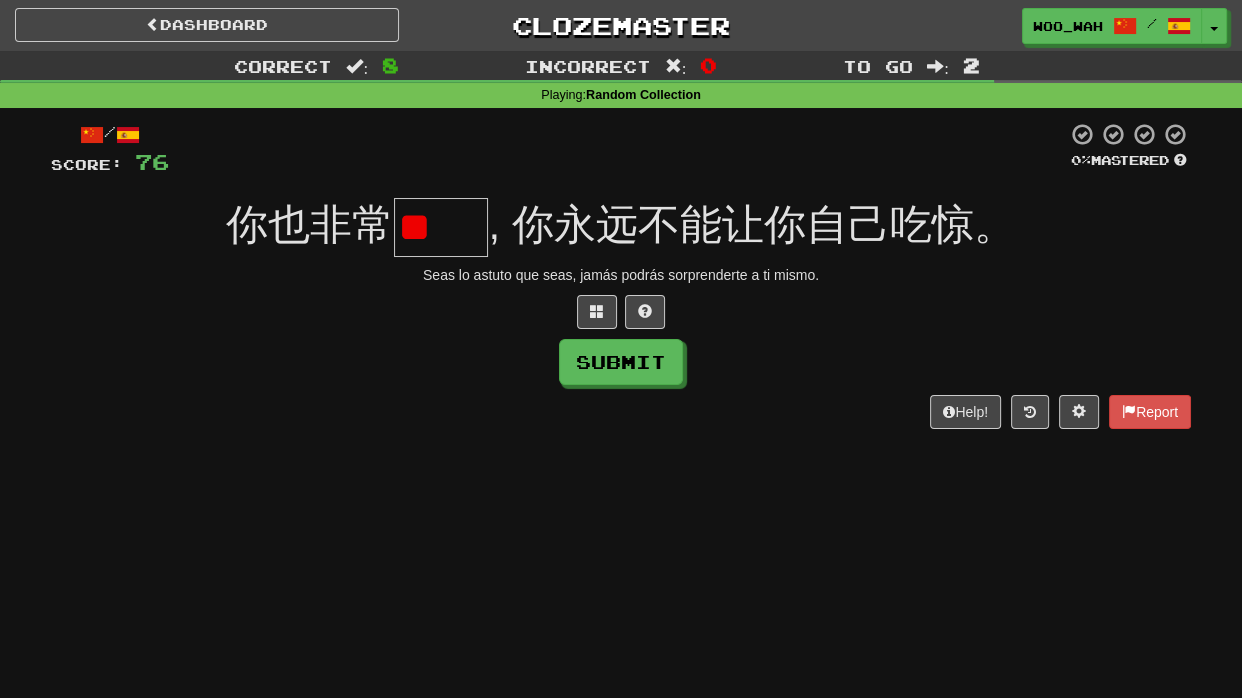 scroll, scrollTop: 0, scrollLeft: 0, axis: both 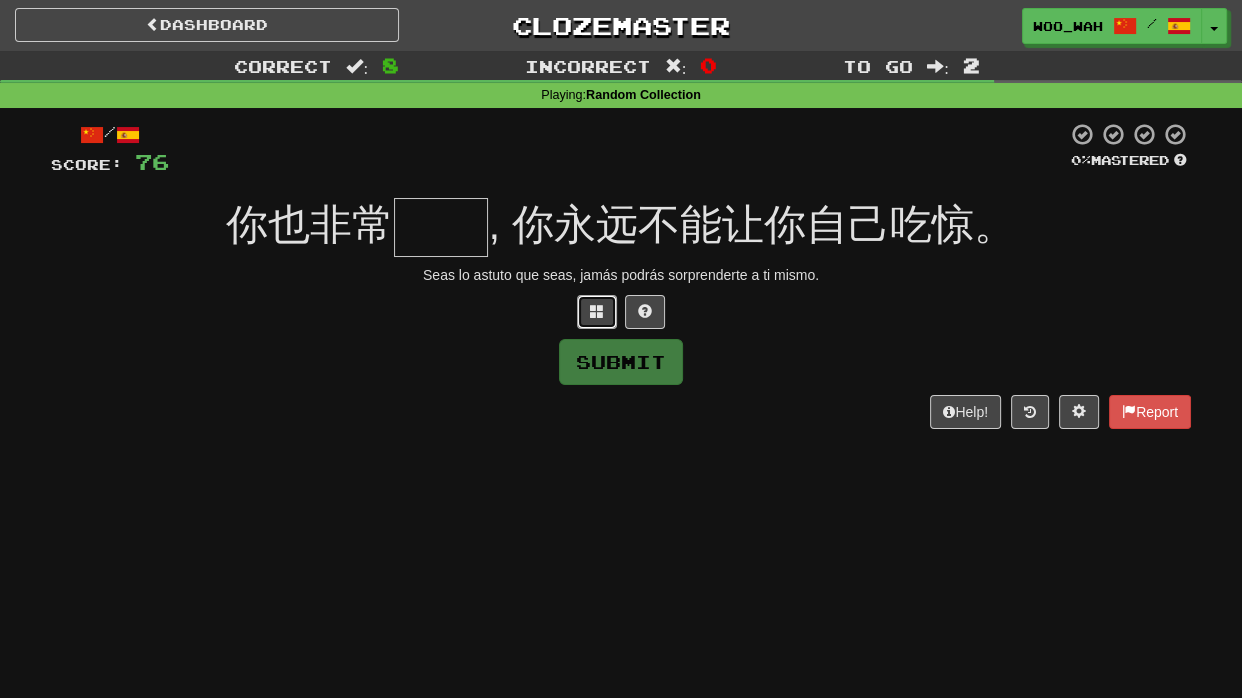 click at bounding box center (597, 312) 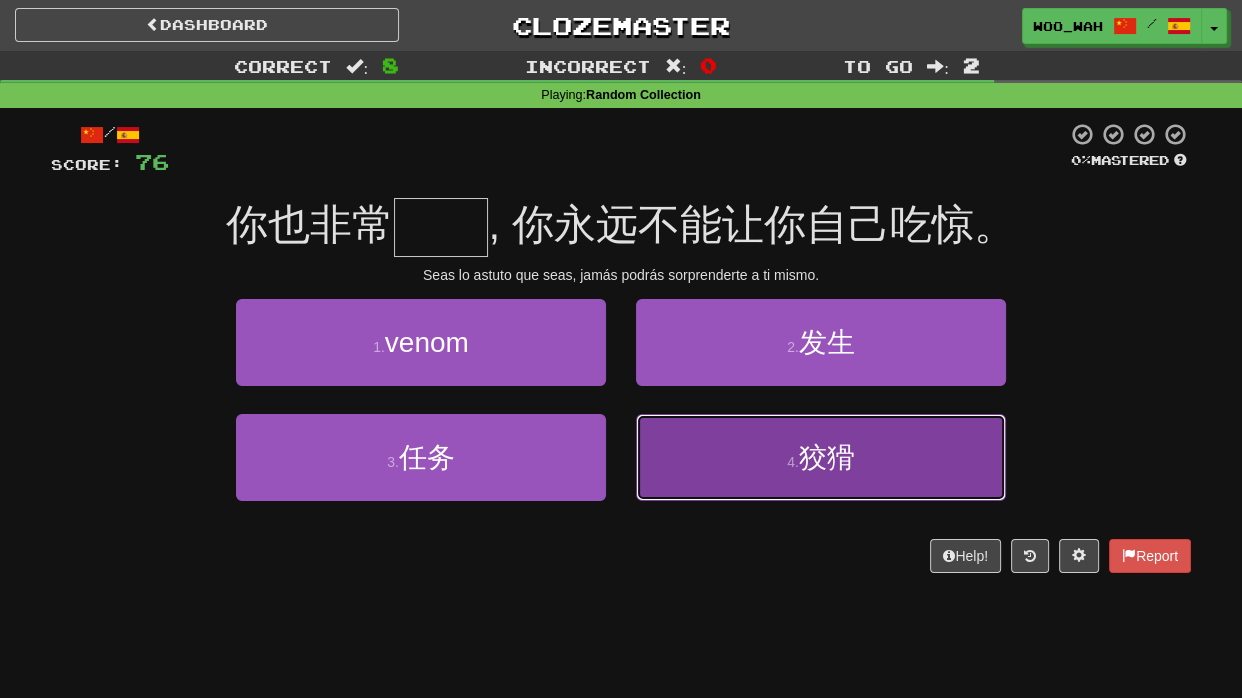 click on "狡猾" at bounding box center [827, 457] 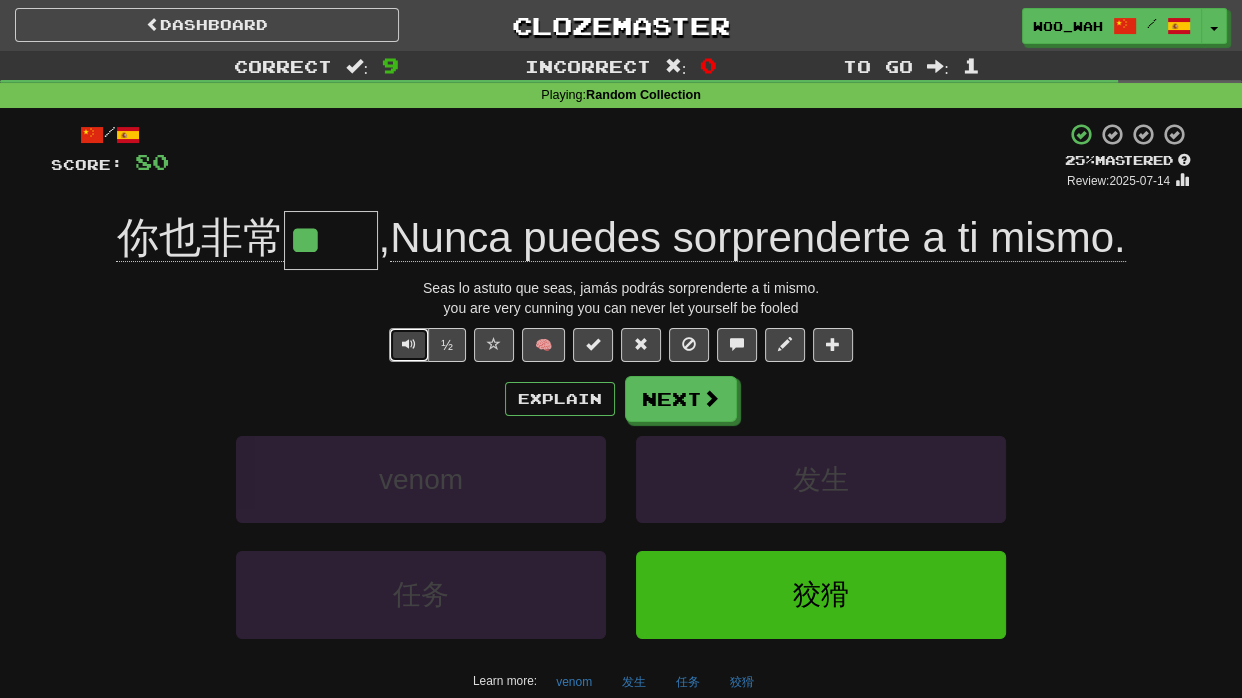 click at bounding box center (409, 345) 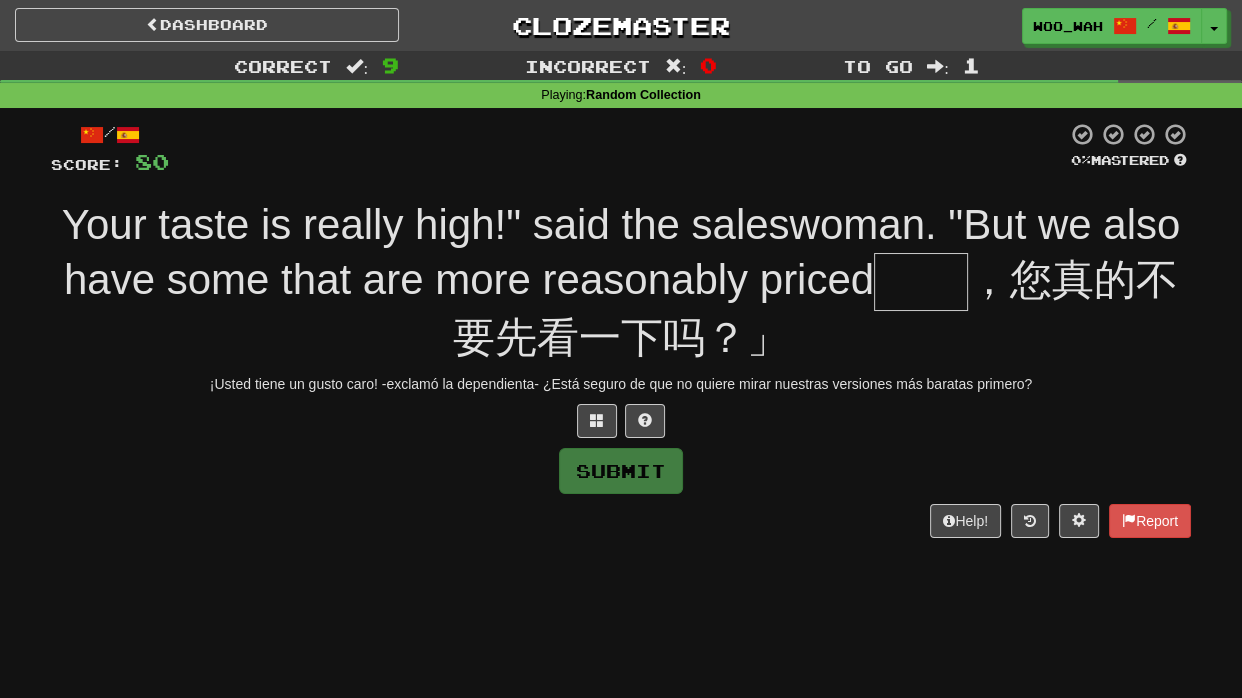 click at bounding box center (921, 282) 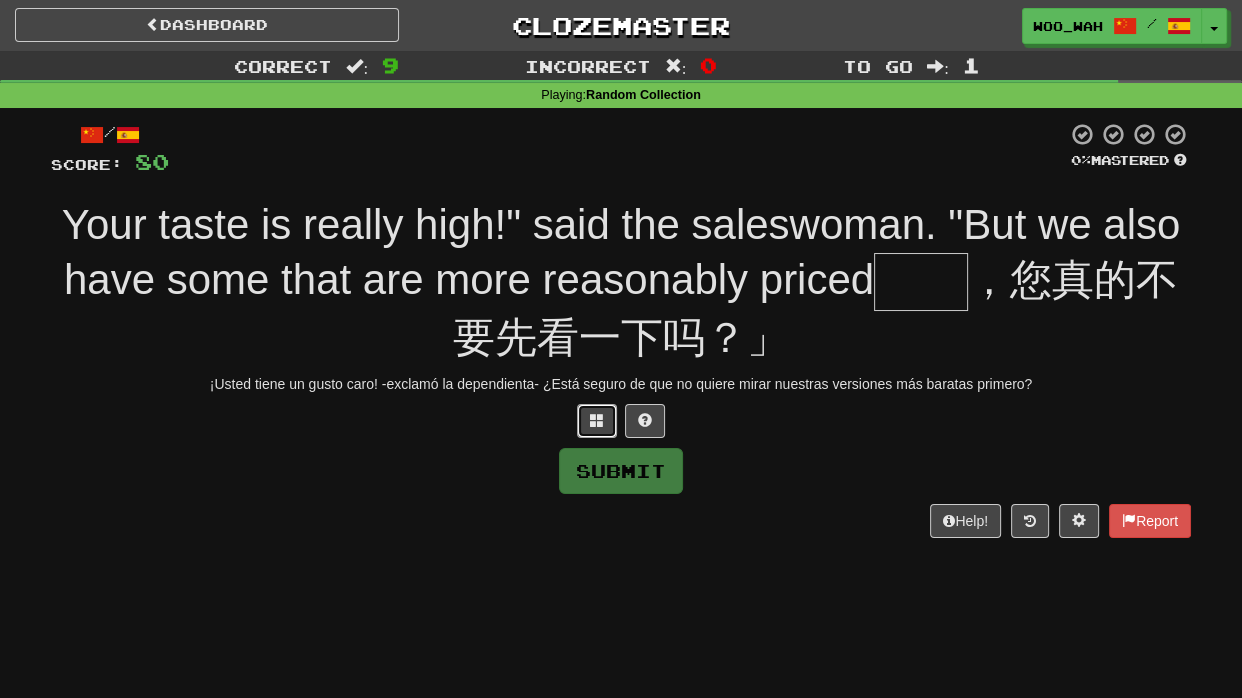 click at bounding box center (597, 420) 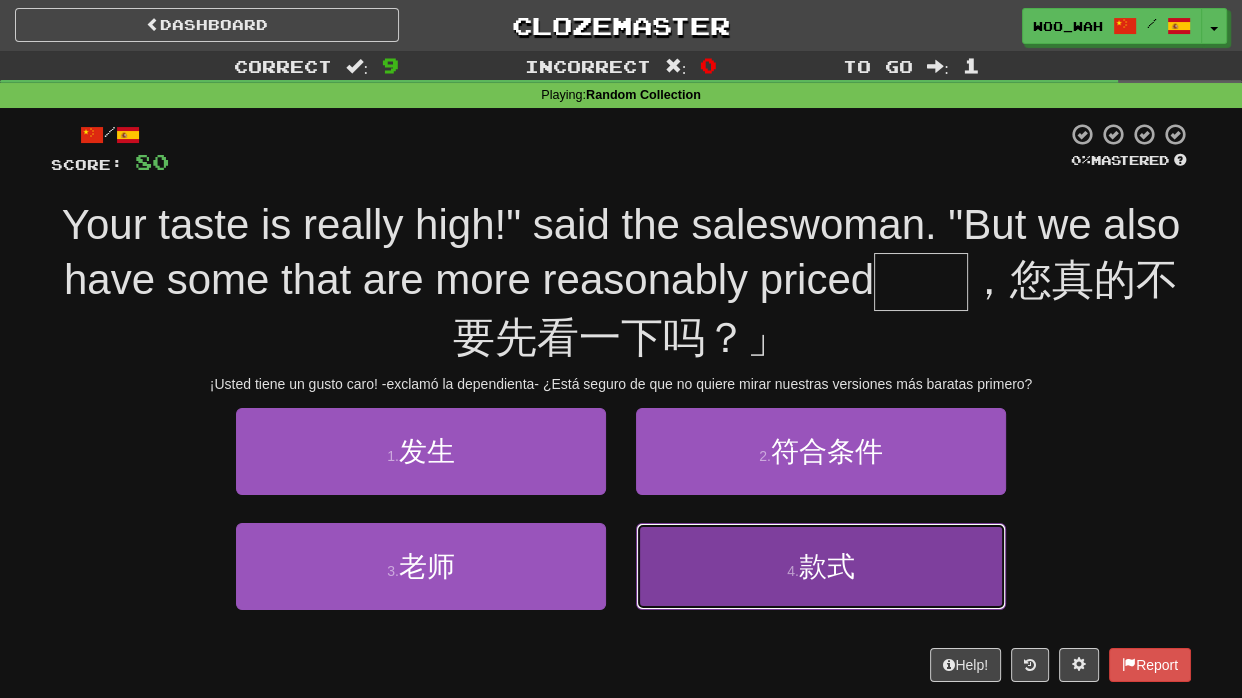 click on "款式" at bounding box center [827, 566] 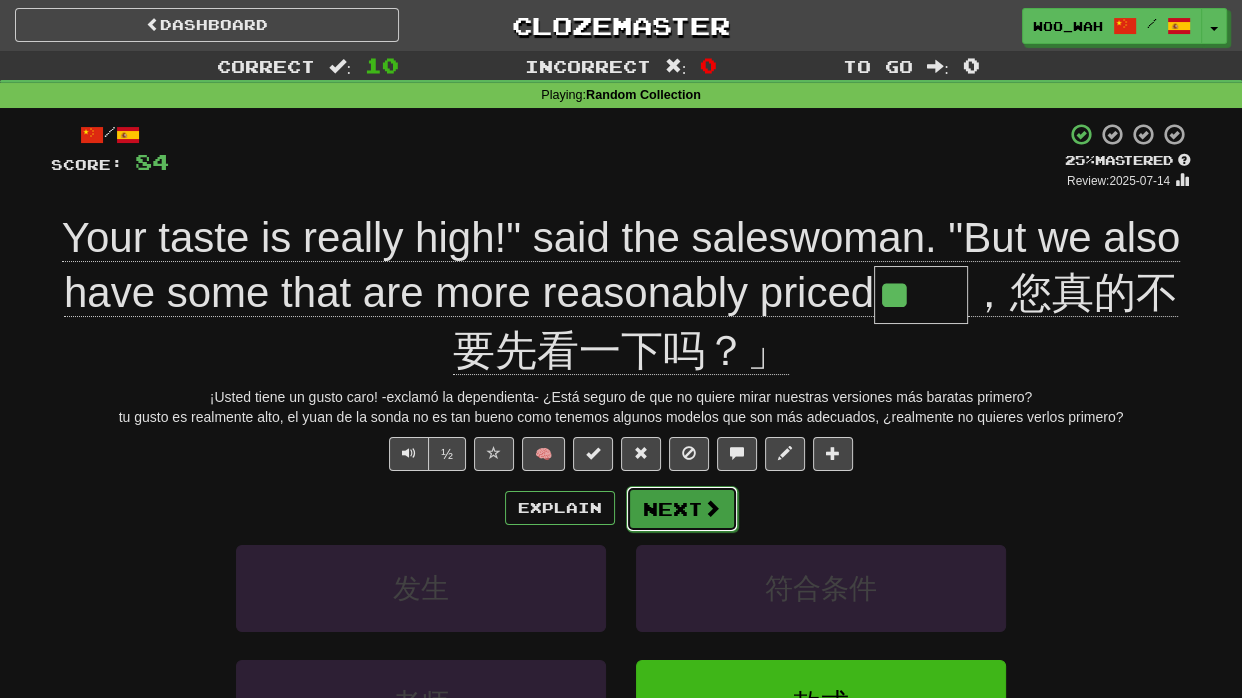 click on "Next" at bounding box center [682, 509] 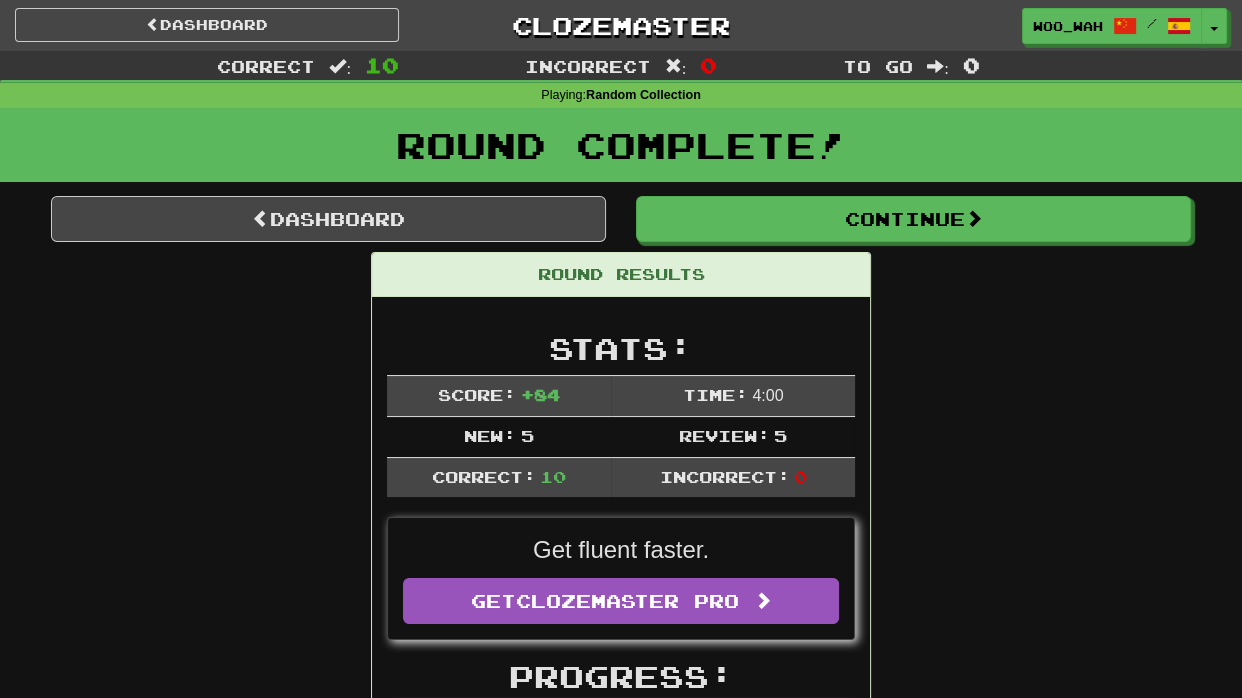 click on "Dashboard Continue  Round Results Stats: Score:   + 84 Time:   4 : 0 0 New:   5 Review:   5 Correct:   10 Incorrect:   0 Get fluent faster. Get  Clozemaster Pro   Progress: Random Collection Playing:  632  /  6917 + 5 9.065% 9.137% Mastered:  58  /  6917 0.839% Ready for Review:  5  /  Level:  31 192  points to level  32  - keep going! Ranked:  4 th  this week Sentences:  Report 你的脸色这麽差，还是 赶快 去睡觉吧。 Pareces pálido. Sería mejor que te tumbaras en la cama de una vez.  Report 您吃不吃 辣椒 ？ ¿Comes chile?  Report 你 明天 做什么？ ¿Qué haces mañana?  Report 小人物同样可以 创造 历史。 Los pequeños también pueden hacer historia.  Report 按 口味 加盐和胡椒粉。 Agregue sal y pimienta al gusto.  Report 在Johnson的调查里， 明确 地证明了二手烟是很有害的。 La investigación de Johnson demuestra claramente que el tabaquismo pasivo es muy nocivo.  Report 我父母整天都在为鸡毛蒜皮的事情 吵架  Report 我的" at bounding box center (621, 1308) 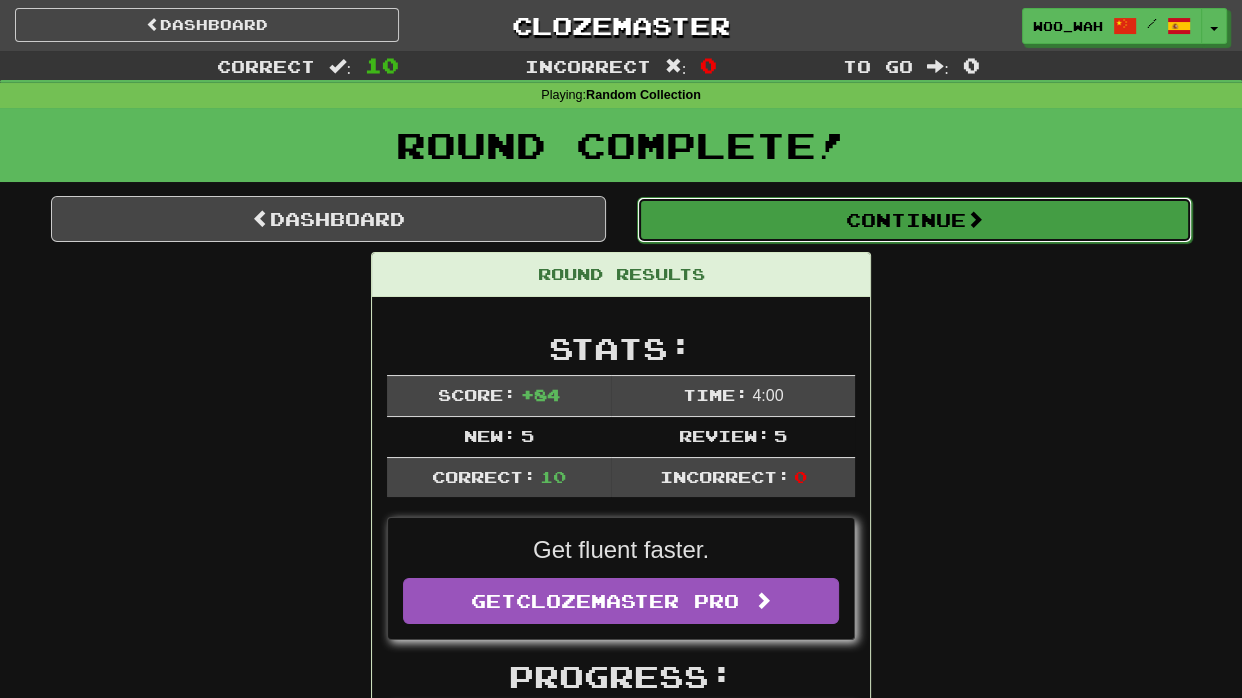 click on "Continue" at bounding box center [914, 220] 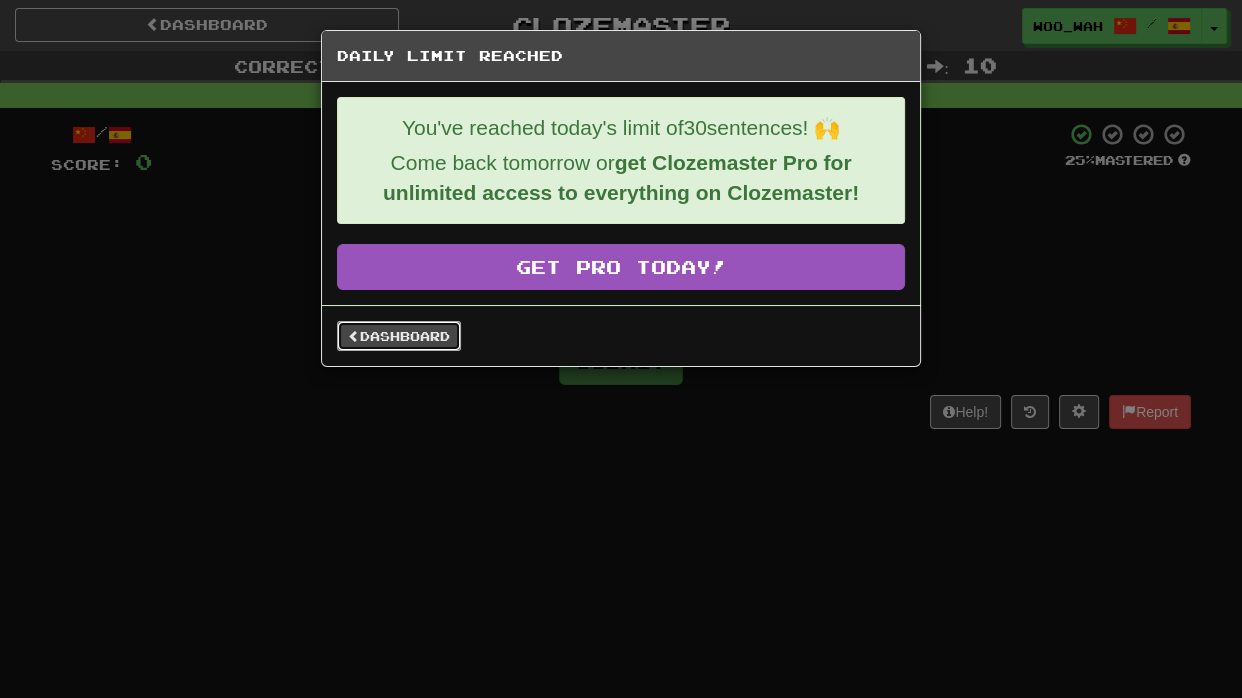 click on "Dashboard" at bounding box center (399, 336) 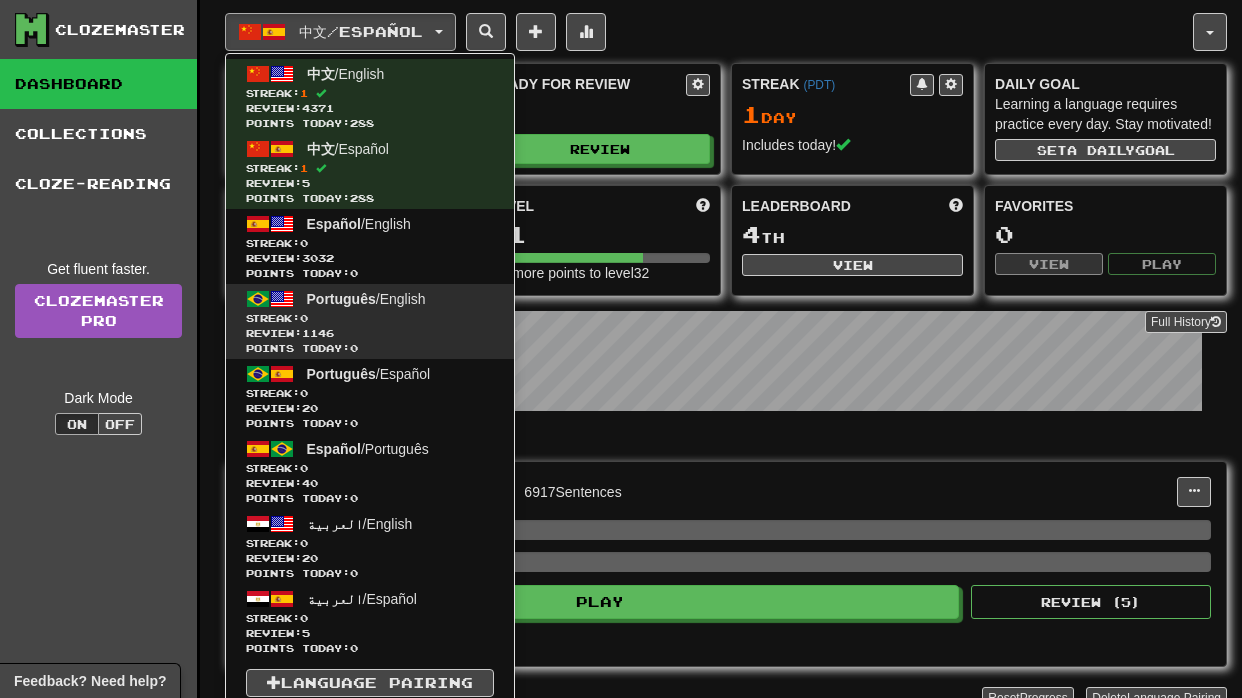 scroll, scrollTop: 0, scrollLeft: 0, axis: both 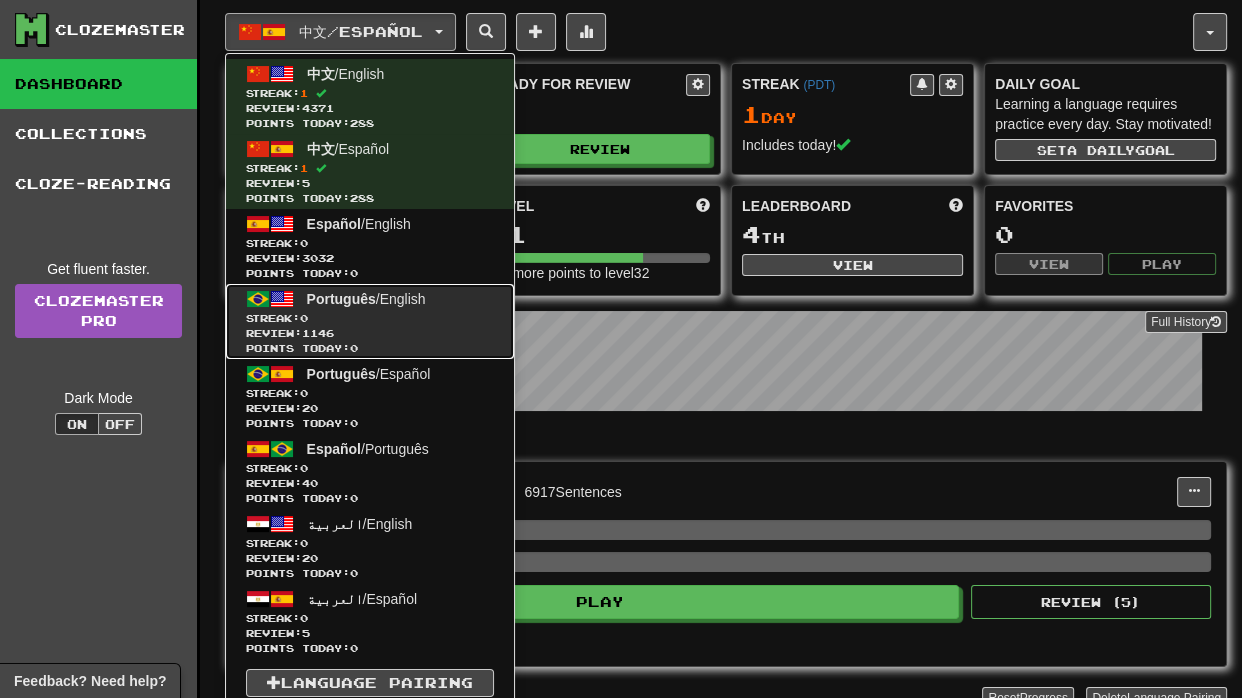 click on "Português" at bounding box center (341, 299) 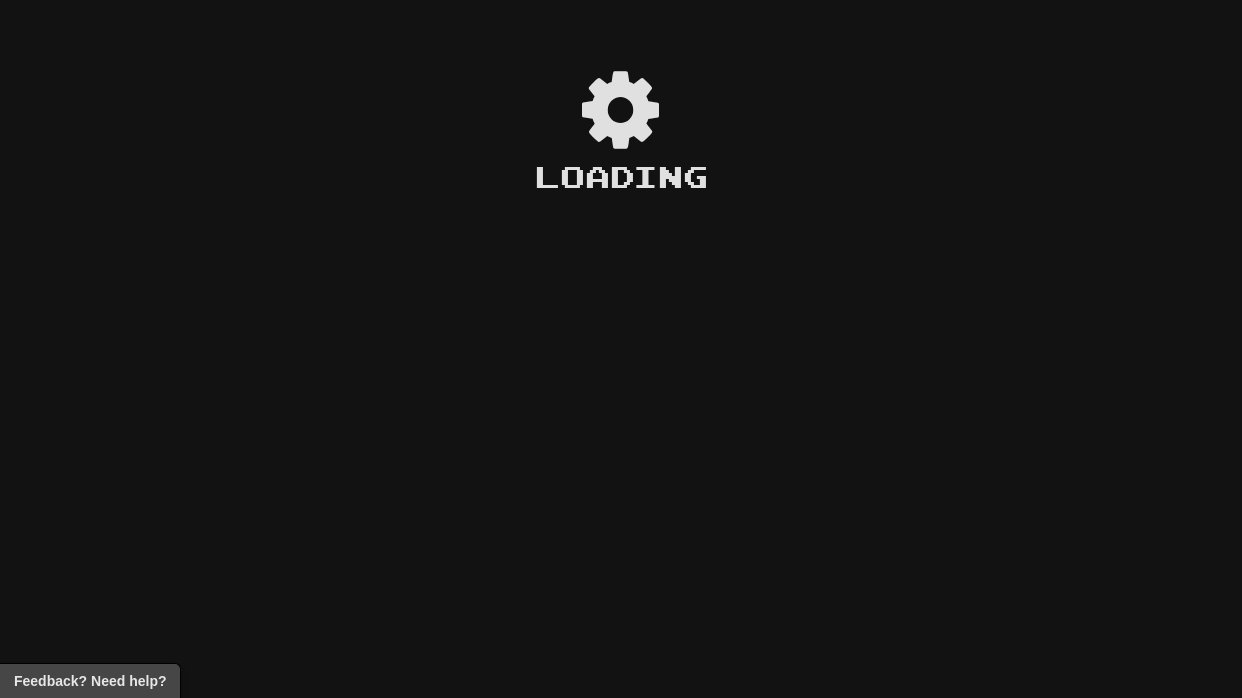 scroll, scrollTop: 0, scrollLeft: 0, axis: both 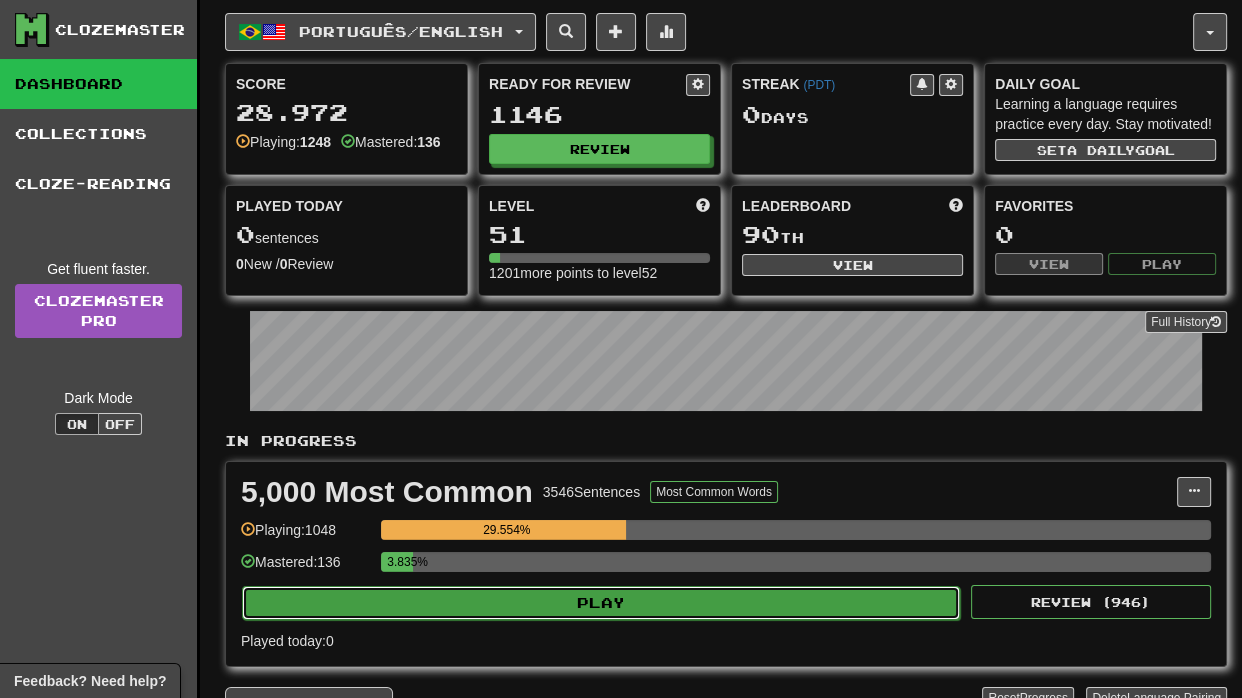 click on "Play" at bounding box center (601, 603) 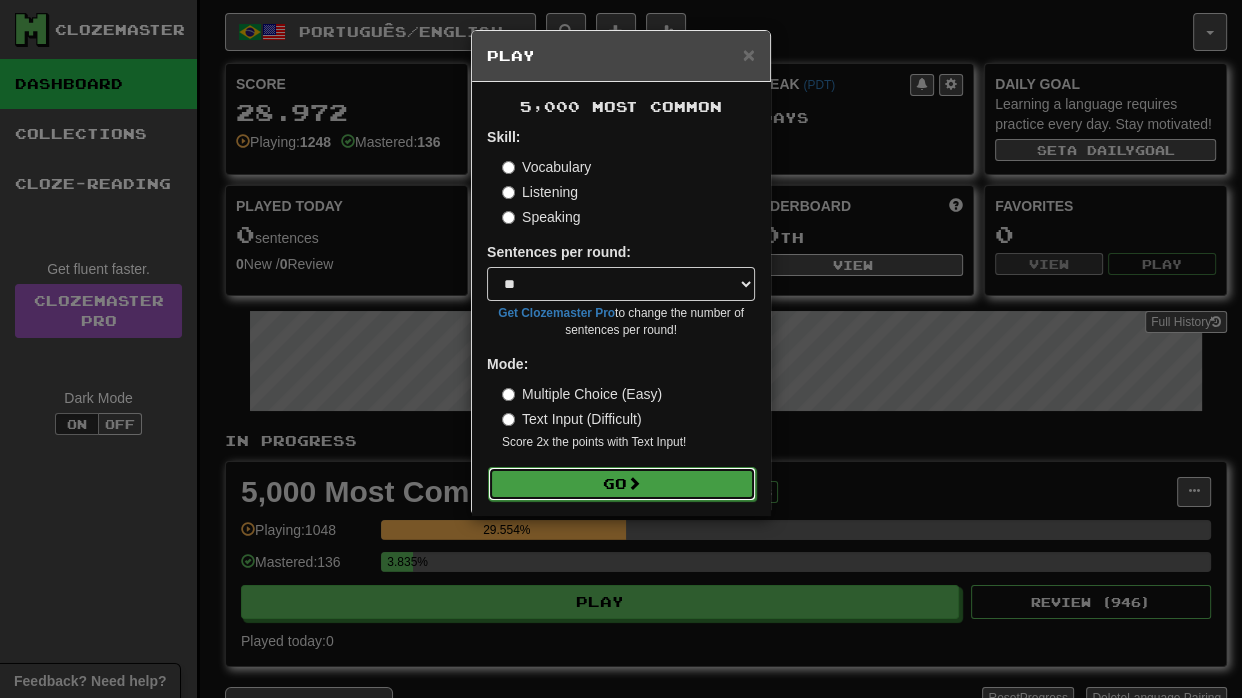 click on "Go" at bounding box center (622, 484) 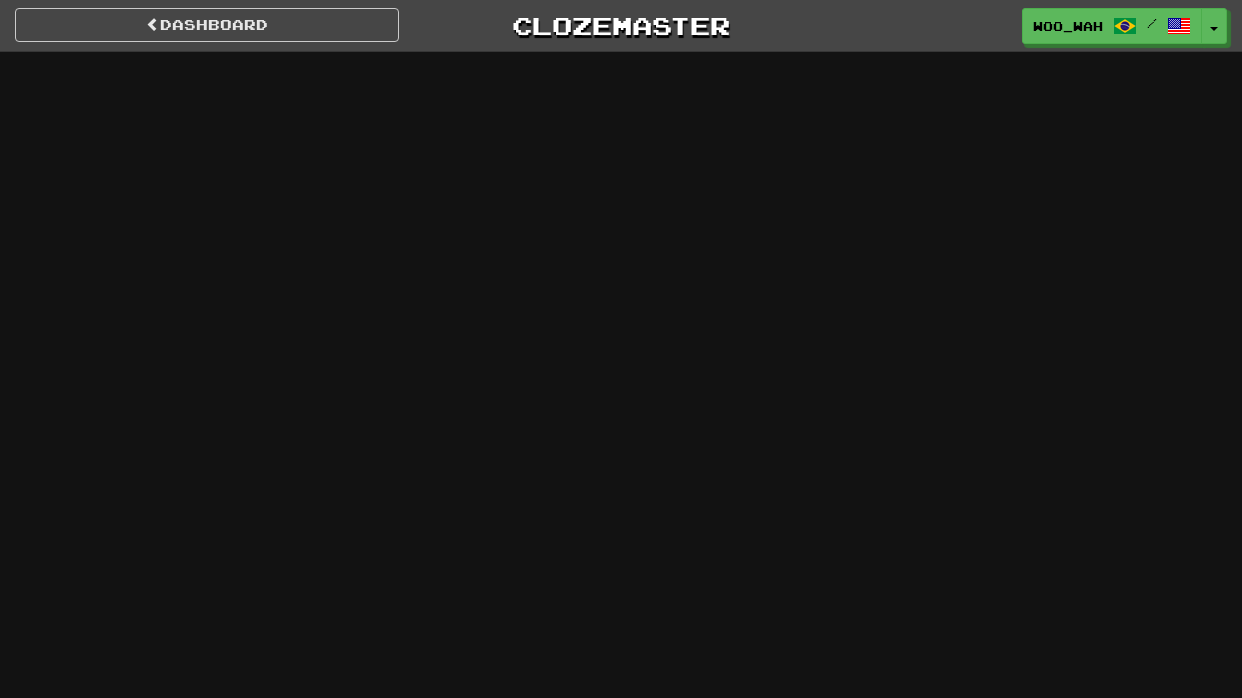 scroll, scrollTop: 0, scrollLeft: 0, axis: both 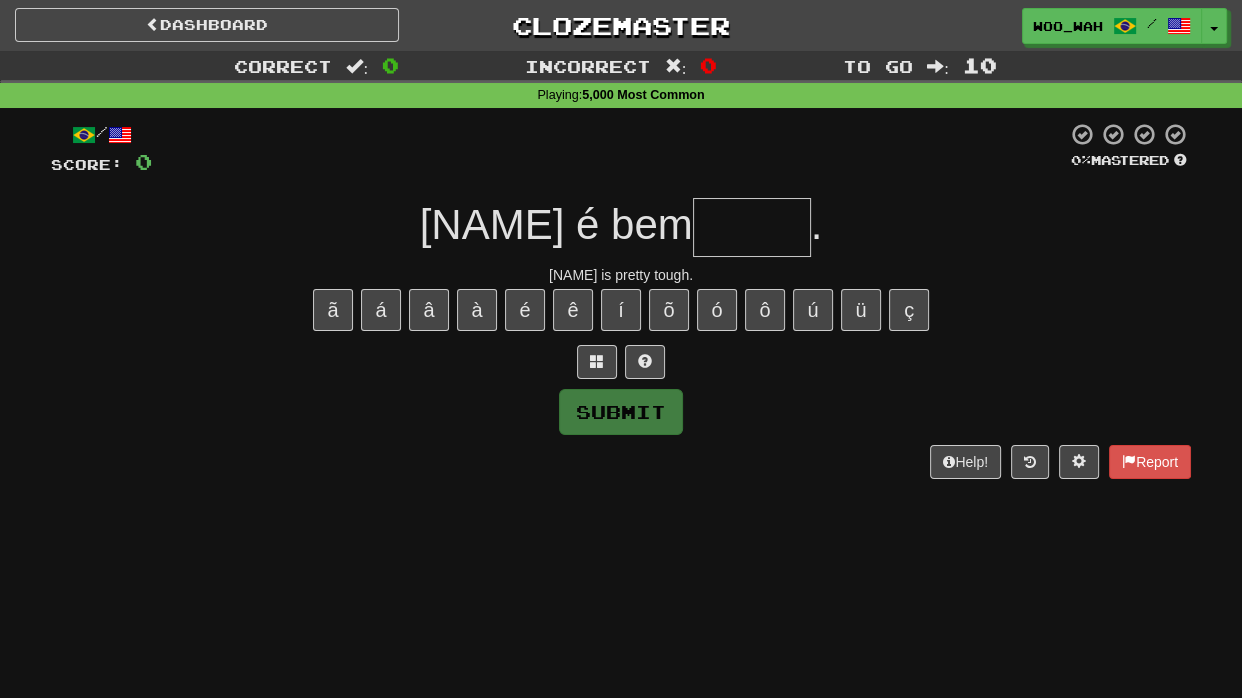 click at bounding box center (752, 227) 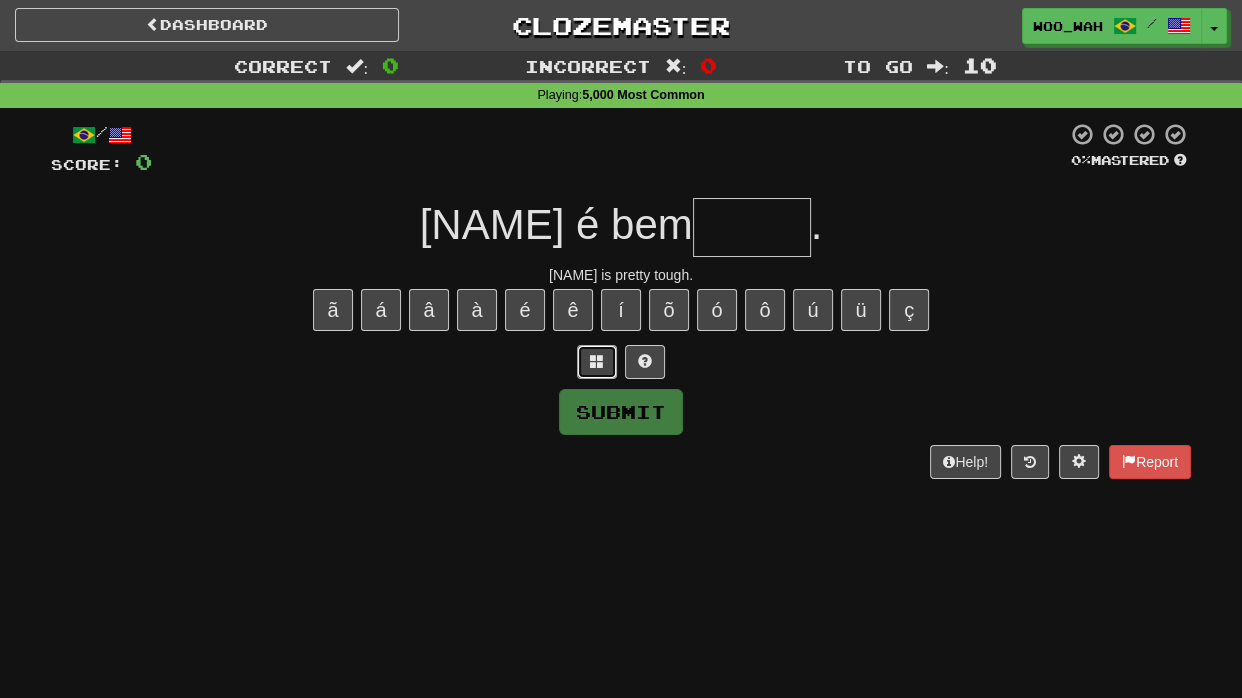 click at bounding box center (597, 361) 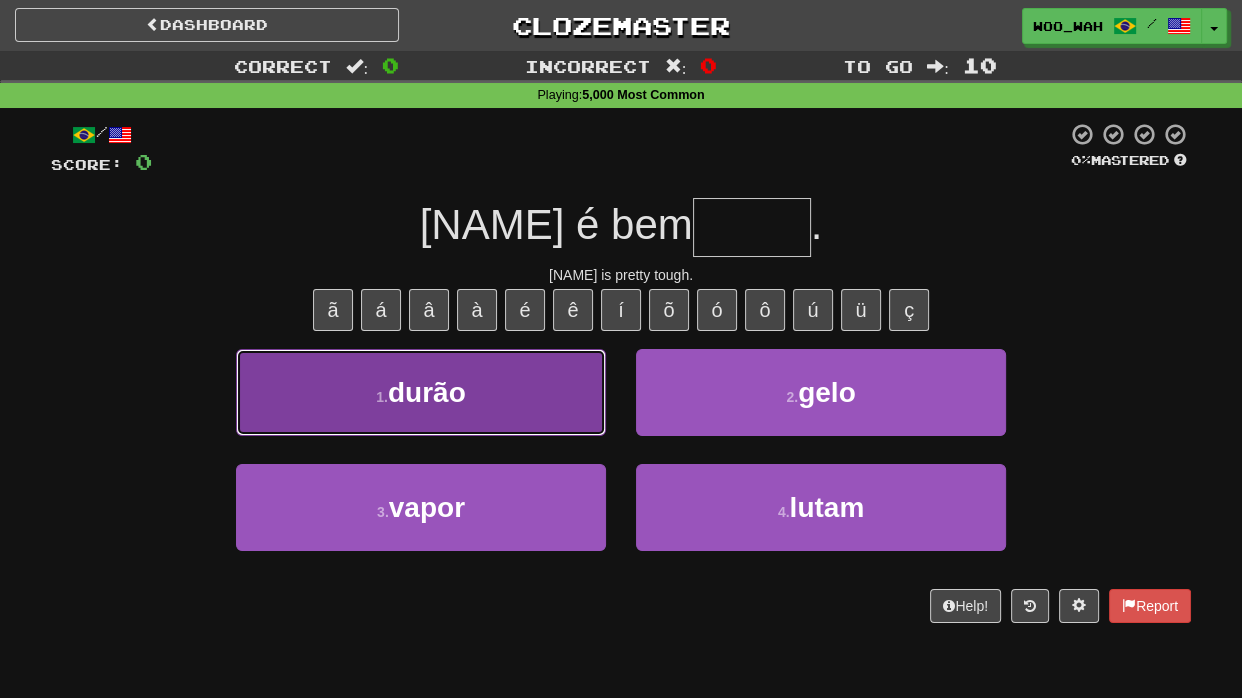 click on "1 .  durão" at bounding box center [421, 392] 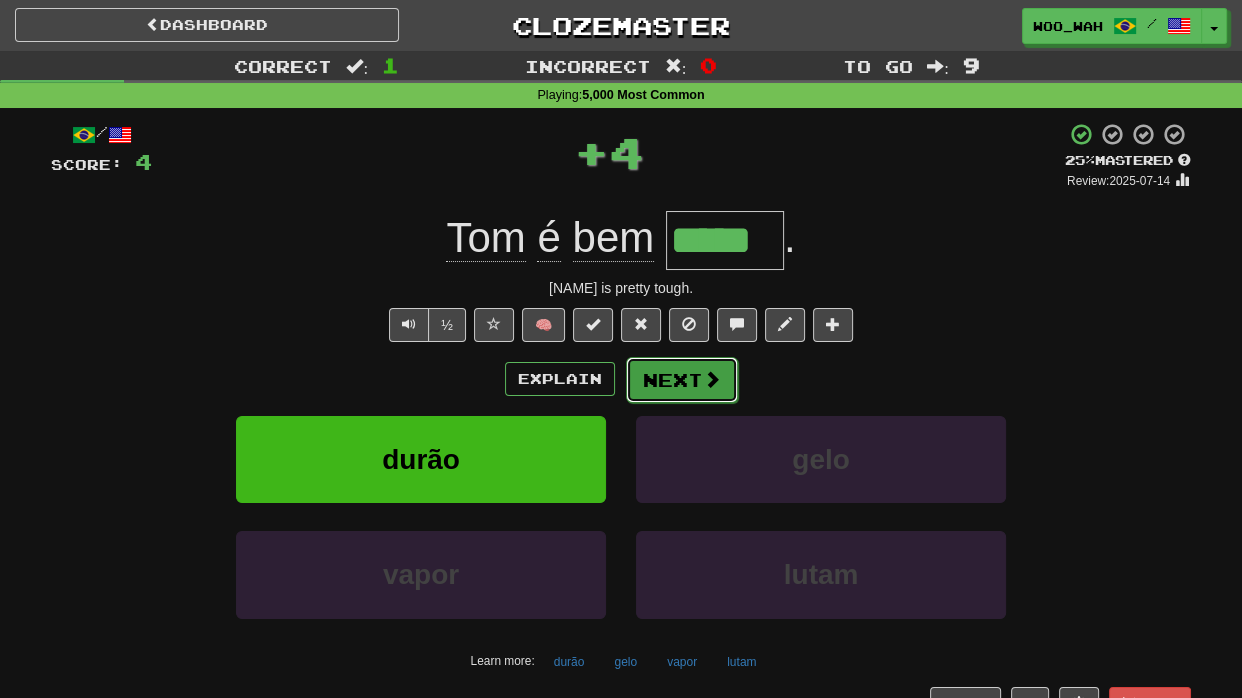 click on "Next" at bounding box center [682, 380] 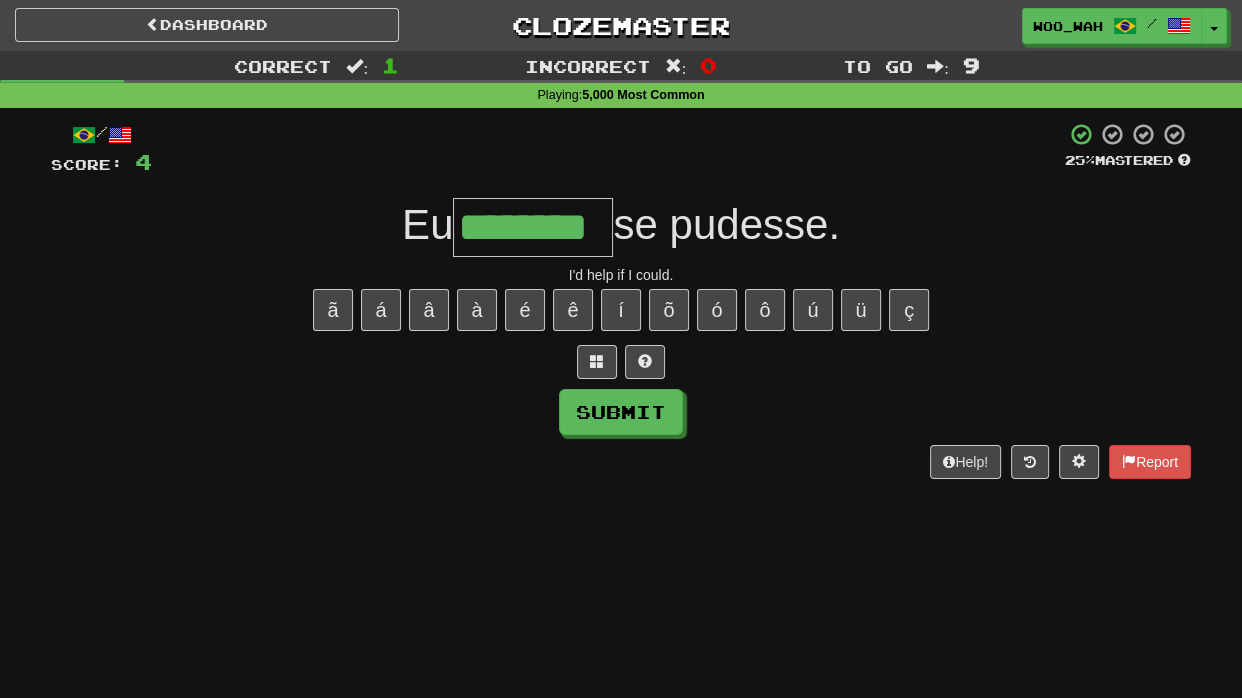type on "********" 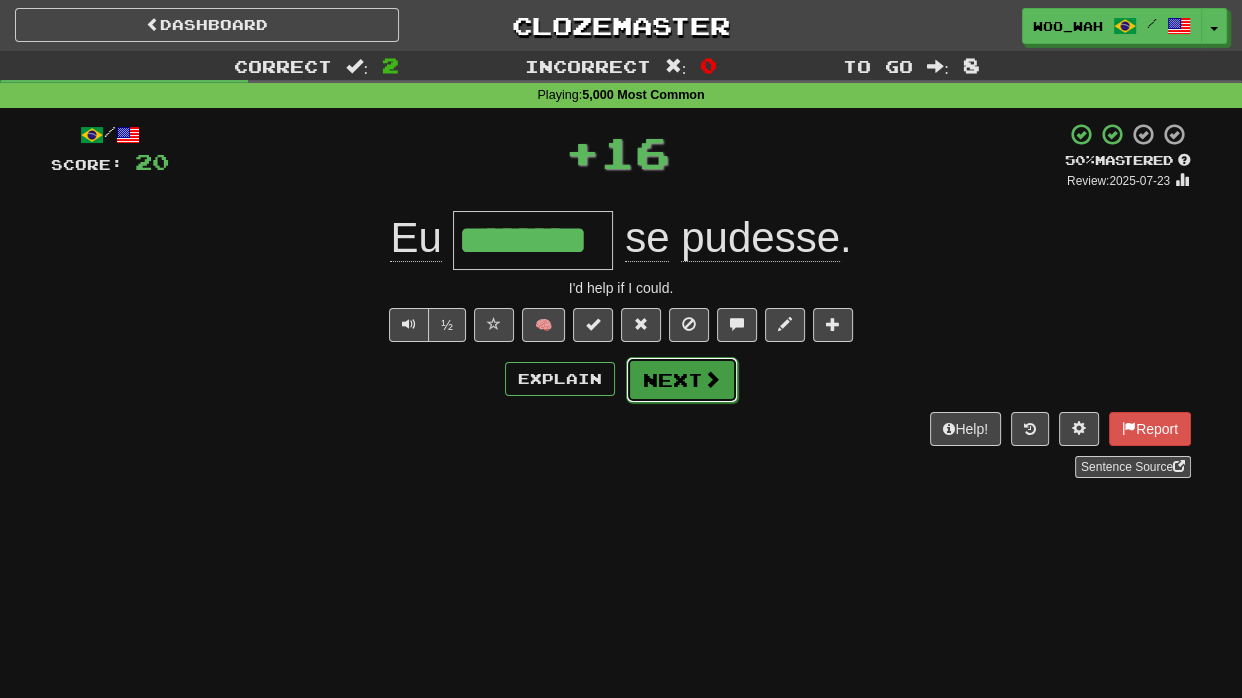 click on "Next" at bounding box center (682, 380) 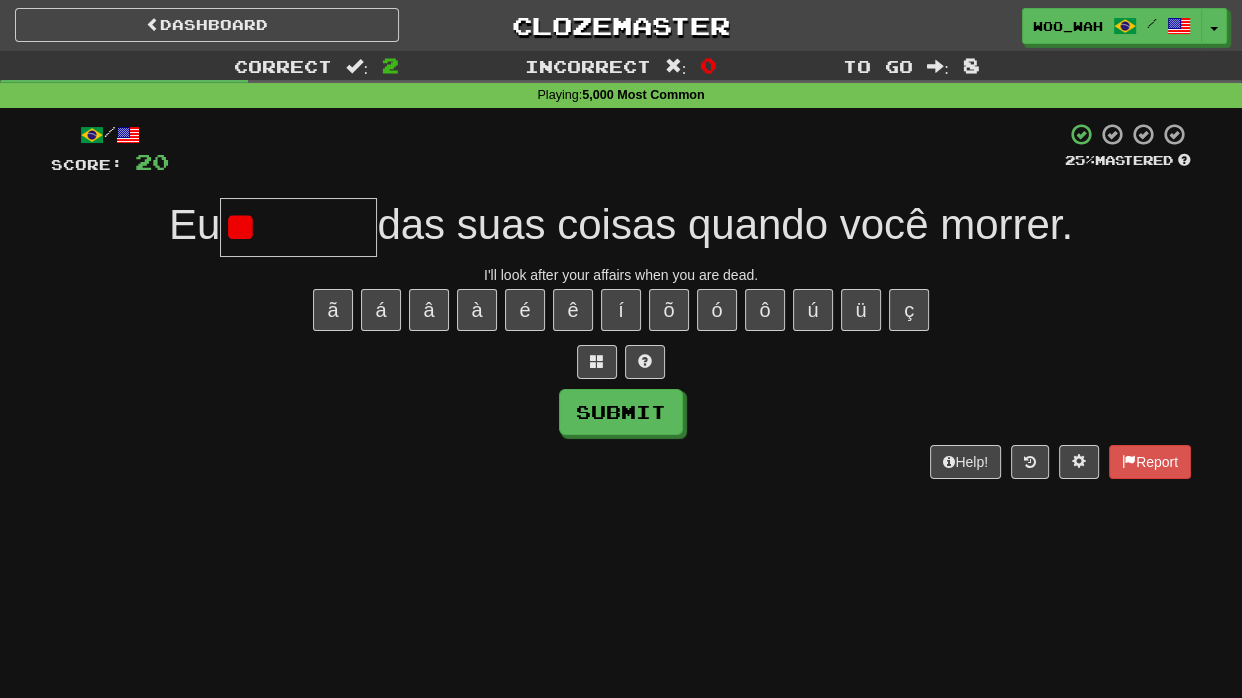 type on "*" 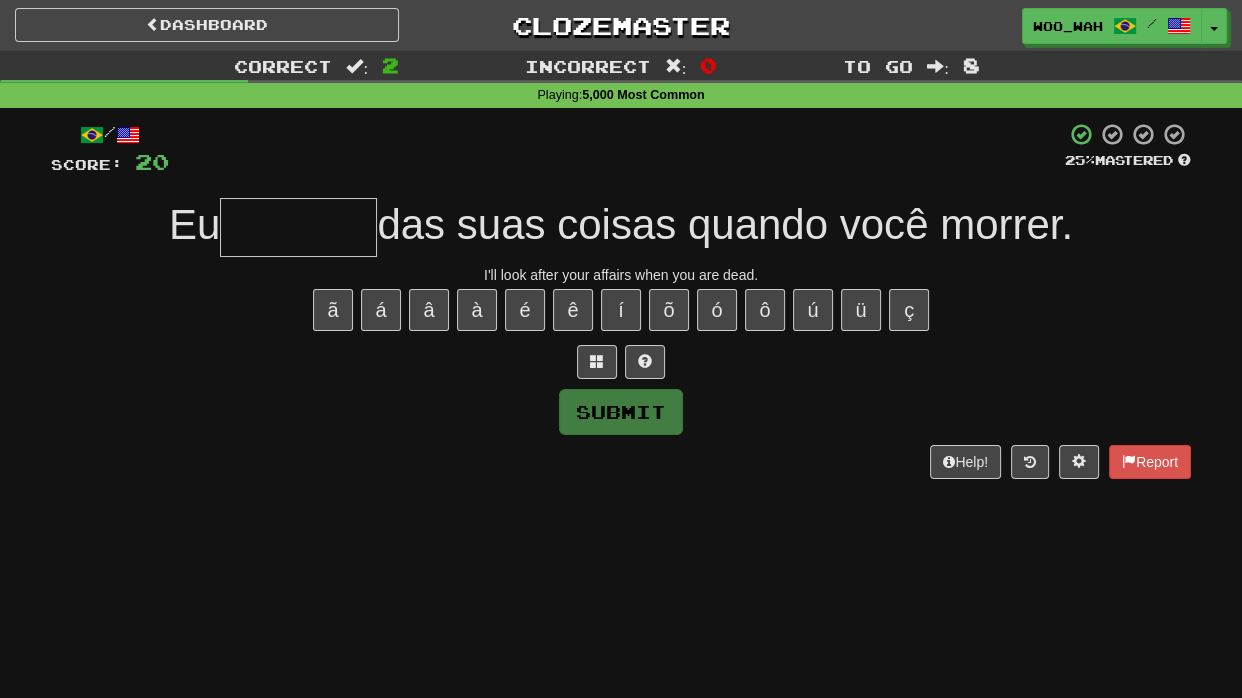 type on "*" 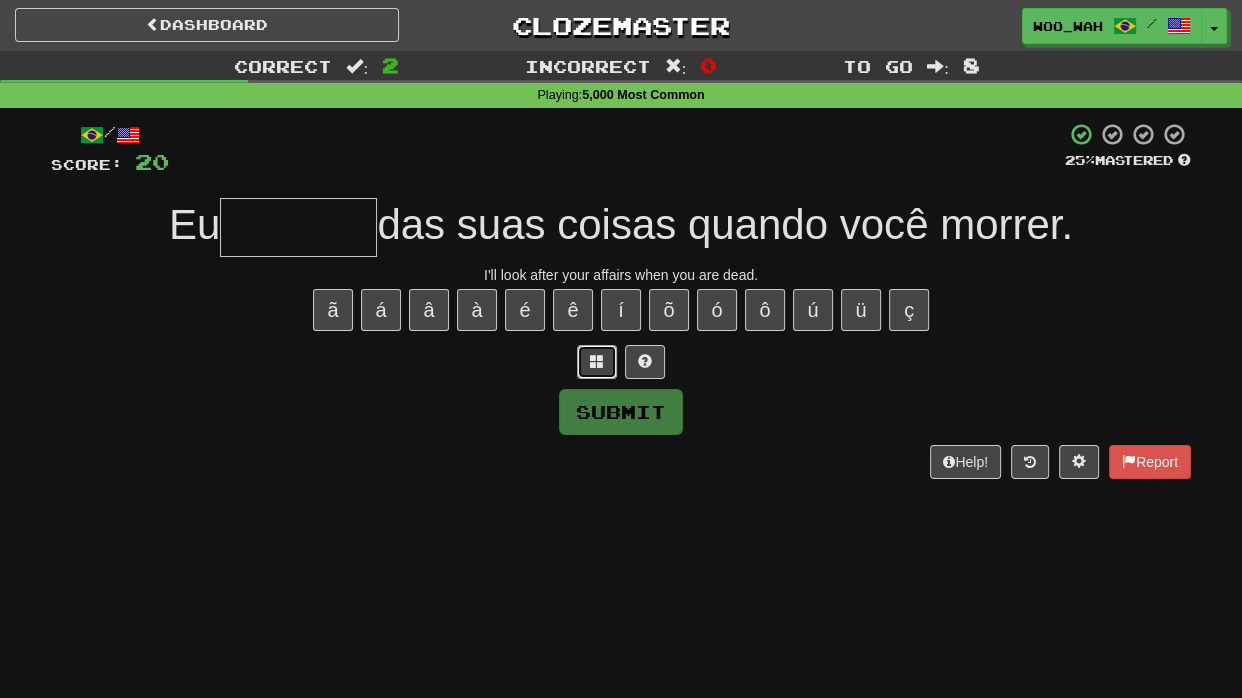 click at bounding box center (597, 361) 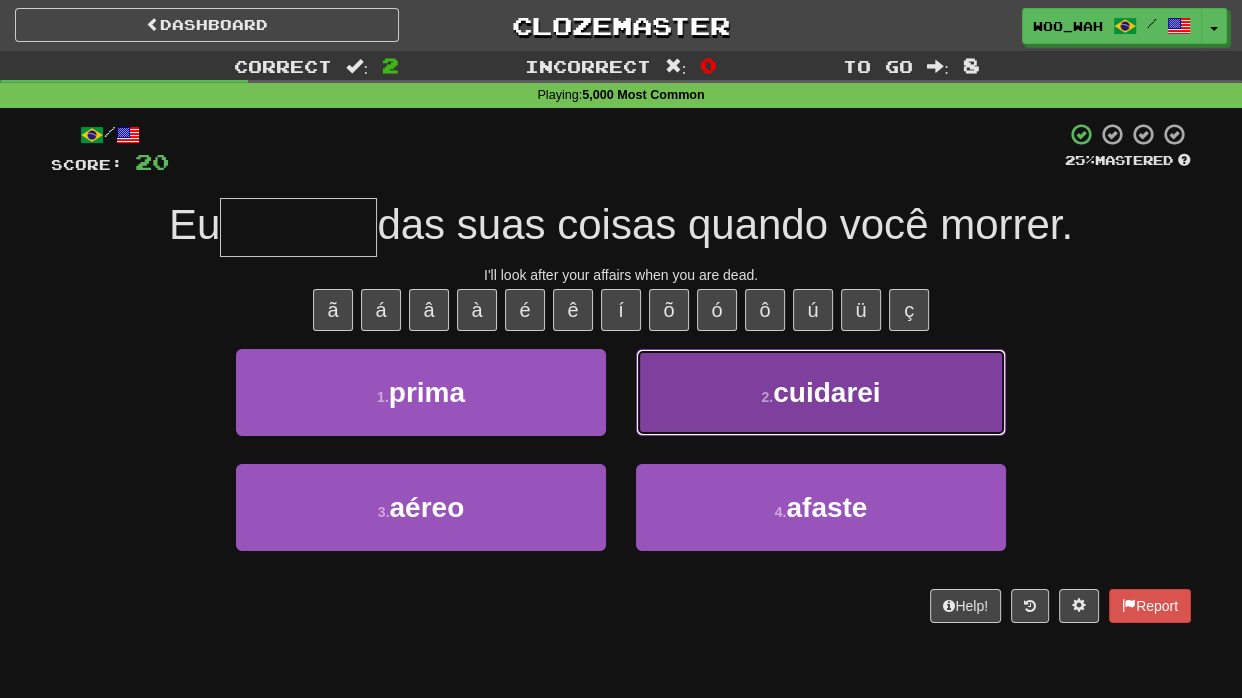 click on "2 .  cuidarei" at bounding box center (821, 392) 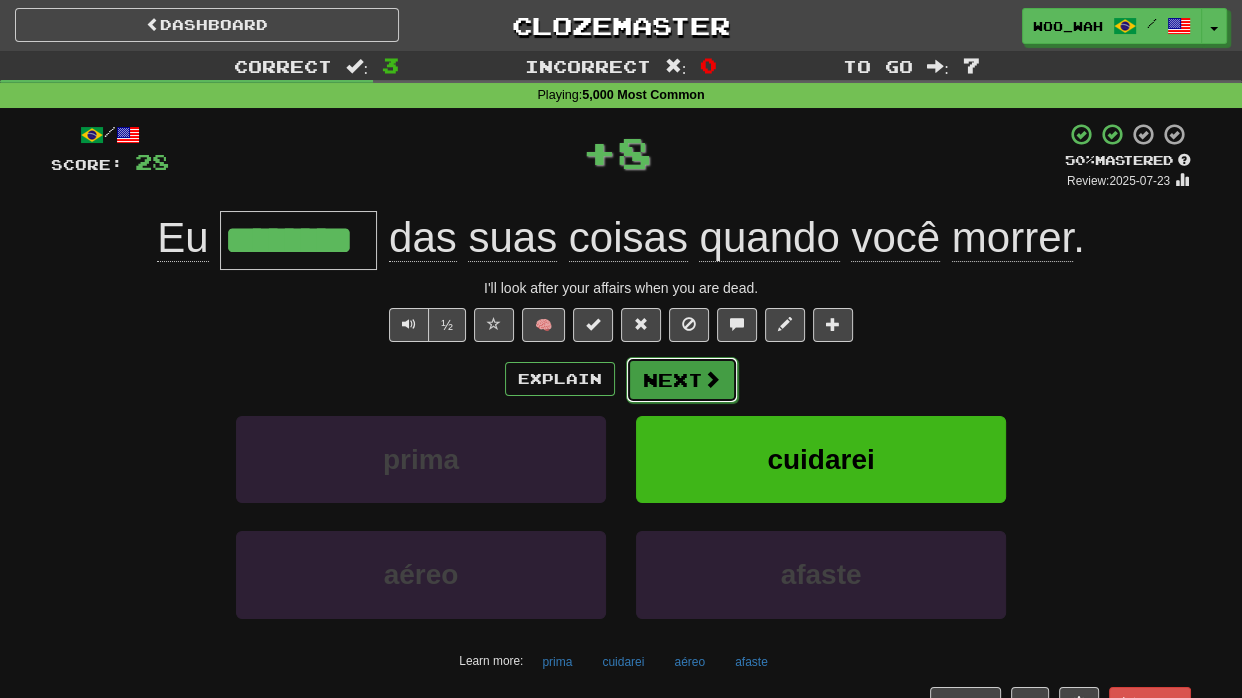 click on "Next" at bounding box center [682, 380] 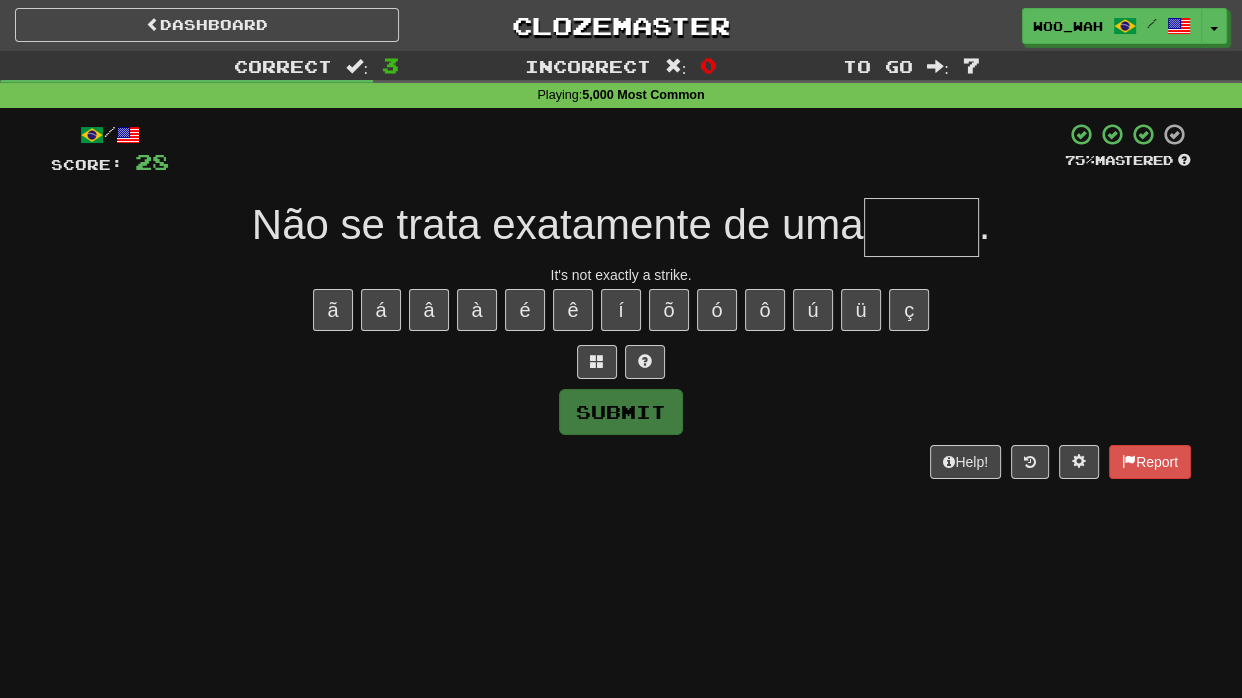 type on "*" 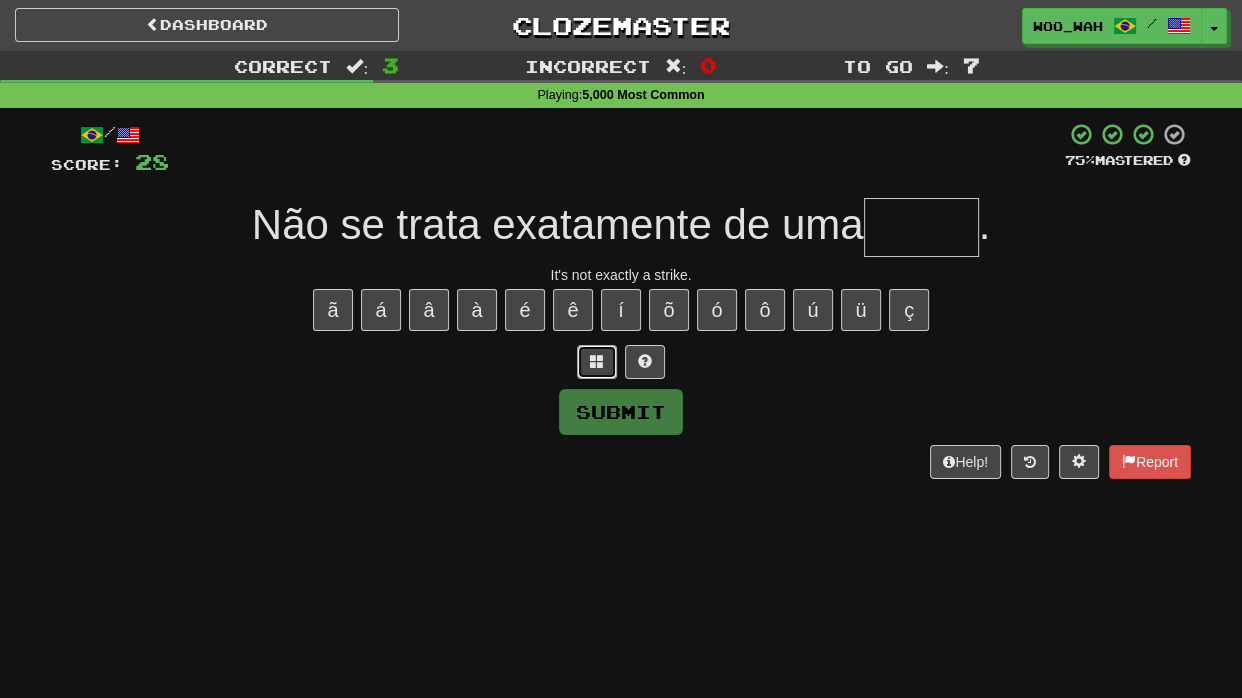 click at bounding box center (597, 362) 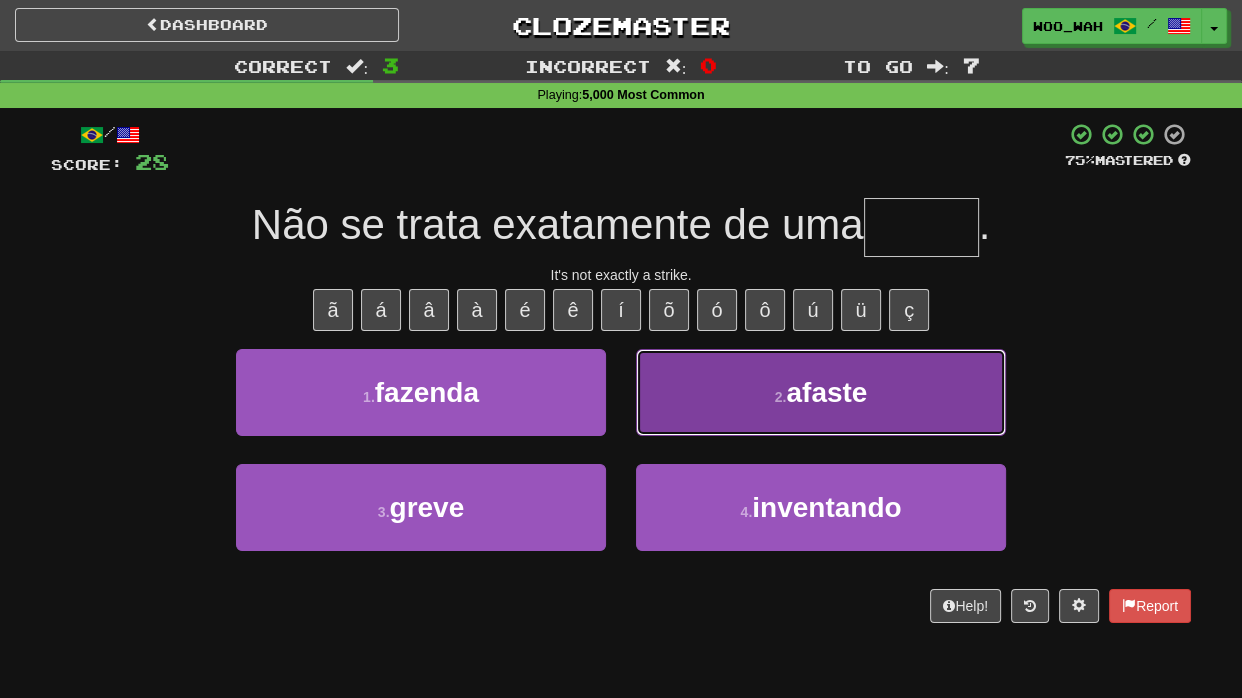 click on "2 .  afaste" at bounding box center [821, 392] 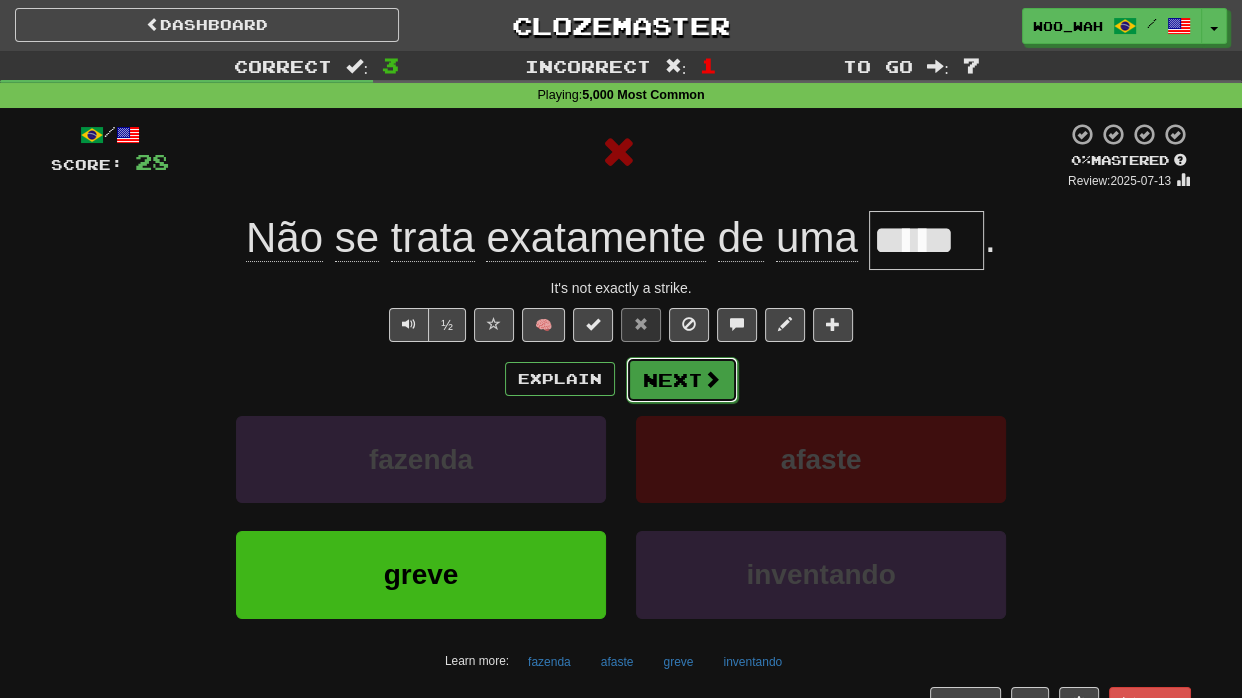 click on "Next" at bounding box center (682, 380) 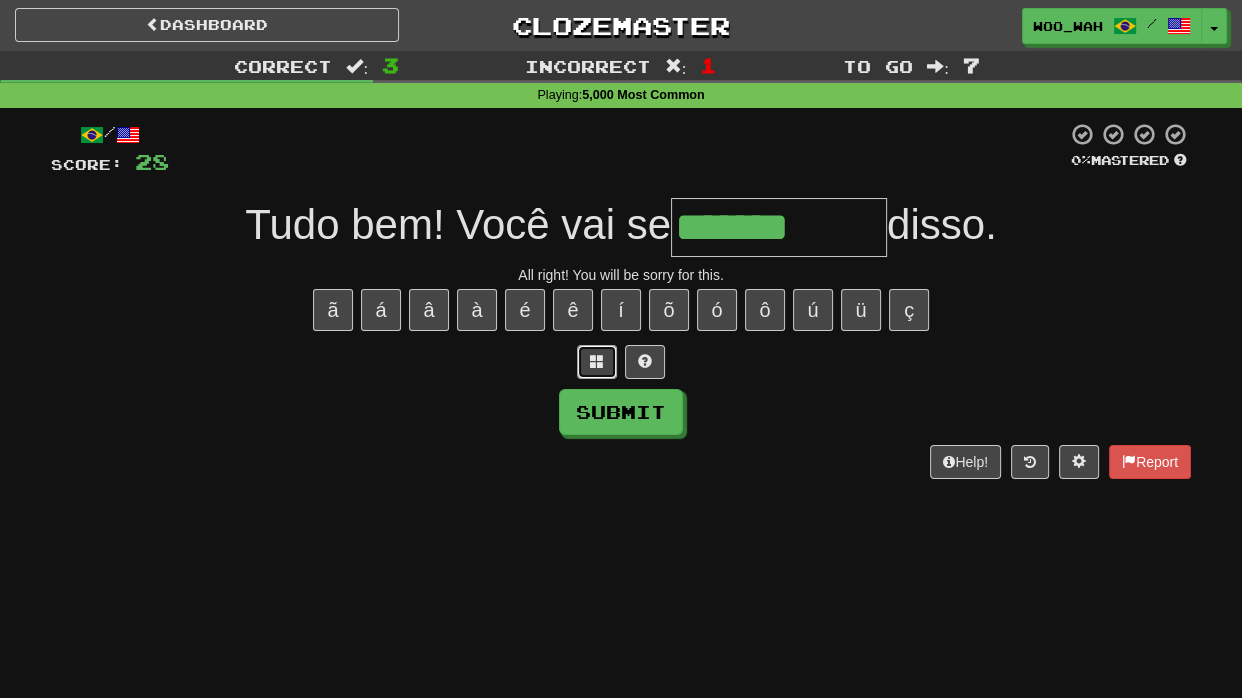 click at bounding box center (597, 361) 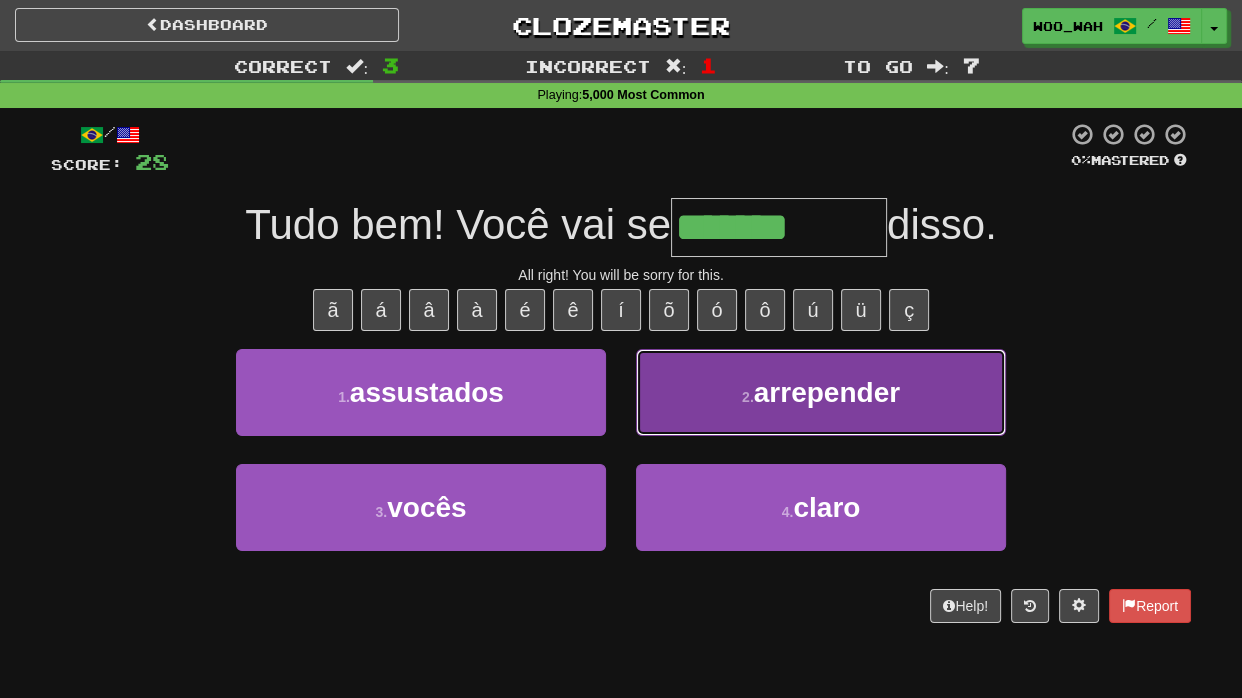 click on "2 .  arrepender" at bounding box center [821, 392] 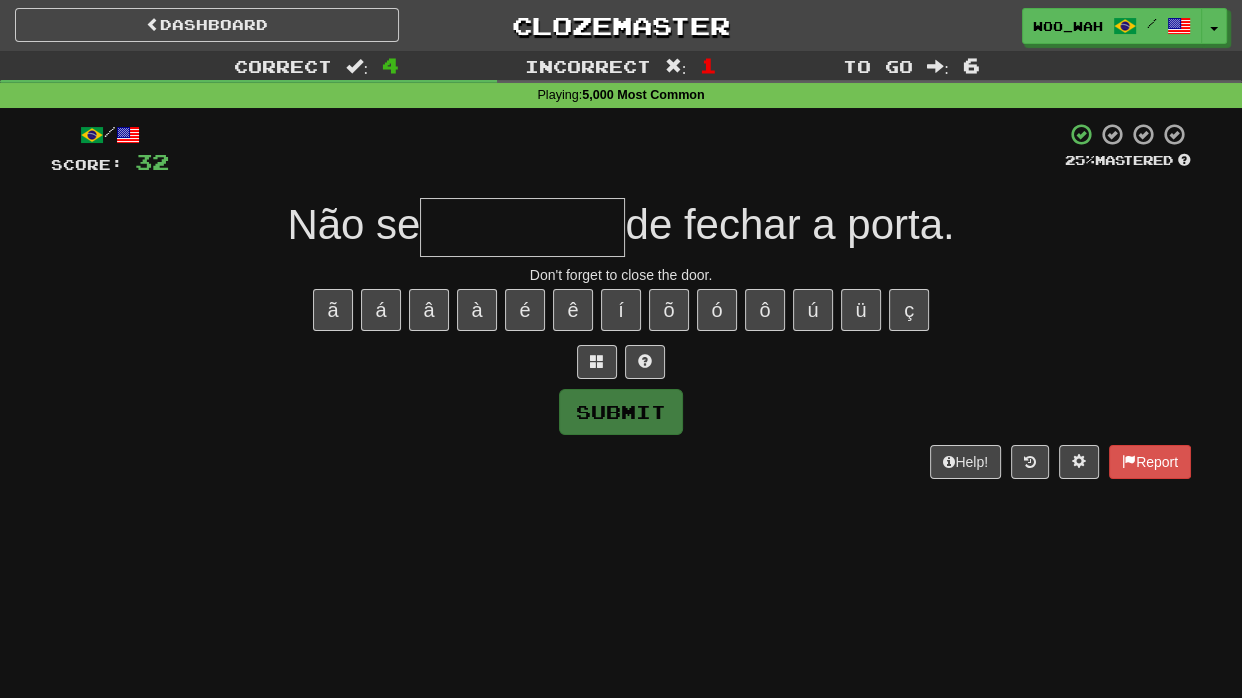 type on "*" 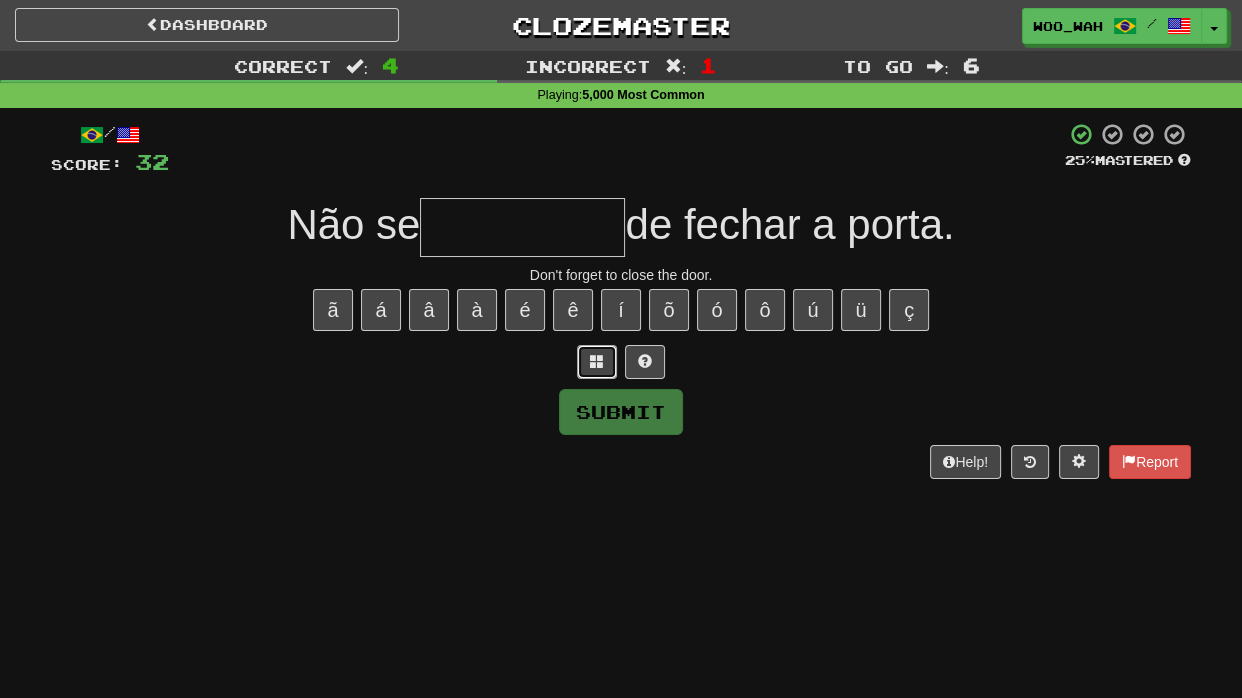 click at bounding box center (597, 362) 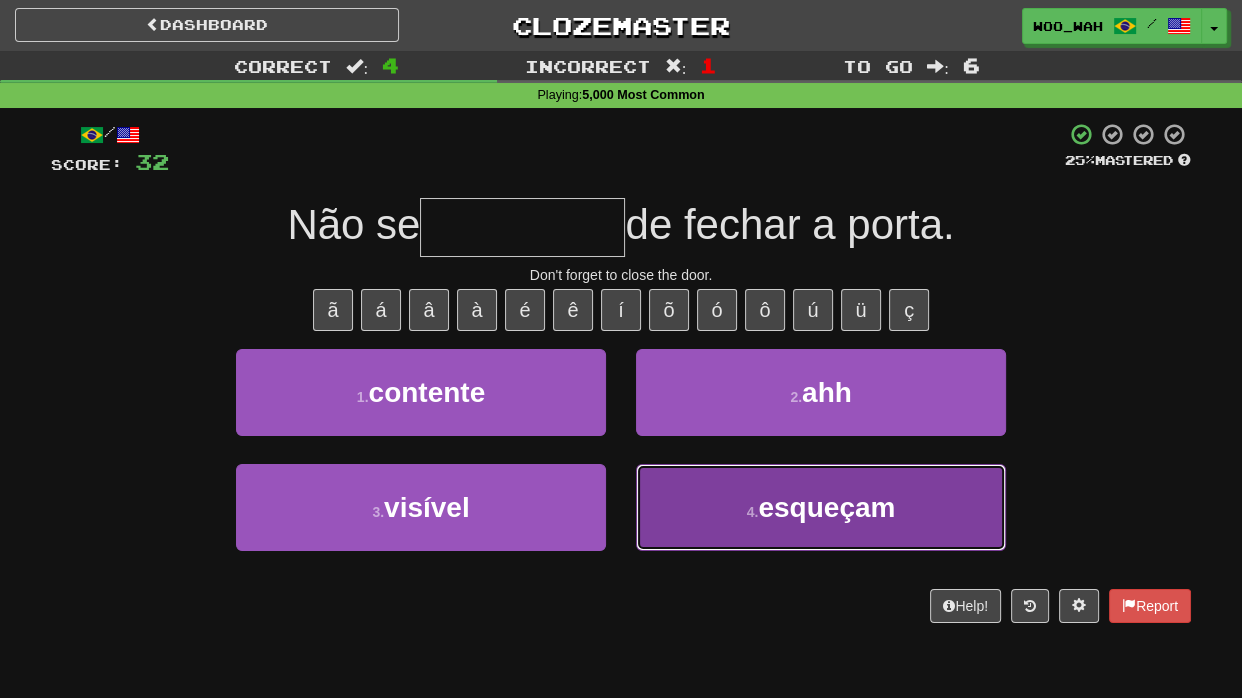 click on "4 .  esqueçam" at bounding box center [821, 507] 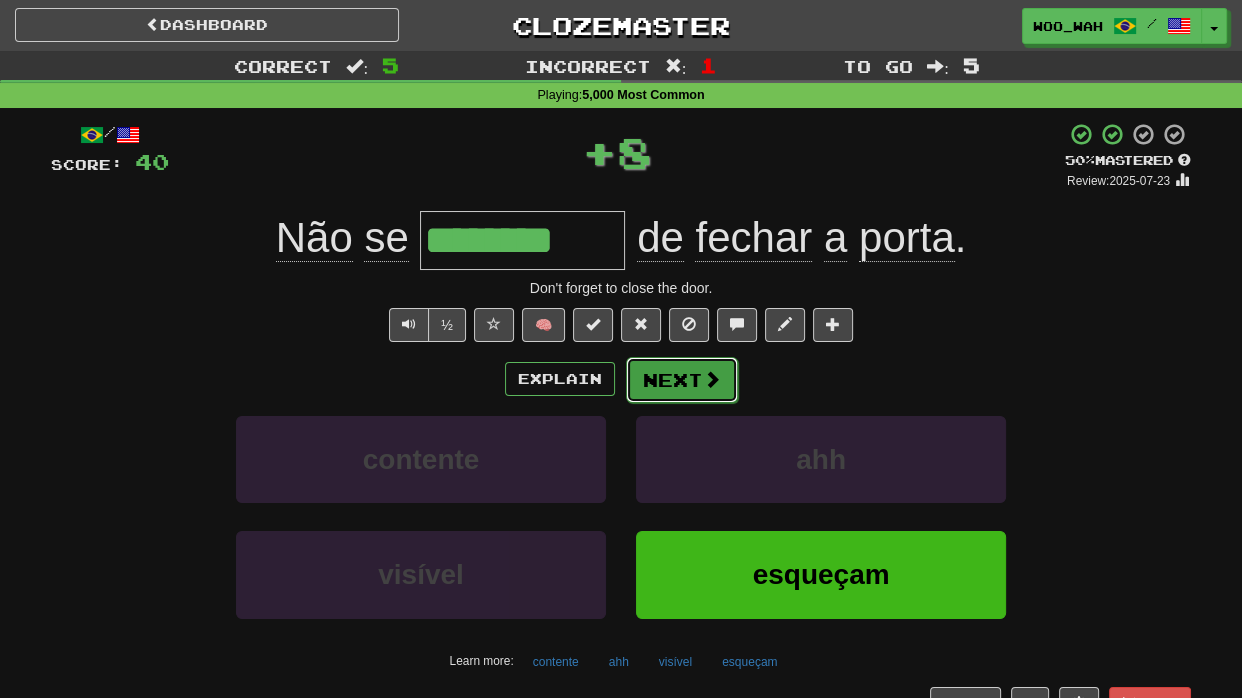 click on "Next" at bounding box center (682, 380) 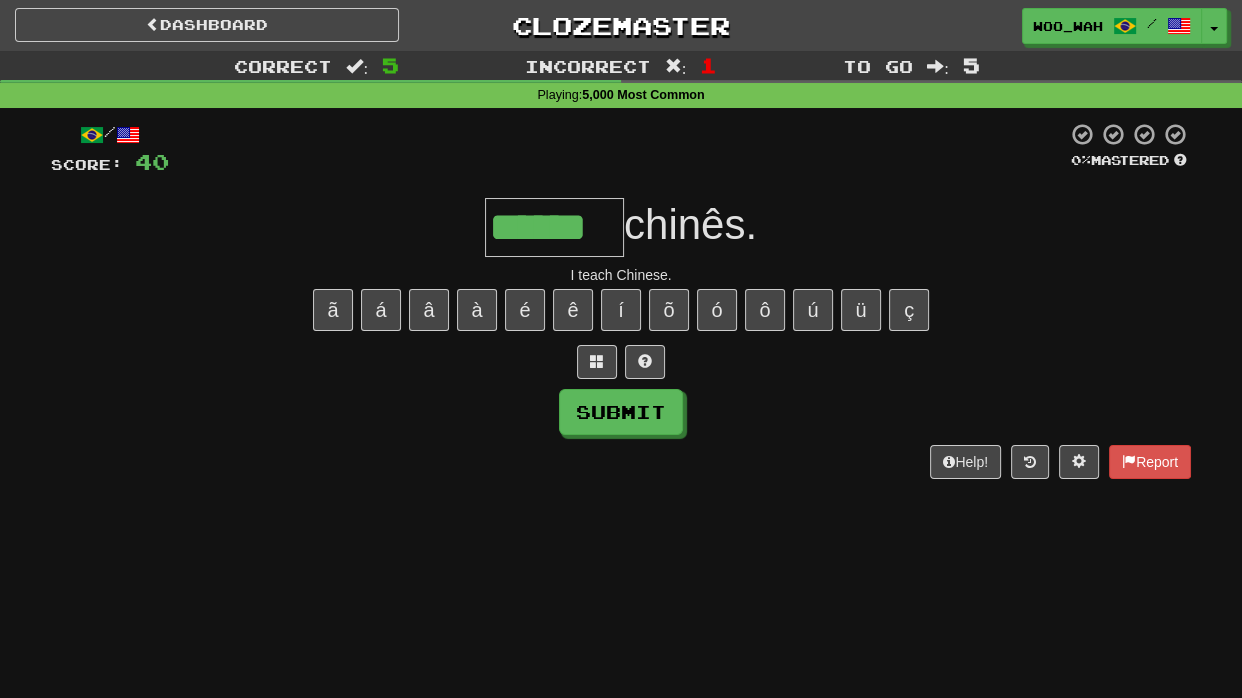 type on "******" 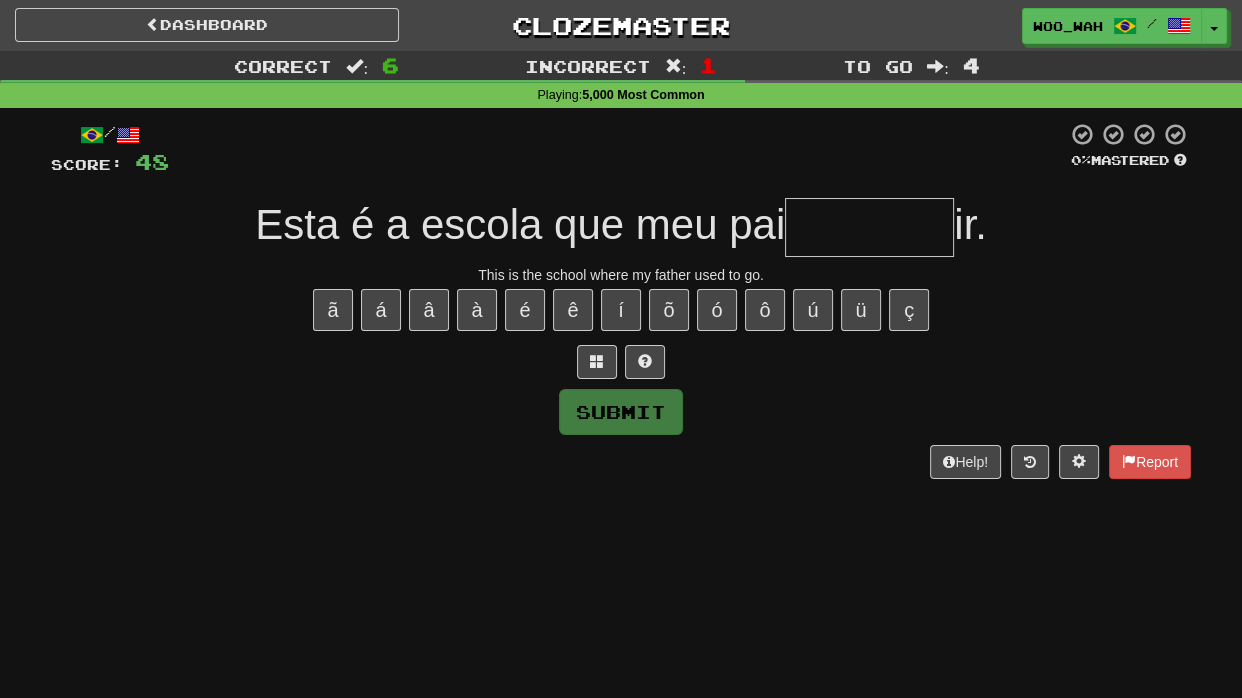 type on "*" 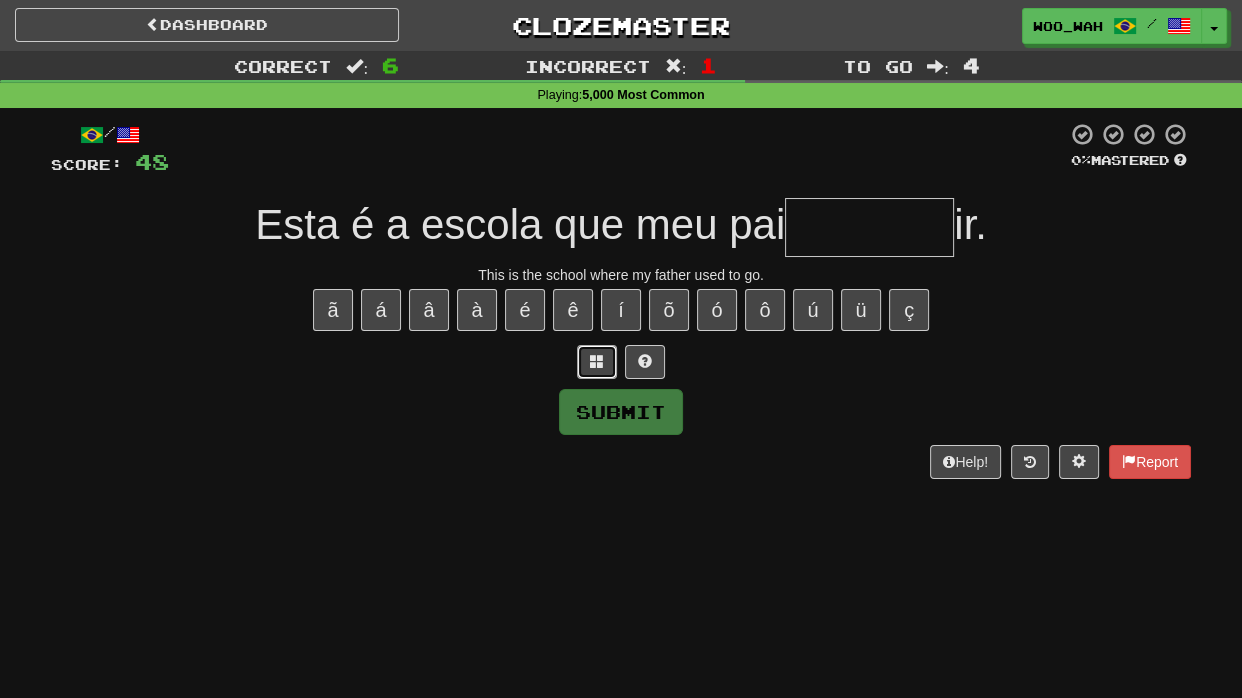 click at bounding box center (597, 362) 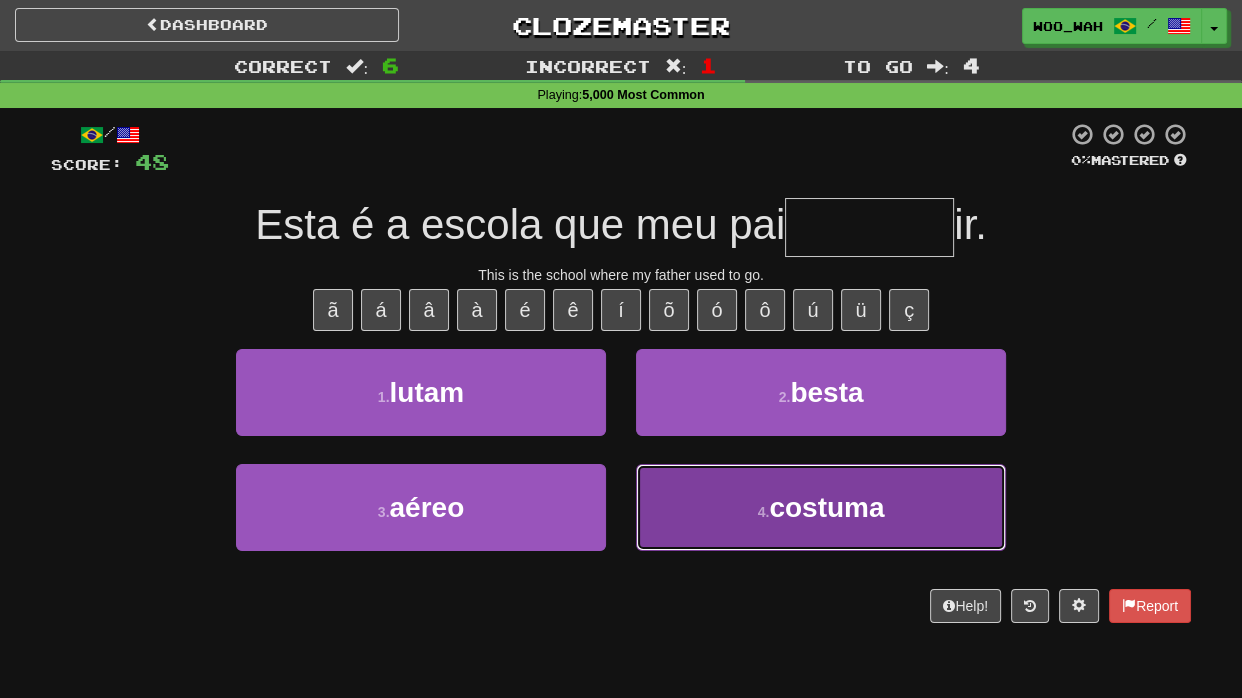 click on "4 .  costuma" at bounding box center [821, 507] 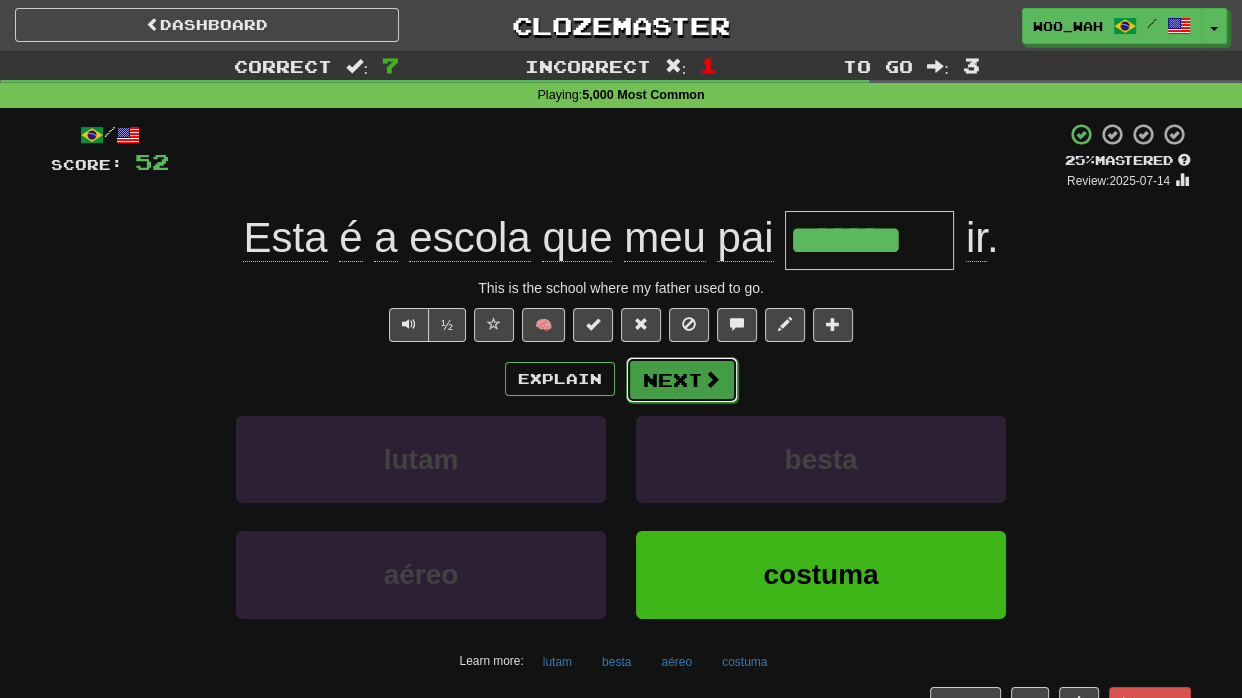click on "Next" at bounding box center (682, 380) 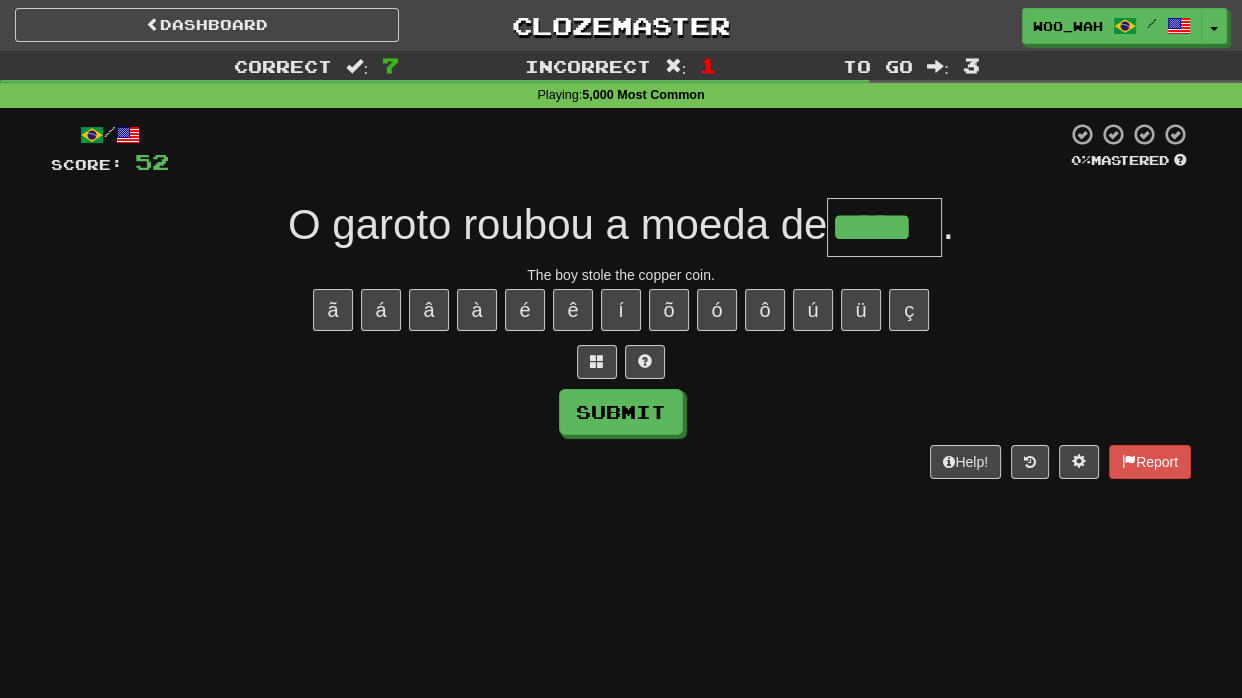 type on "*****" 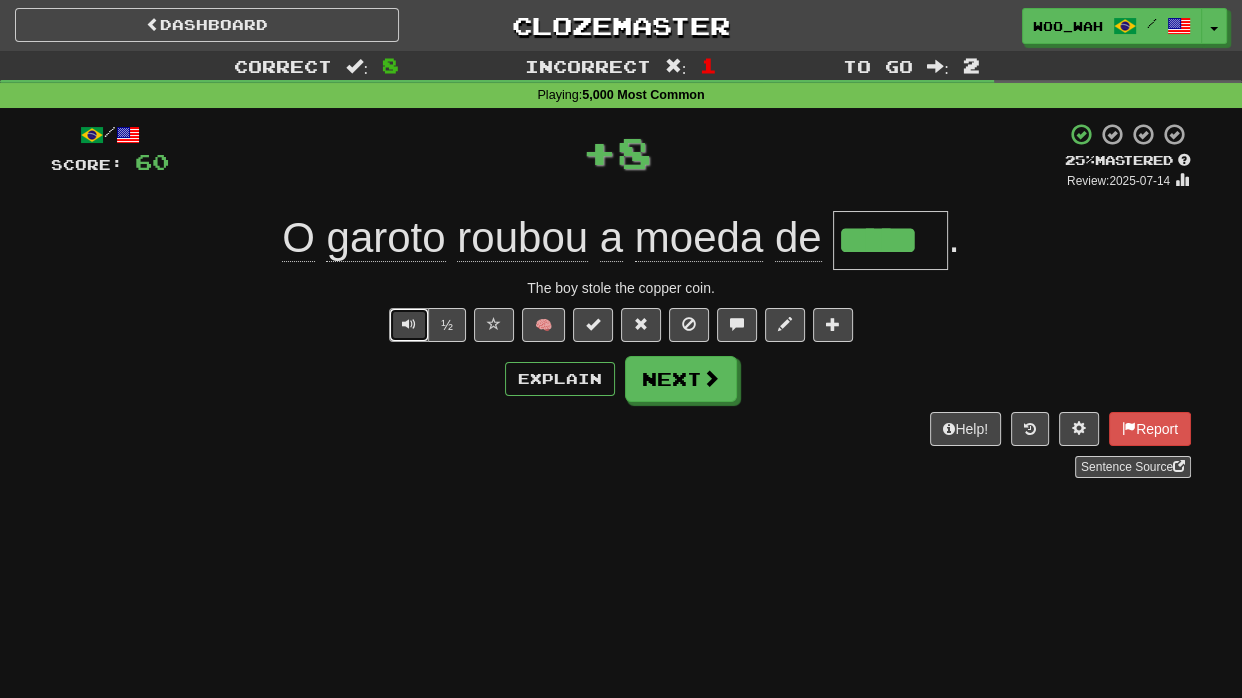 click at bounding box center [409, 324] 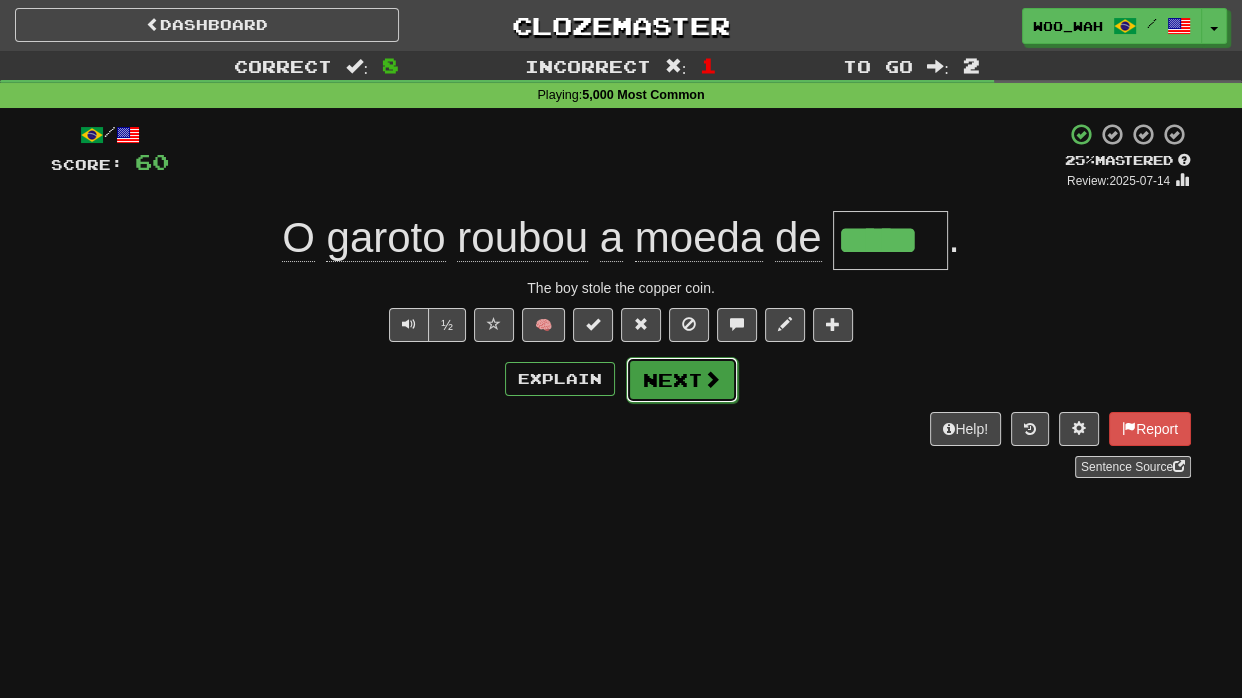 click at bounding box center [712, 379] 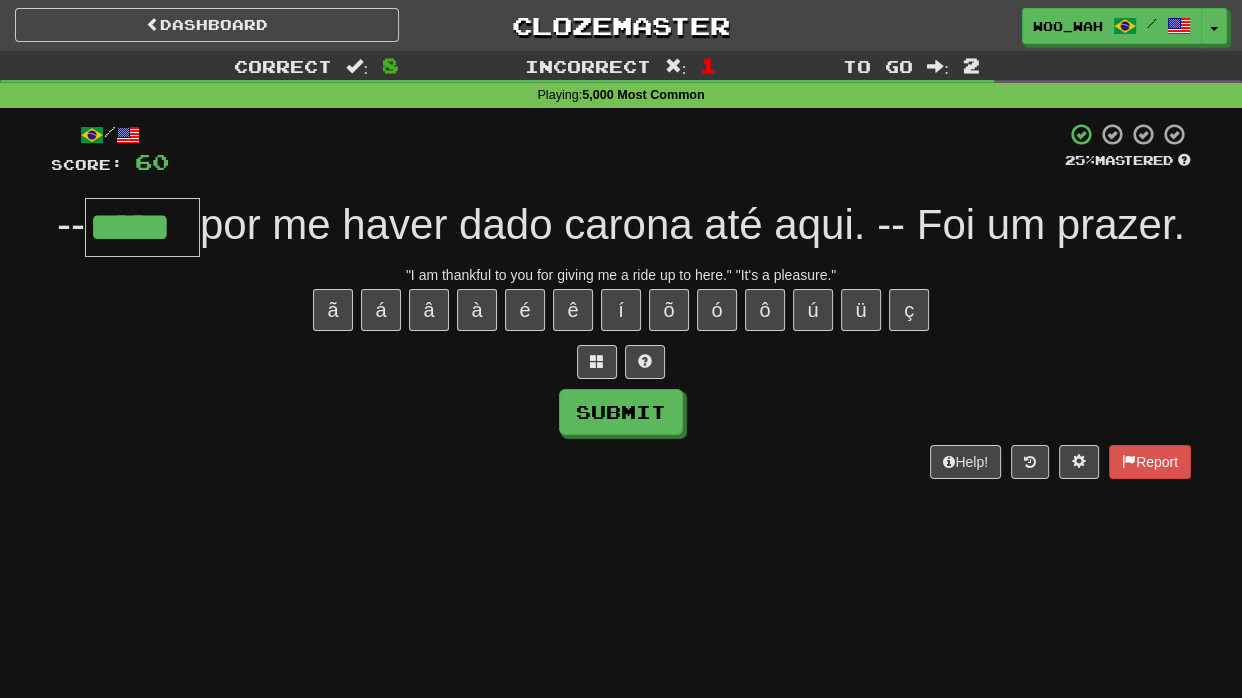 type on "*****" 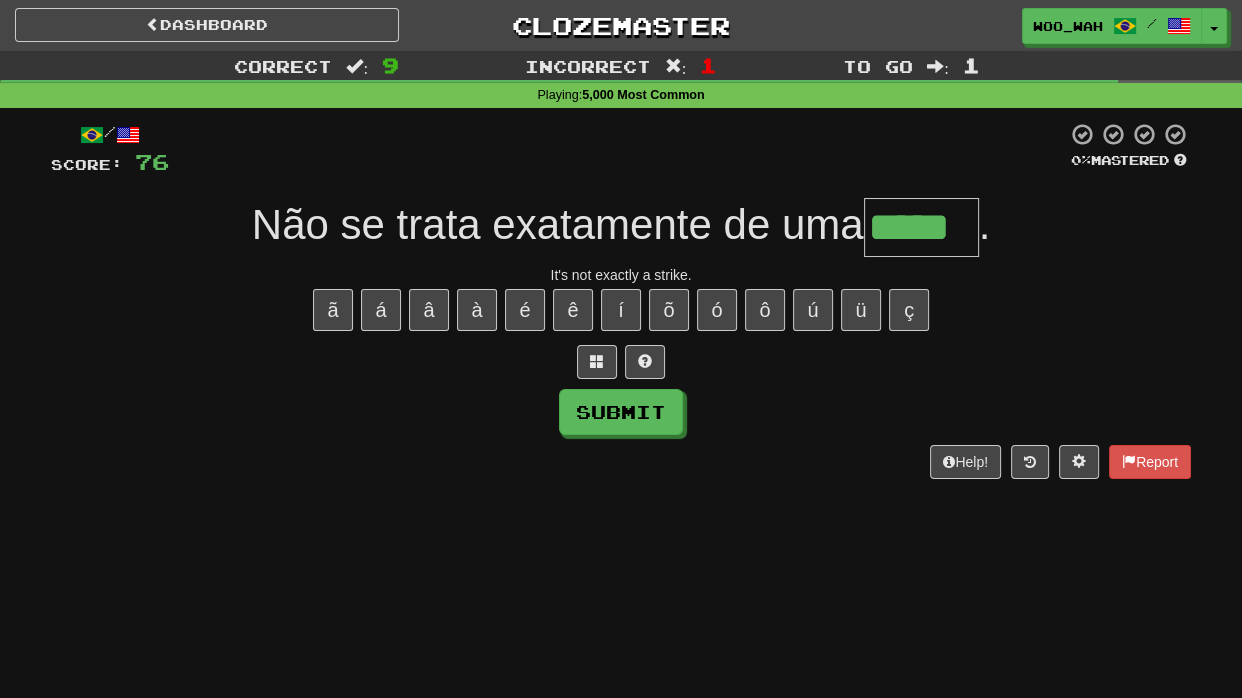 type on "*****" 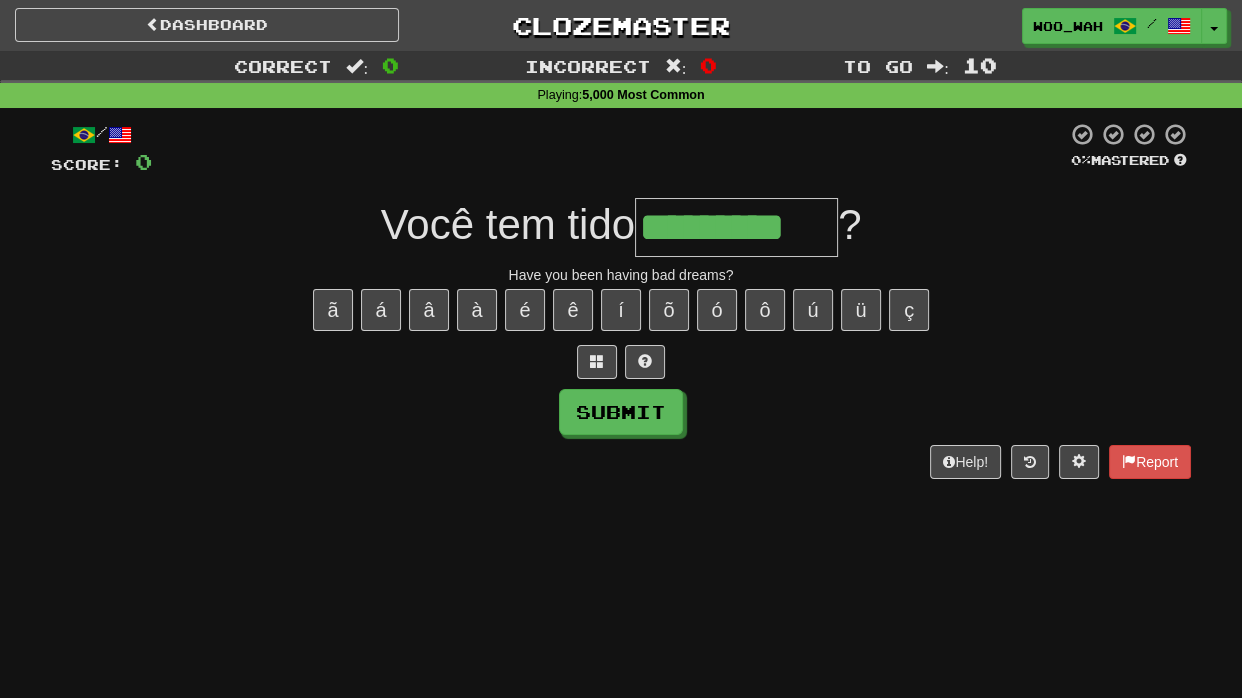 type on "*********" 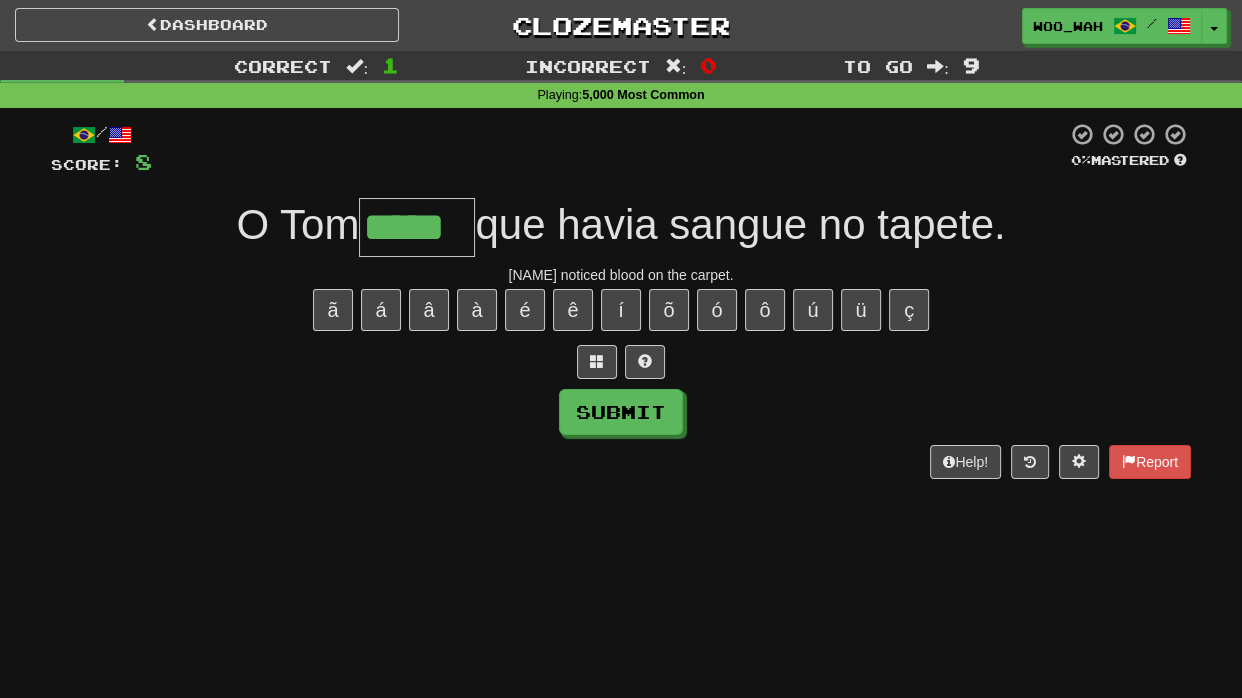 type on "*****" 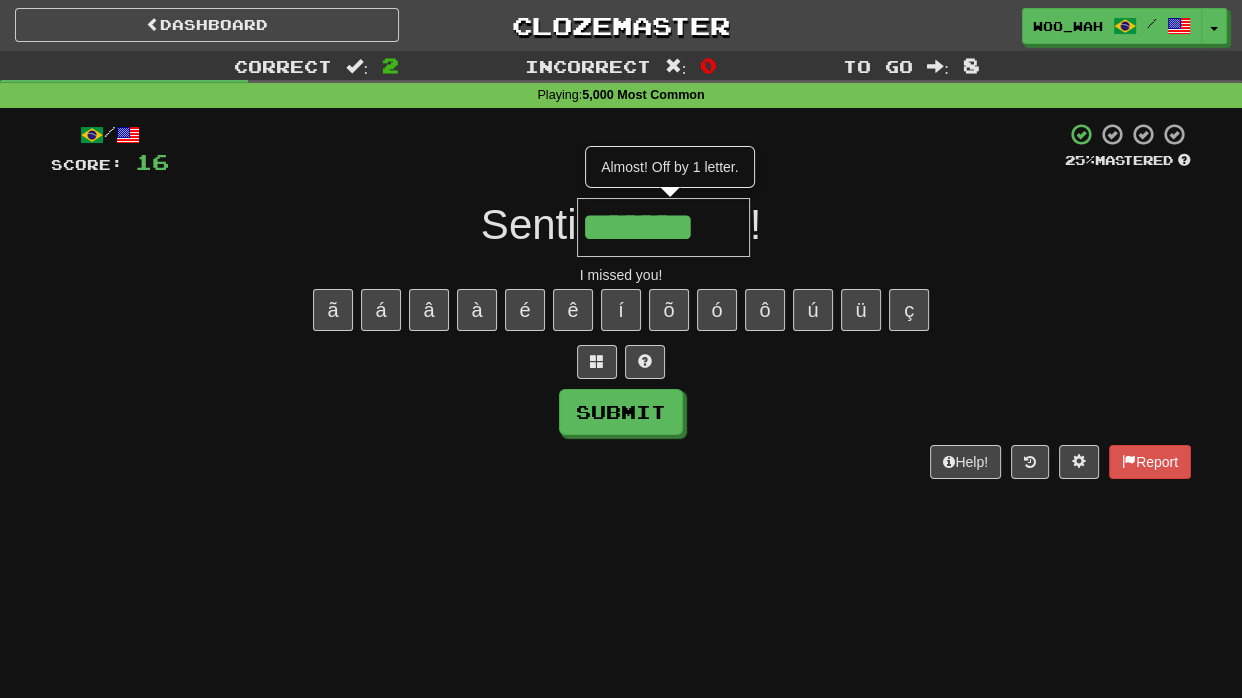 scroll, scrollTop: 0, scrollLeft: 0, axis: both 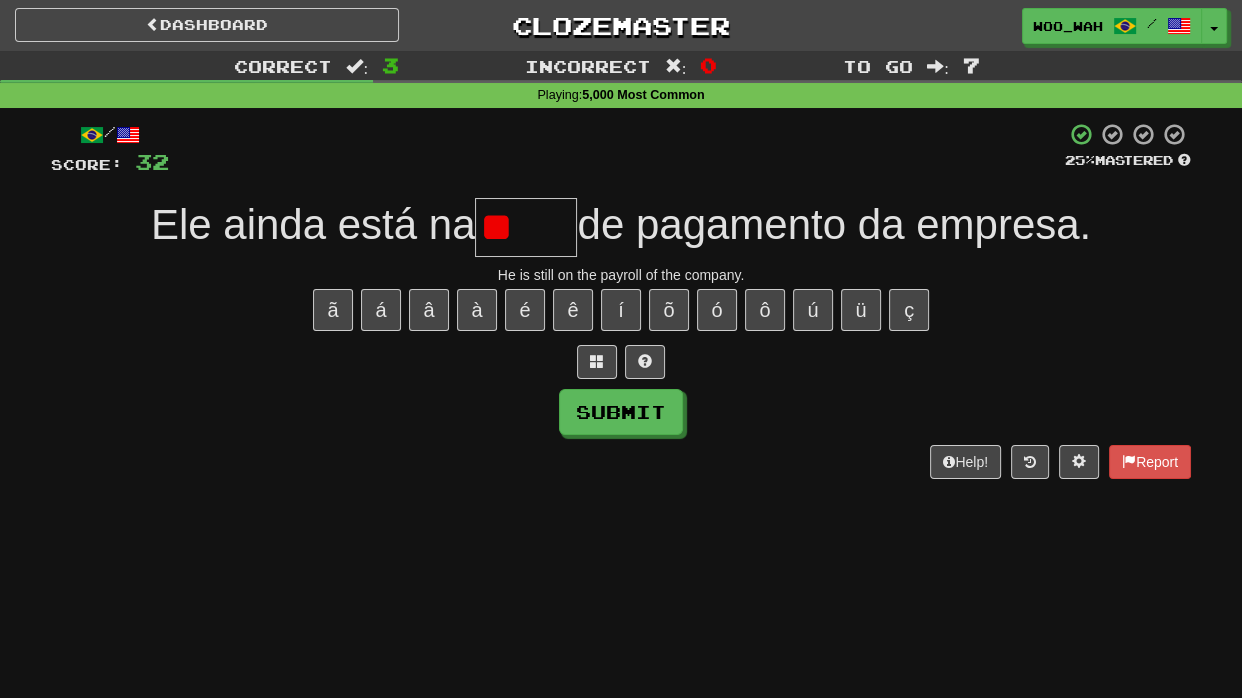 type on "*" 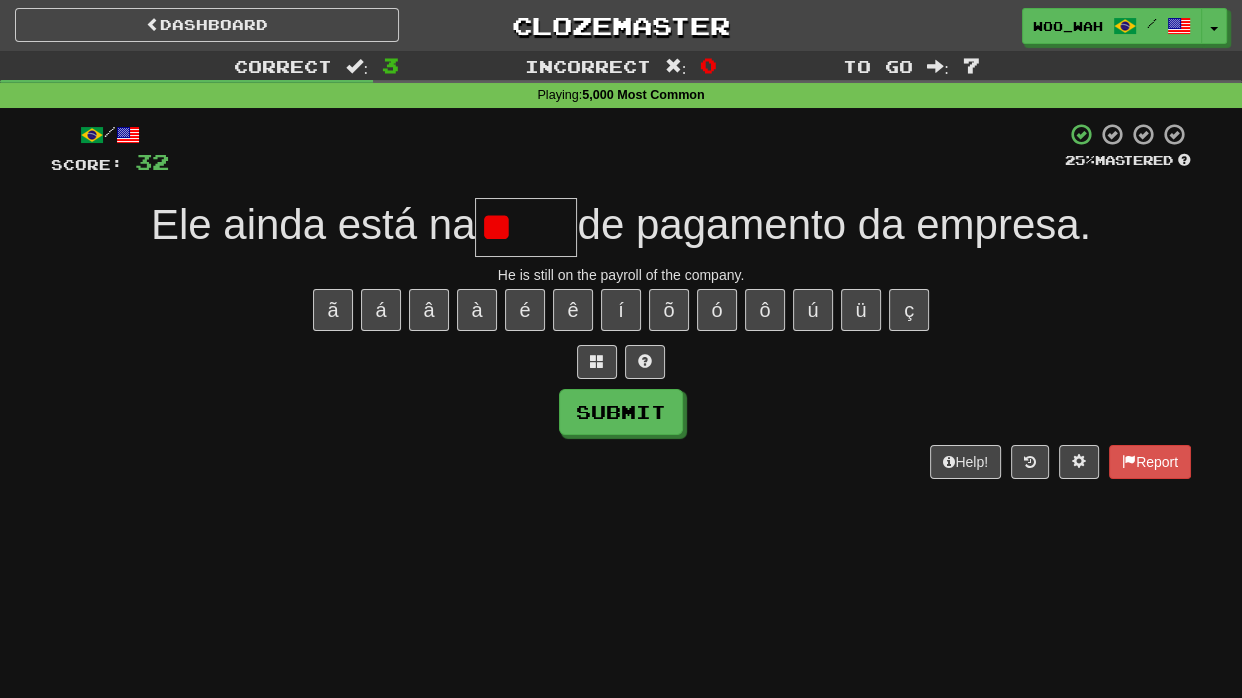type on "*" 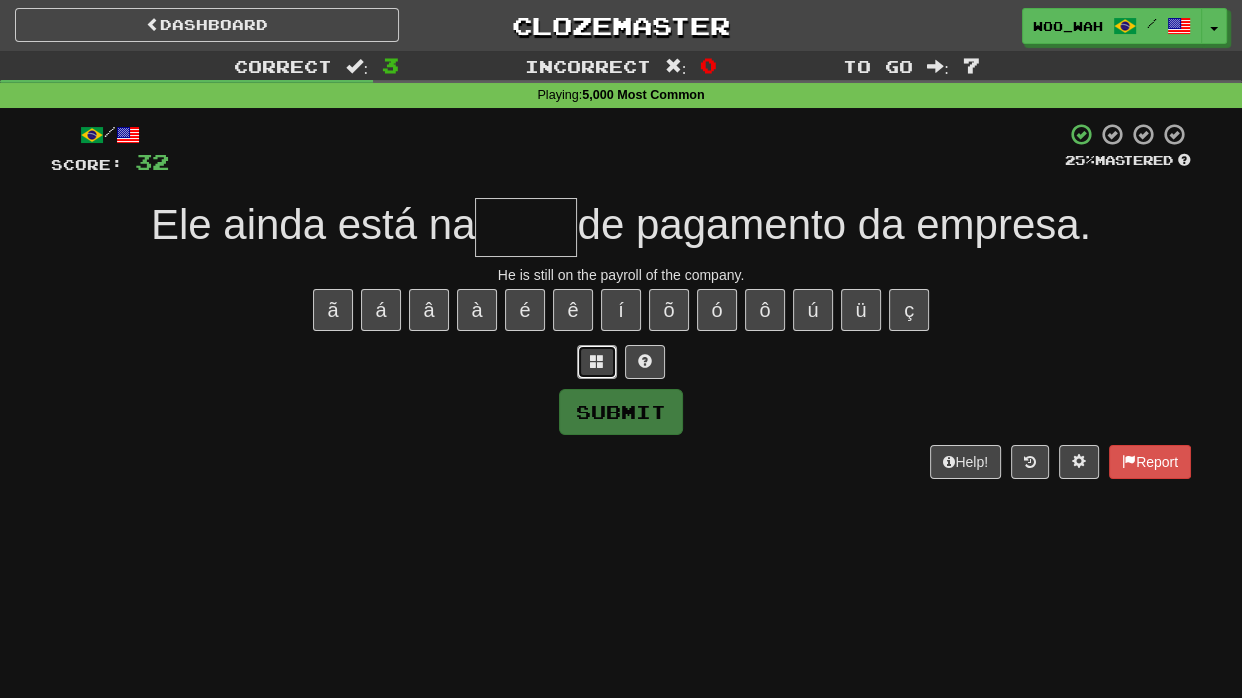 click at bounding box center (597, 361) 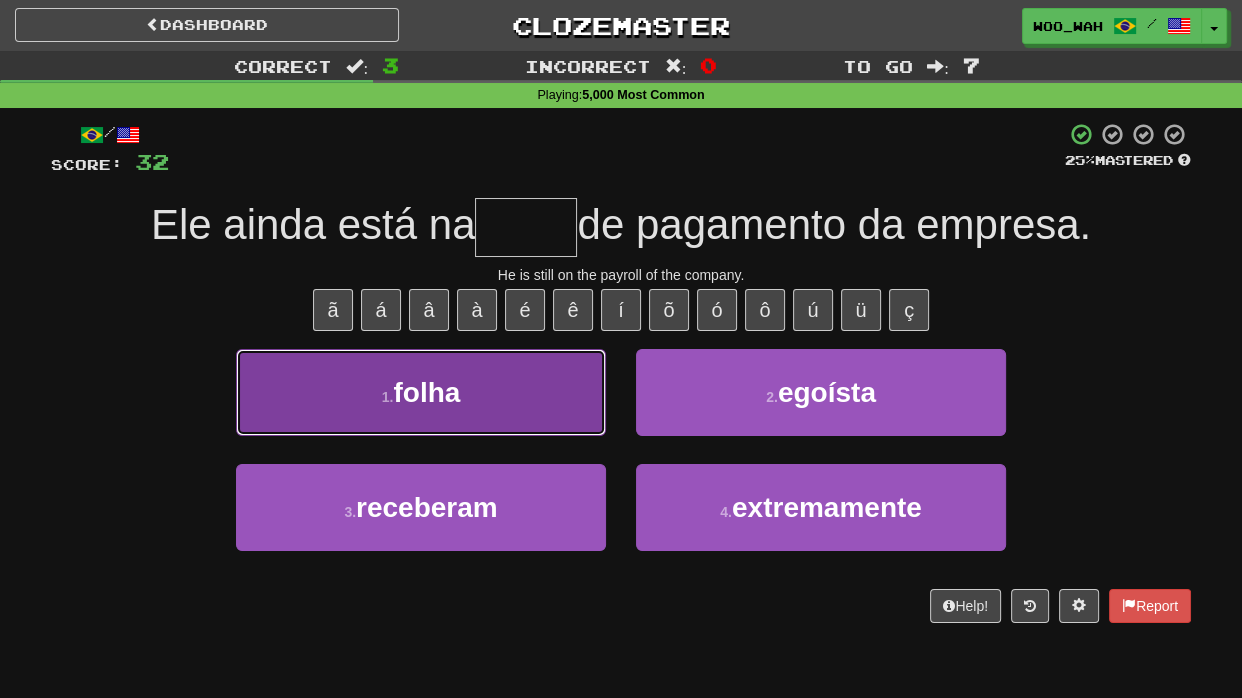 click on "1 .  folha" at bounding box center [421, 392] 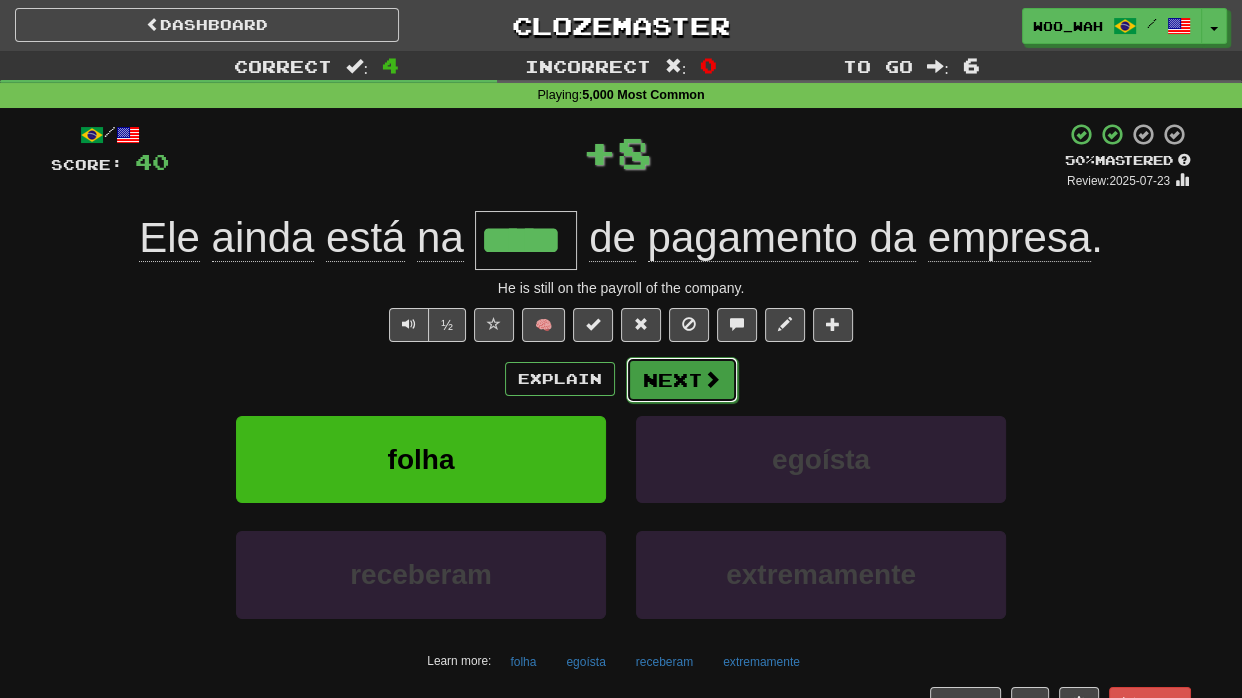 click on "Next" at bounding box center [682, 380] 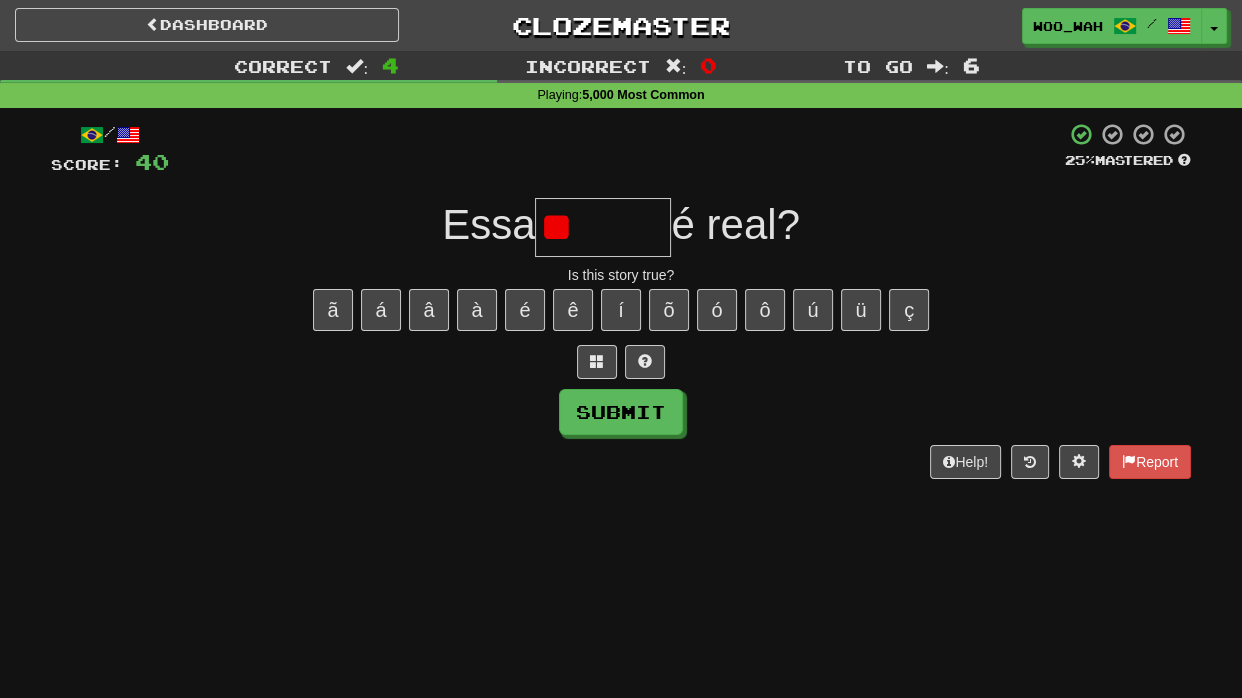 type on "*" 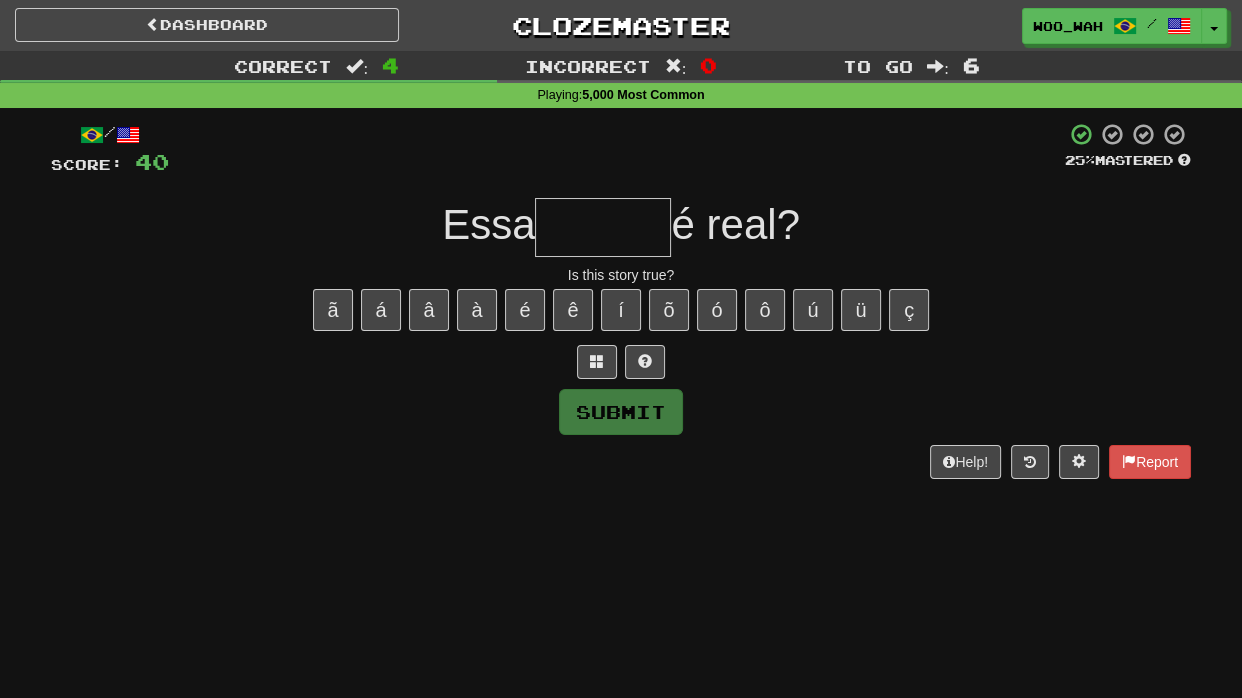 type on "*" 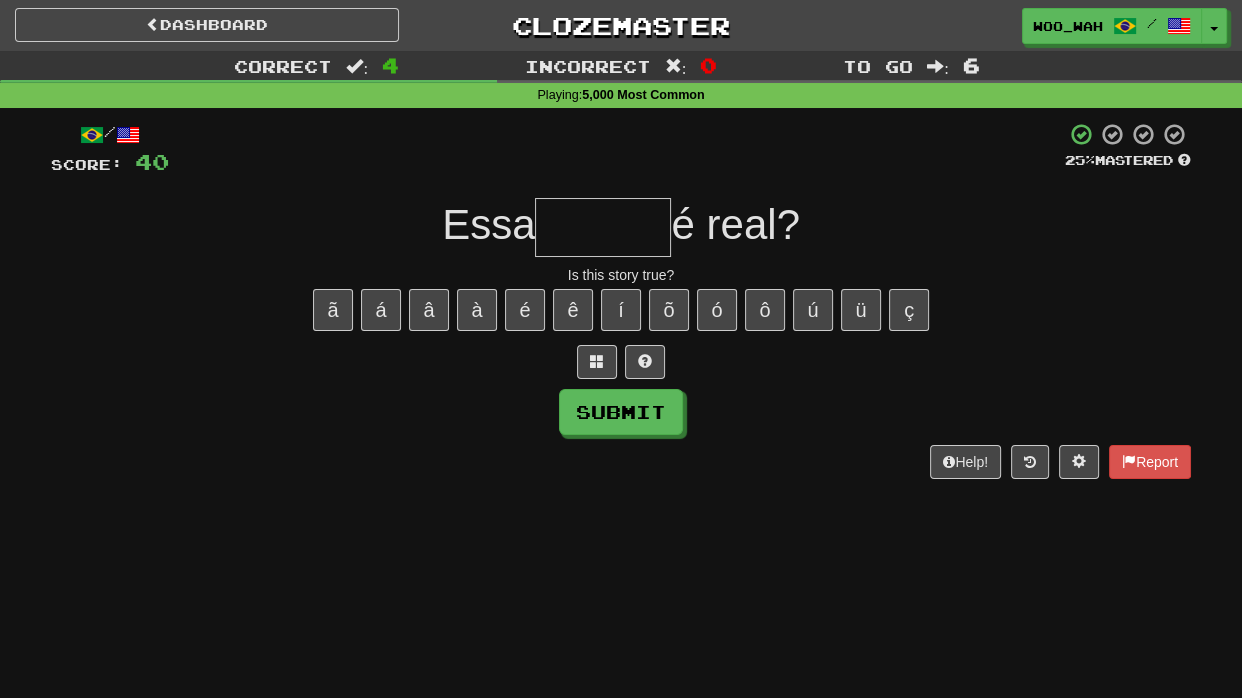 type on "*" 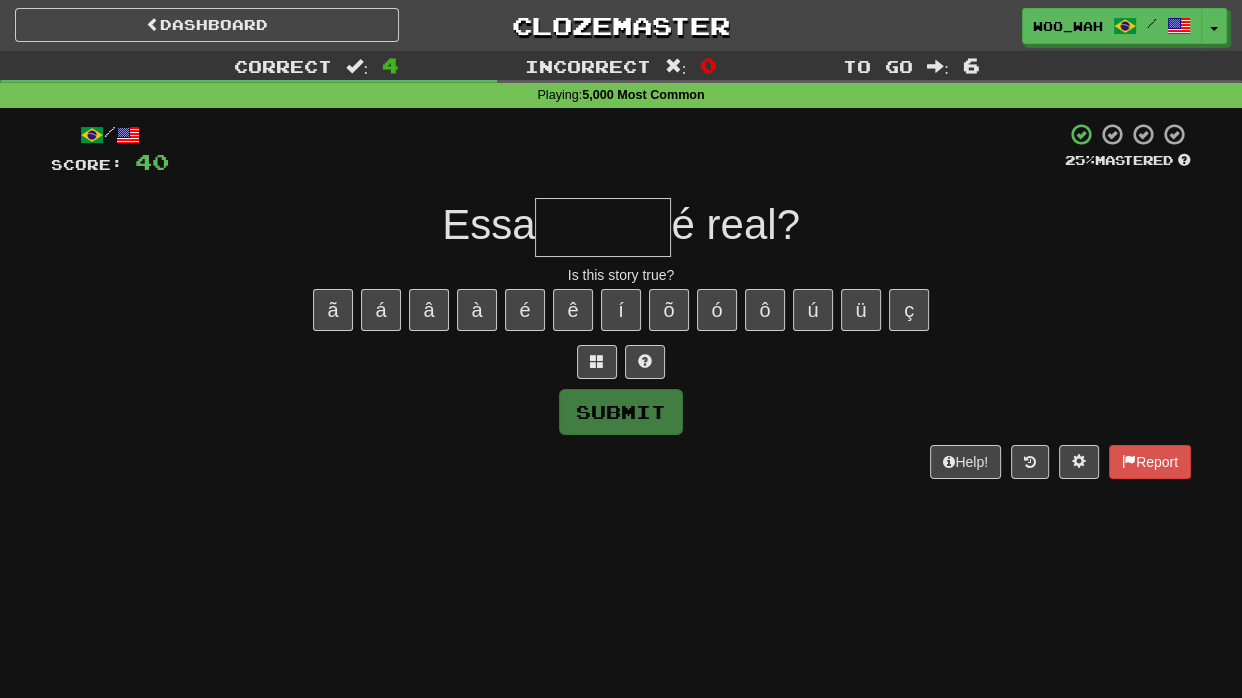 type on "*" 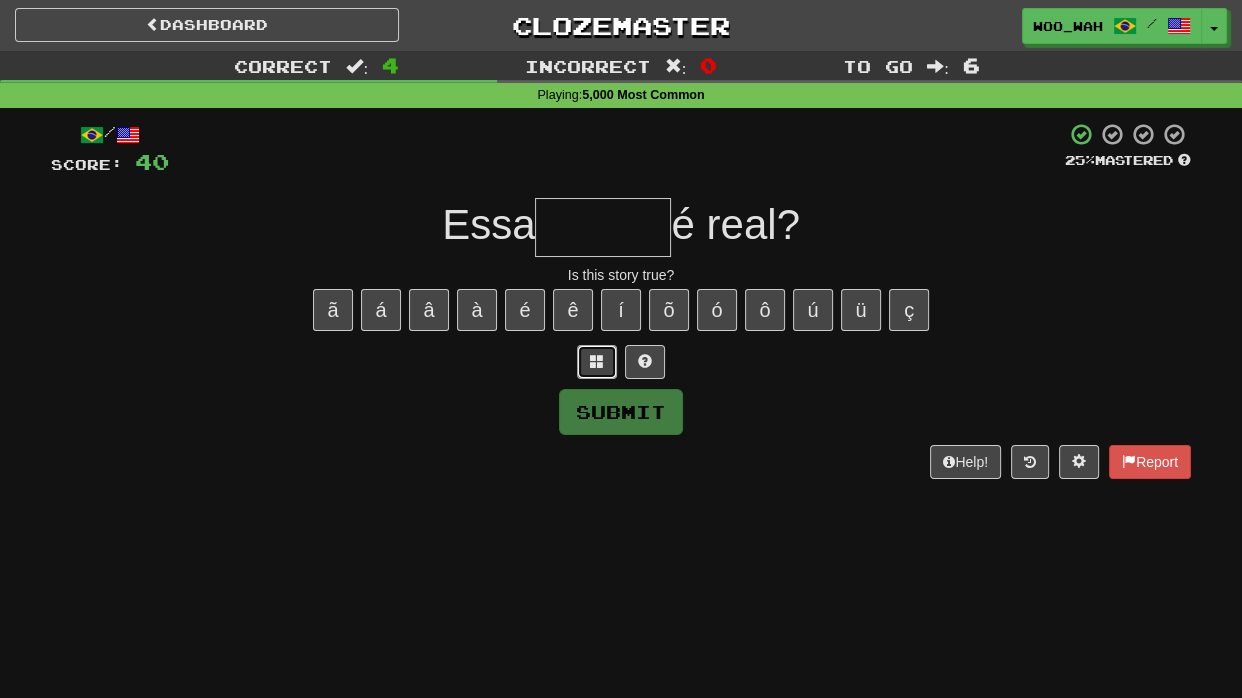 click at bounding box center [597, 362] 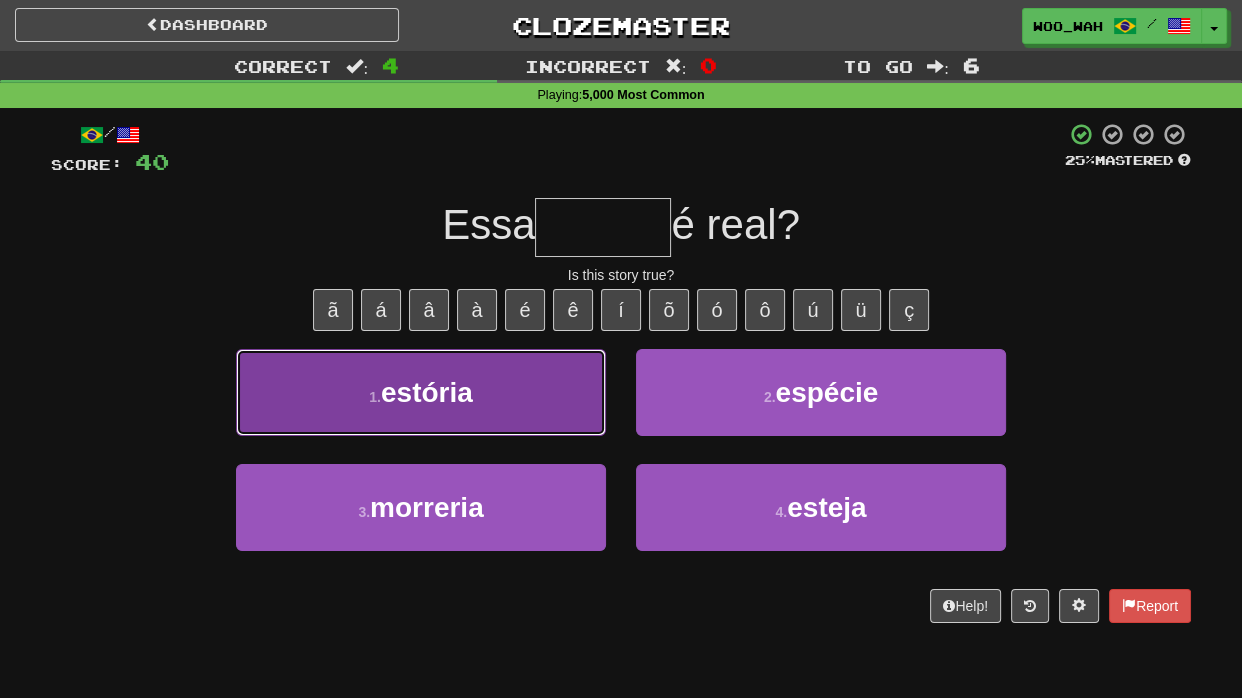 click on "1 .  estória" at bounding box center [421, 392] 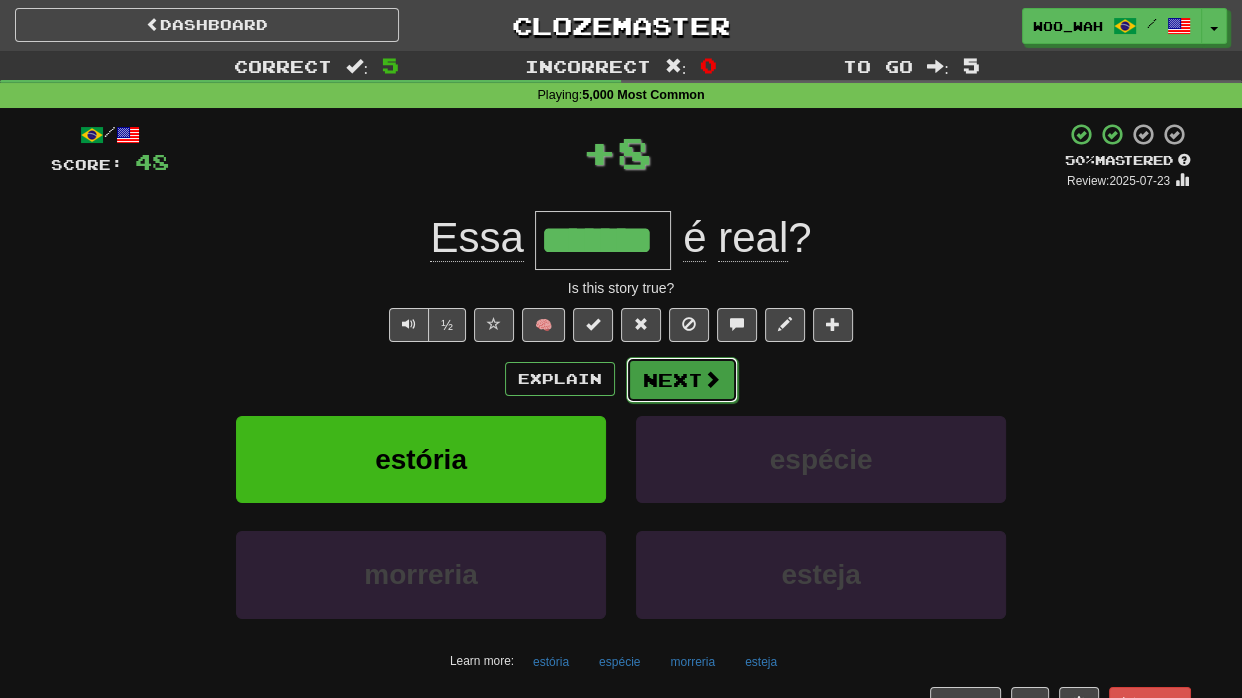 click on "Next" at bounding box center [682, 380] 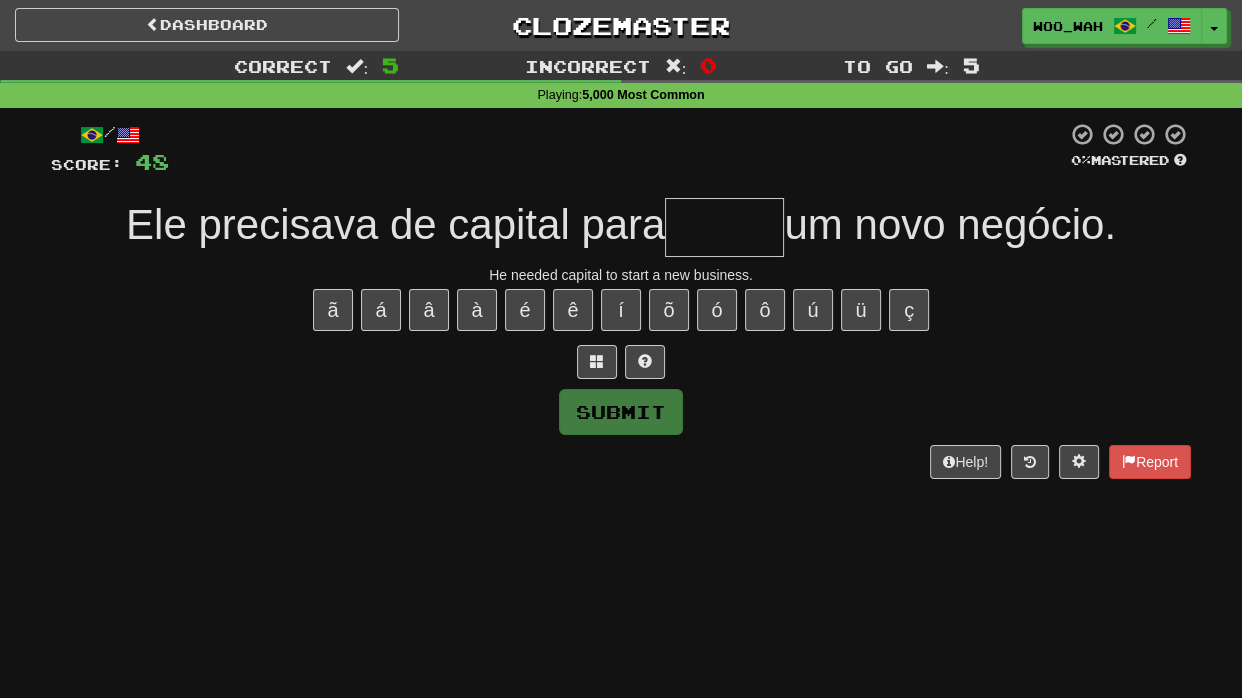 type on "*" 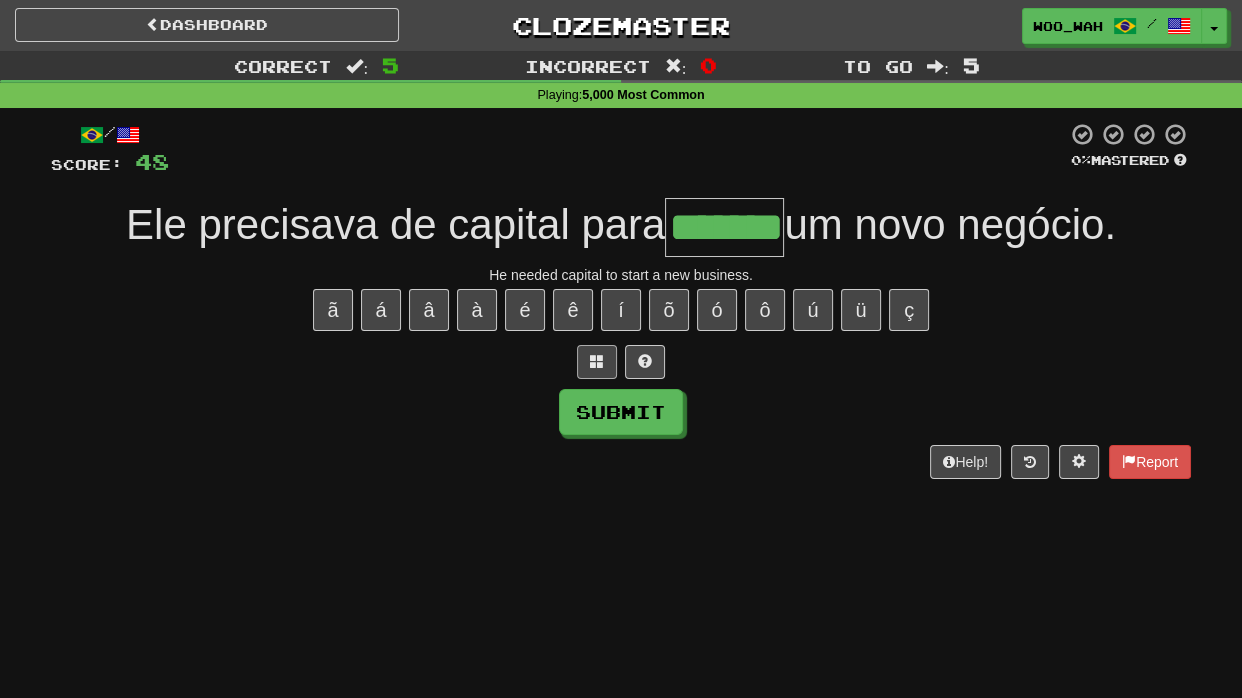 type on "*******" 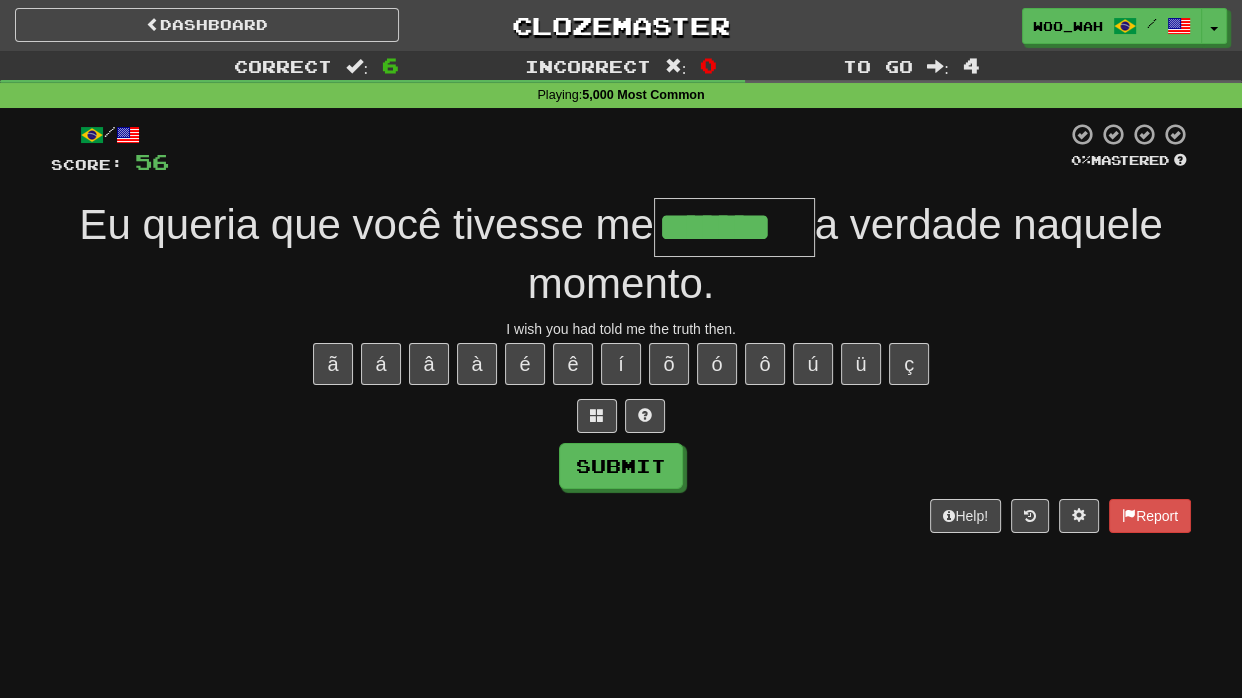 type on "*******" 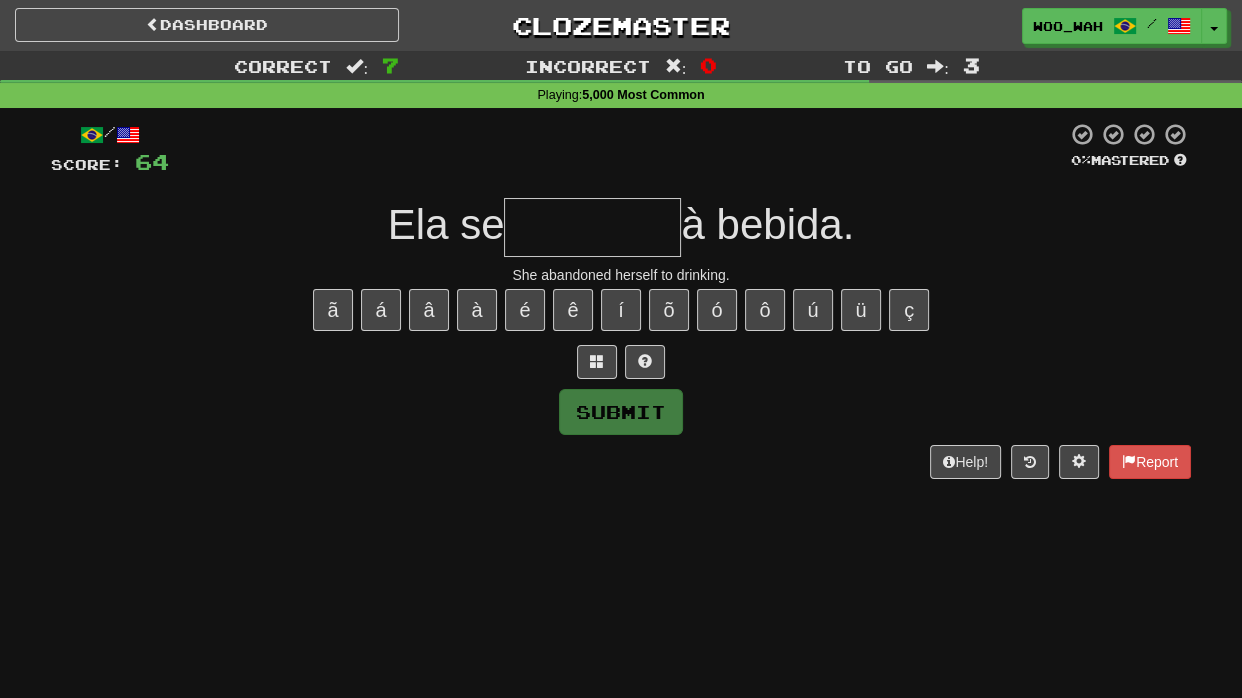 type on "*" 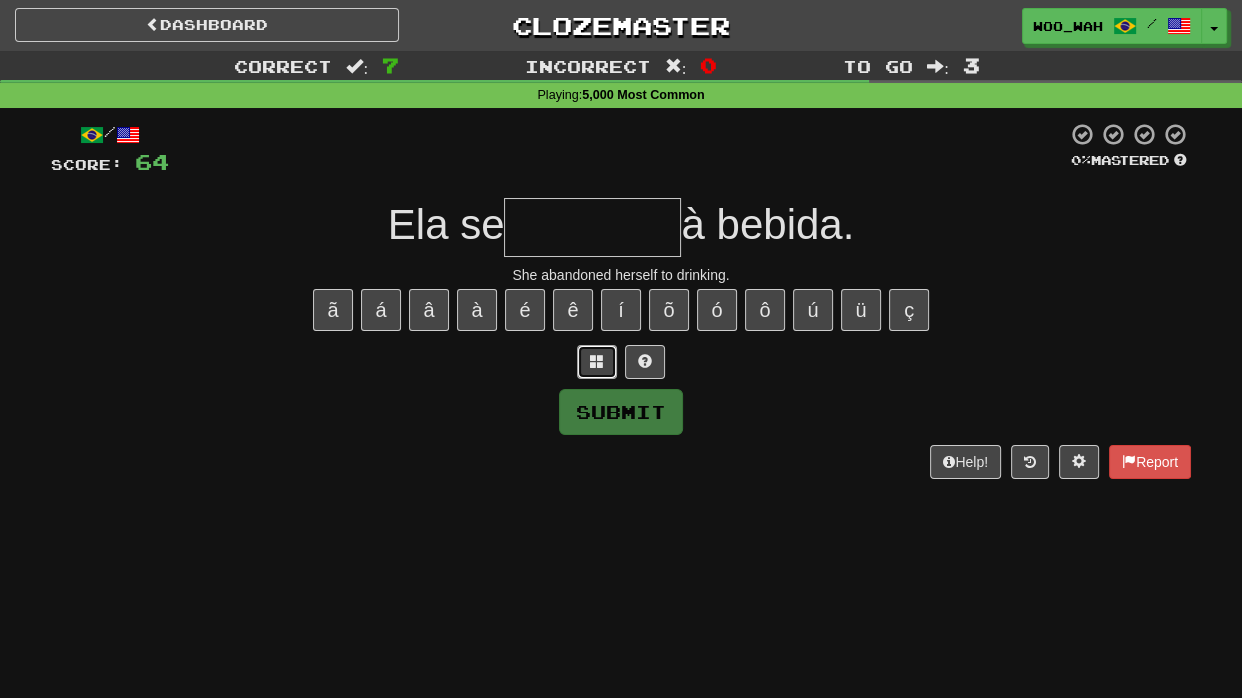 click at bounding box center (597, 362) 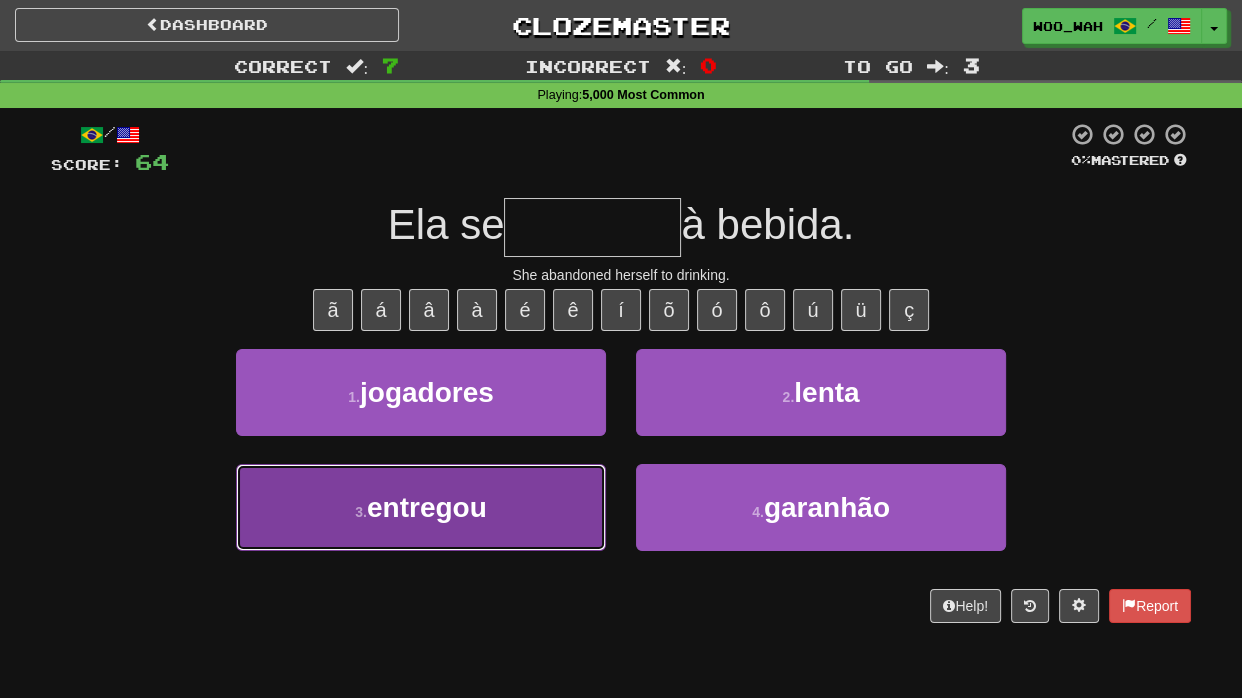 click on "3 .  entregou" at bounding box center (421, 507) 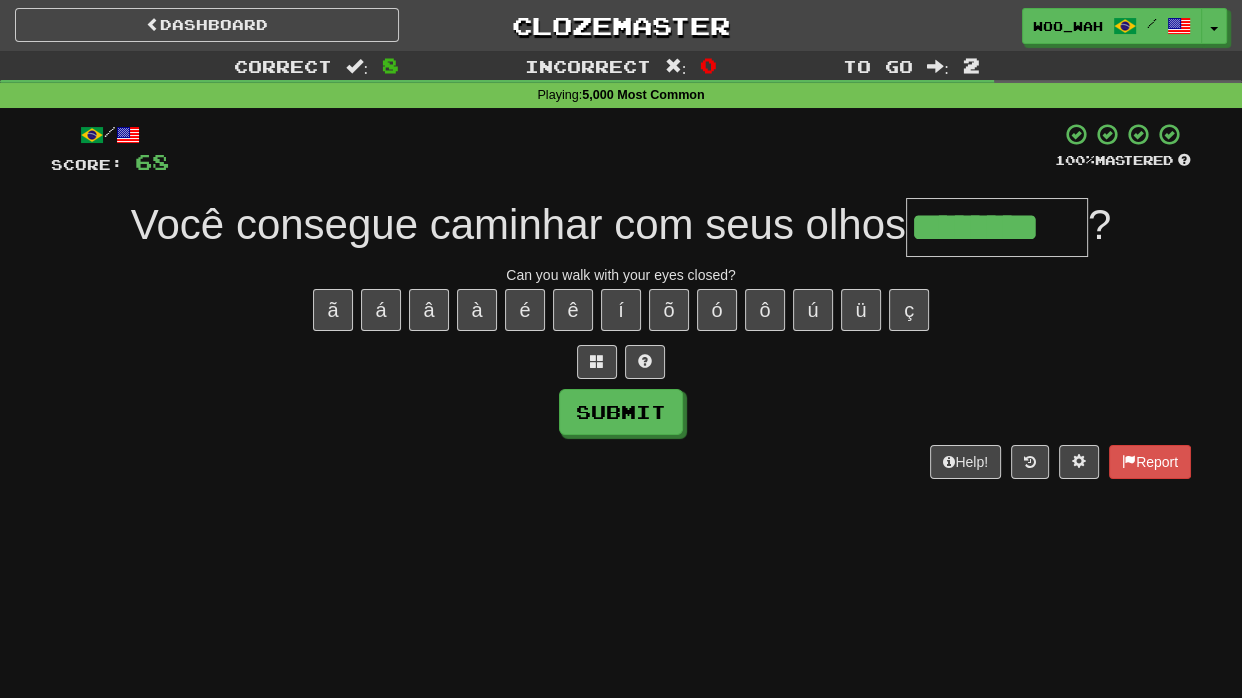 type on "********" 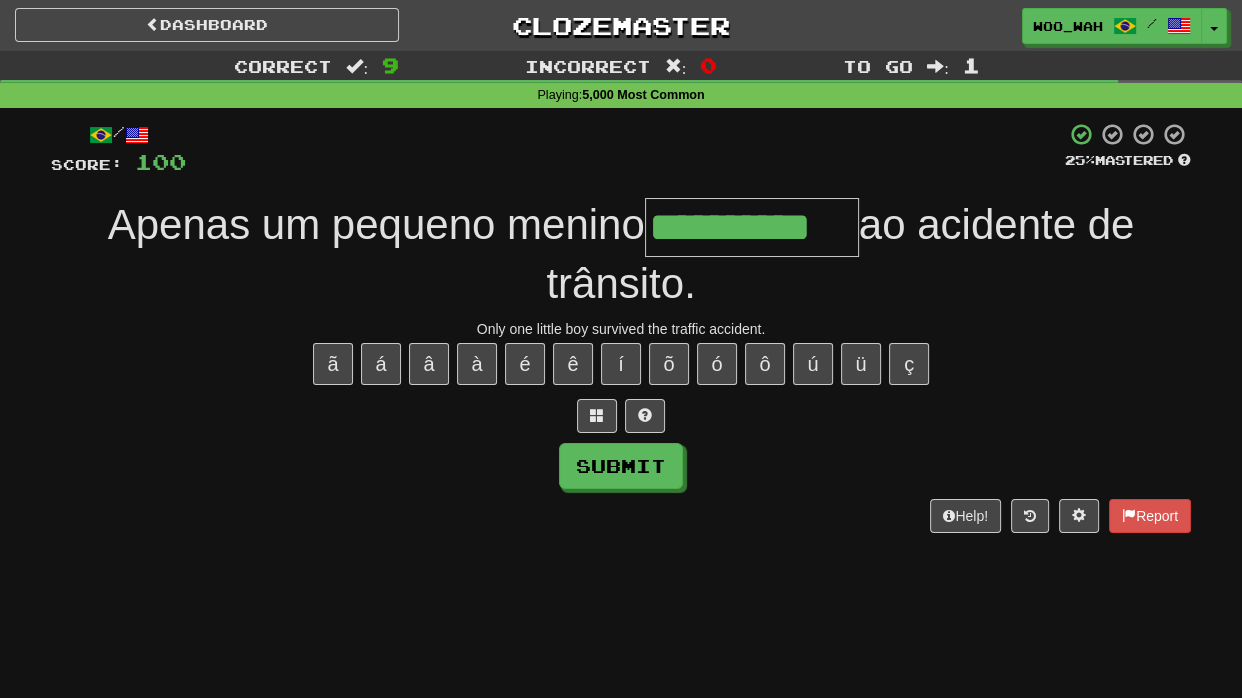 type on "**********" 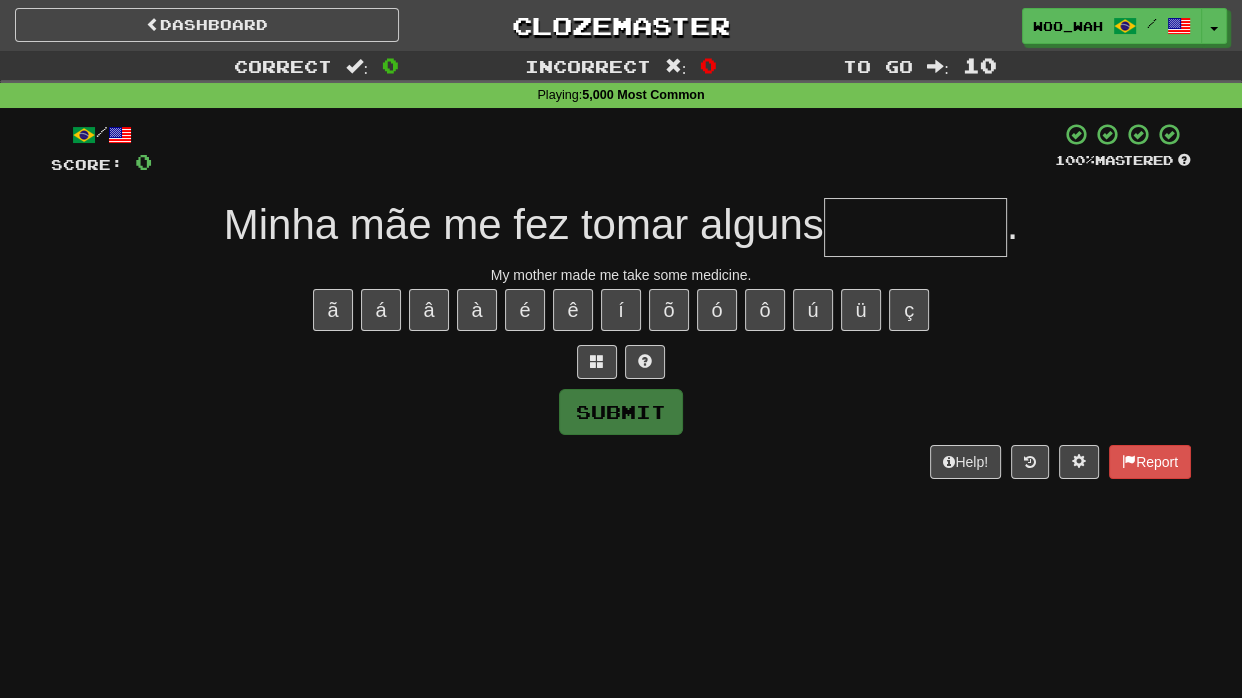 type on "*" 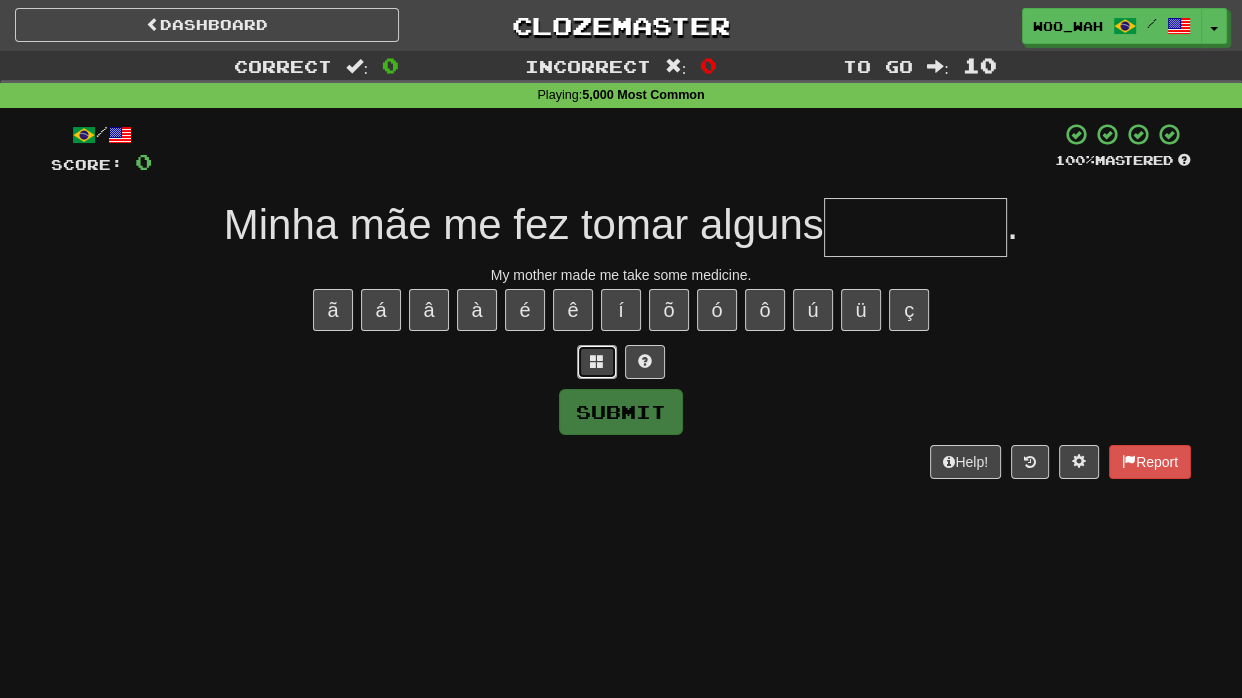 click at bounding box center [597, 362] 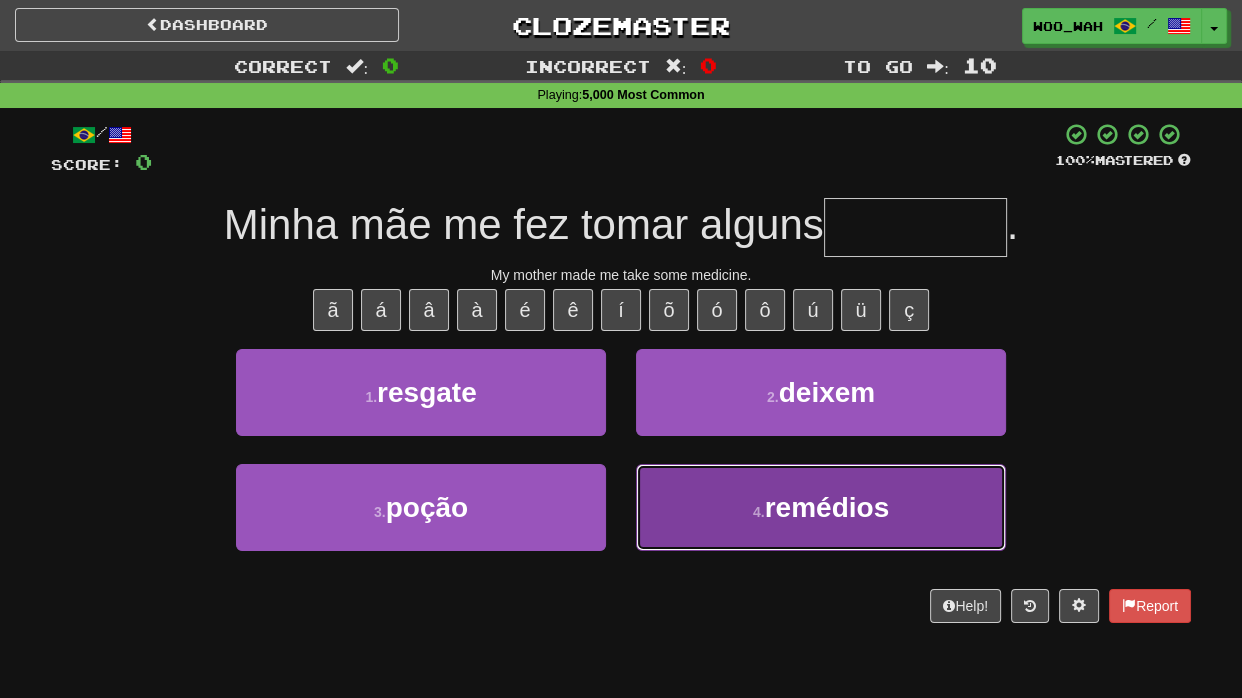 click on "4 .  remédios" at bounding box center (821, 507) 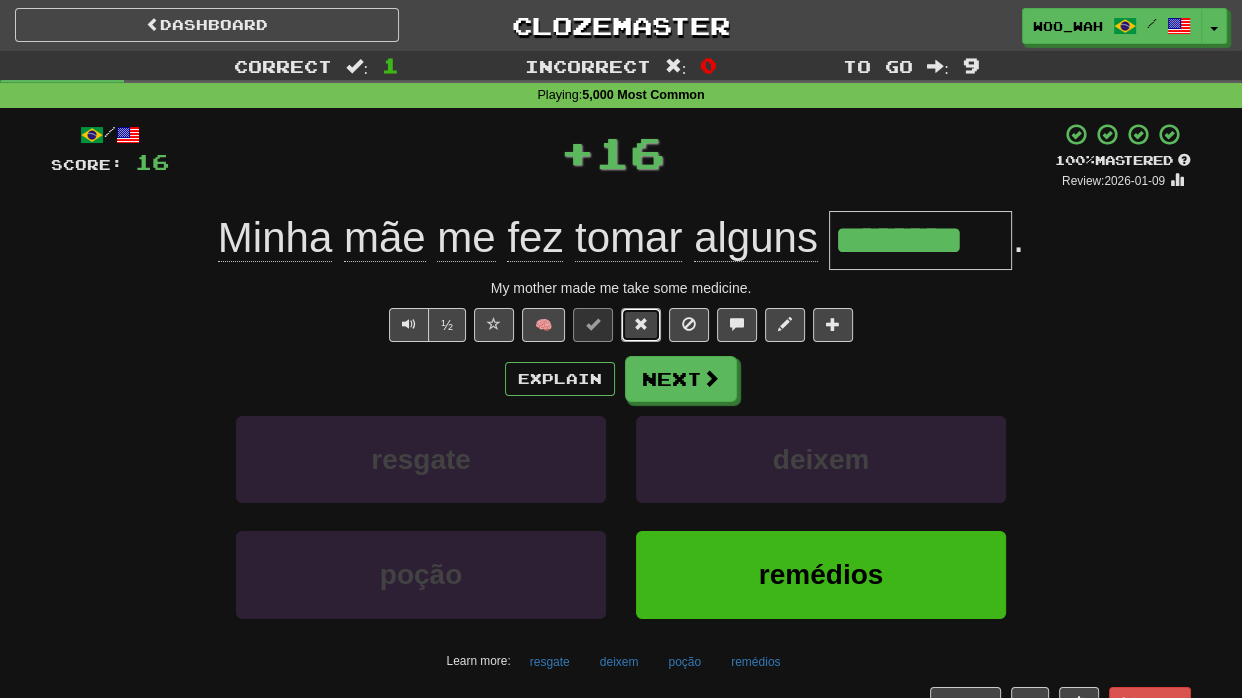 click at bounding box center (641, 324) 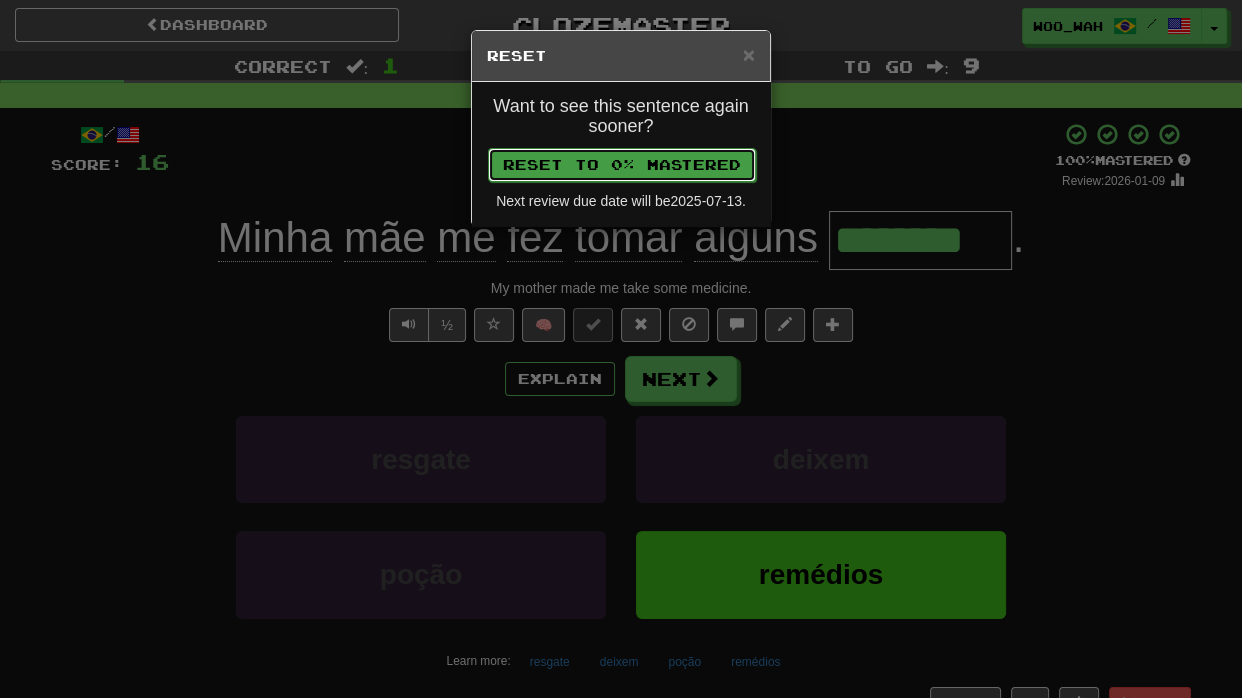 click on "Reset to 0% Mastered" at bounding box center (622, 165) 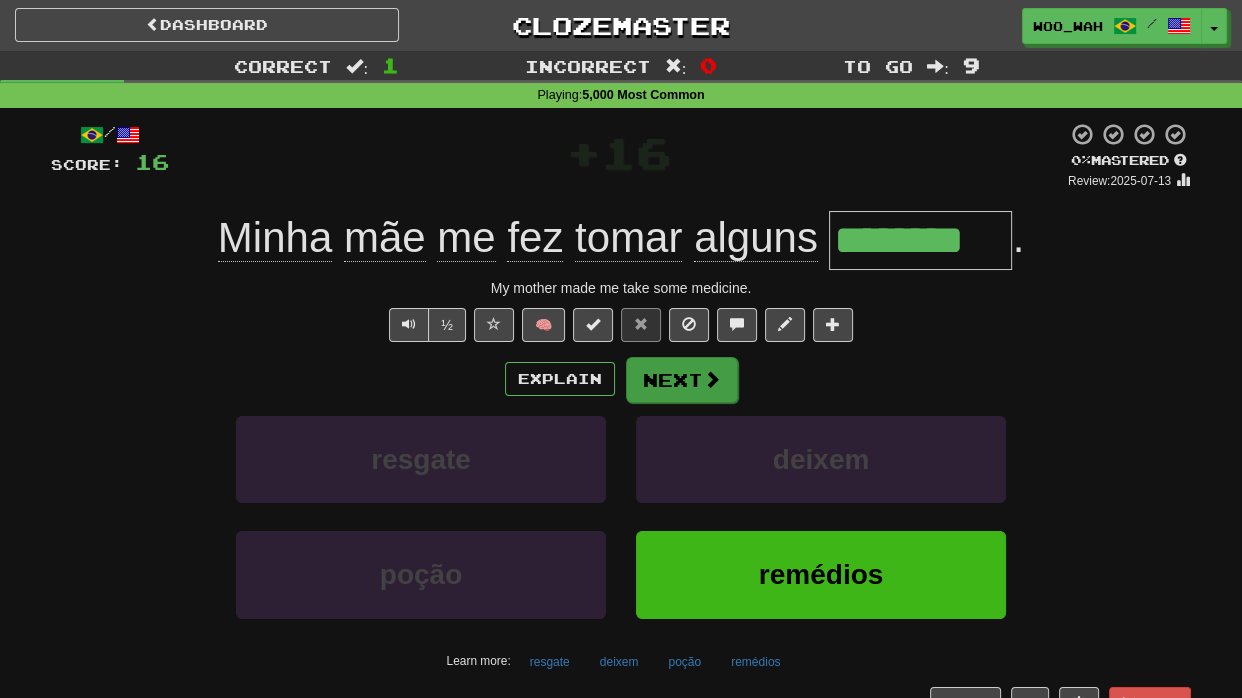 click on "Explain Next" at bounding box center [621, 379] 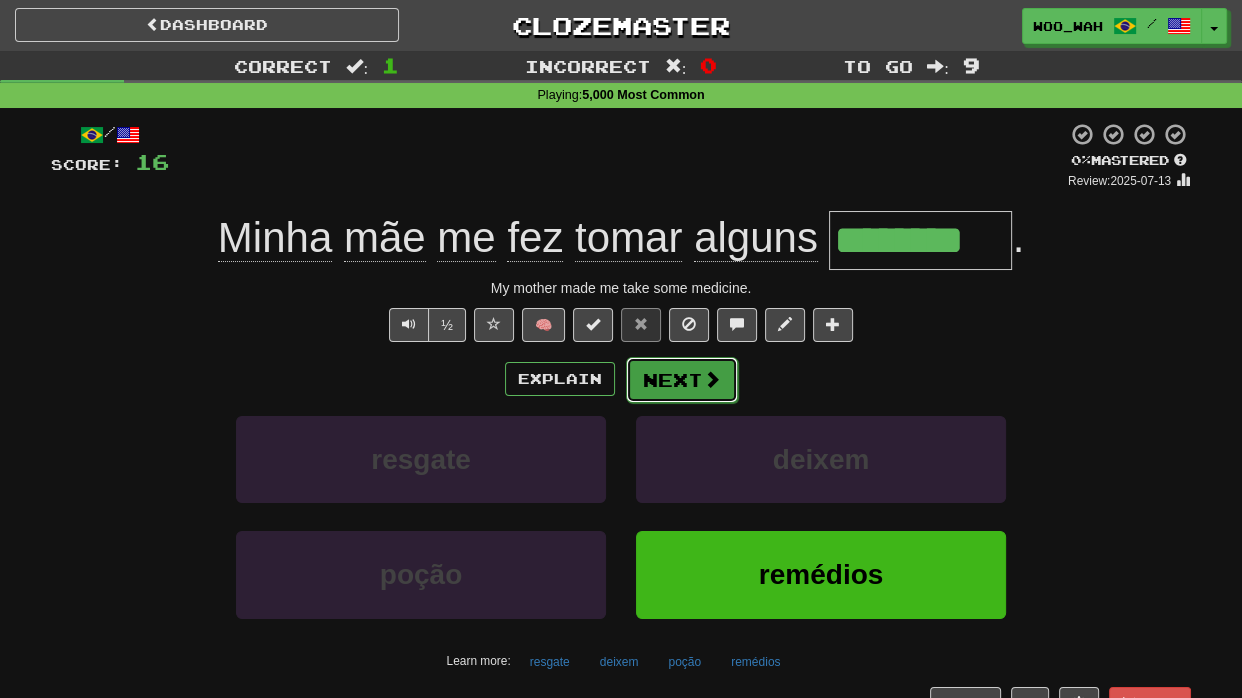 click at bounding box center [712, 379] 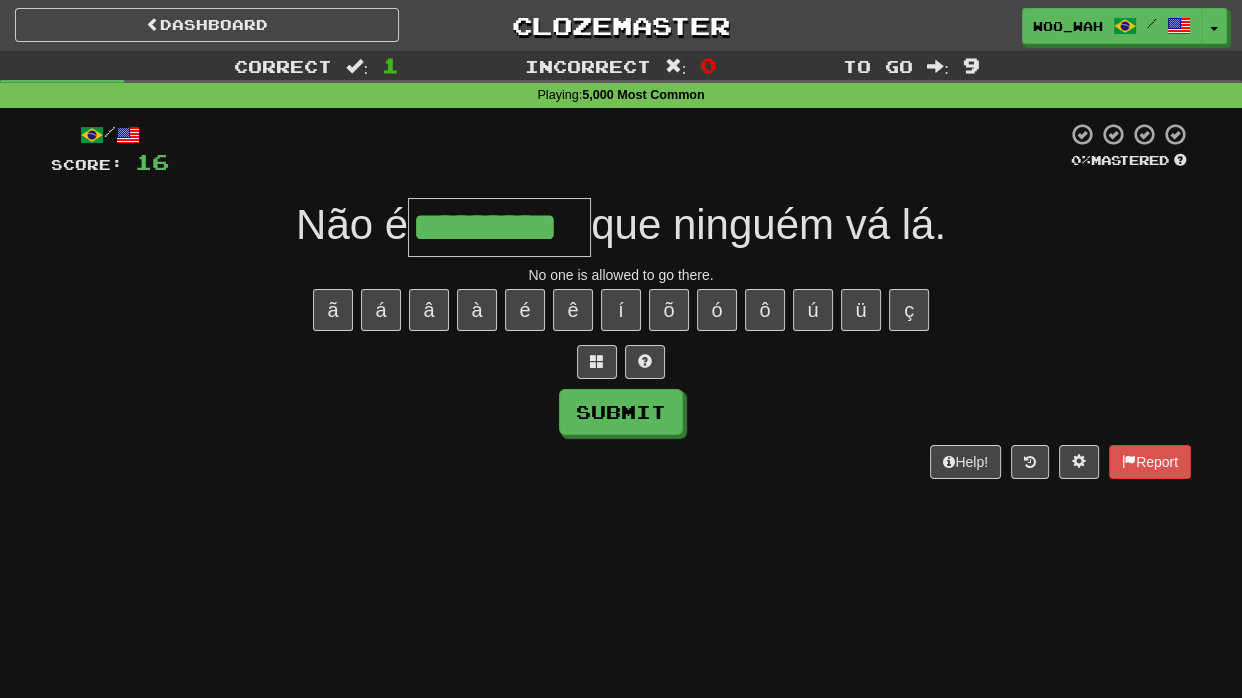 type on "*********" 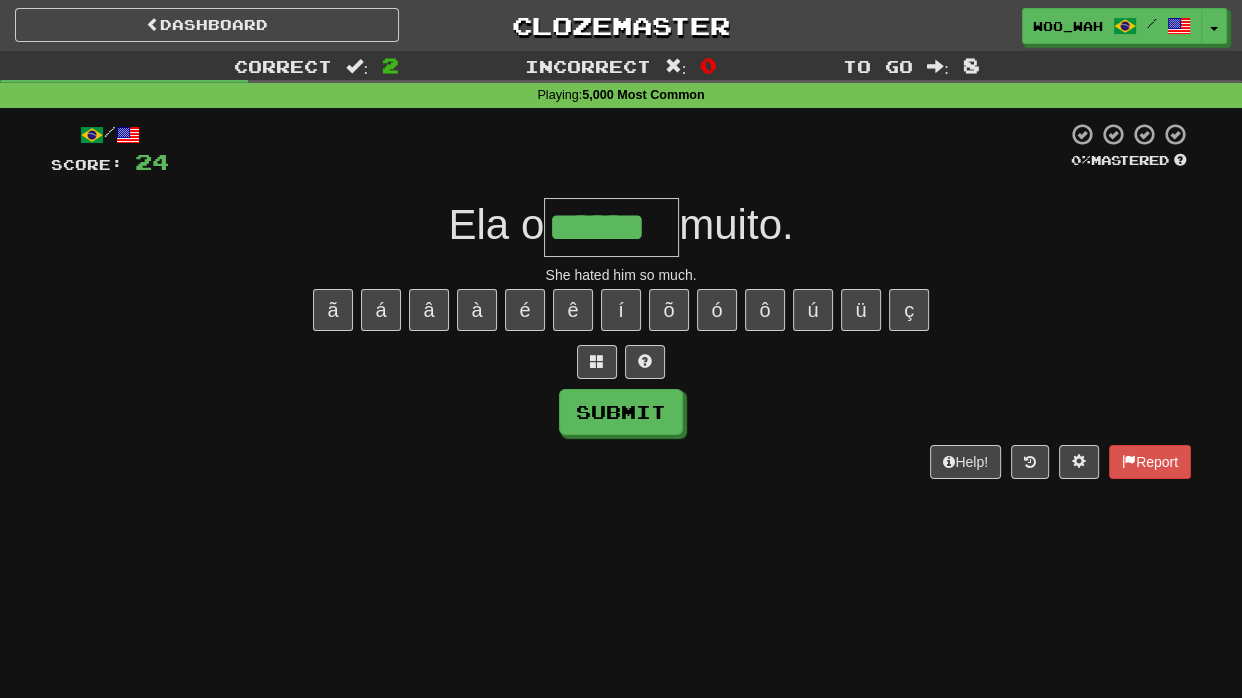type on "******" 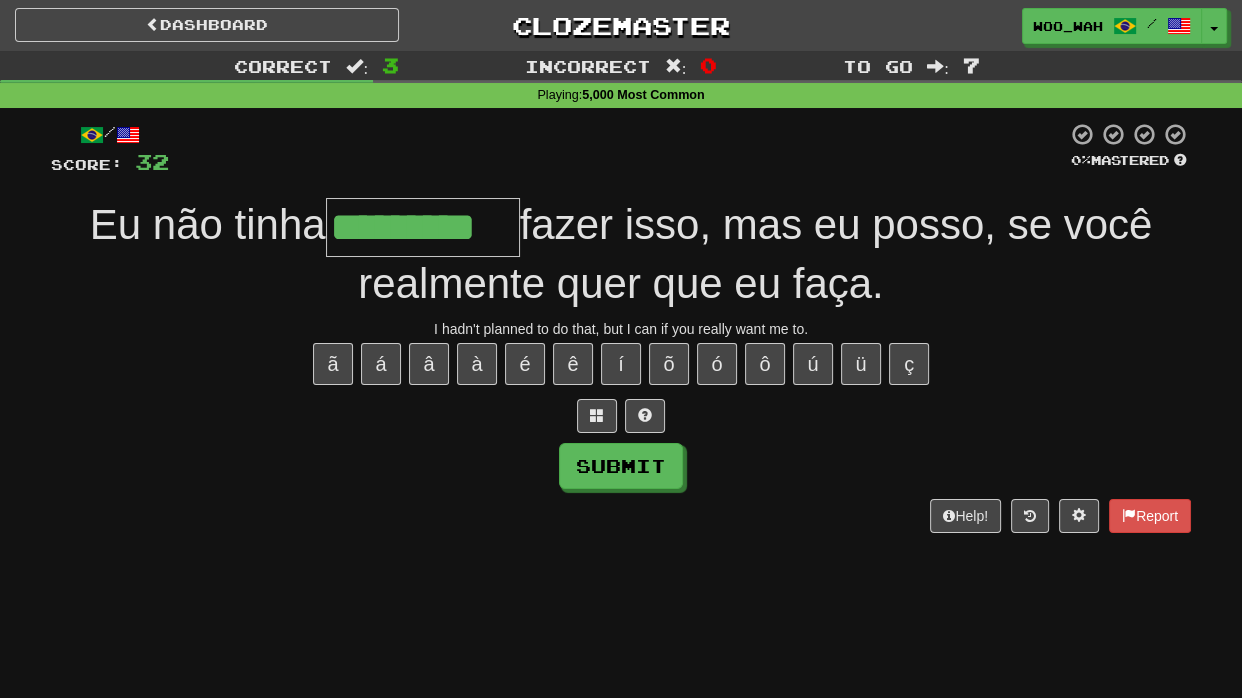 type on "*********" 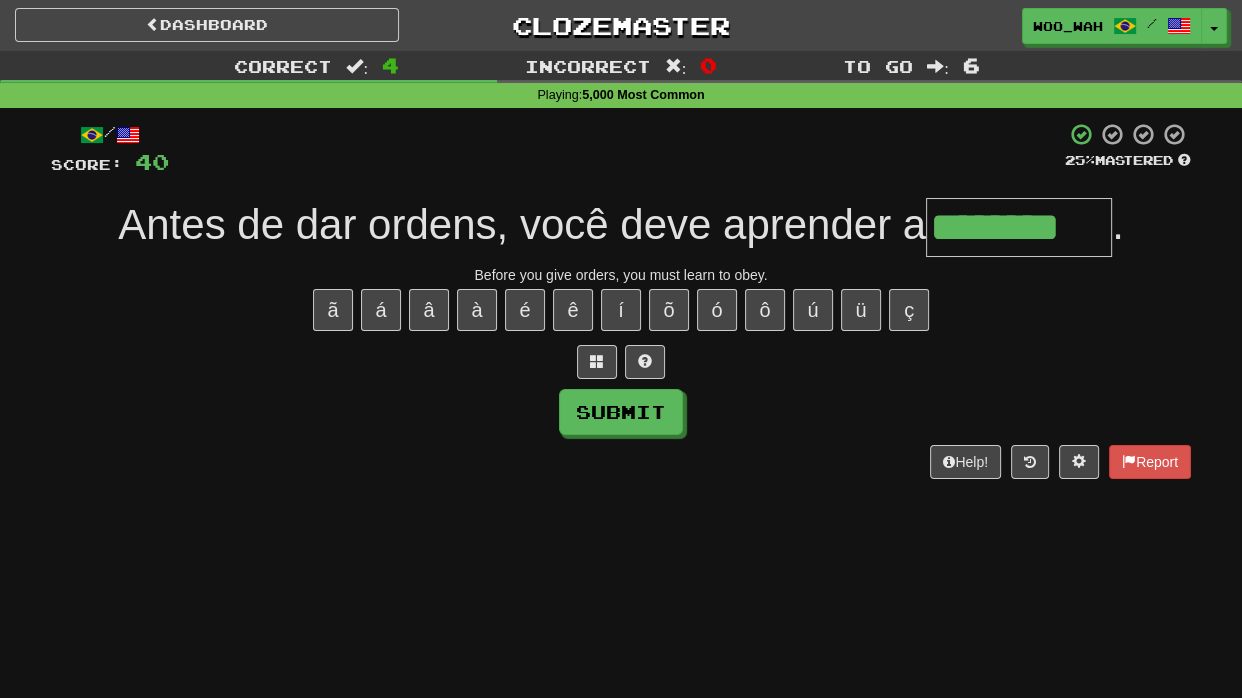 type on "********" 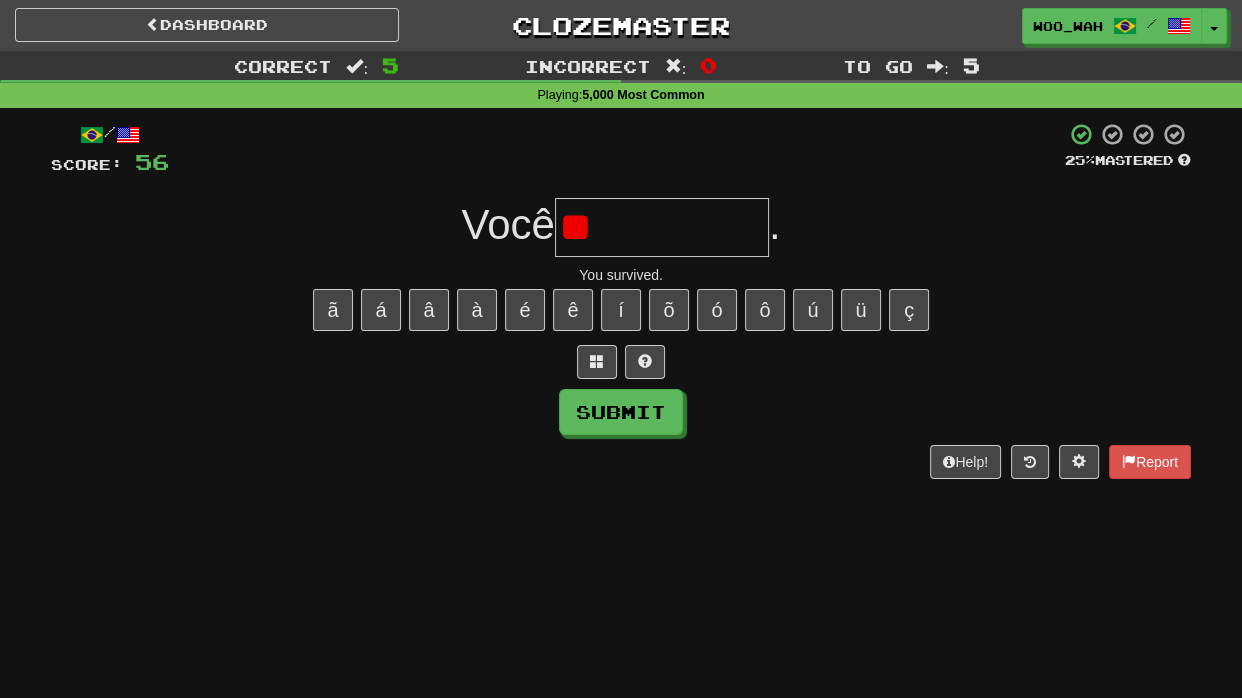 type on "*" 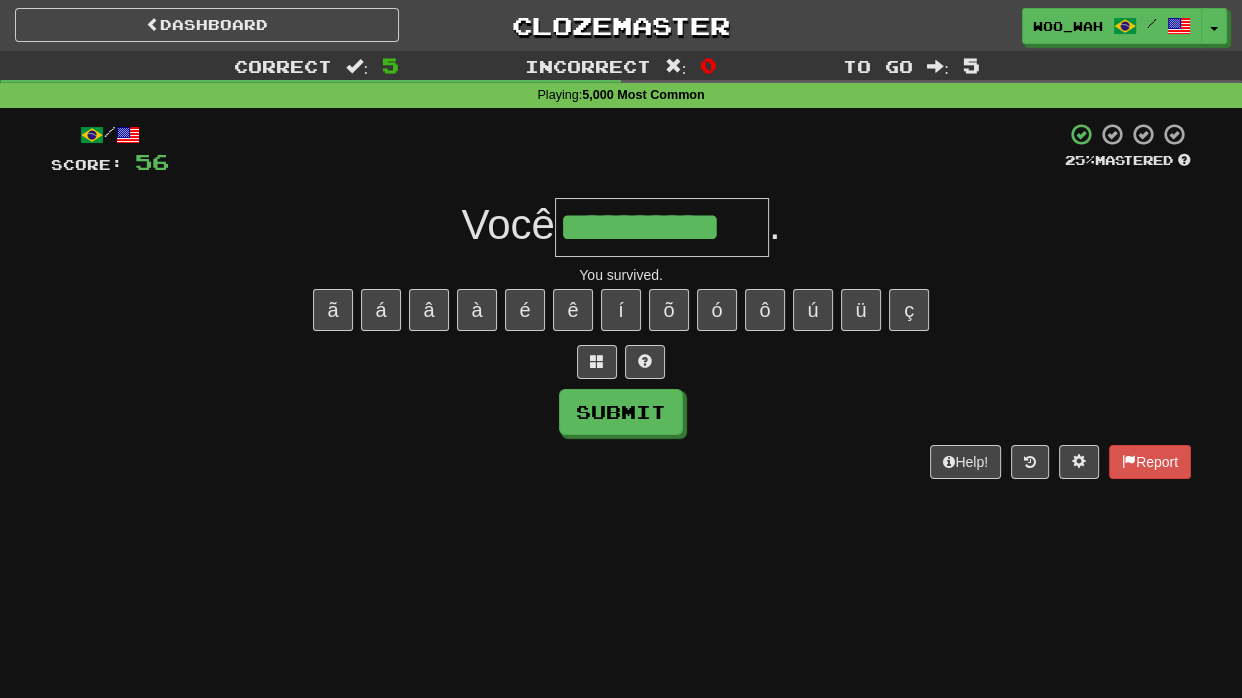 type on "**********" 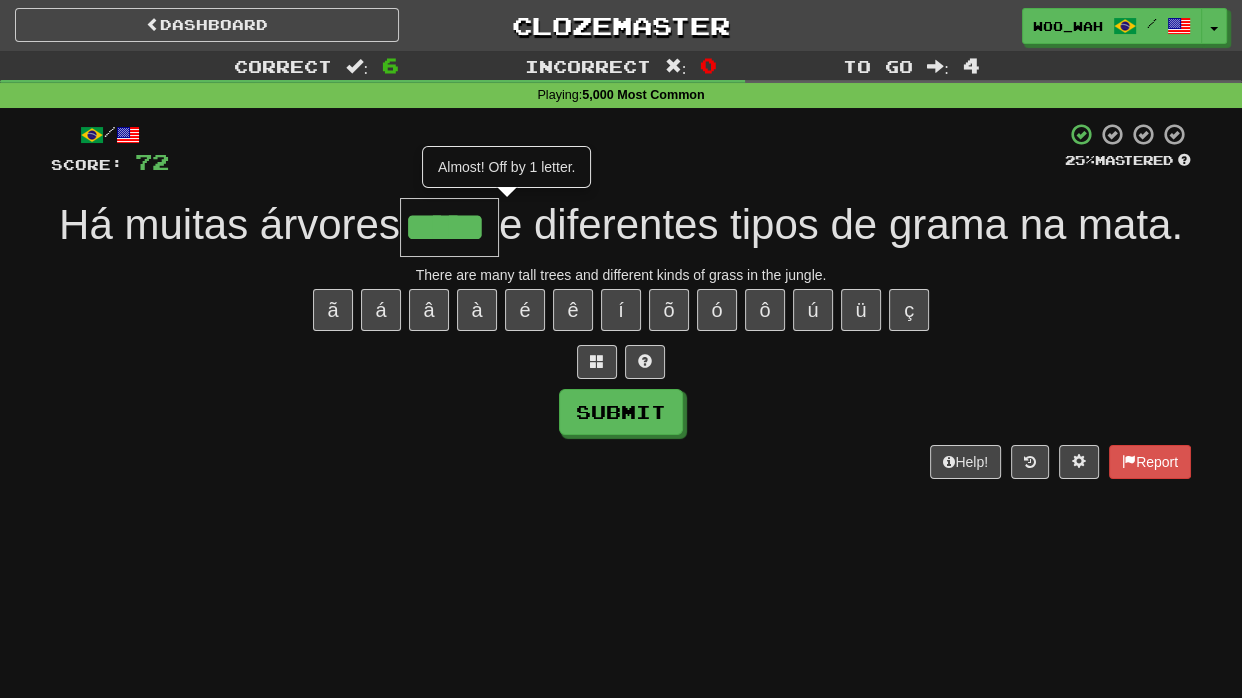 type on "*****" 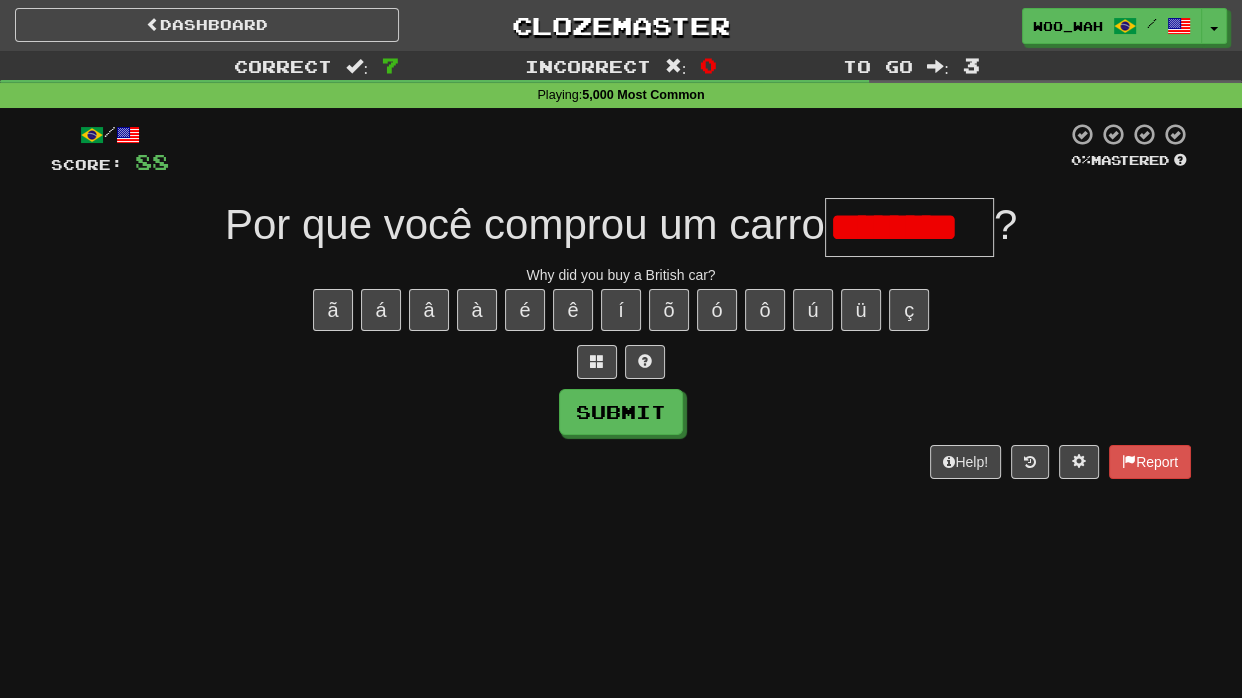 scroll, scrollTop: 0, scrollLeft: 0, axis: both 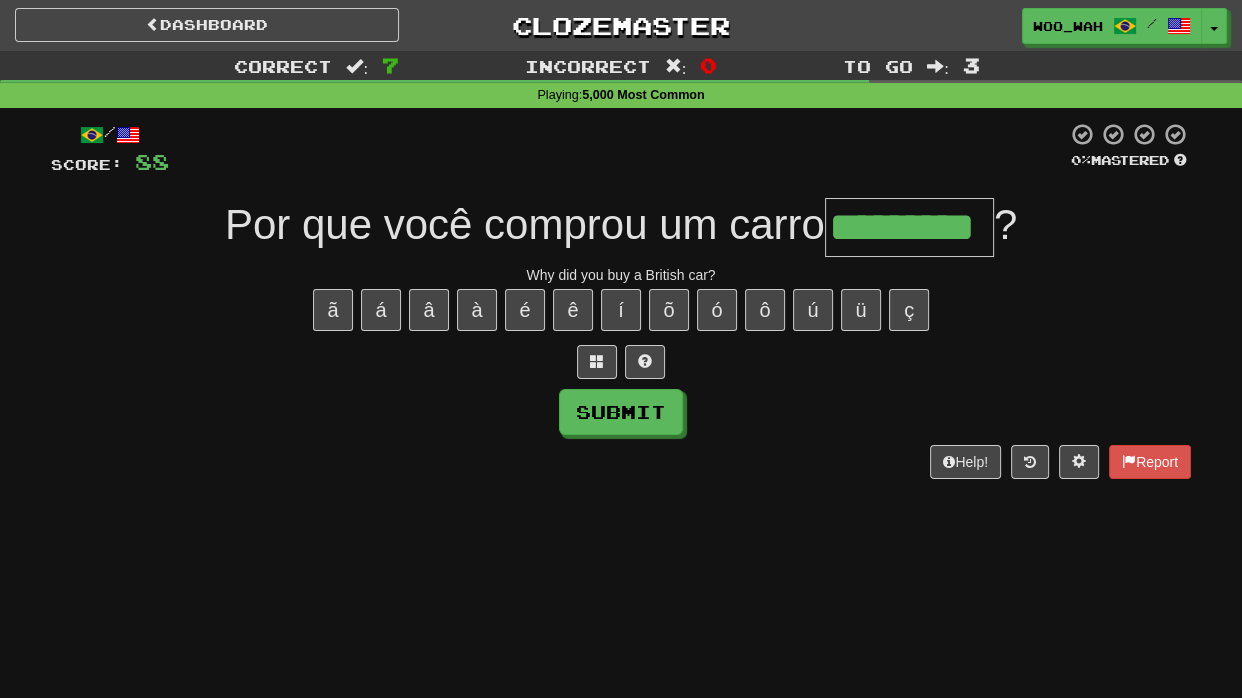 type on "*********" 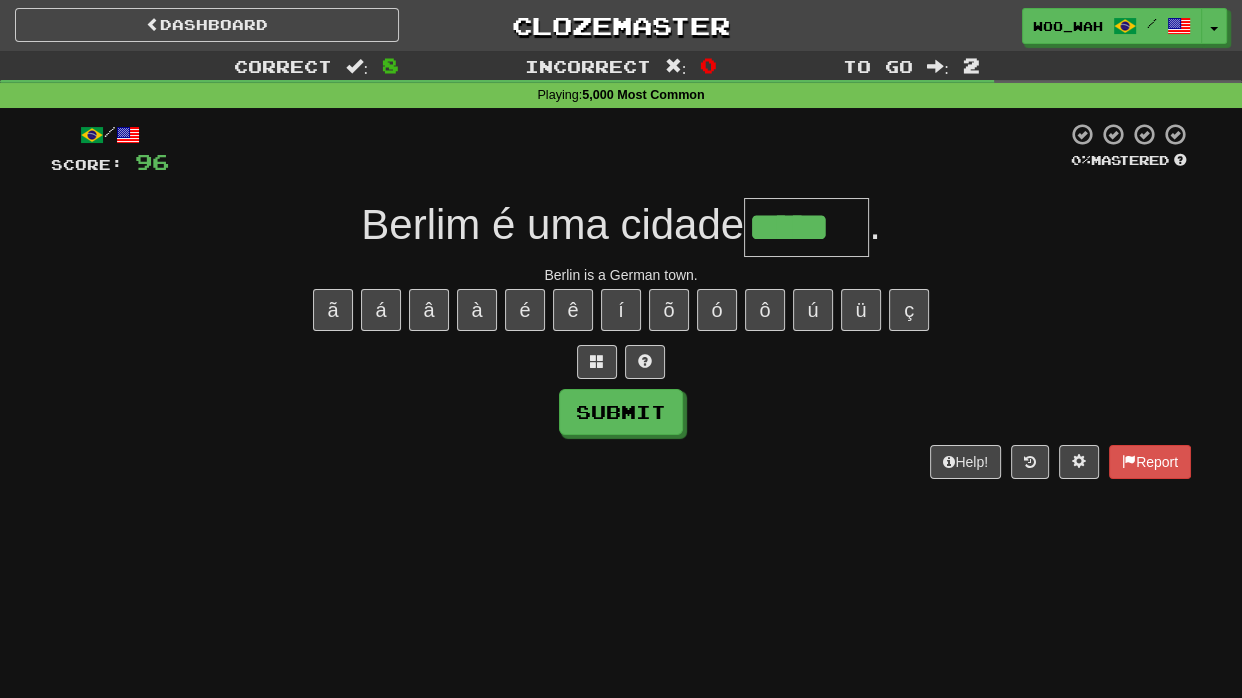 type on "*****" 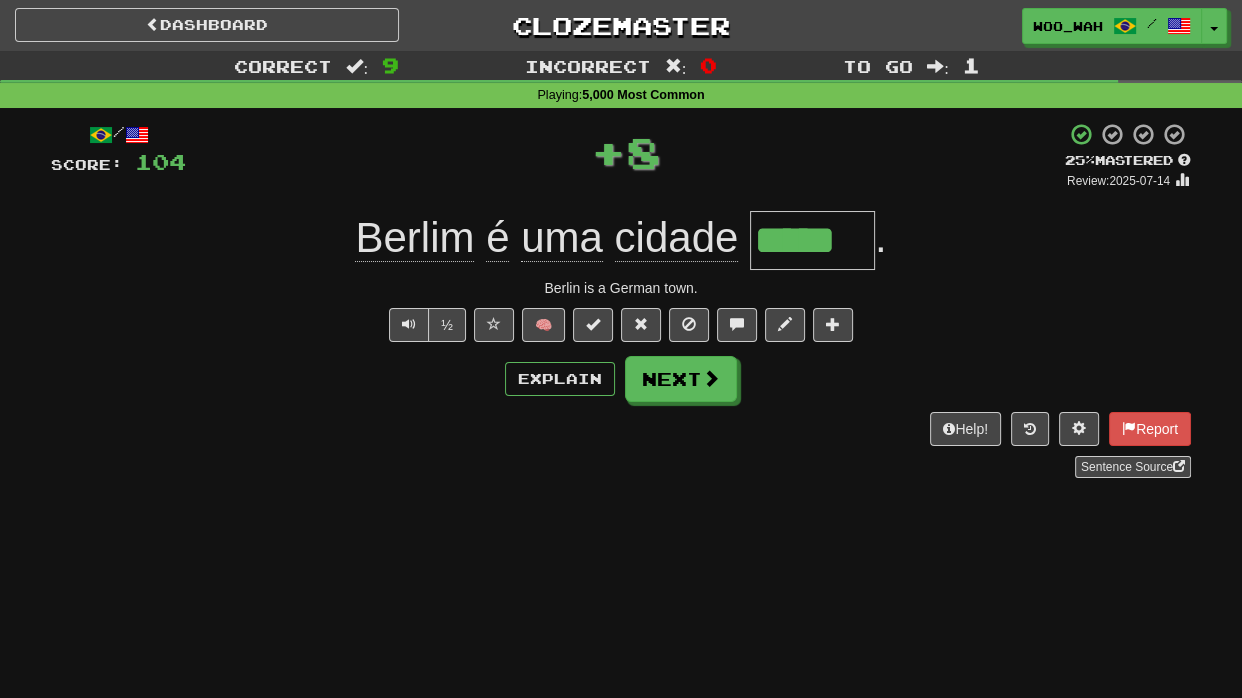 type 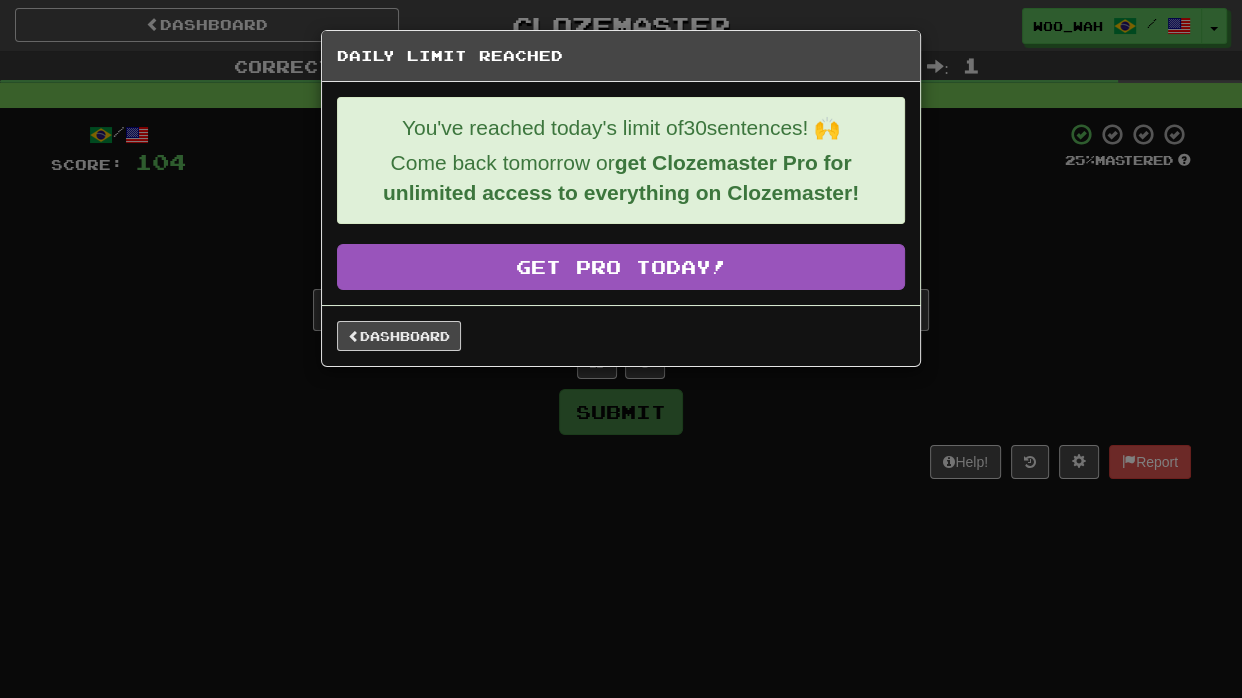 click on "Dashboard" at bounding box center (621, 335) 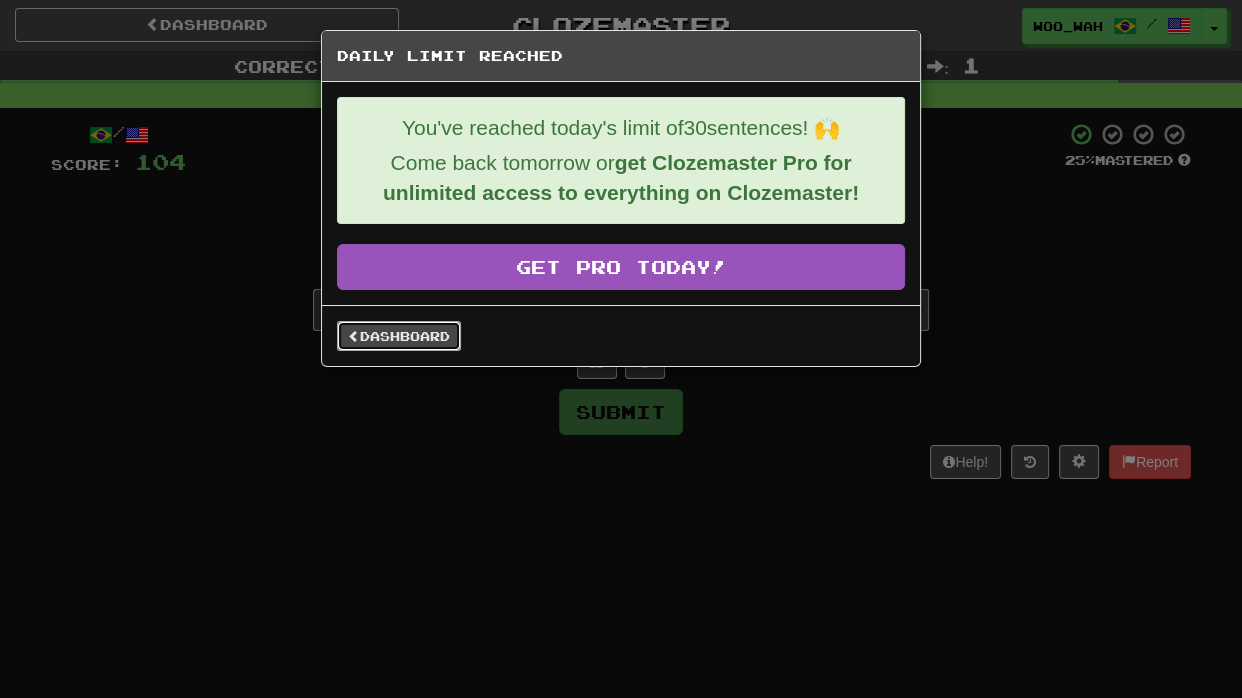 click on "Dashboard" at bounding box center [399, 336] 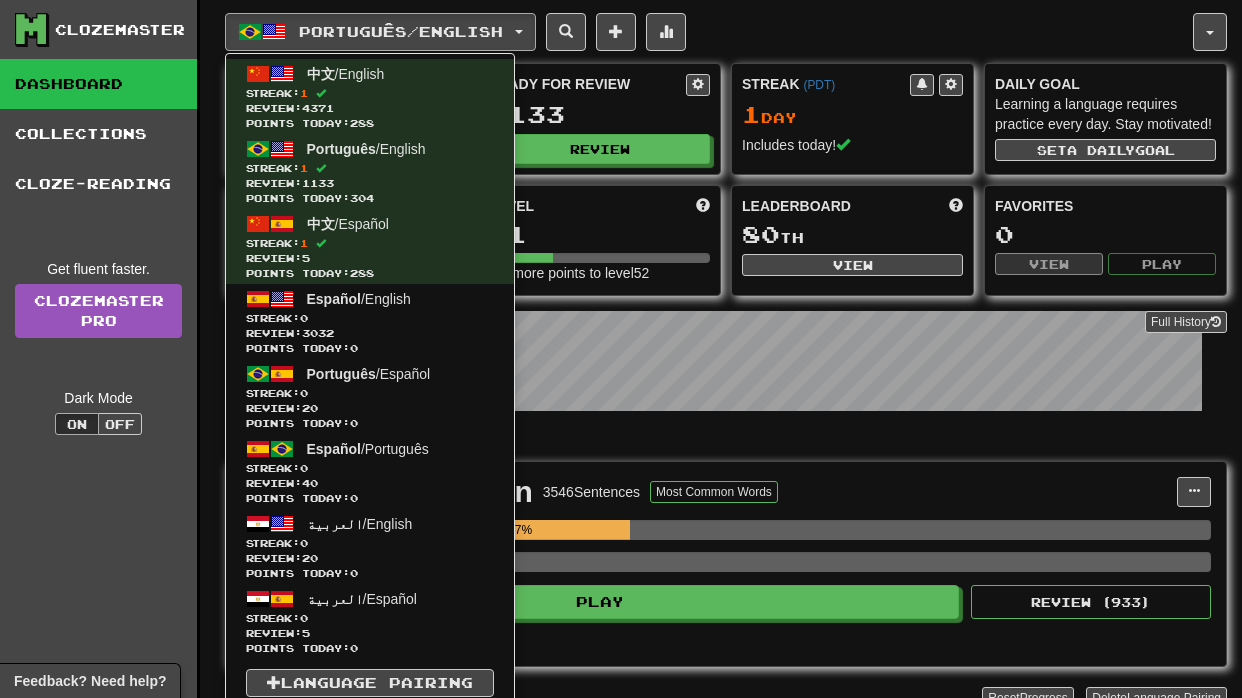 scroll, scrollTop: 0, scrollLeft: 0, axis: both 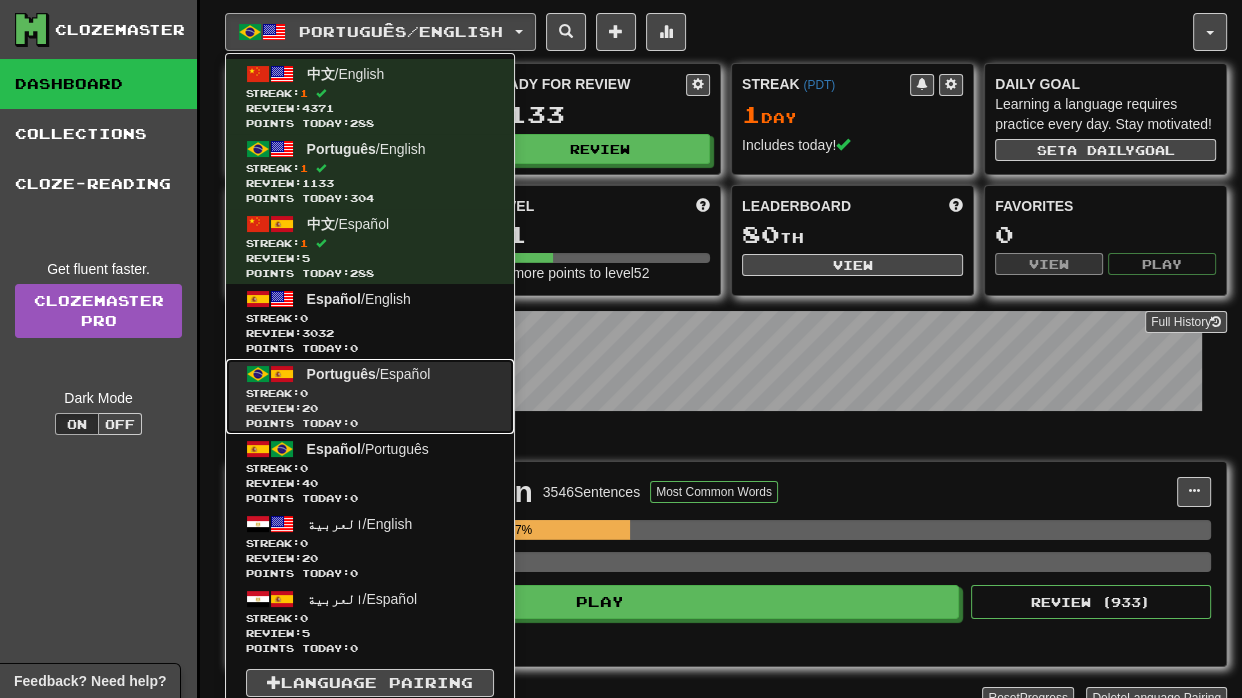 click on "Review:  20" at bounding box center (370, 408) 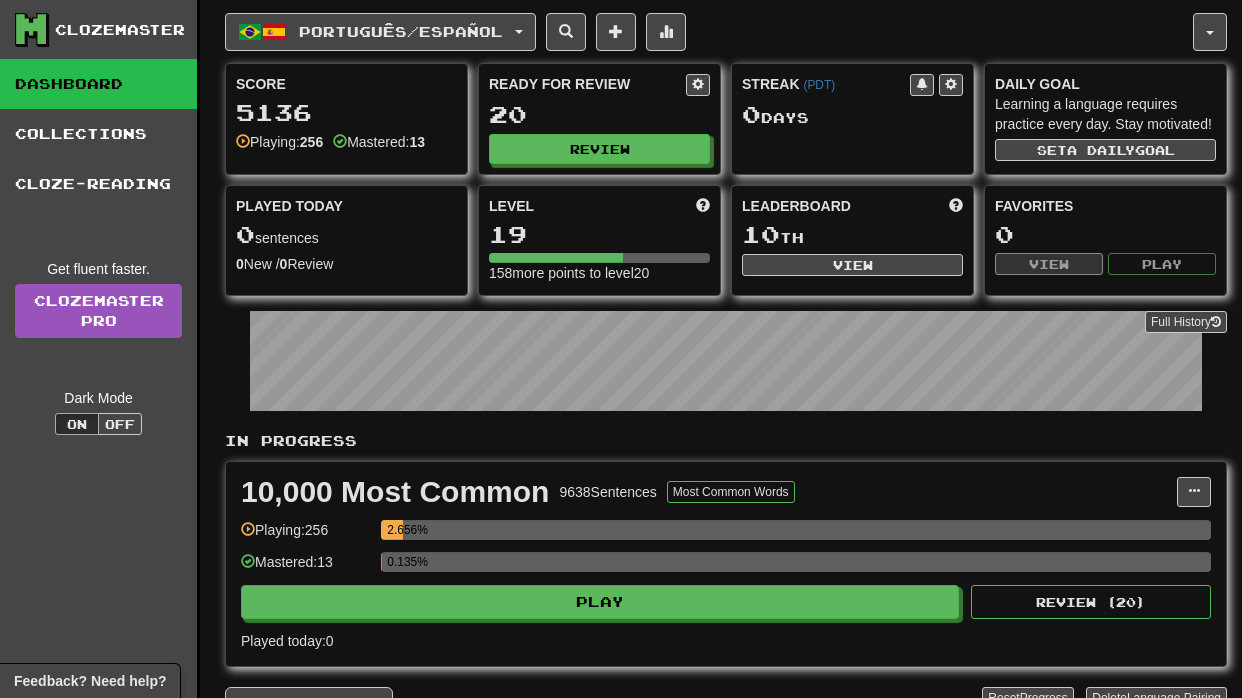 scroll, scrollTop: 0, scrollLeft: 0, axis: both 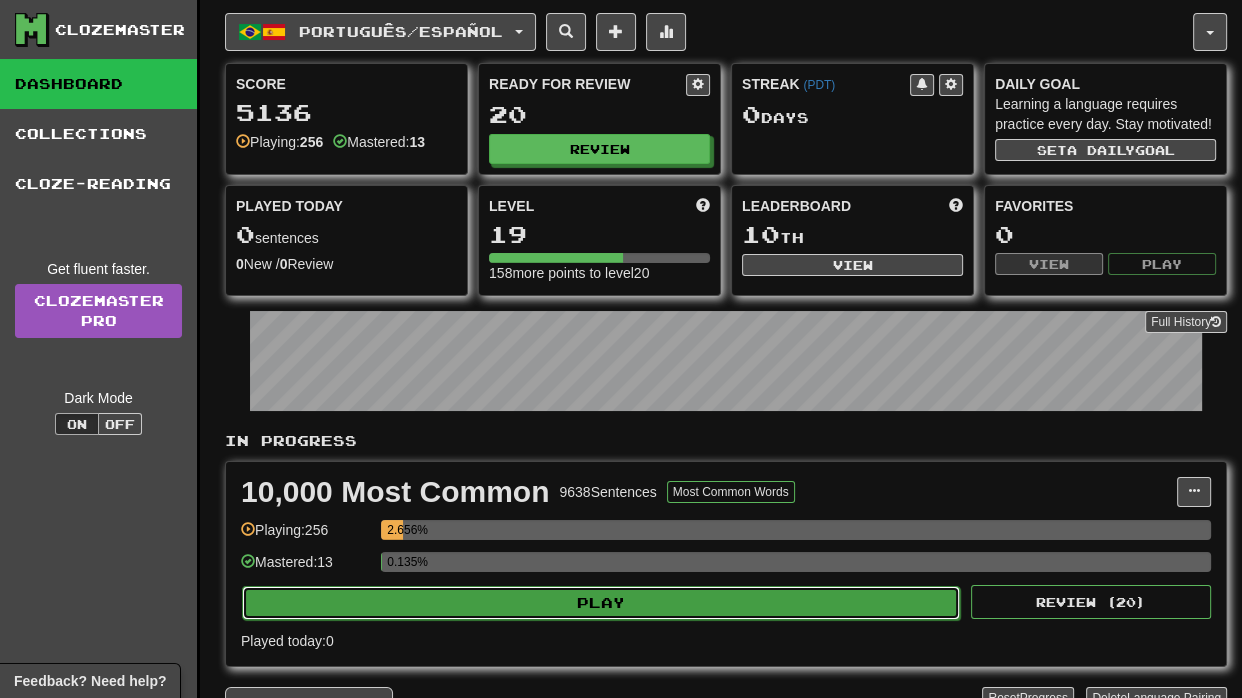 click on "Play" at bounding box center (601, 603) 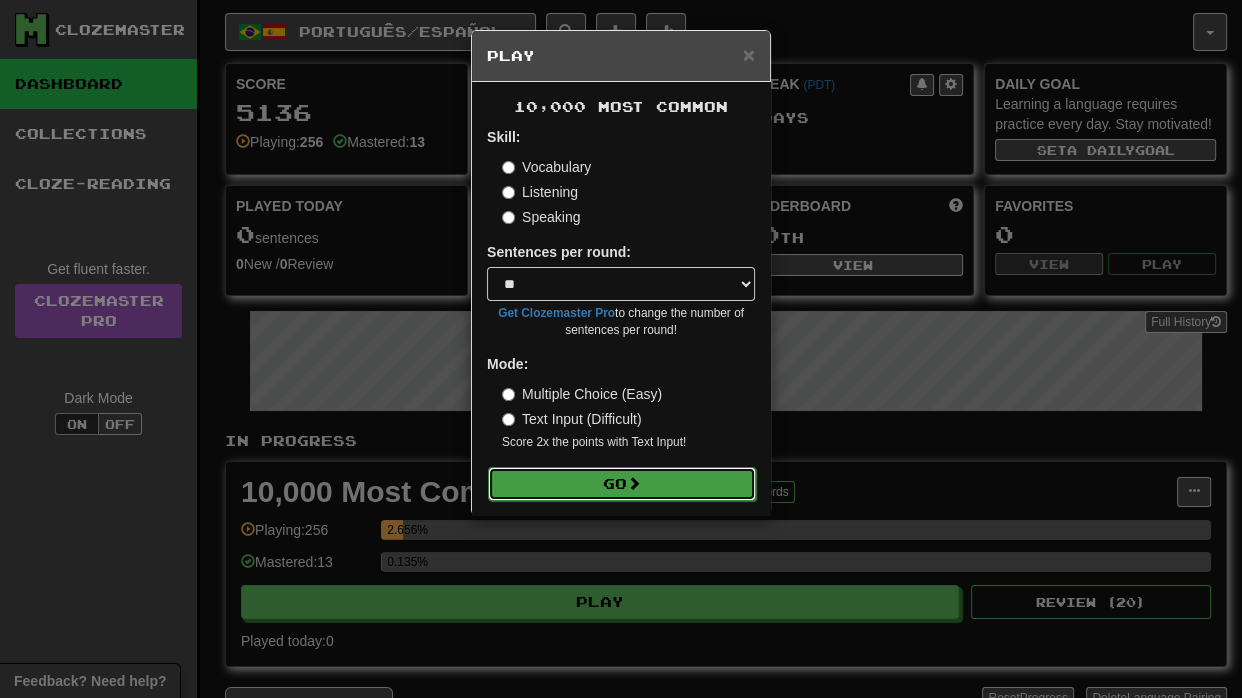click on "Go" at bounding box center [622, 484] 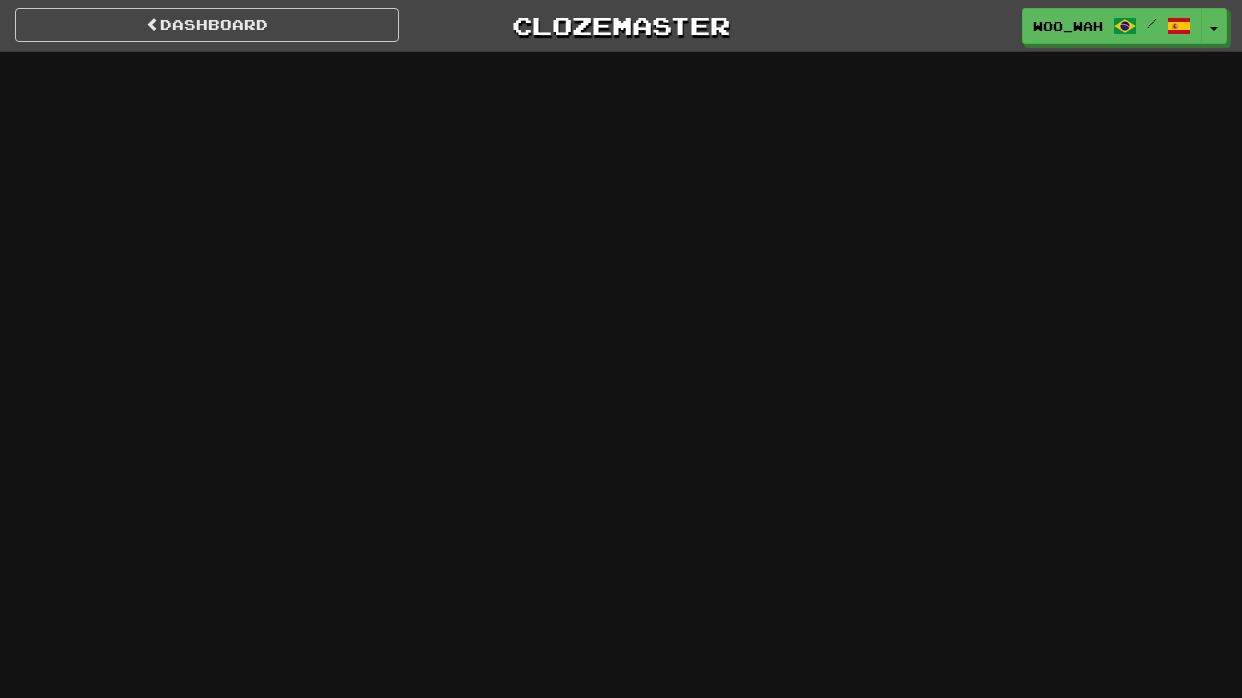 scroll, scrollTop: 0, scrollLeft: 0, axis: both 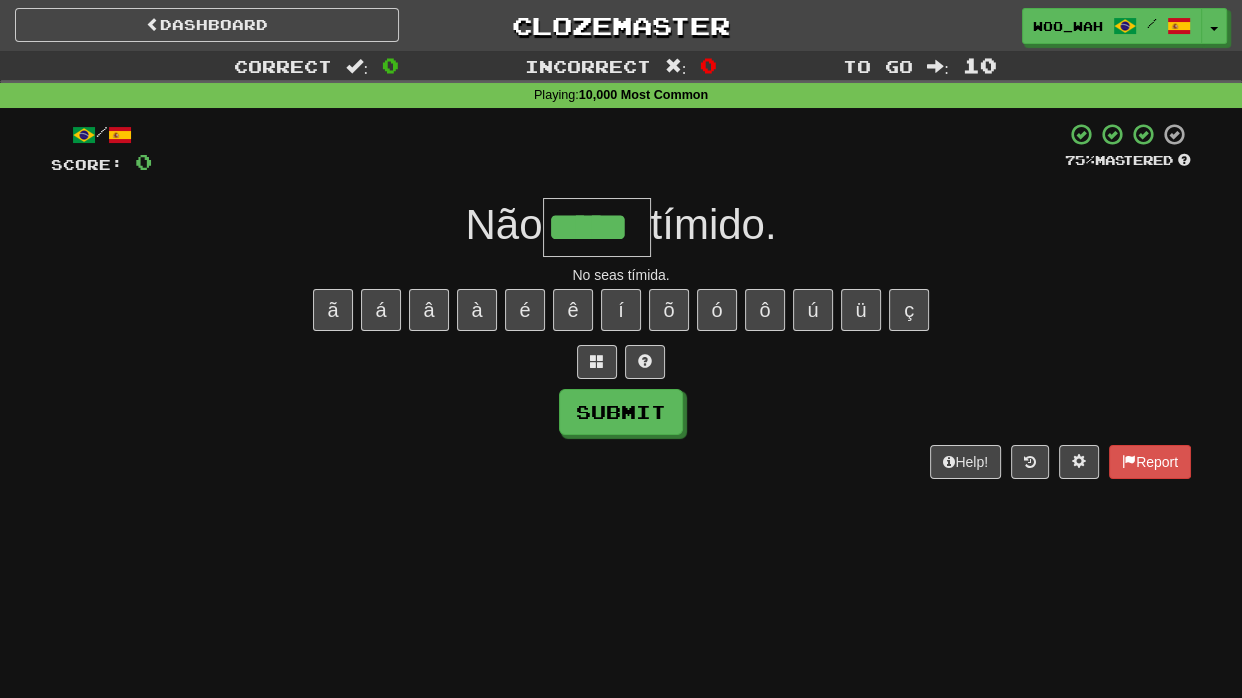 type on "*****" 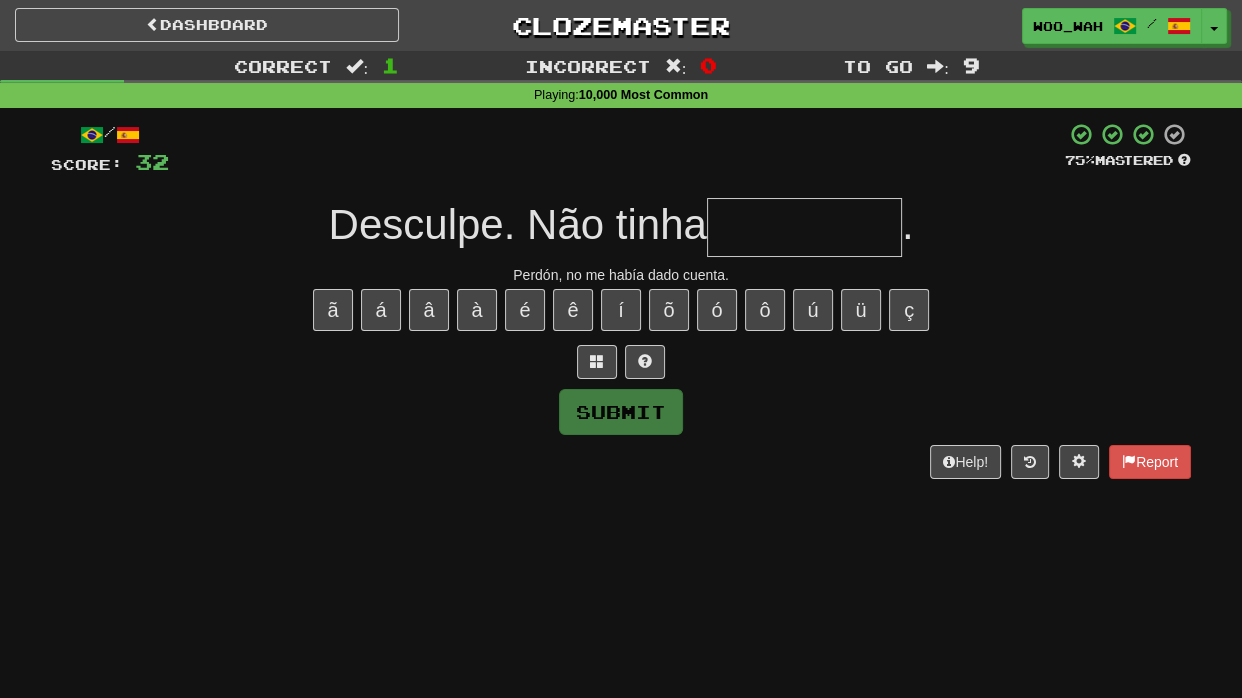 type on "*" 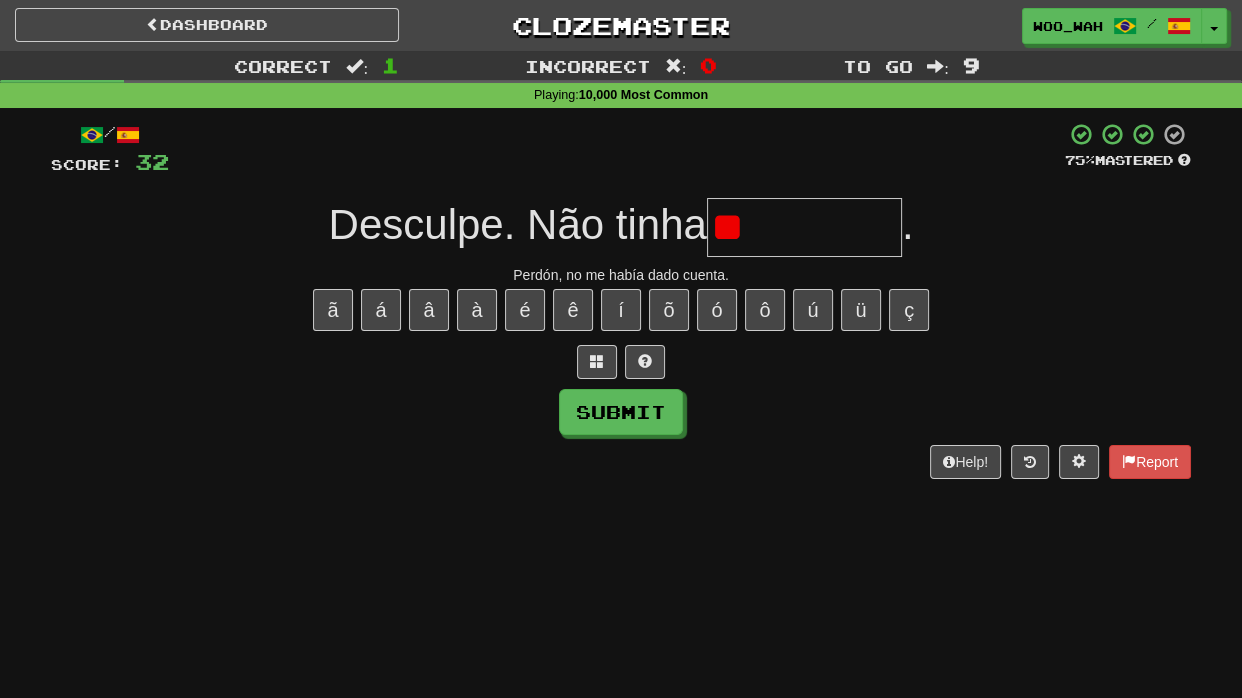type on "*" 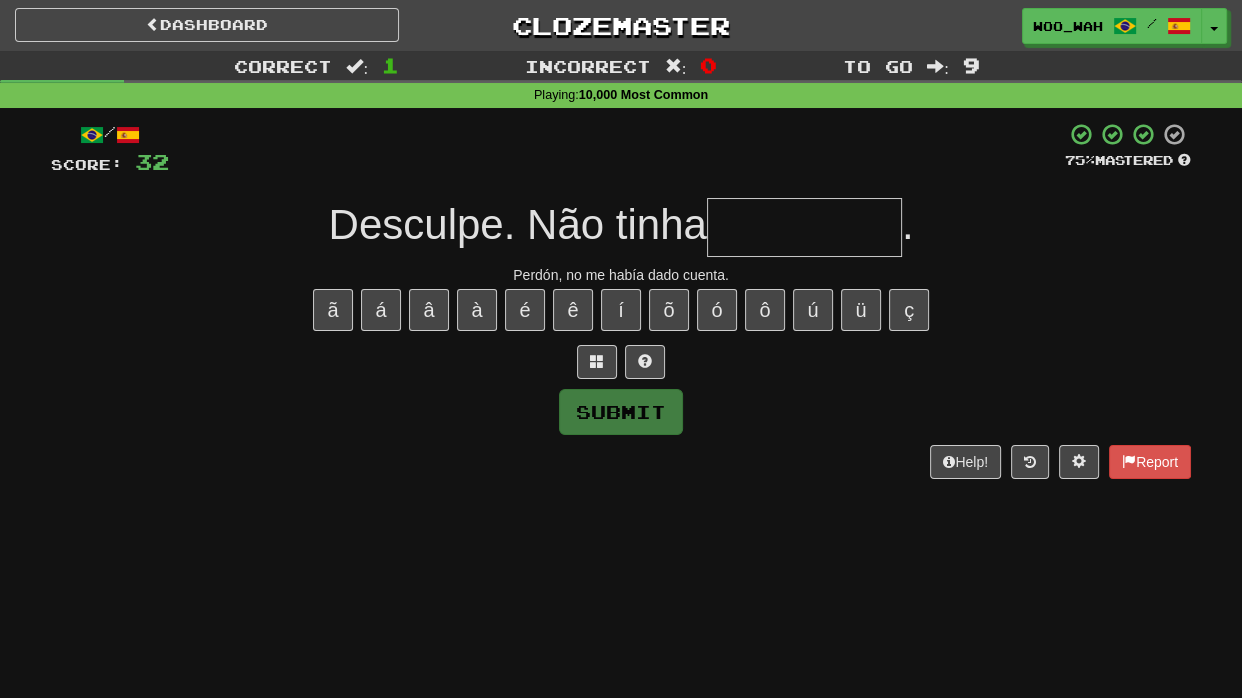 type on "*" 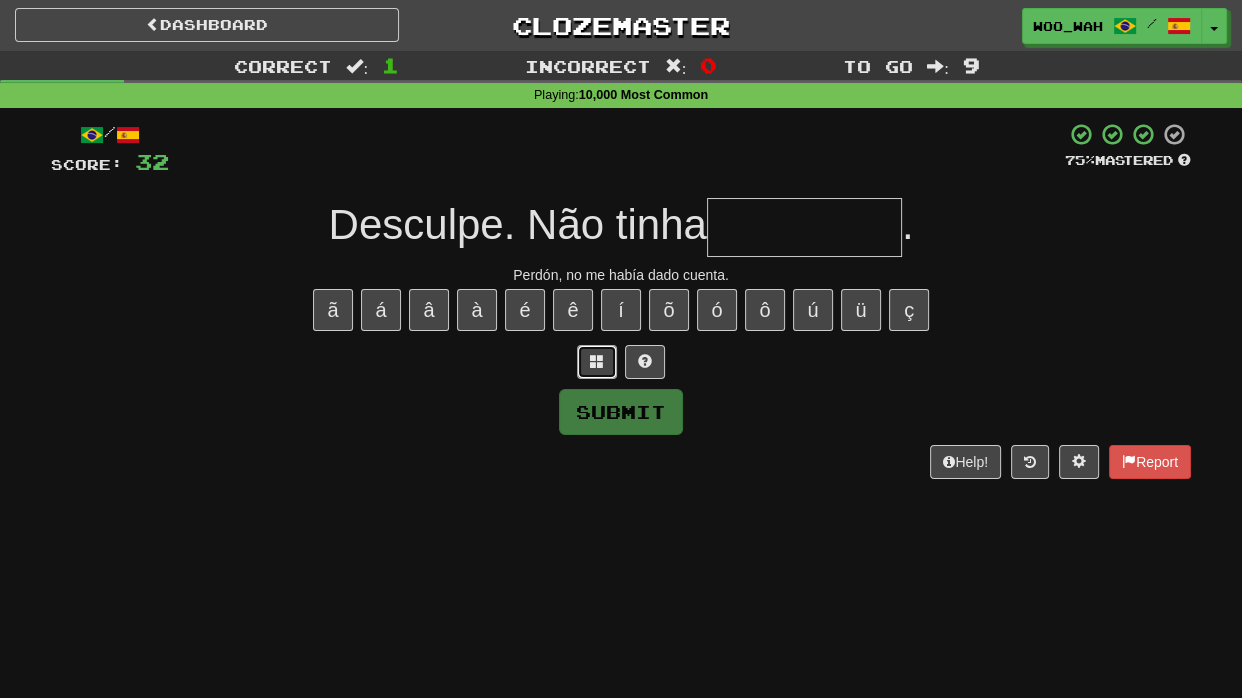 click at bounding box center [597, 362] 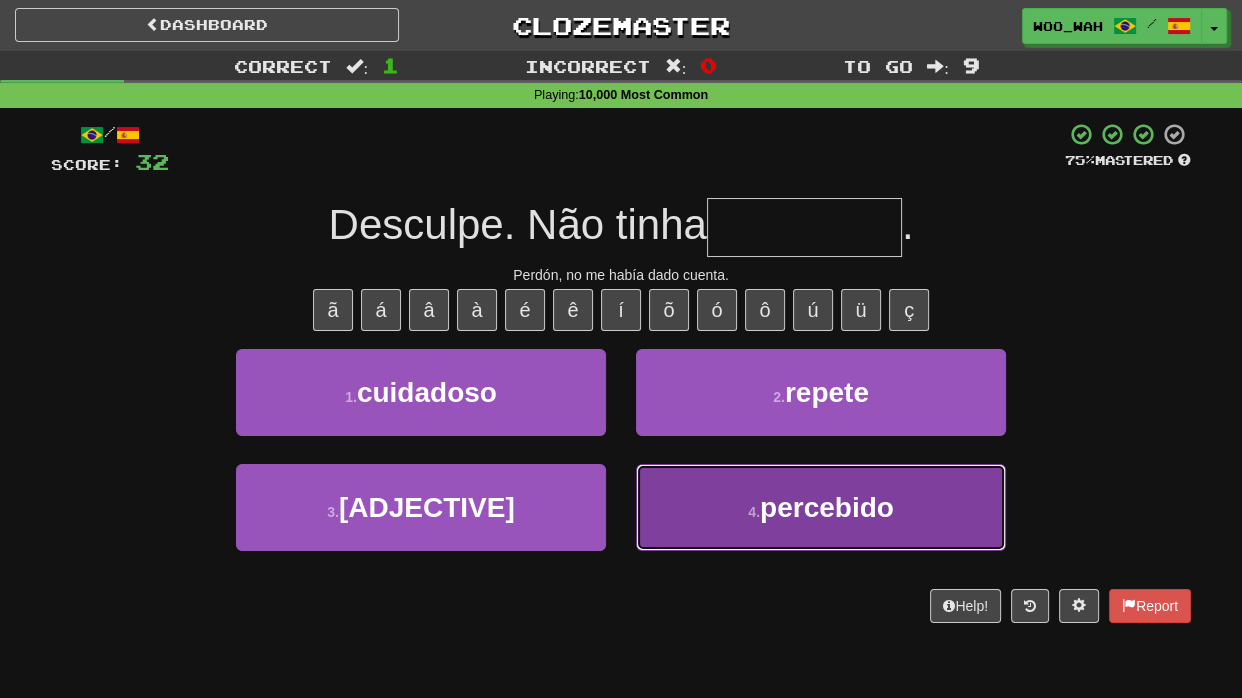 click on "4 .  percebido" at bounding box center (821, 507) 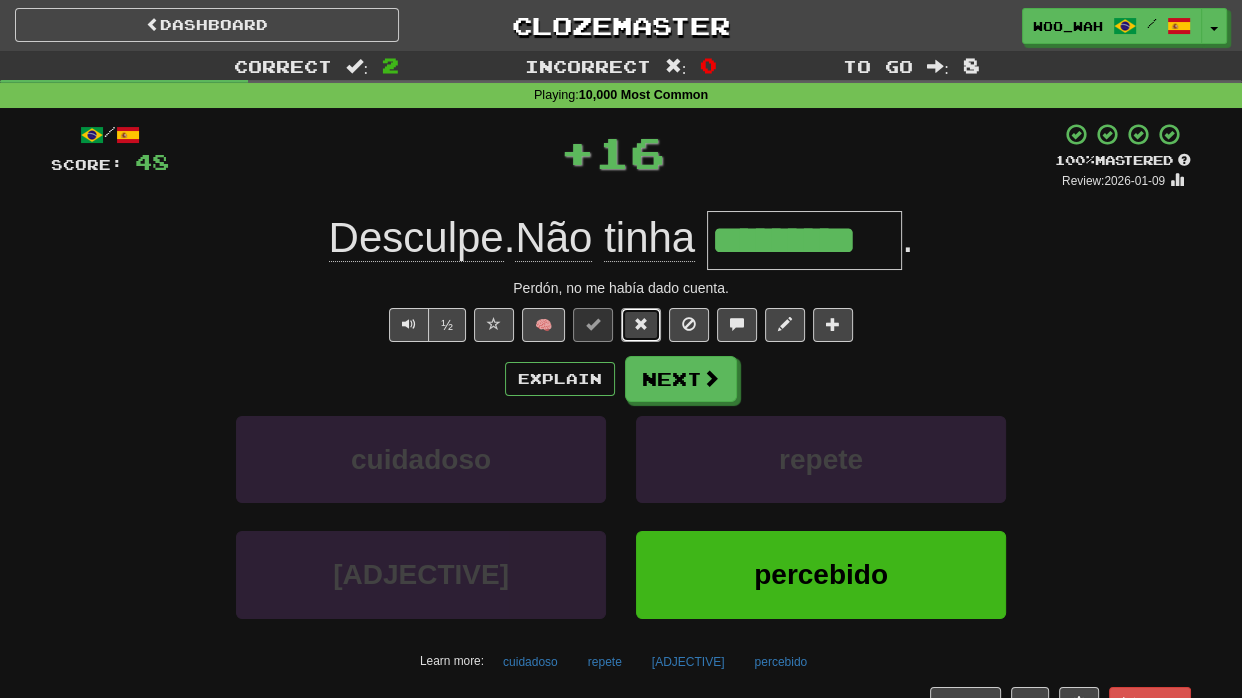 click at bounding box center [641, 324] 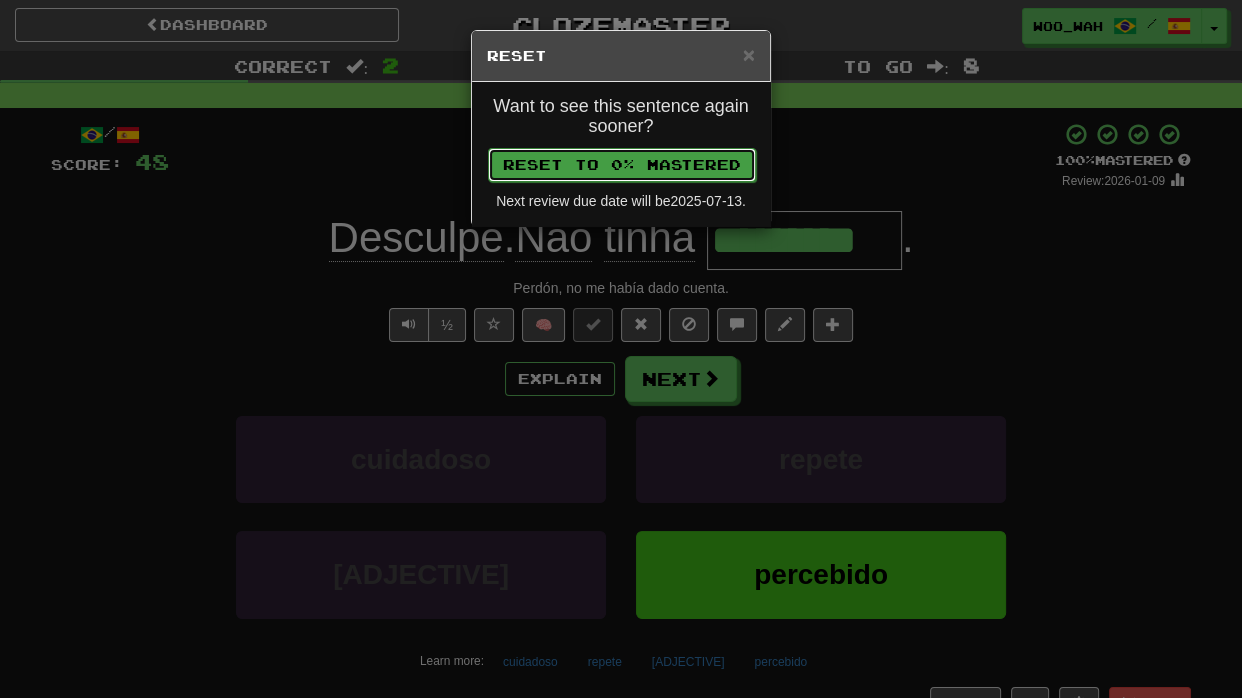 click on "Reset to 0% Mastered" at bounding box center [622, 165] 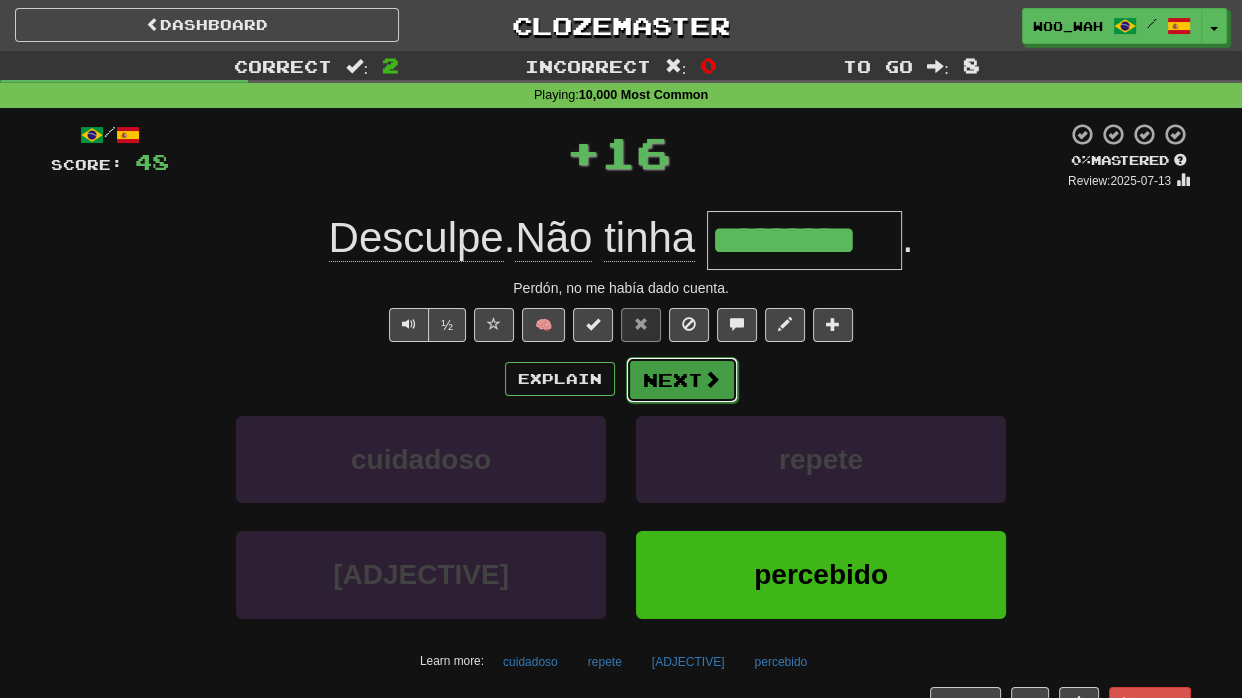 click on "Next" at bounding box center (682, 380) 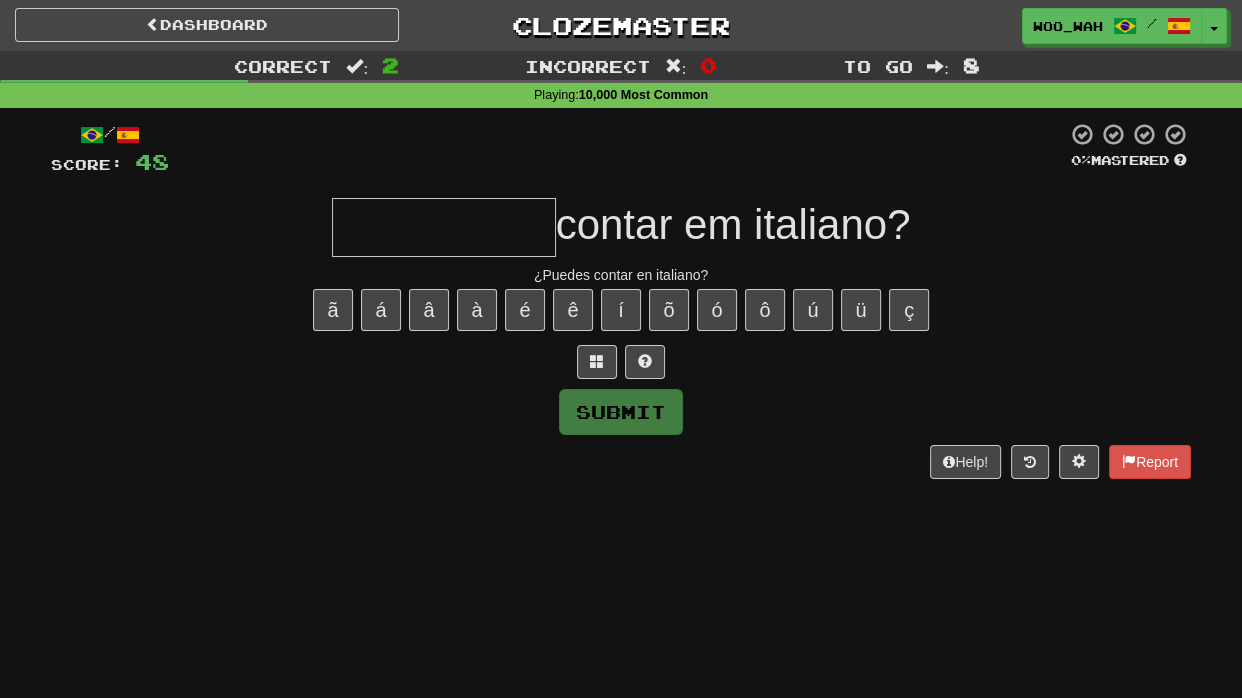type on "*" 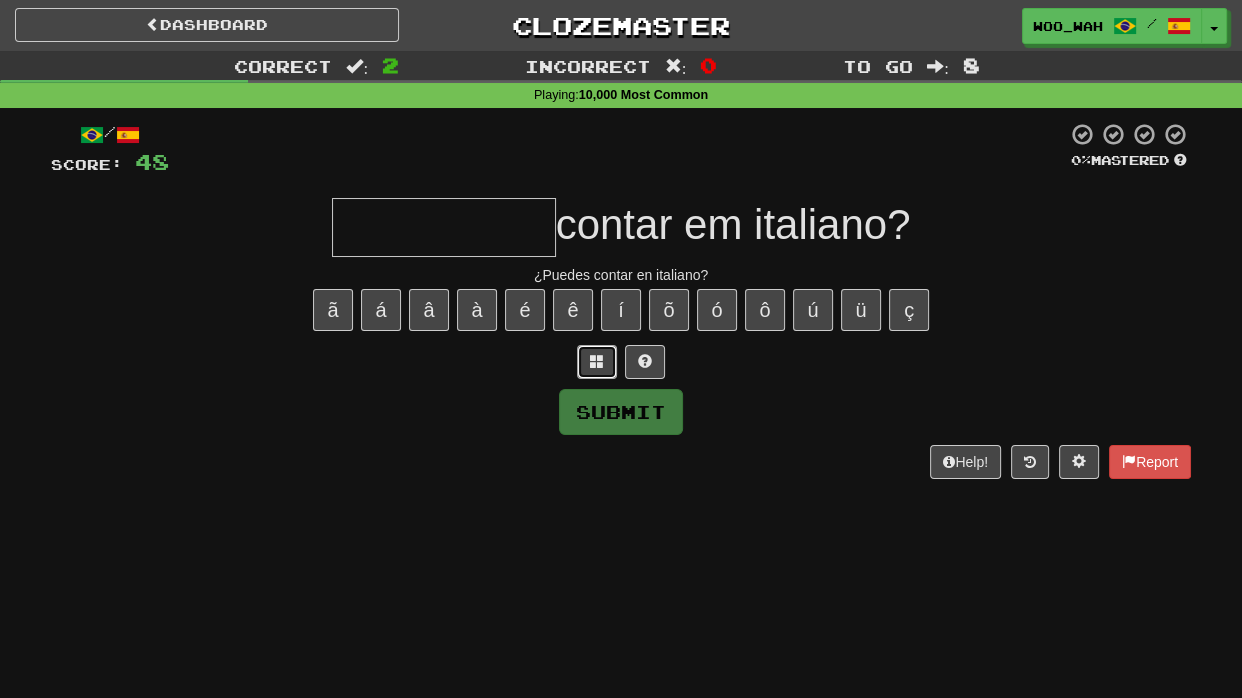 click at bounding box center [597, 362] 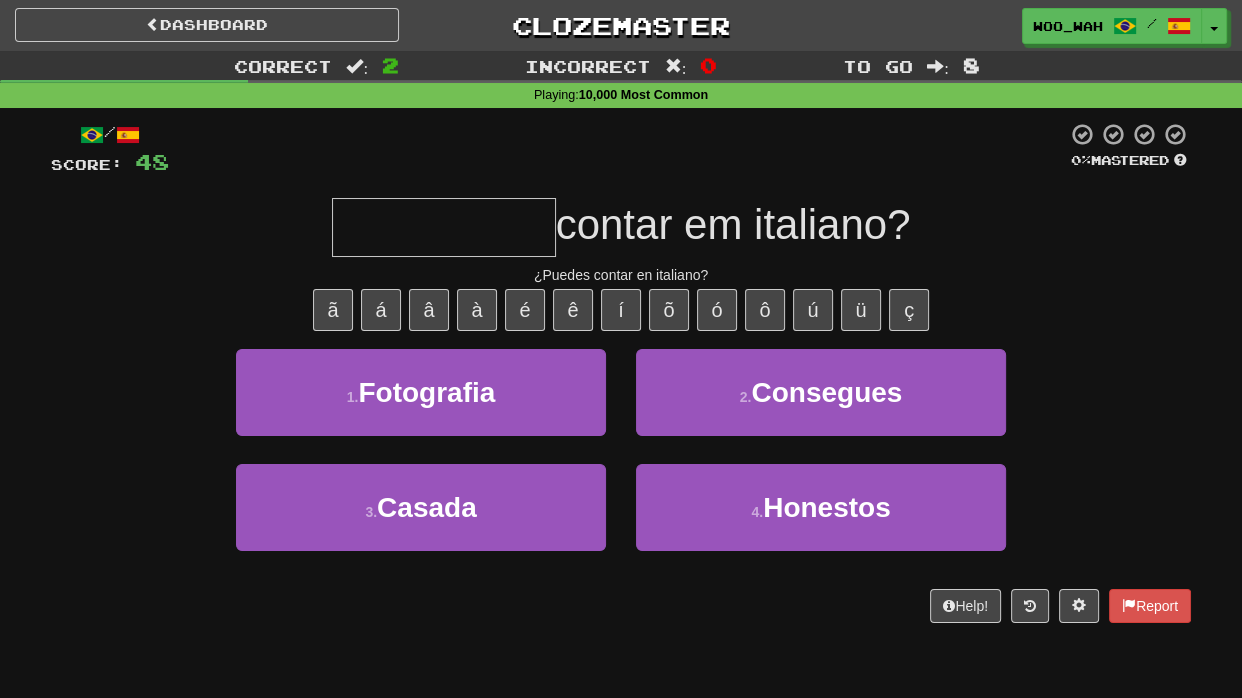 click on "2 .  Consegues" at bounding box center (821, 406) 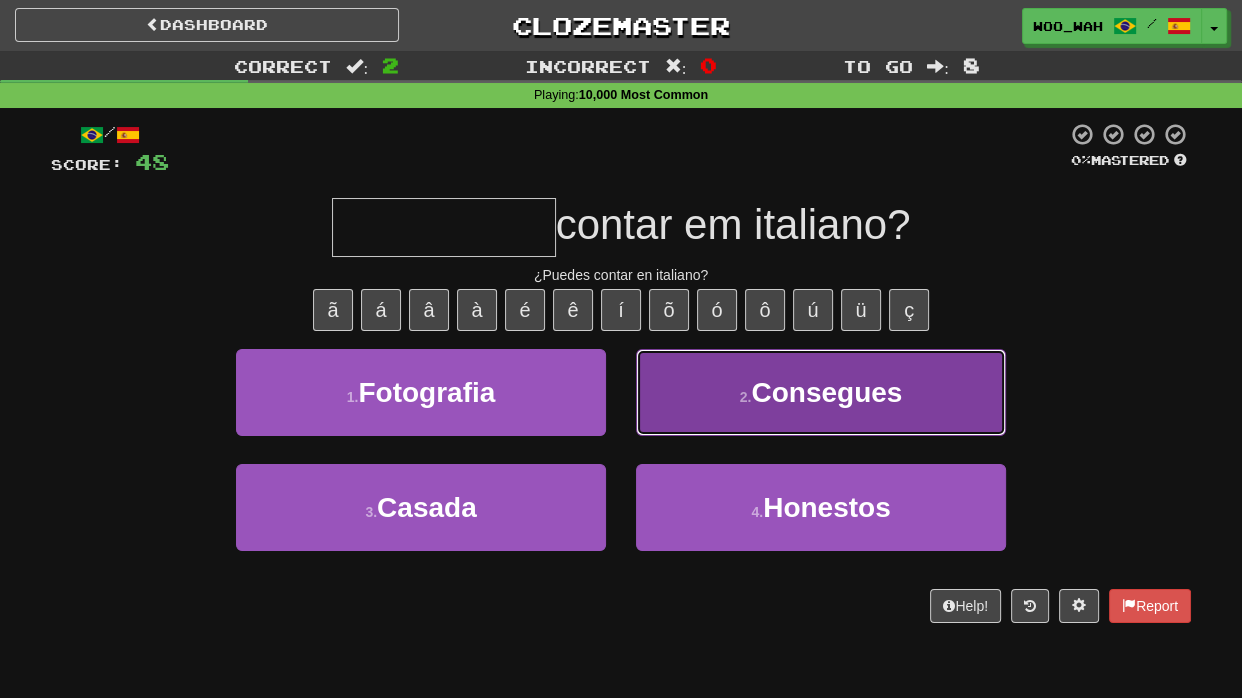 click on "2 .  Consegues" at bounding box center (821, 392) 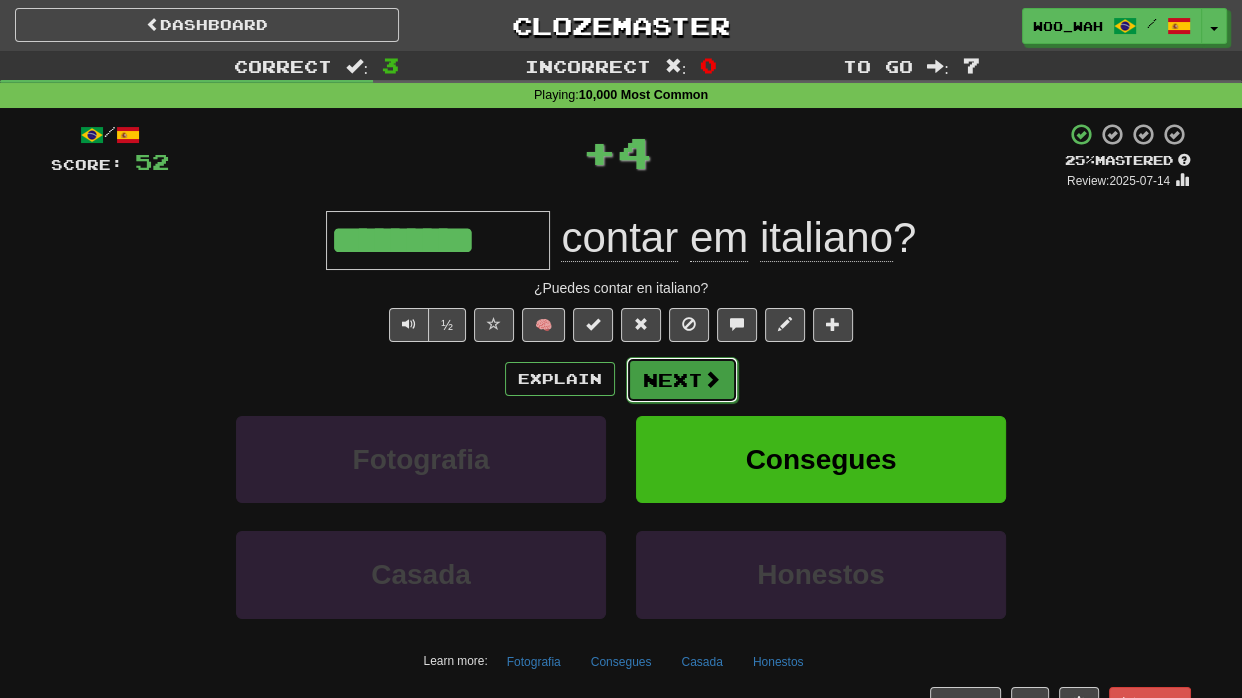 click on "Next" at bounding box center [682, 380] 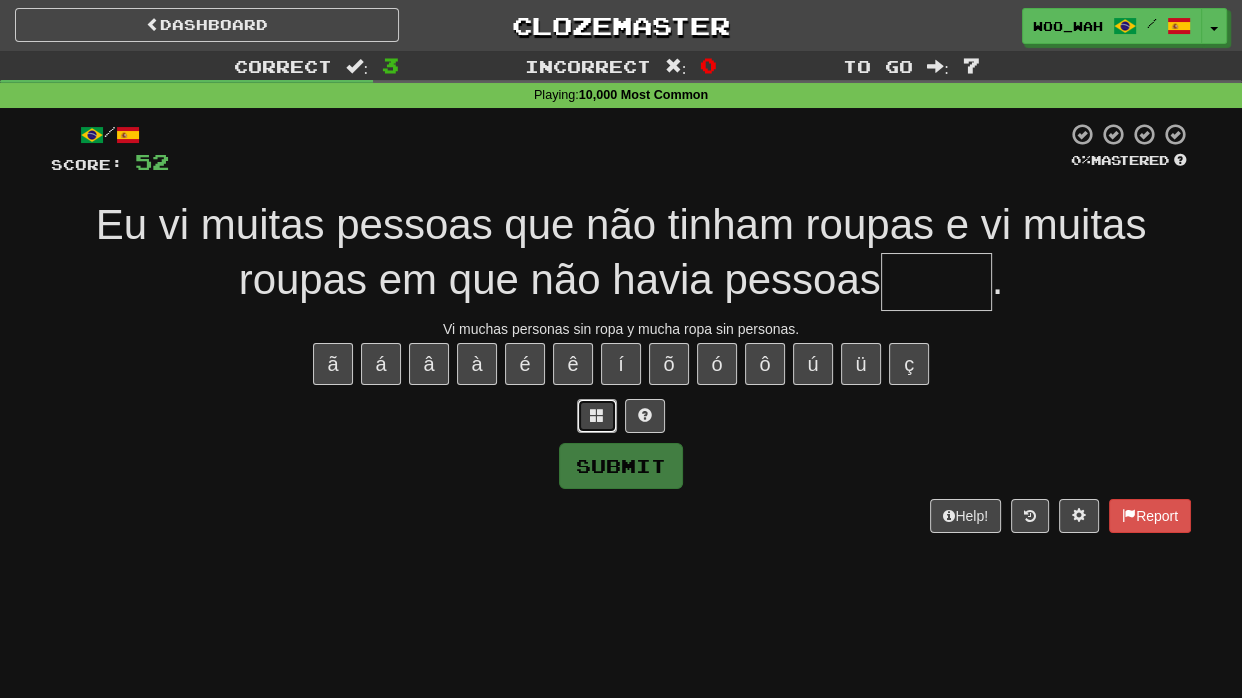 click at bounding box center (597, 416) 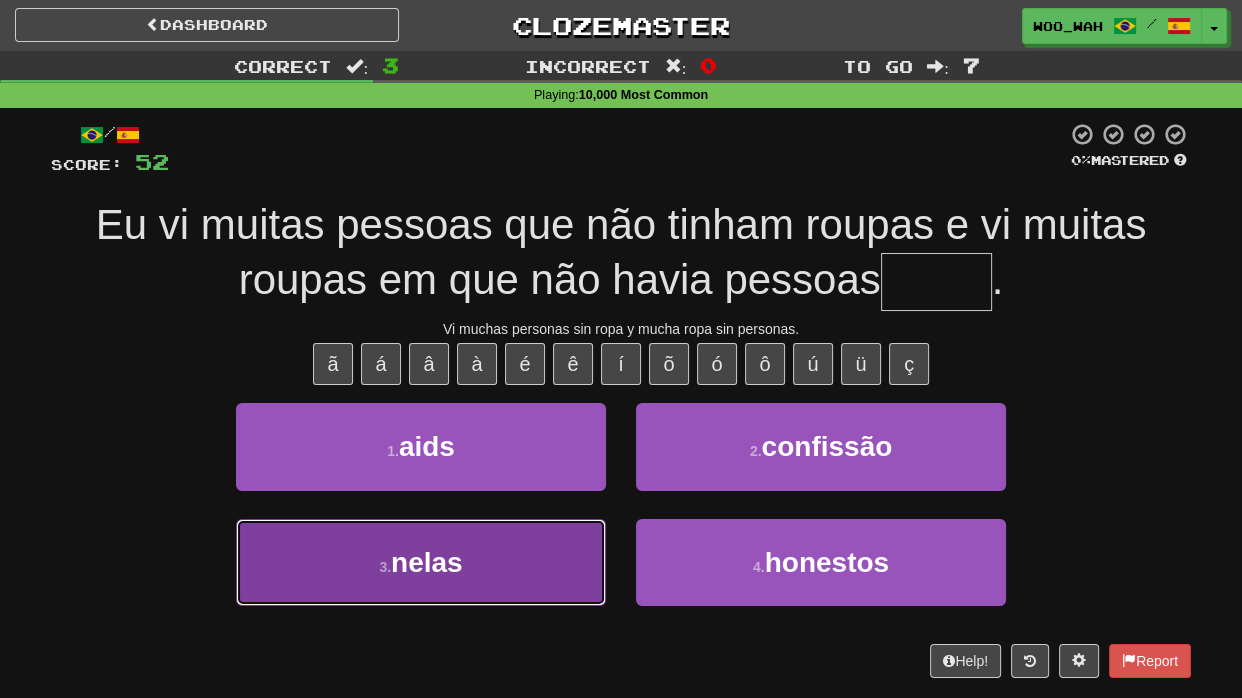 click on "3 .  nelas" at bounding box center (421, 562) 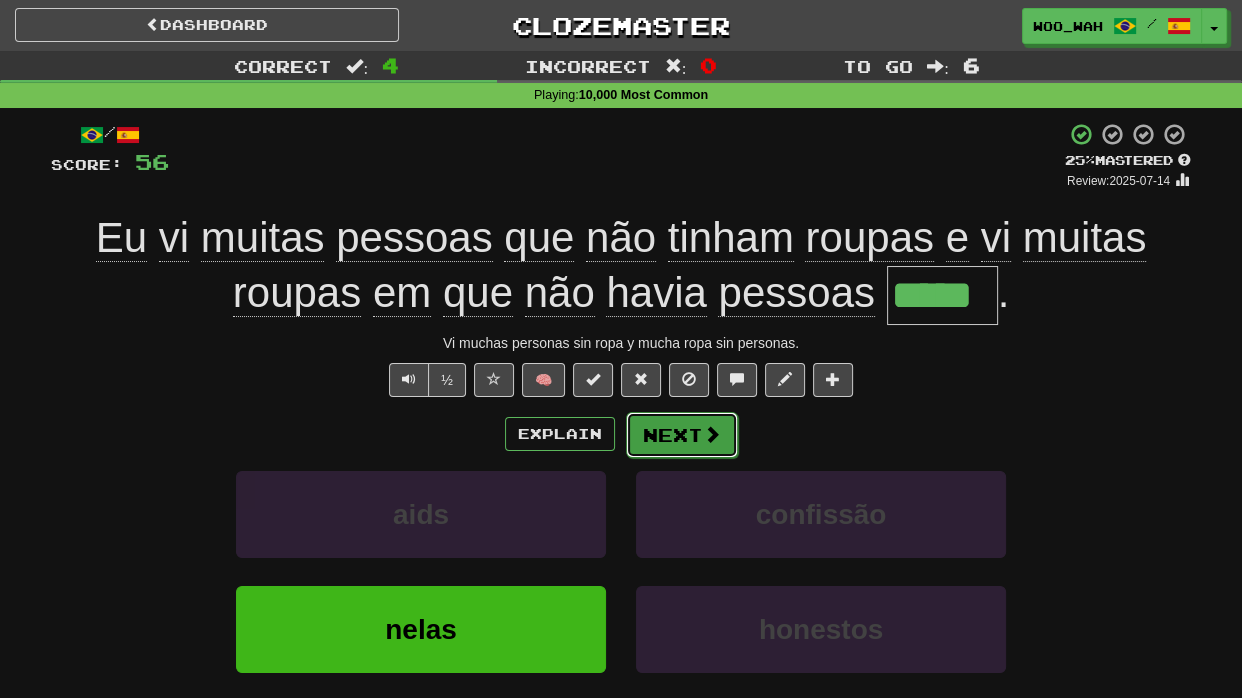 click on "Next" at bounding box center [682, 435] 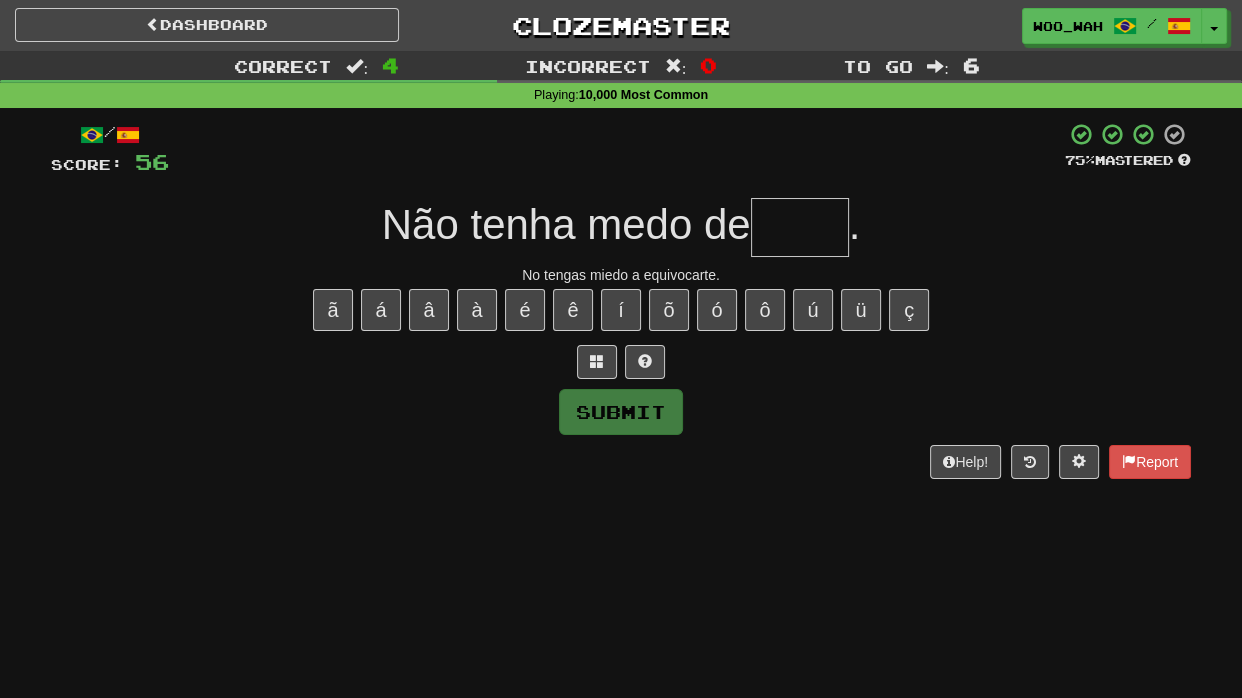 type on "*" 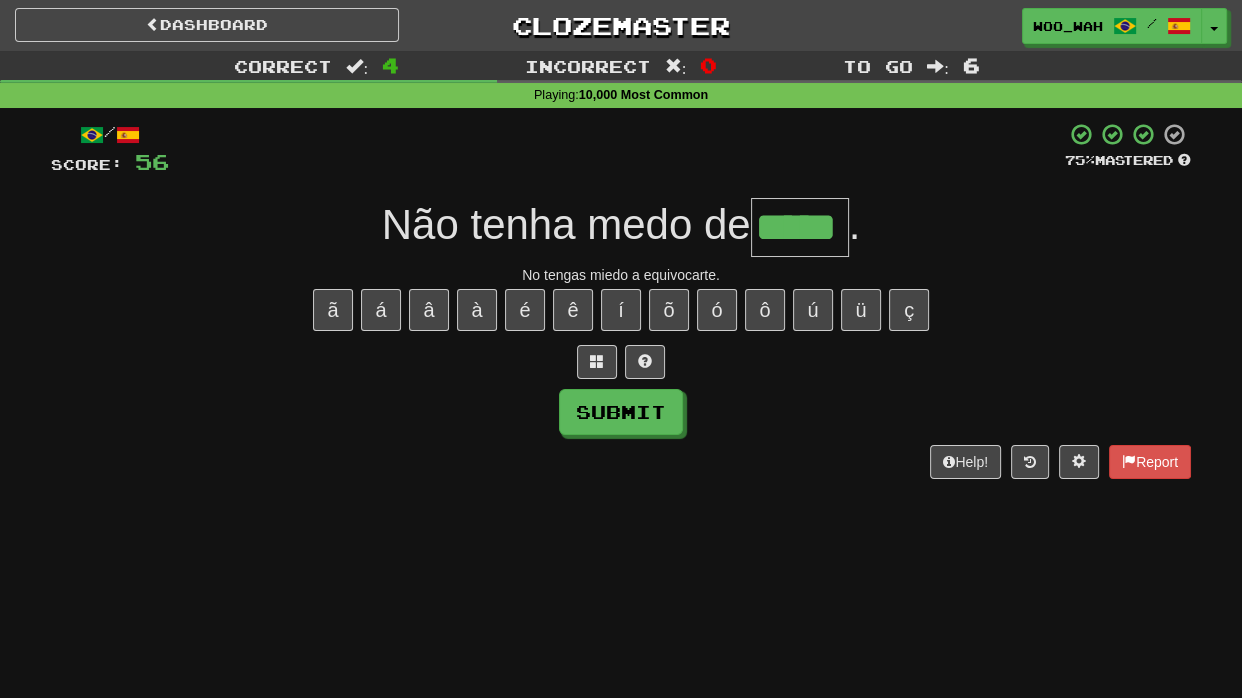 type on "*****" 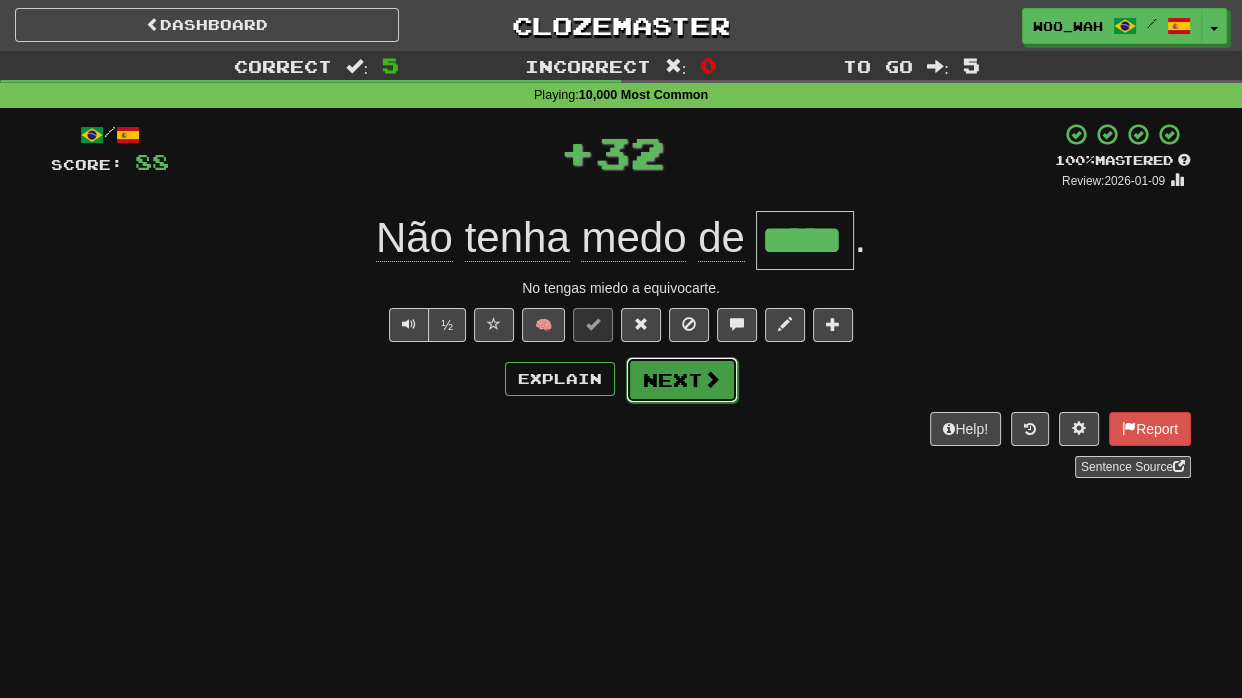 click on "Next" at bounding box center [682, 380] 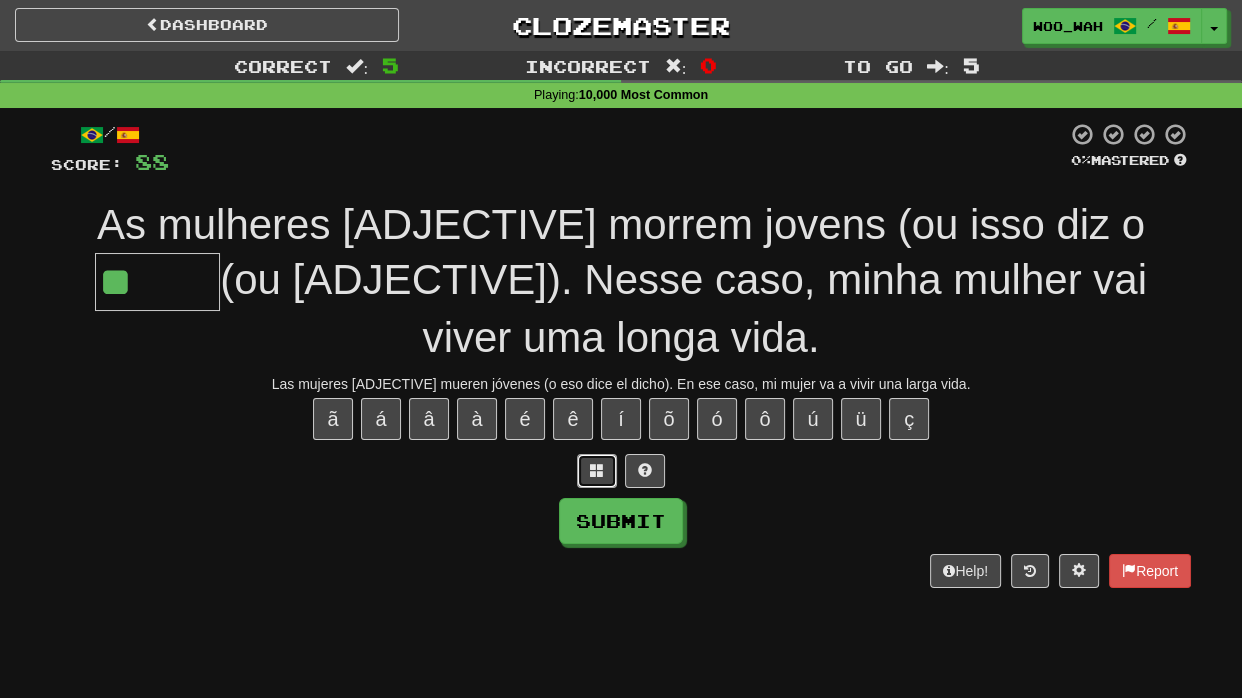 click at bounding box center [597, 471] 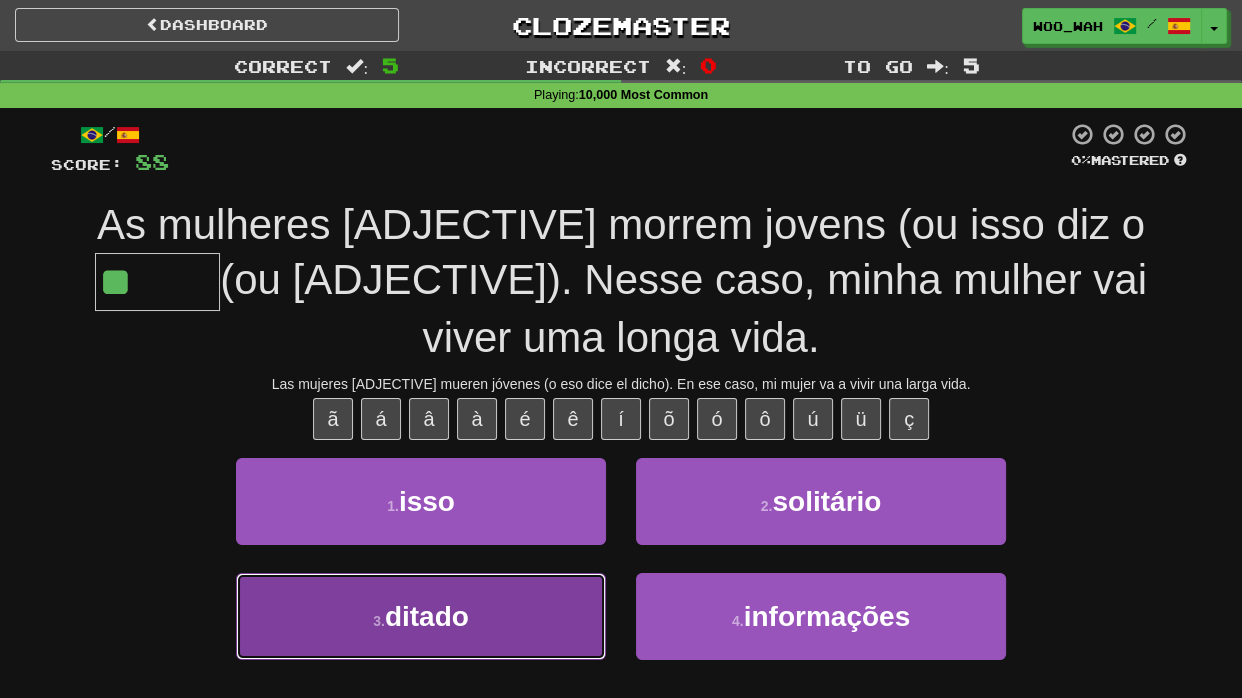 click on "3 .  ditado" at bounding box center [421, 616] 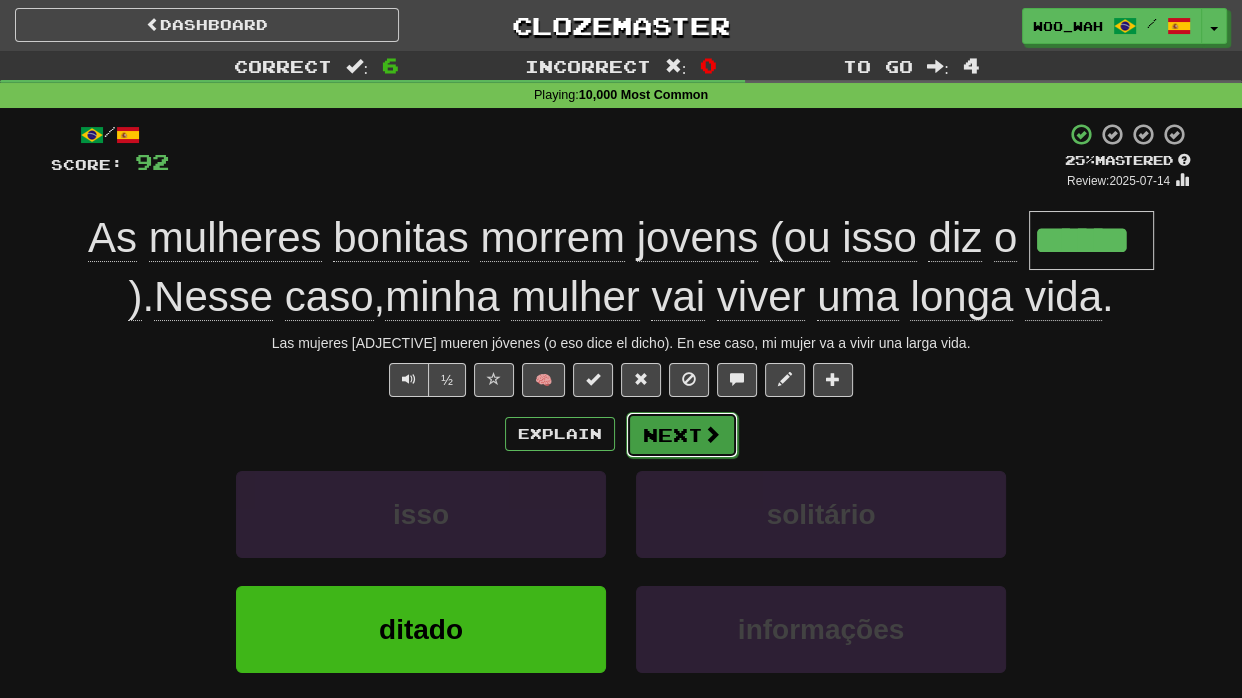 click on "Next" at bounding box center (682, 435) 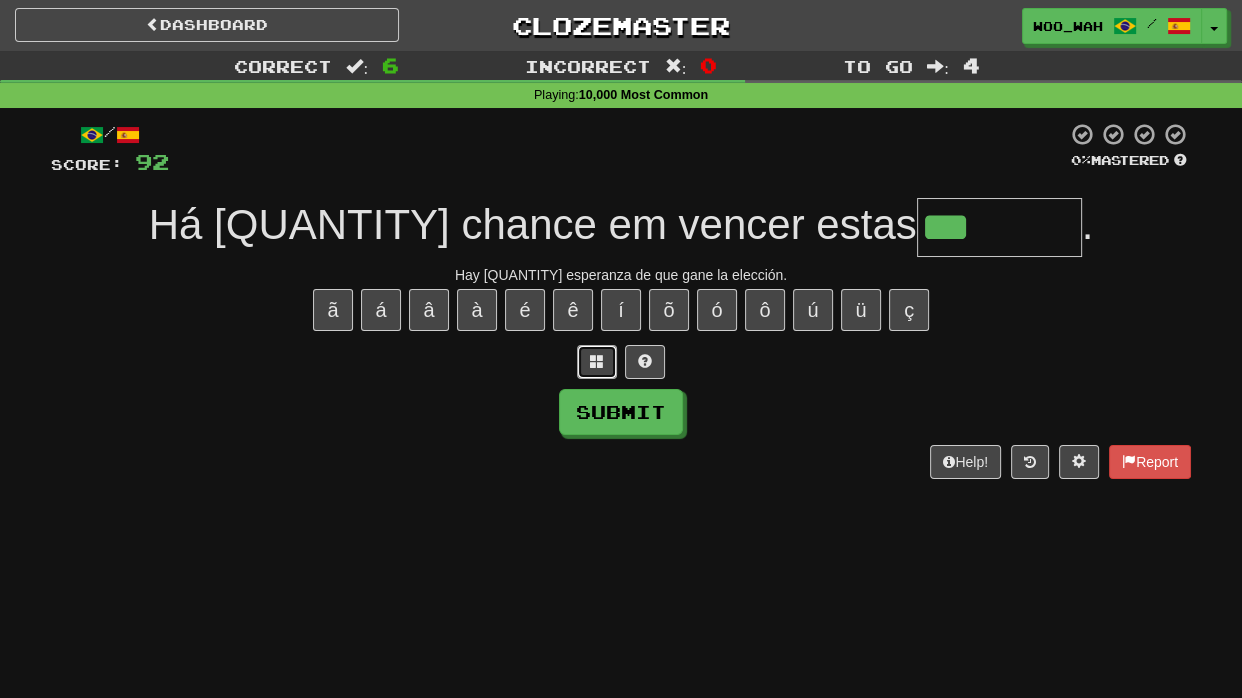 click at bounding box center [597, 362] 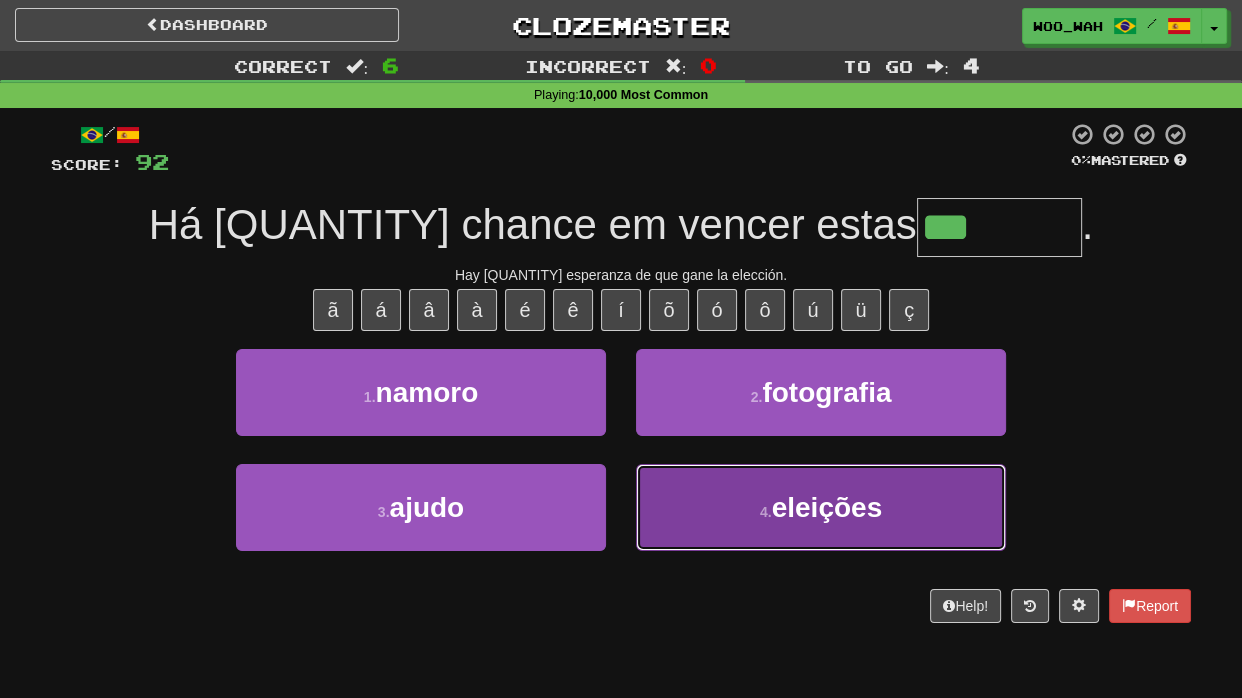 click on "4 .  eleições" at bounding box center (821, 507) 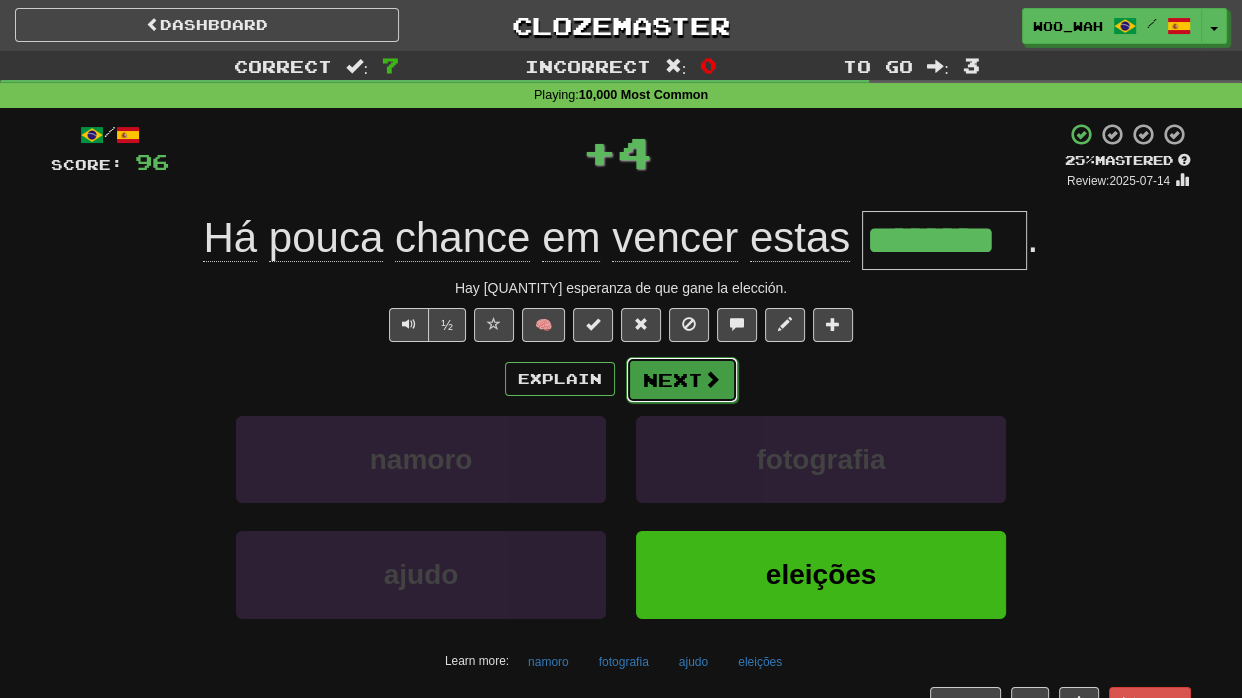 click at bounding box center [712, 379] 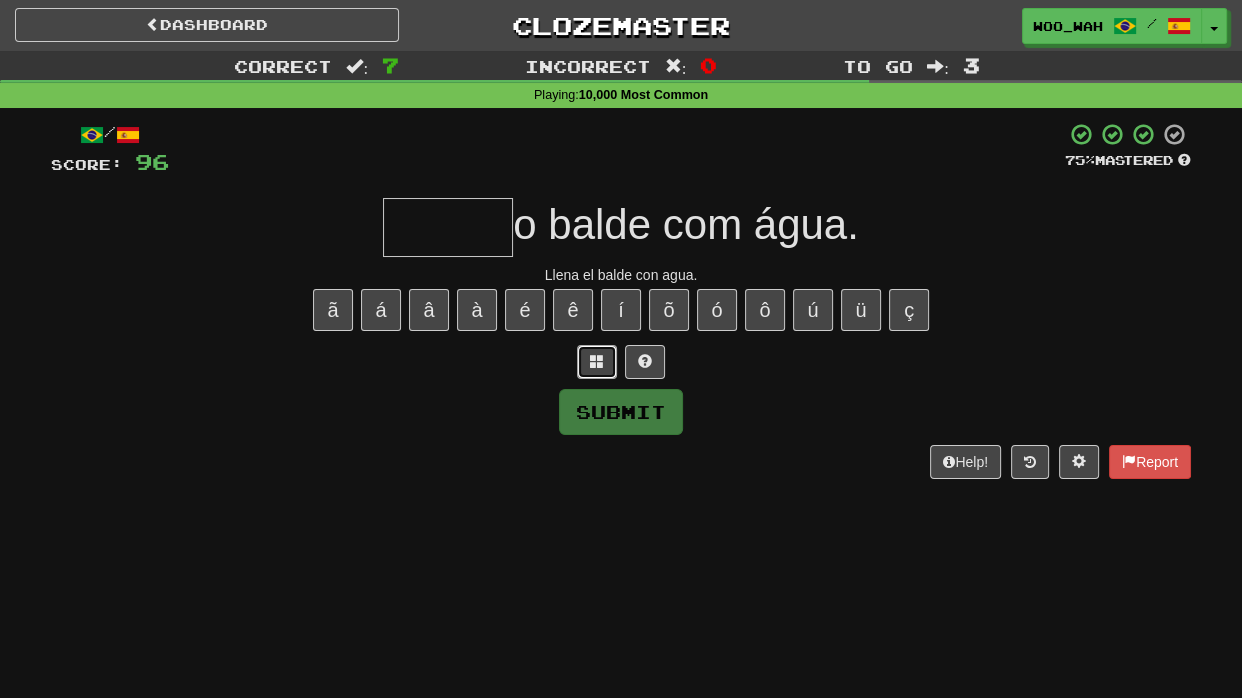 click at bounding box center (597, 362) 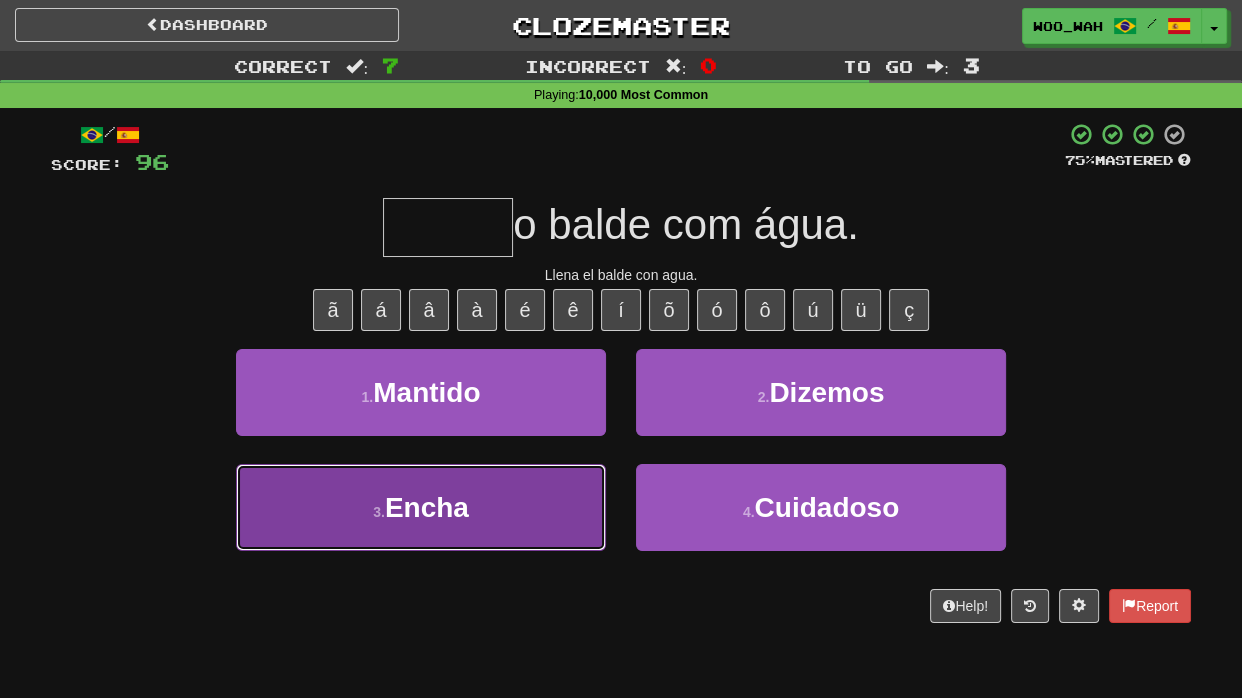 click on "3 .  Encha" at bounding box center [421, 507] 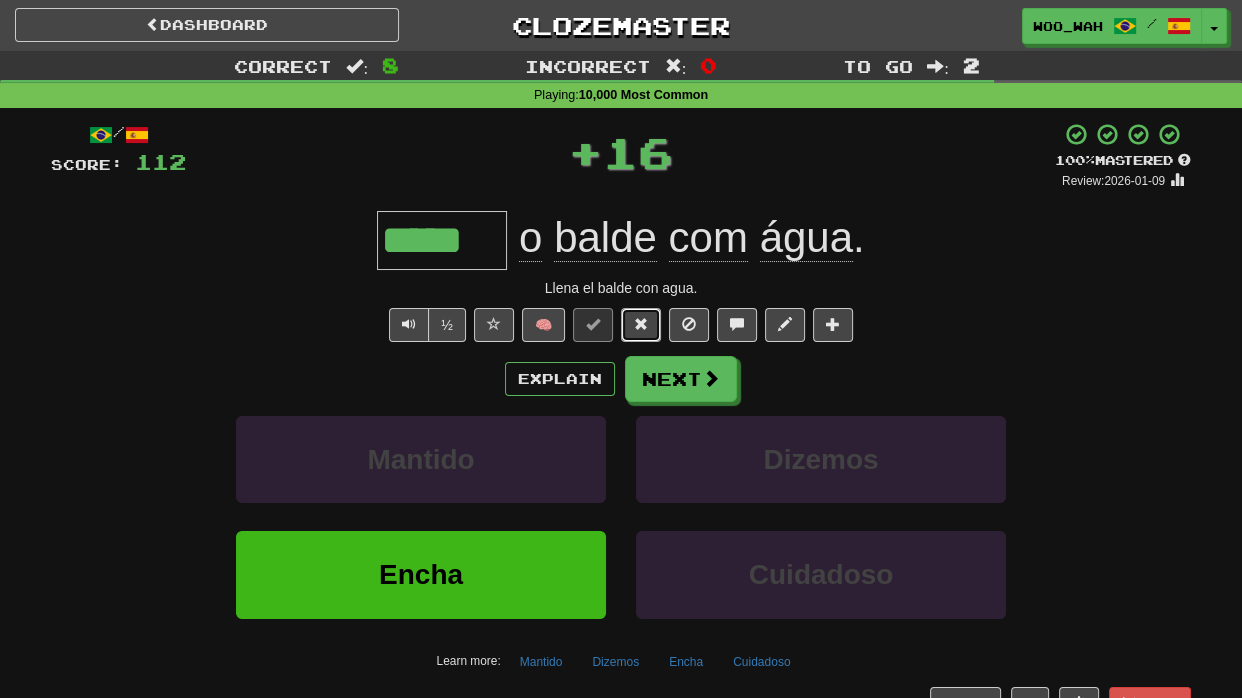 click at bounding box center [641, 324] 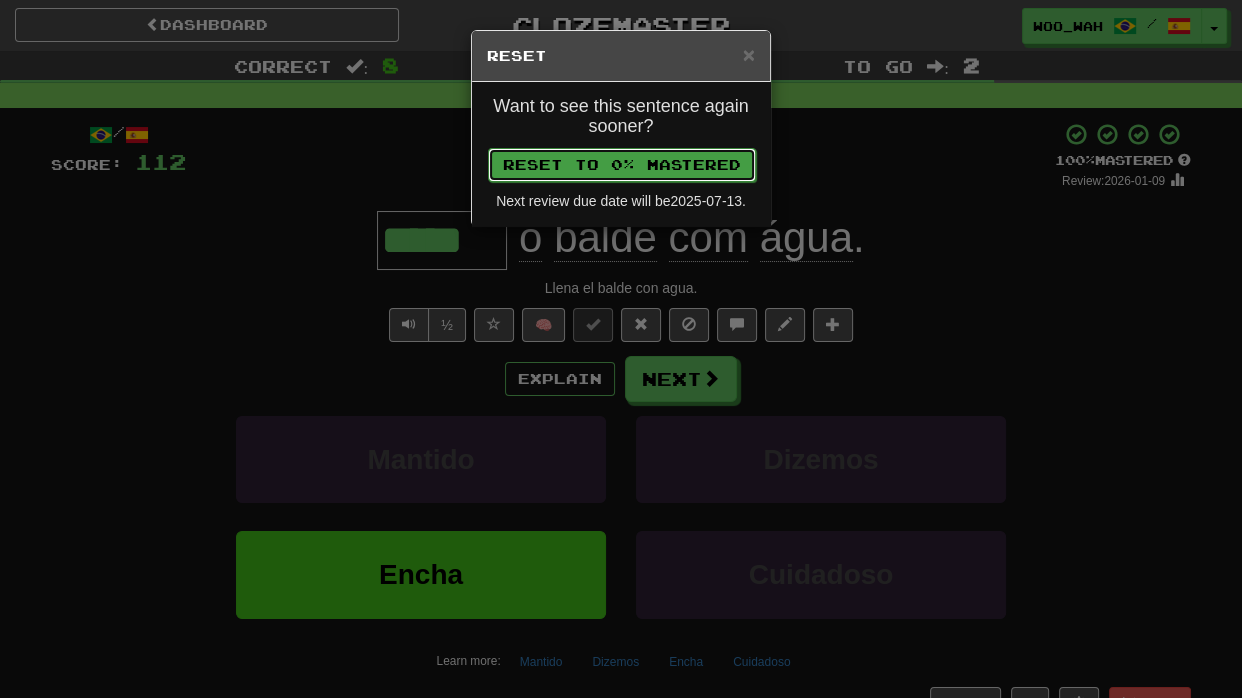 click on "Reset to 0% Mastered" at bounding box center [622, 165] 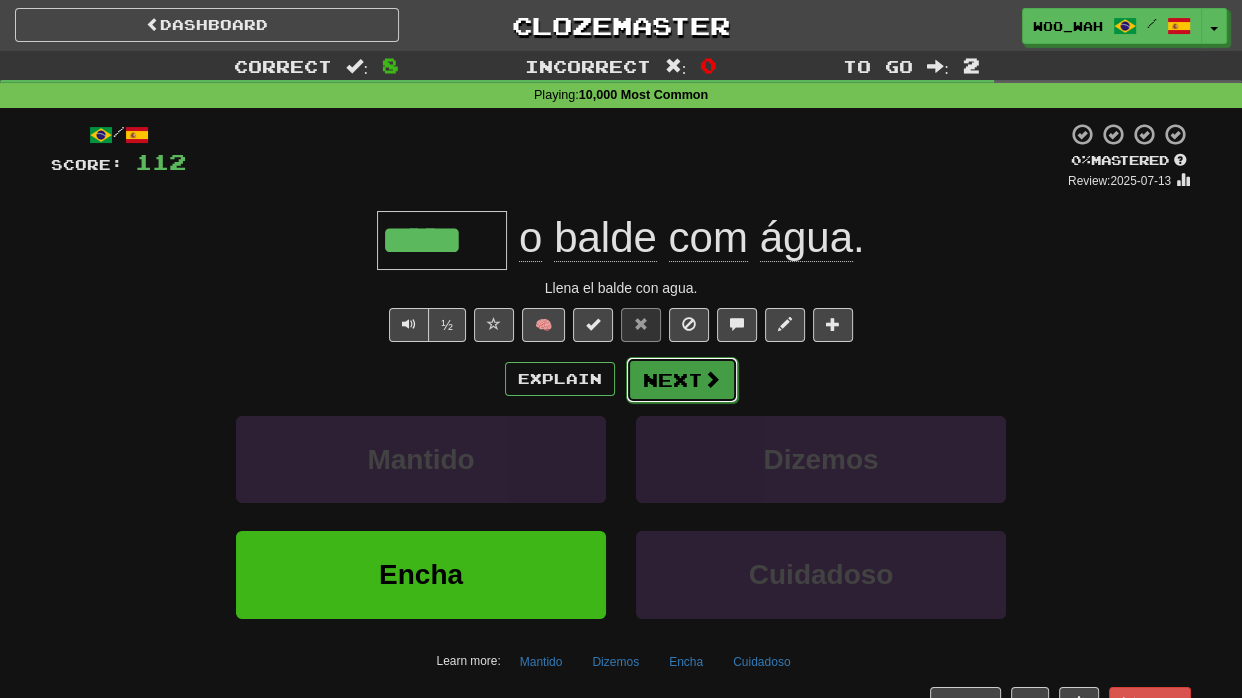 click on "Next" at bounding box center [682, 380] 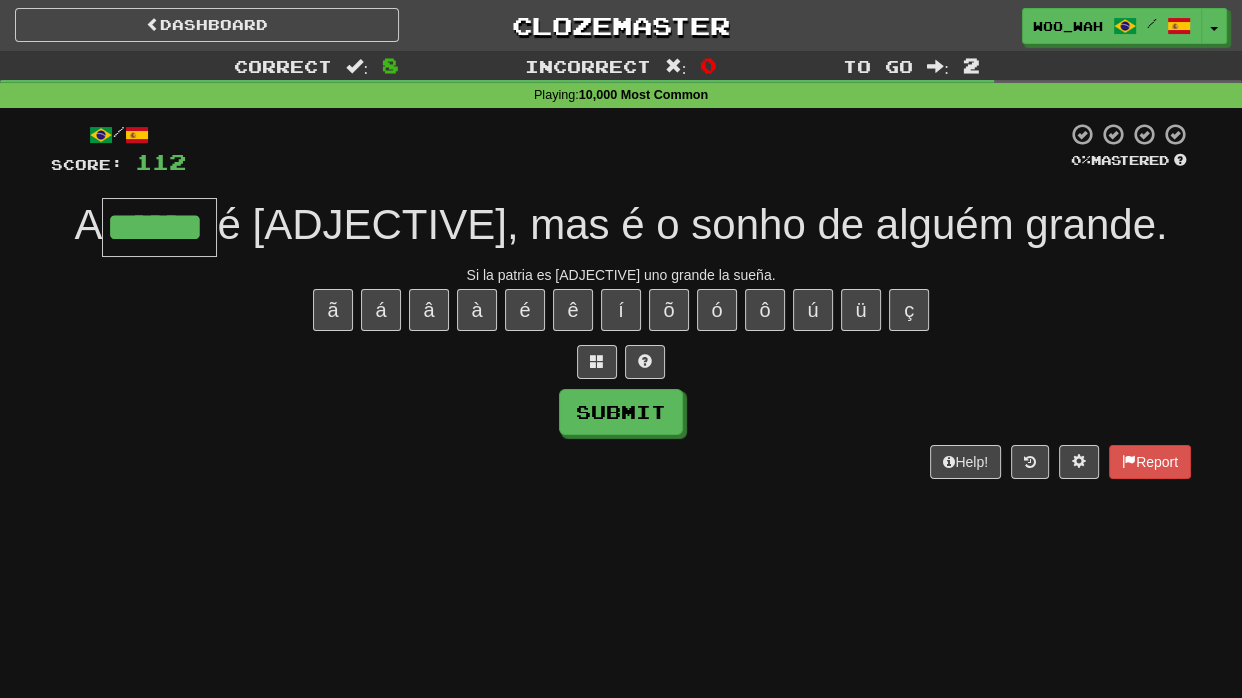 type on "******" 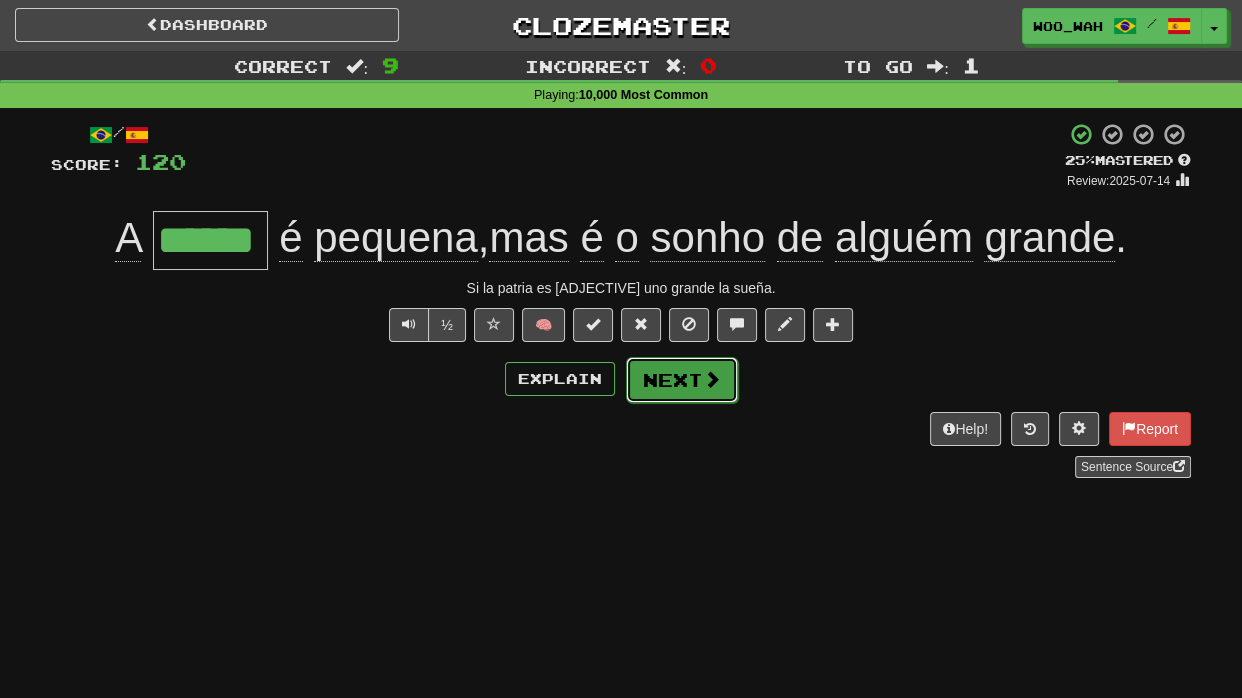 click on "Next" at bounding box center [682, 380] 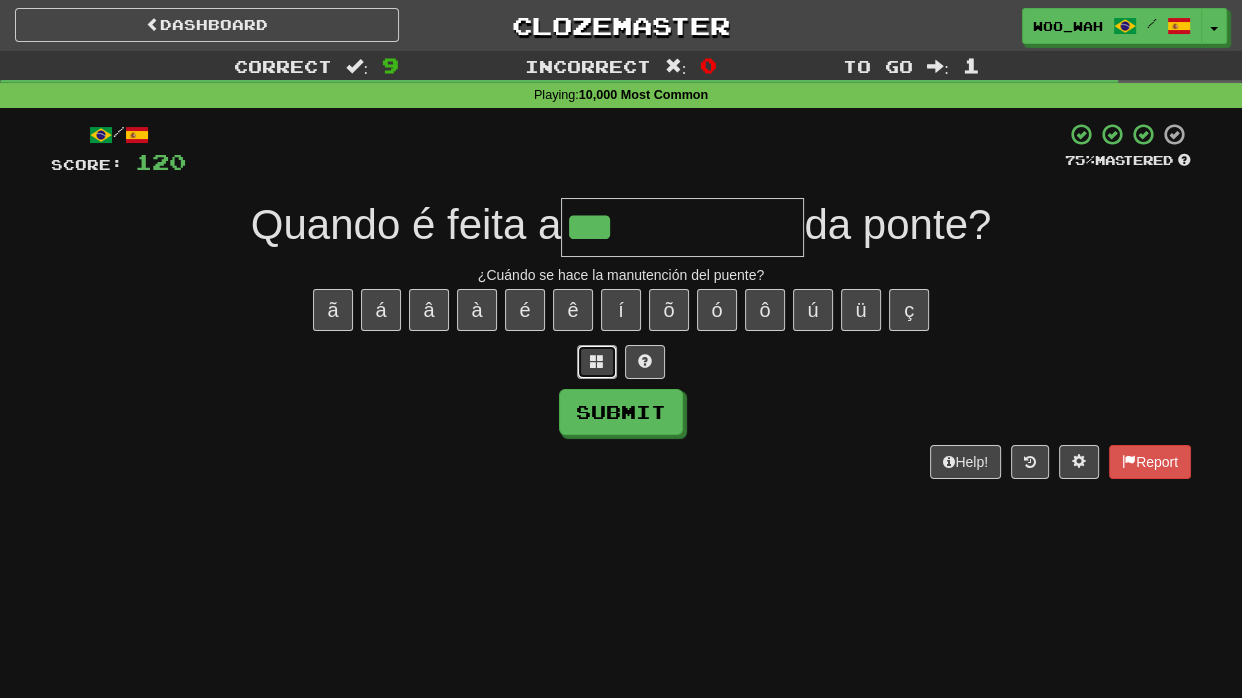 click at bounding box center [597, 362] 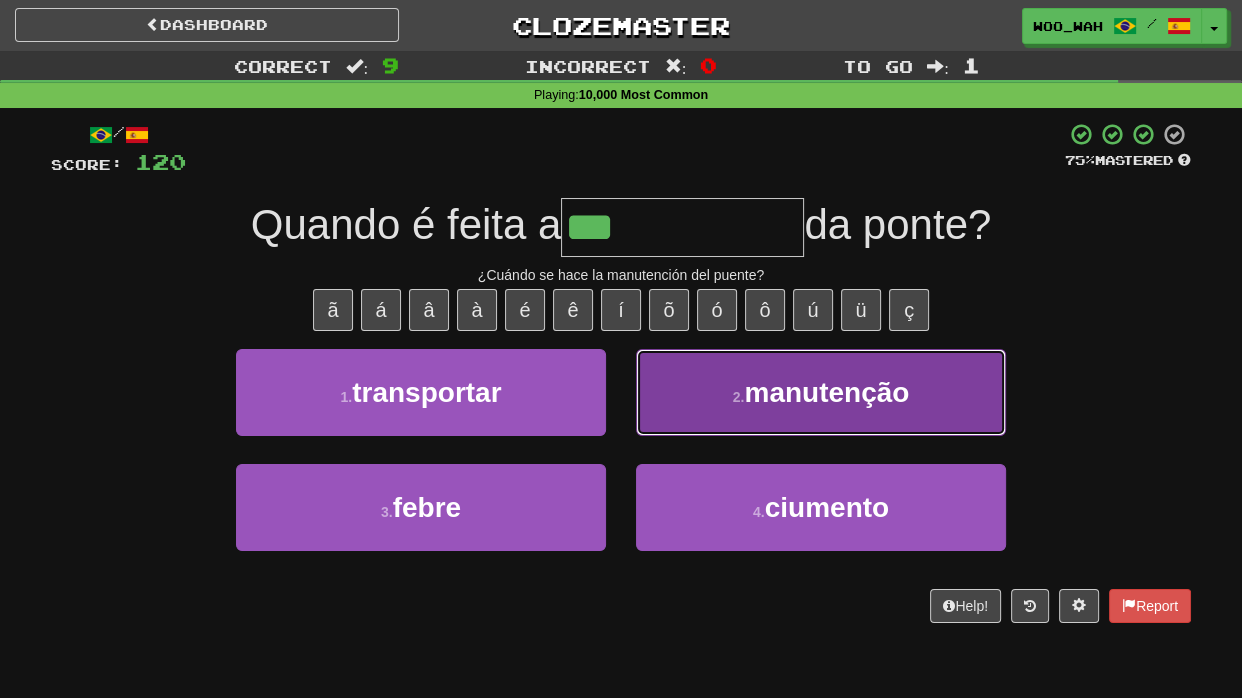 click on "2 .  manutenção" at bounding box center (821, 392) 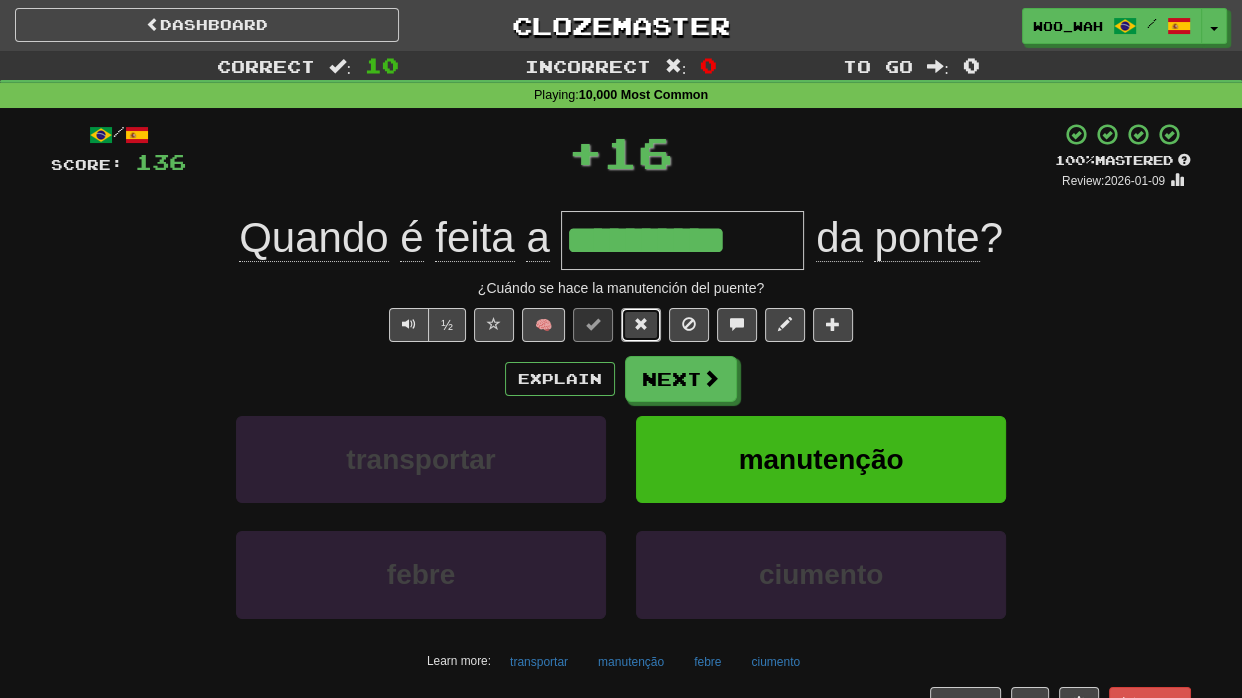 click at bounding box center (641, 325) 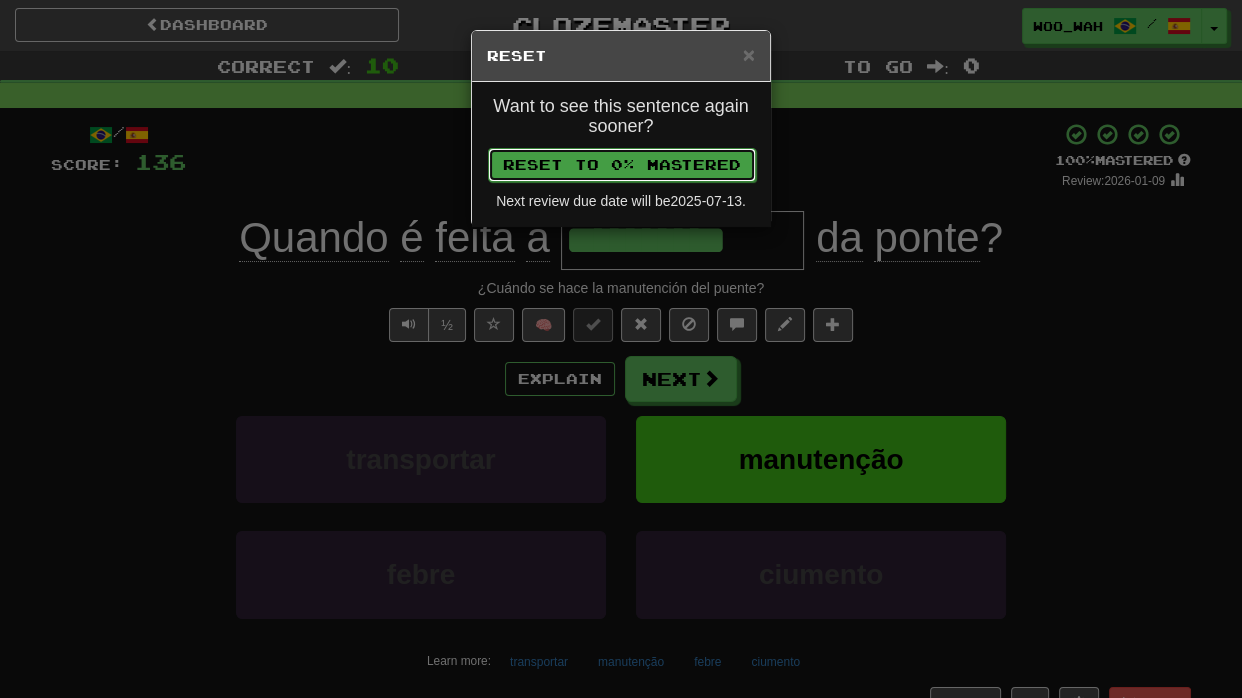 click on "Reset to 0% Mastered" at bounding box center [622, 165] 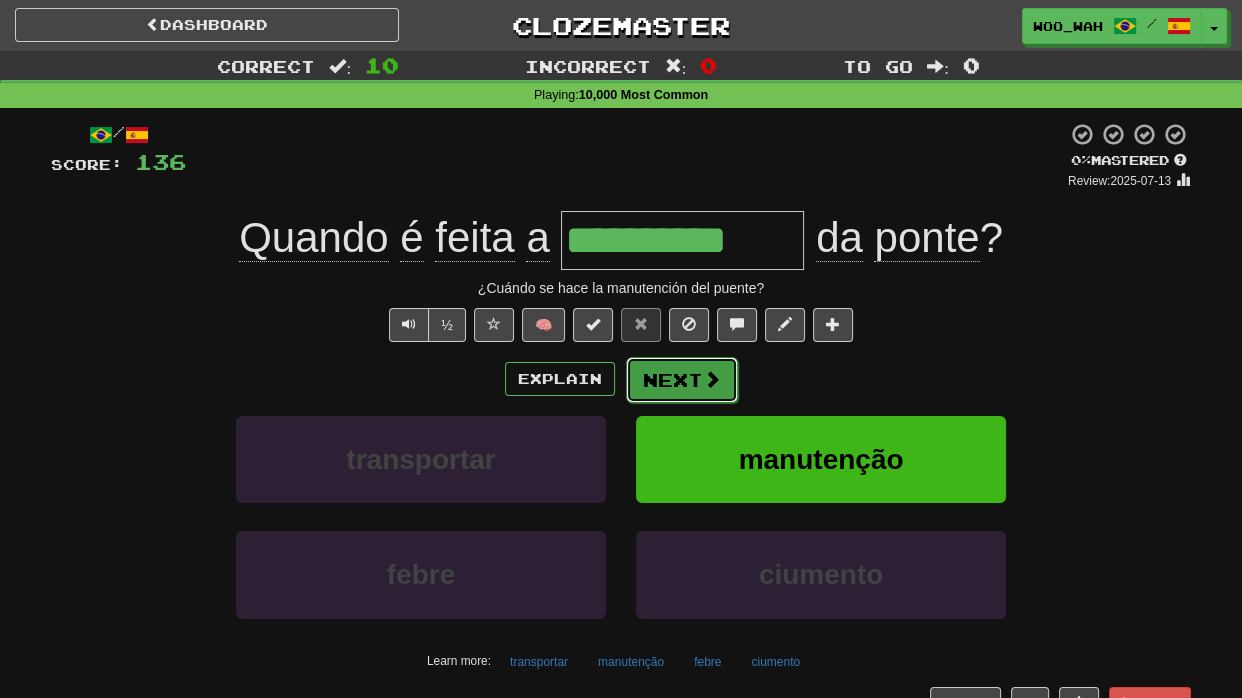 click on "Next" at bounding box center [682, 380] 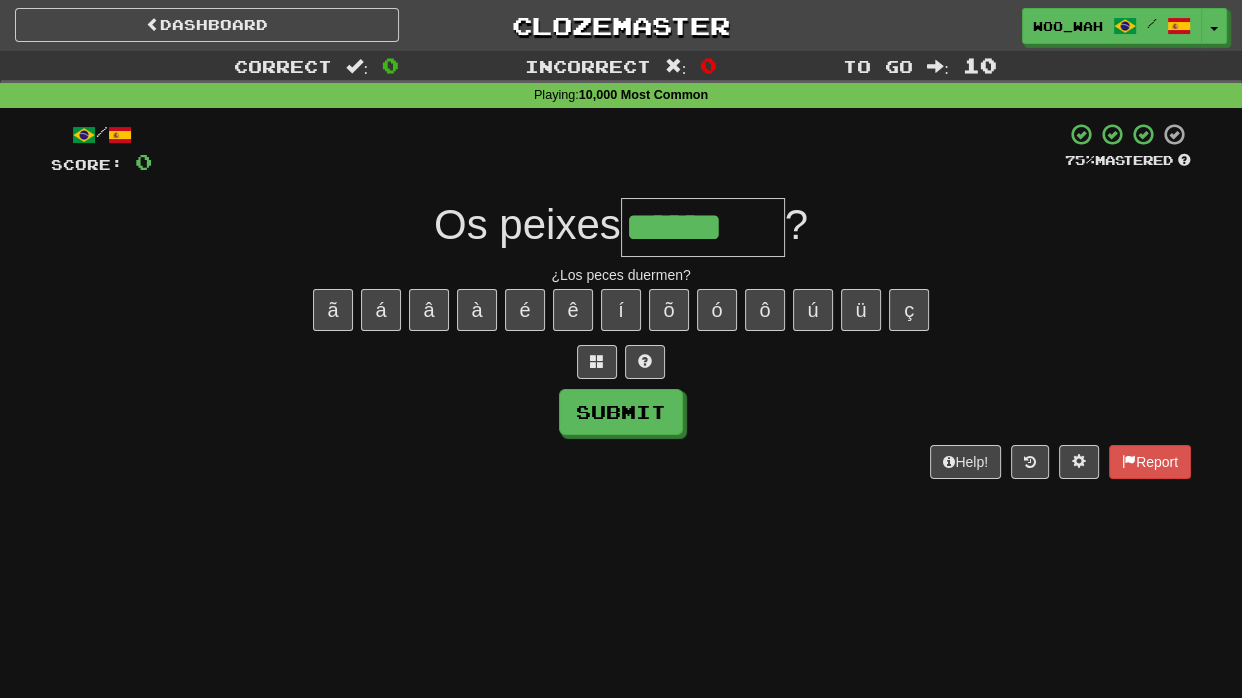 type on "******" 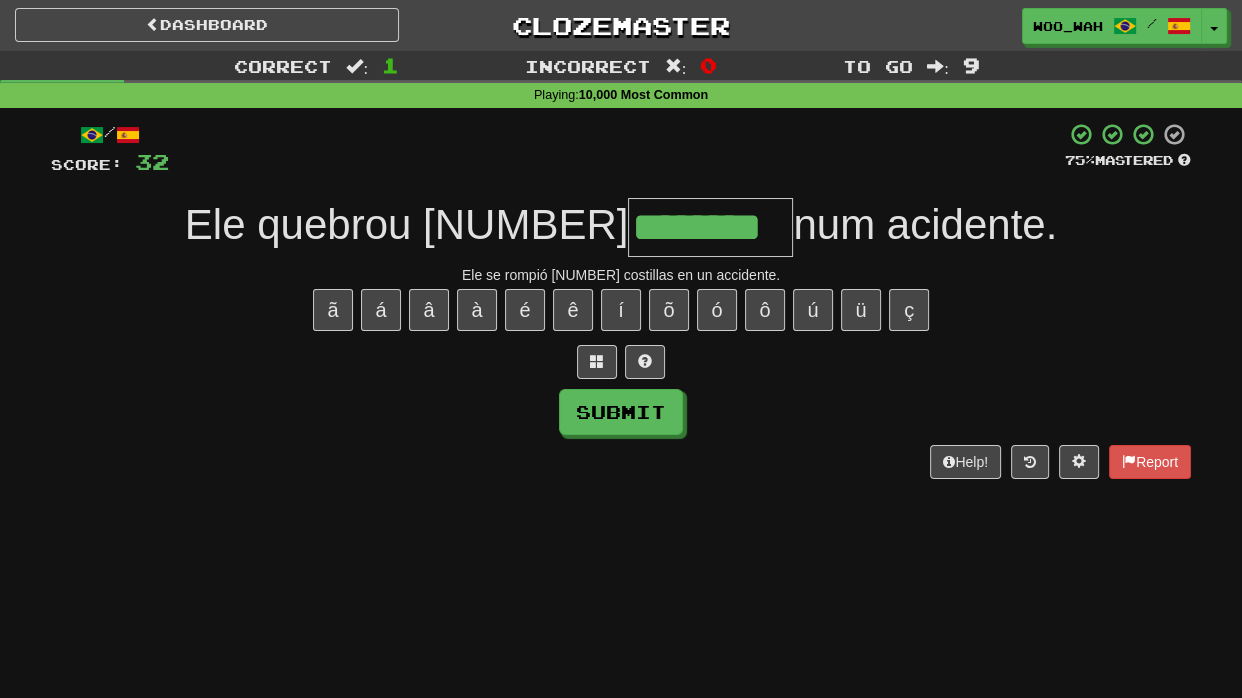 type on "********" 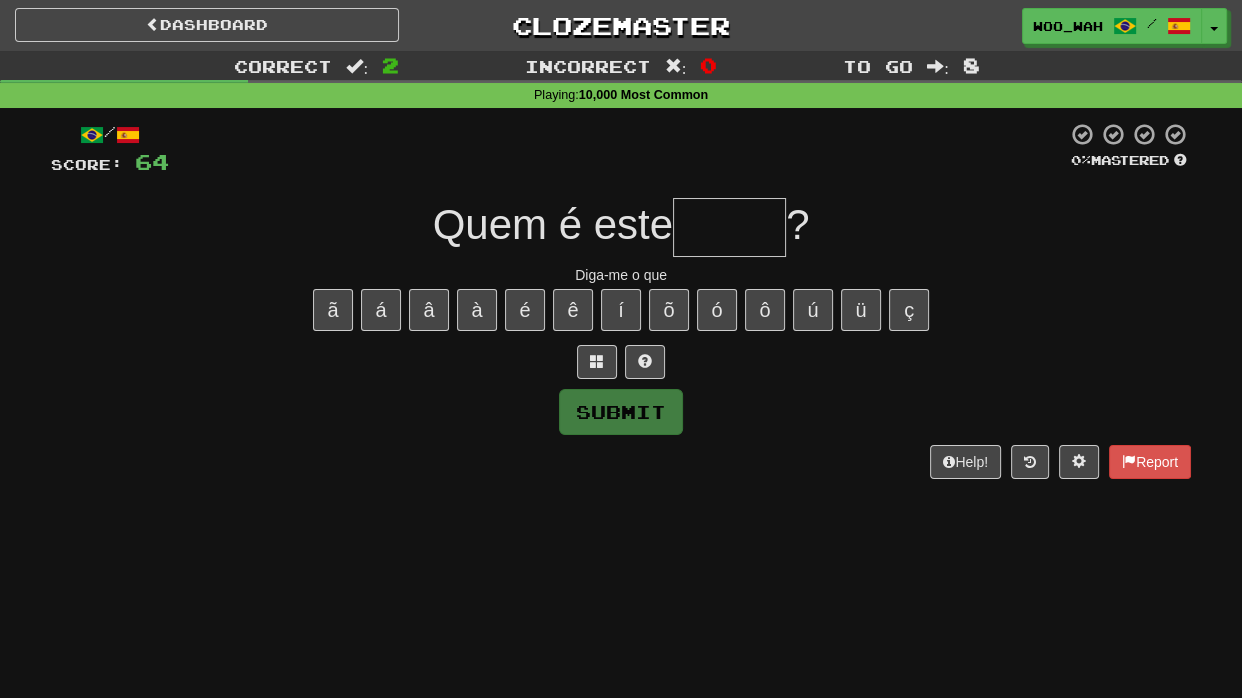 type on "*" 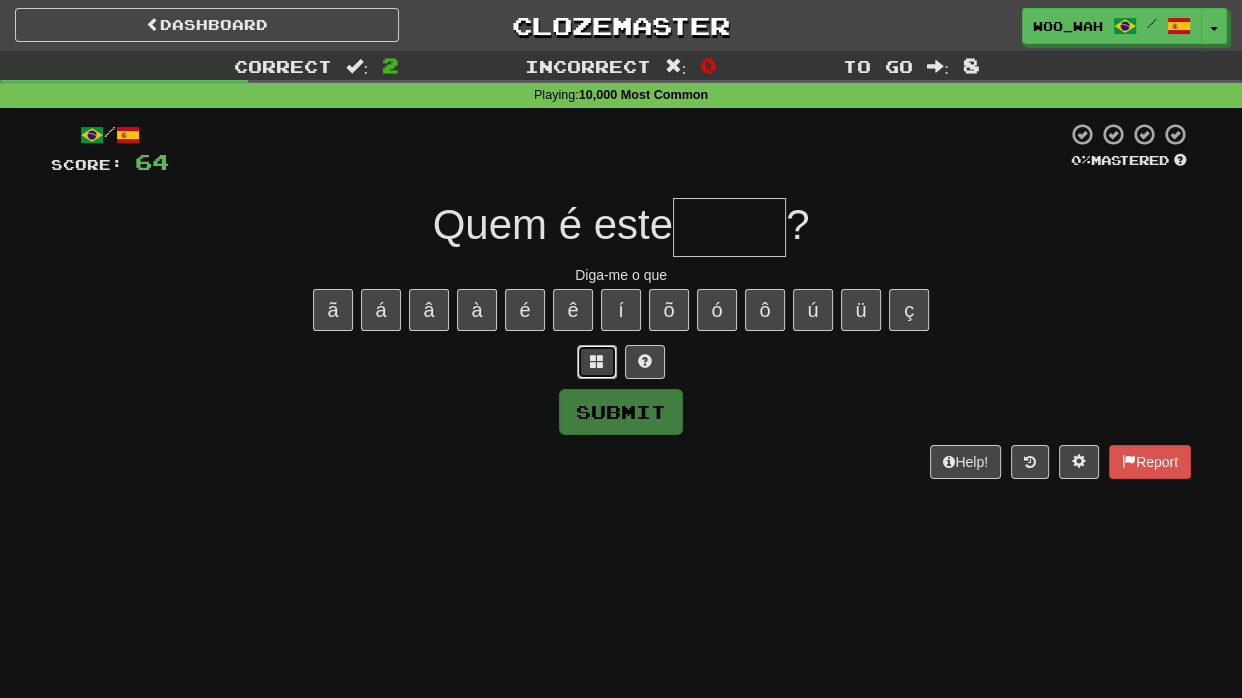 click at bounding box center [597, 362] 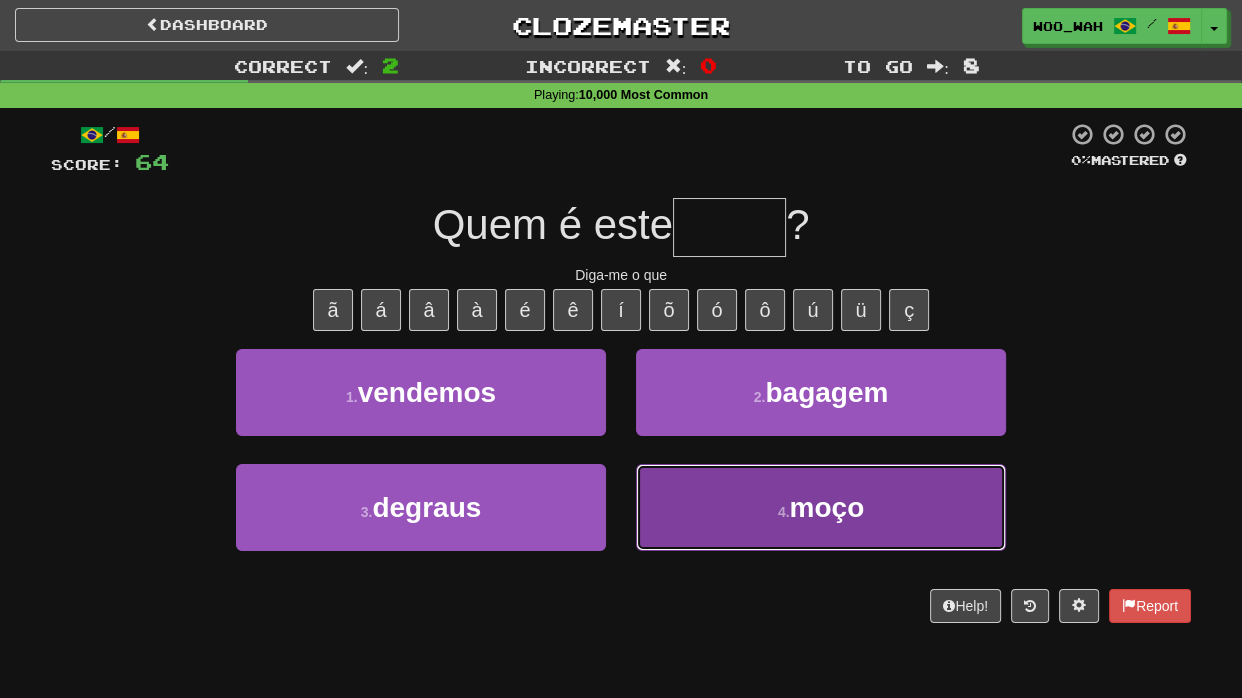 click on "4 .  moço" at bounding box center (821, 507) 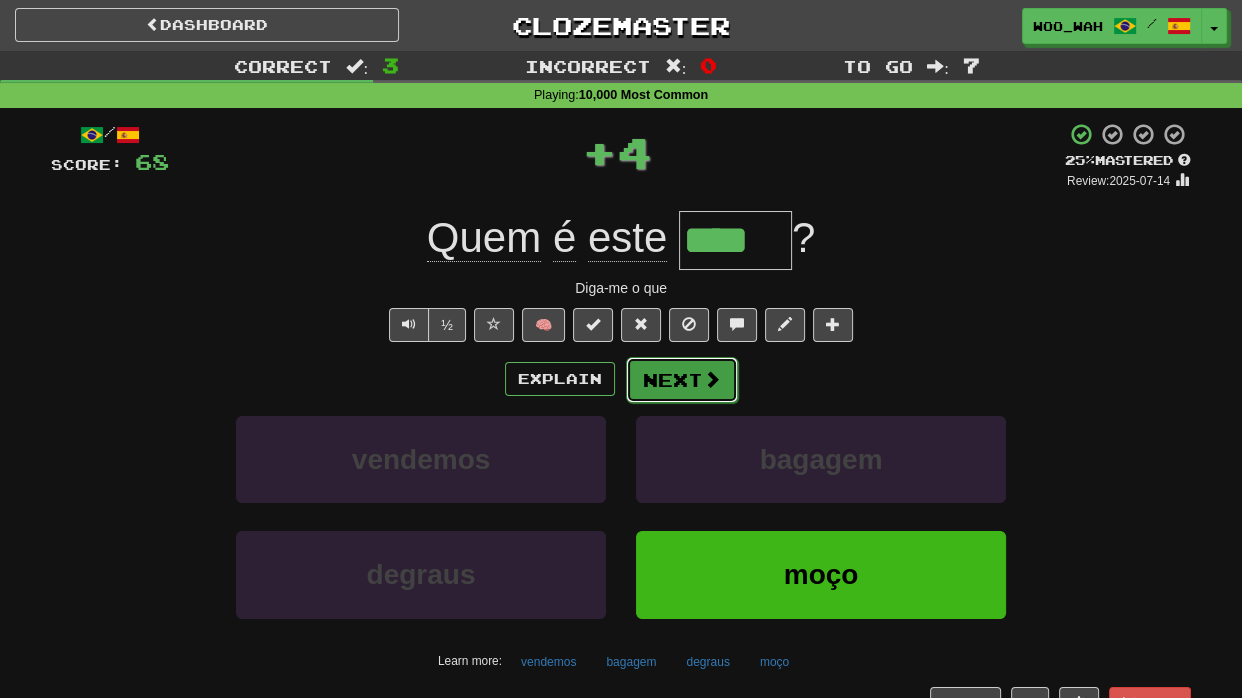 click on "Next" at bounding box center (682, 380) 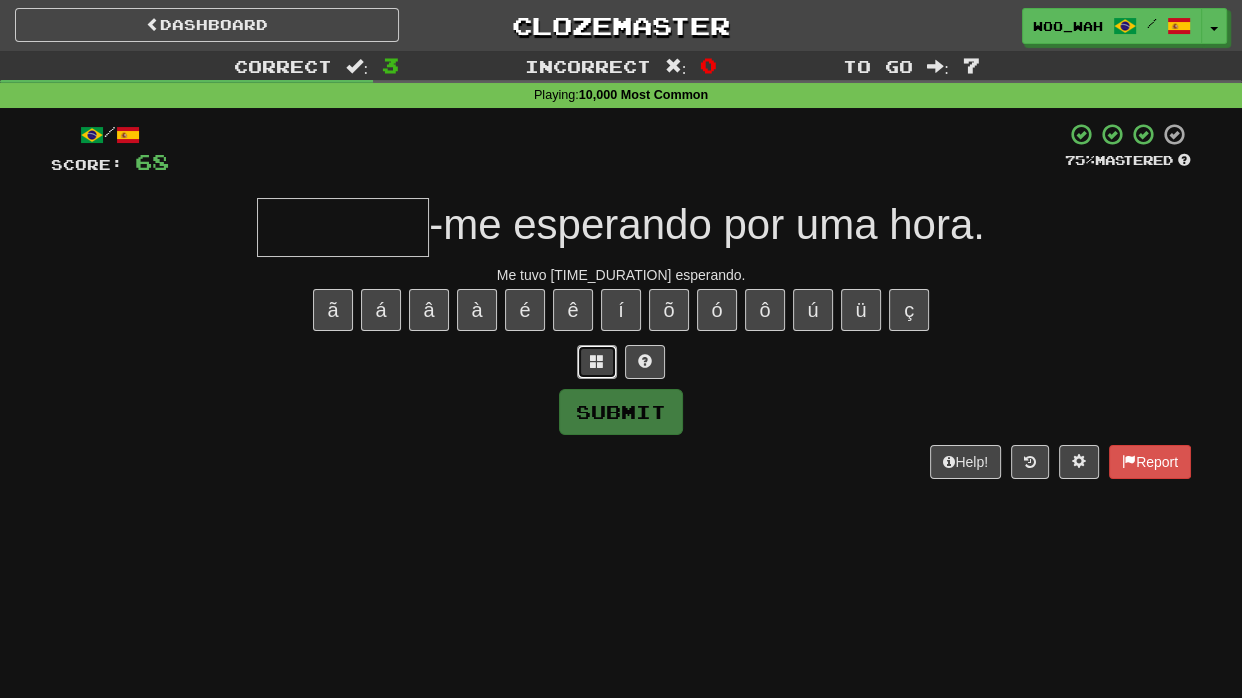 click at bounding box center (597, 361) 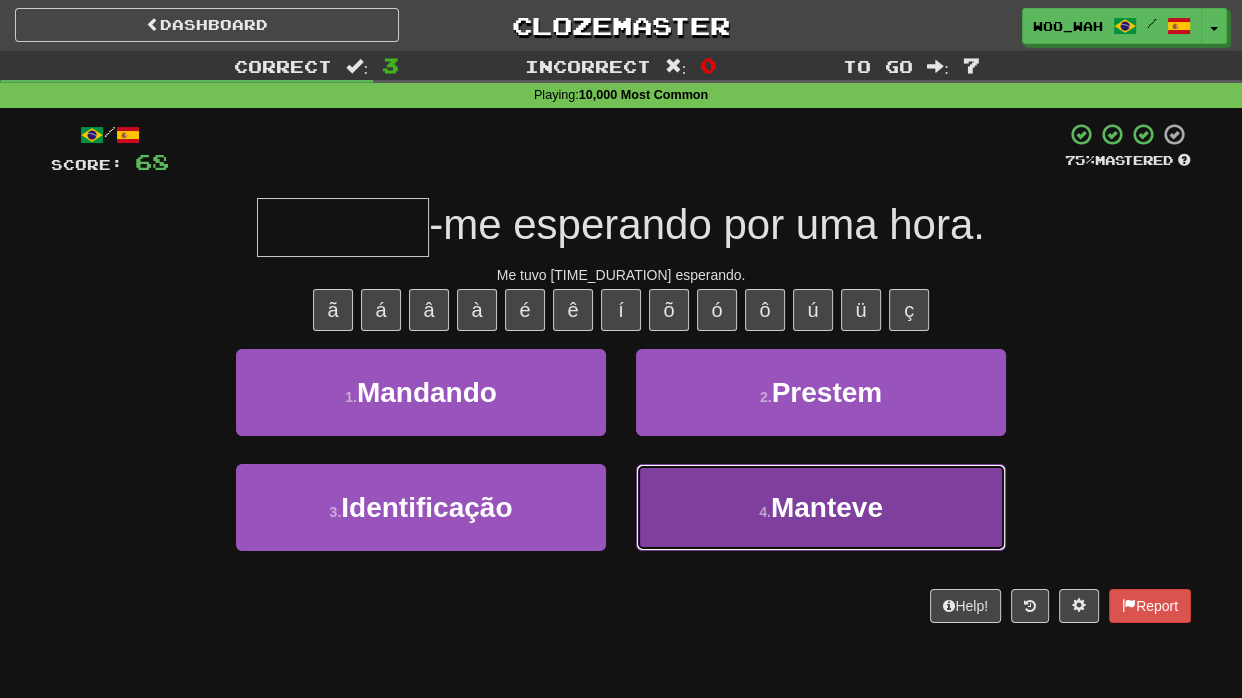click on "4 .  Manteve" at bounding box center (821, 507) 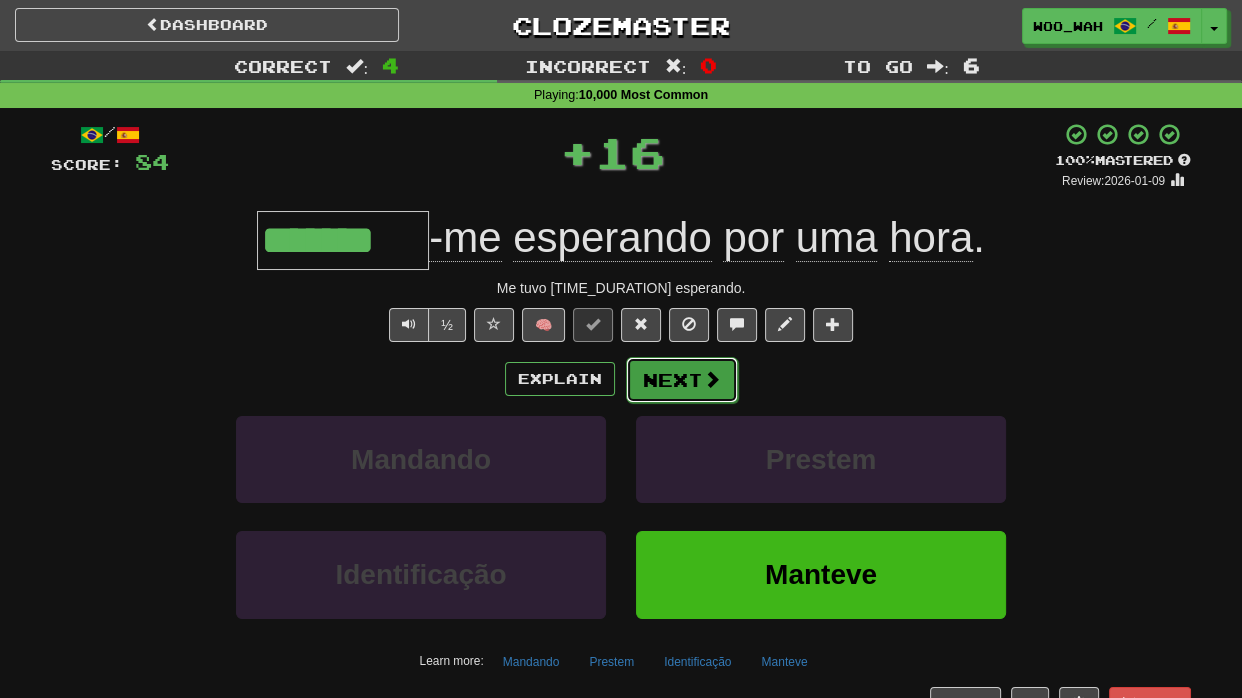 click on "Next" at bounding box center [682, 380] 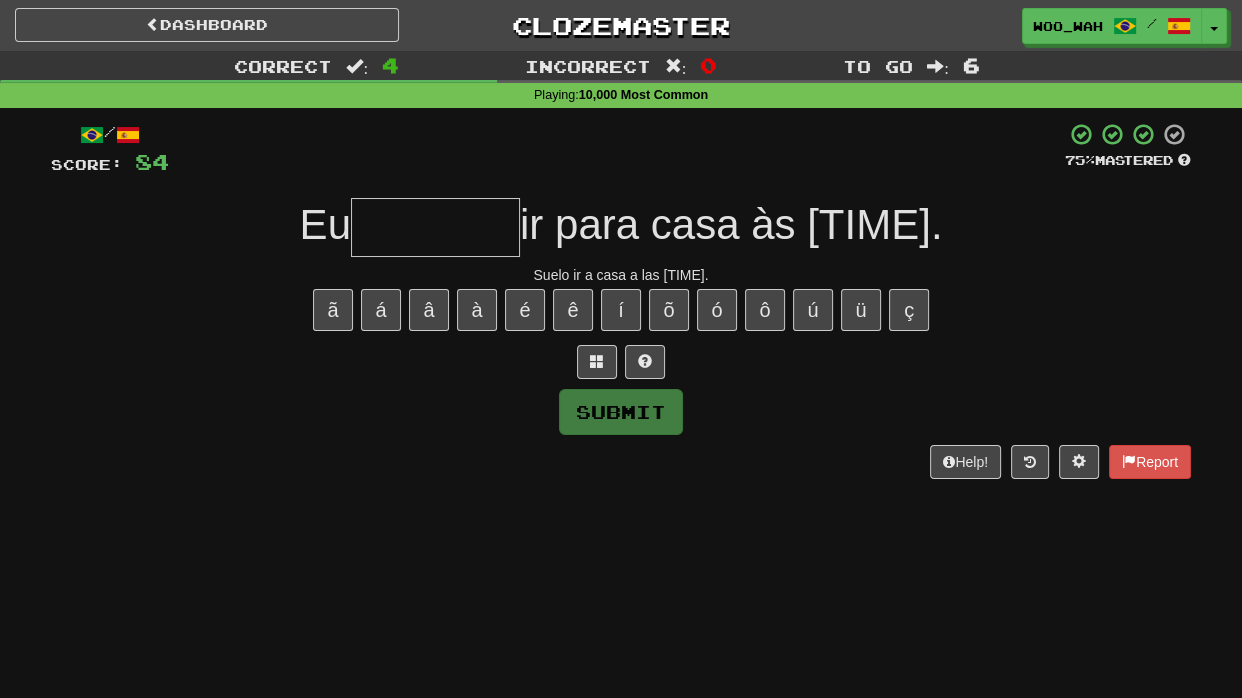 type on "*" 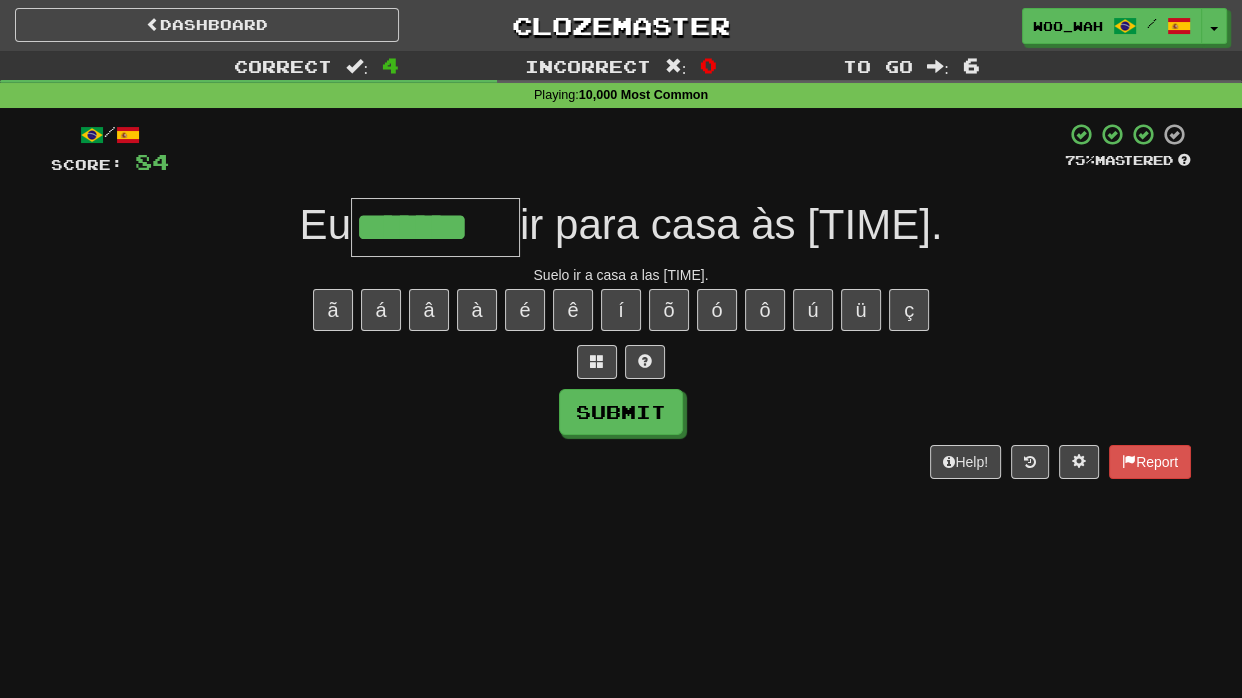type on "*******" 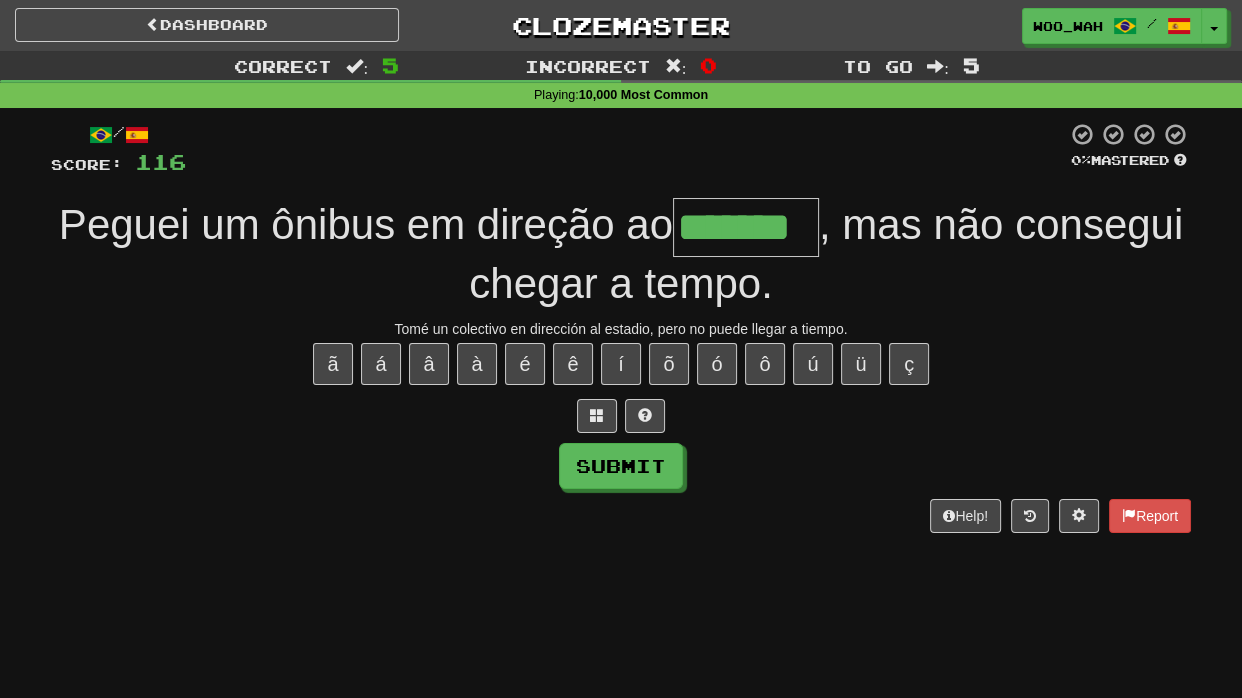 type on "*******" 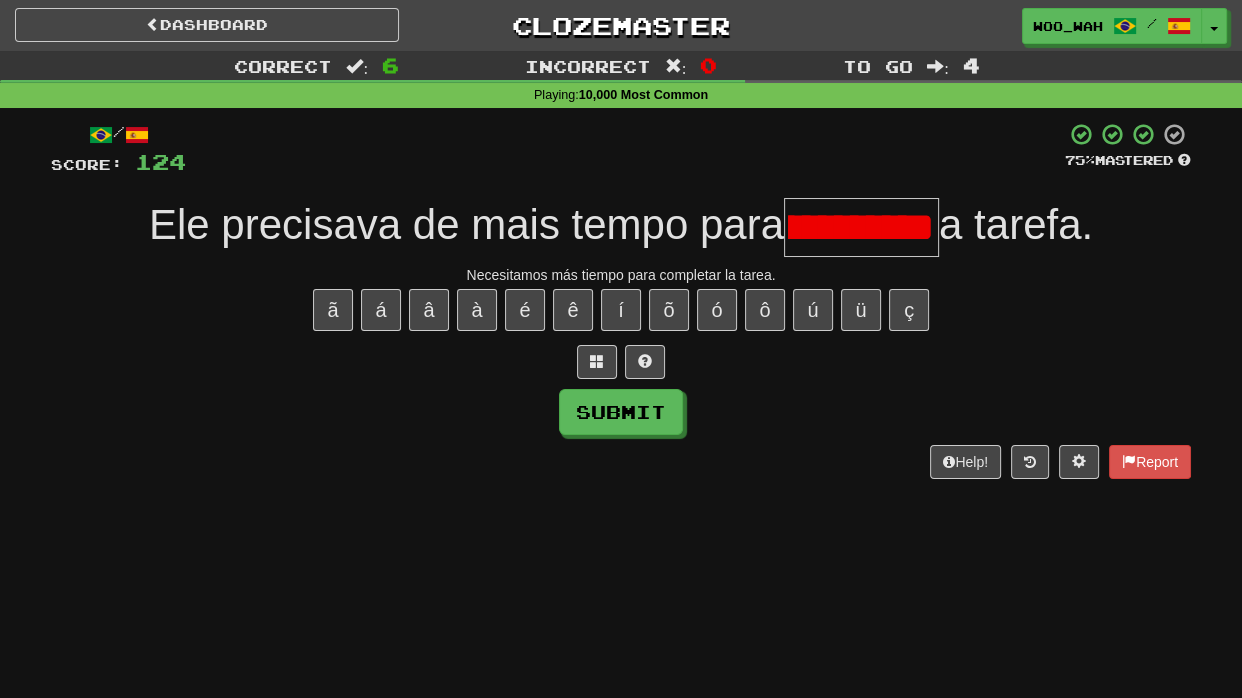 type on "**********" 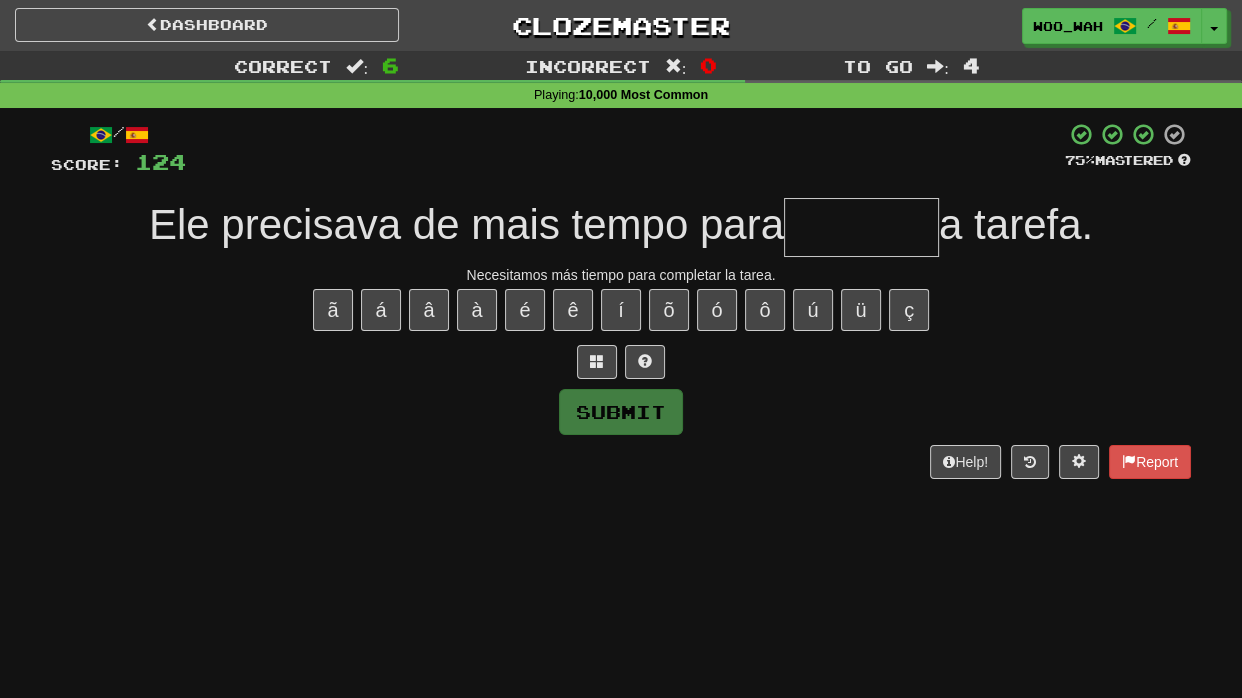 scroll, scrollTop: 0, scrollLeft: 0, axis: both 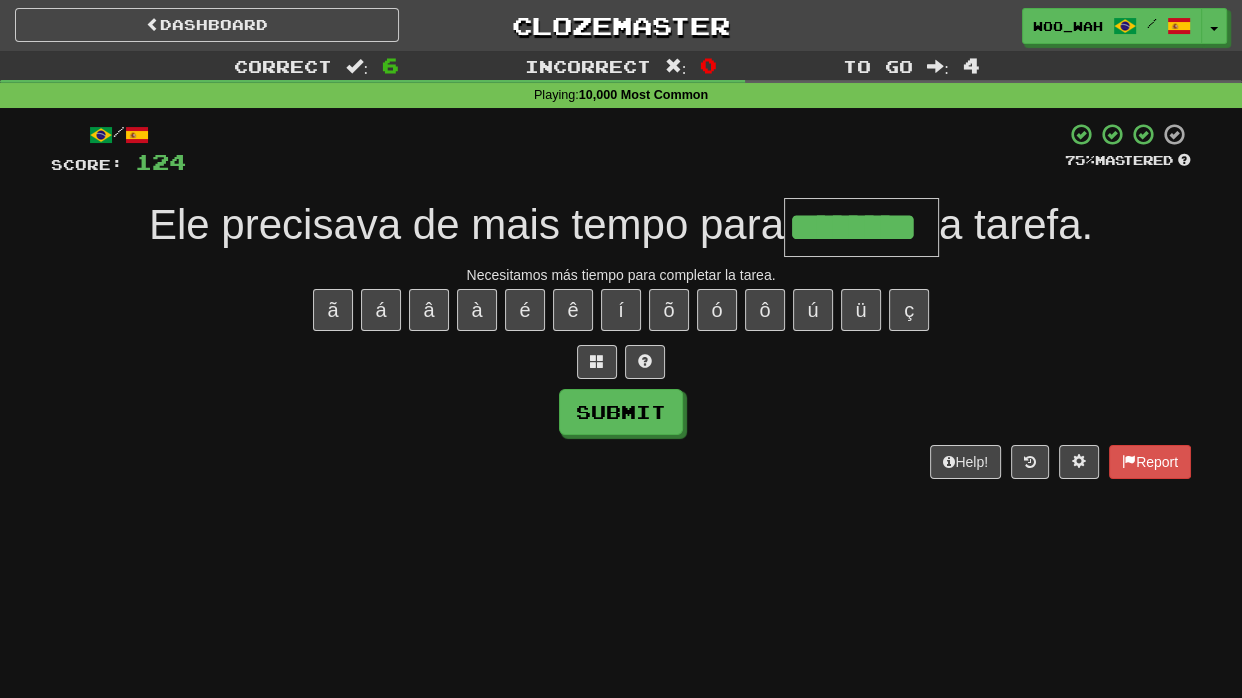 type on "********" 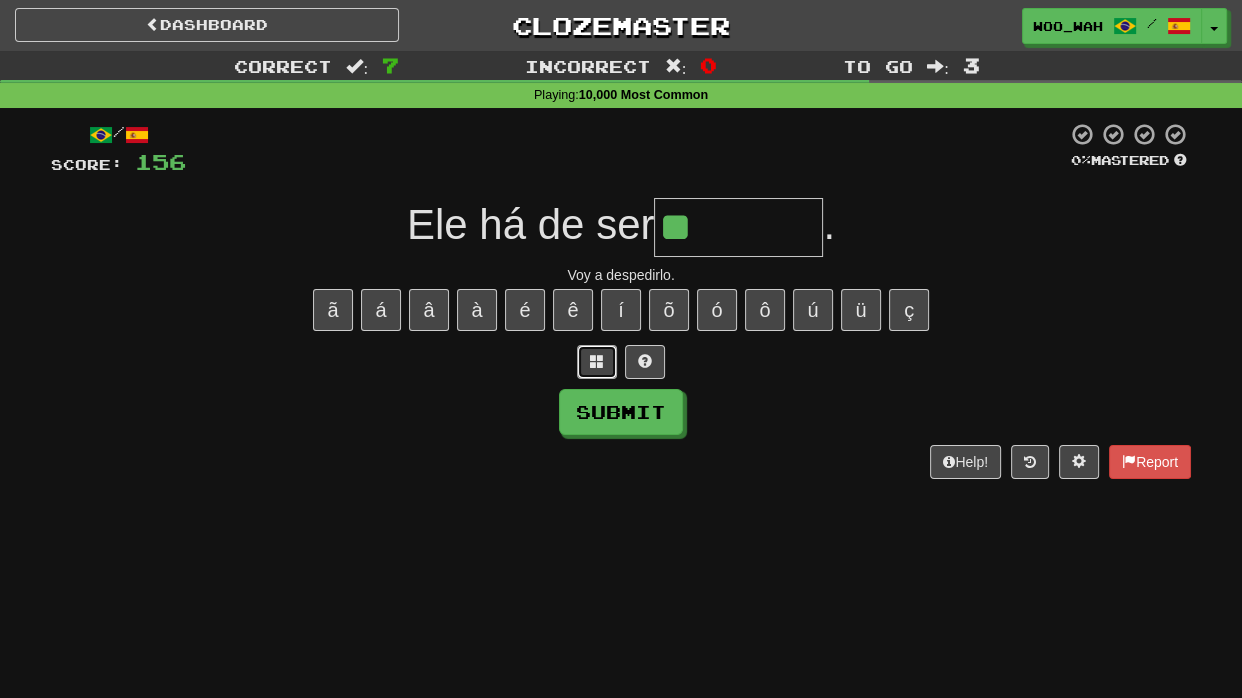 click at bounding box center [597, 361] 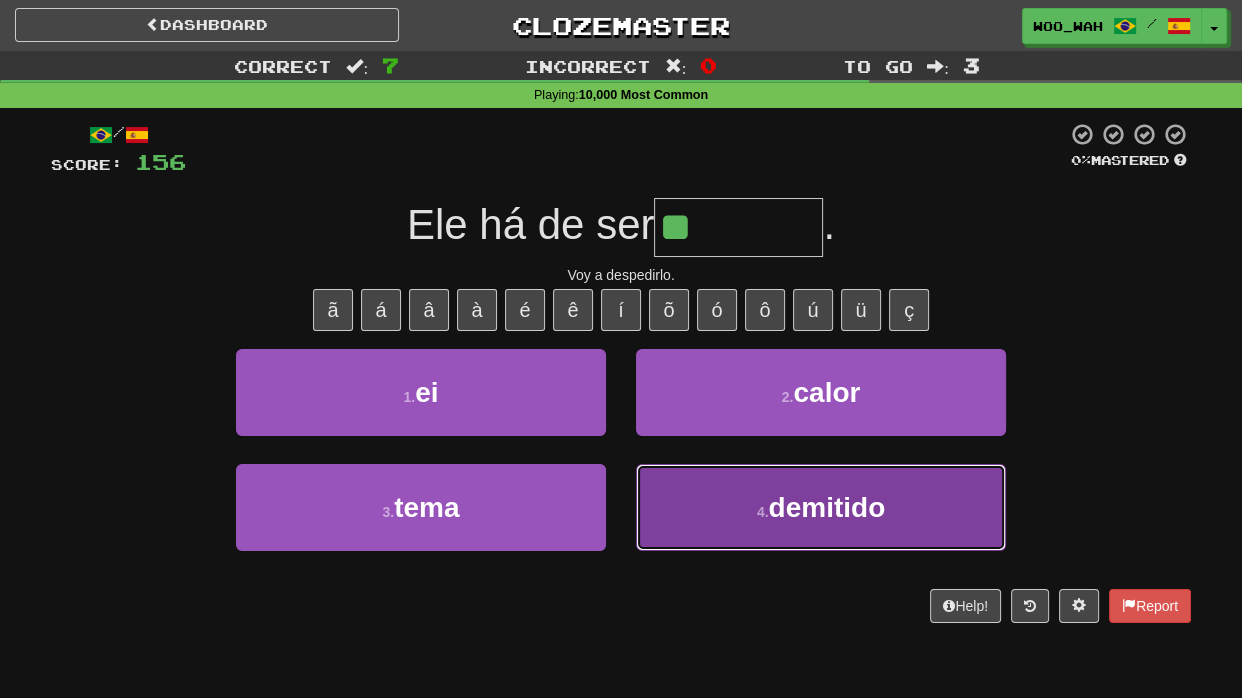 click on "4 .  demitido" at bounding box center [821, 507] 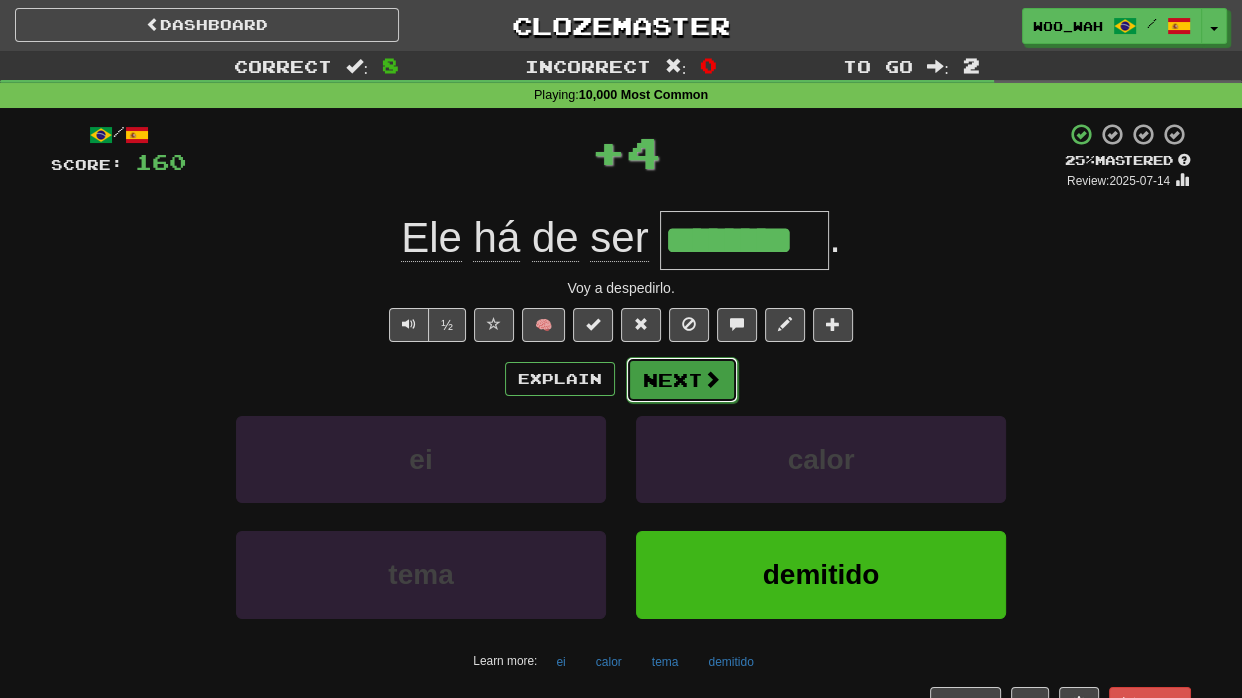 click at bounding box center (712, 379) 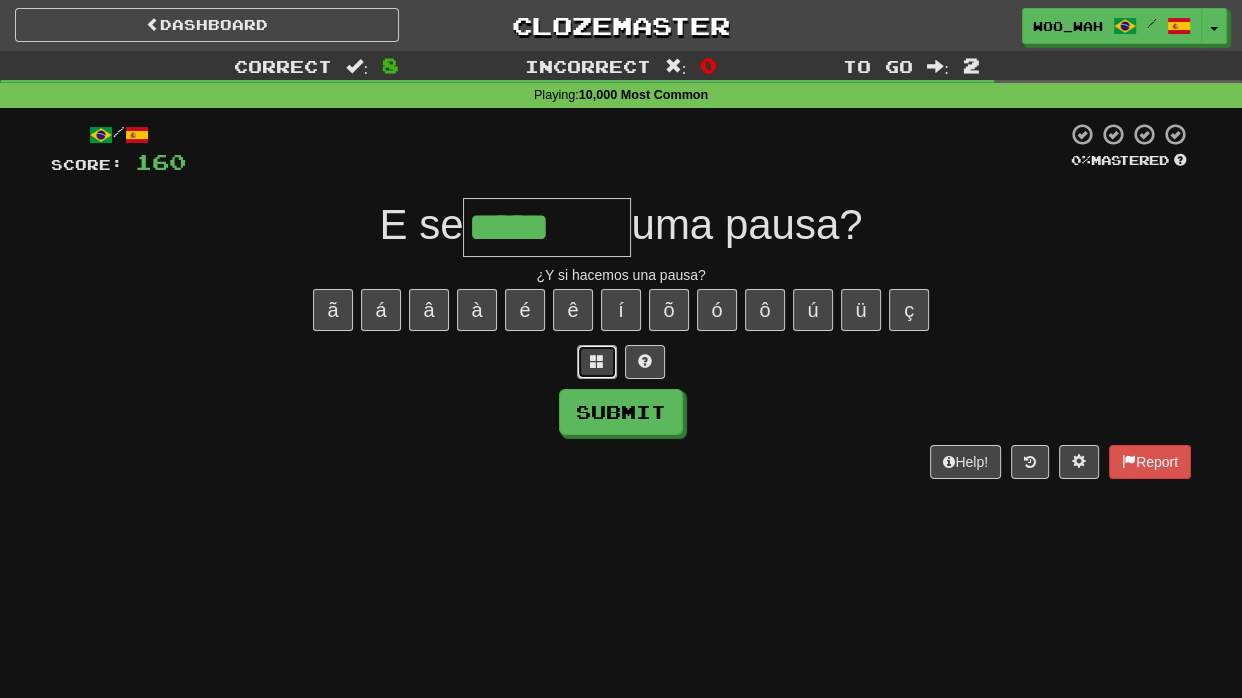 click at bounding box center (597, 361) 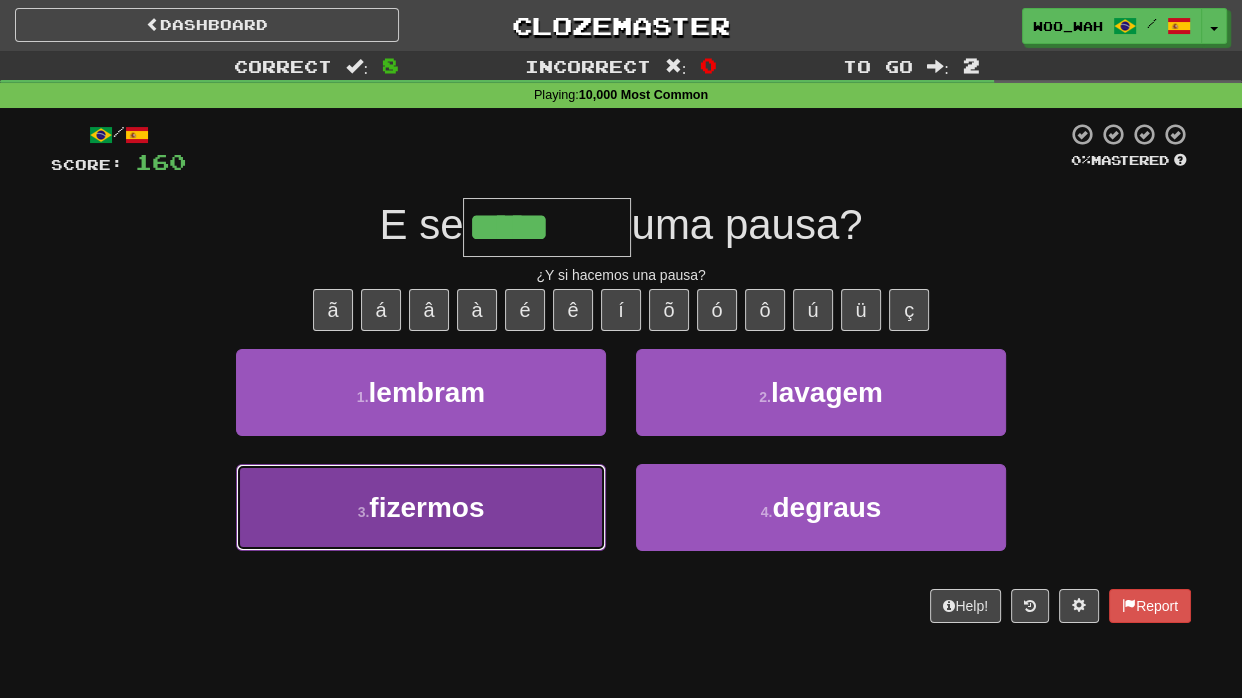 click on "3 .  fizermos" at bounding box center (421, 507) 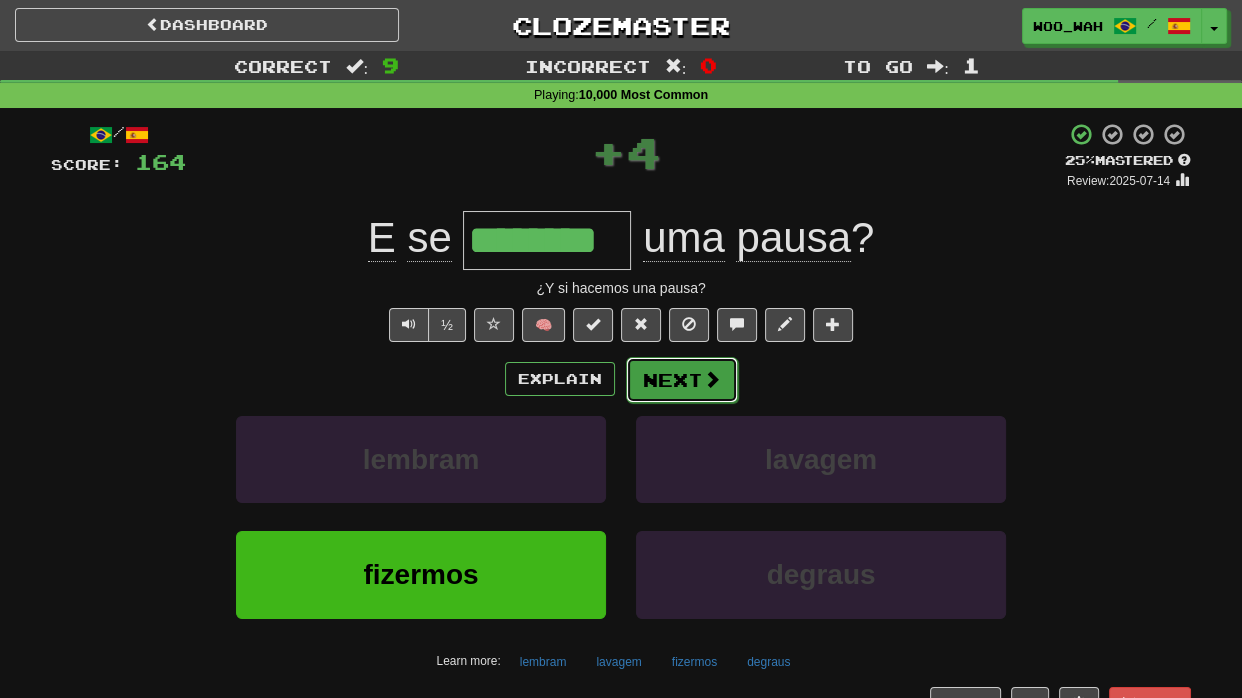 click on "Next" at bounding box center (682, 380) 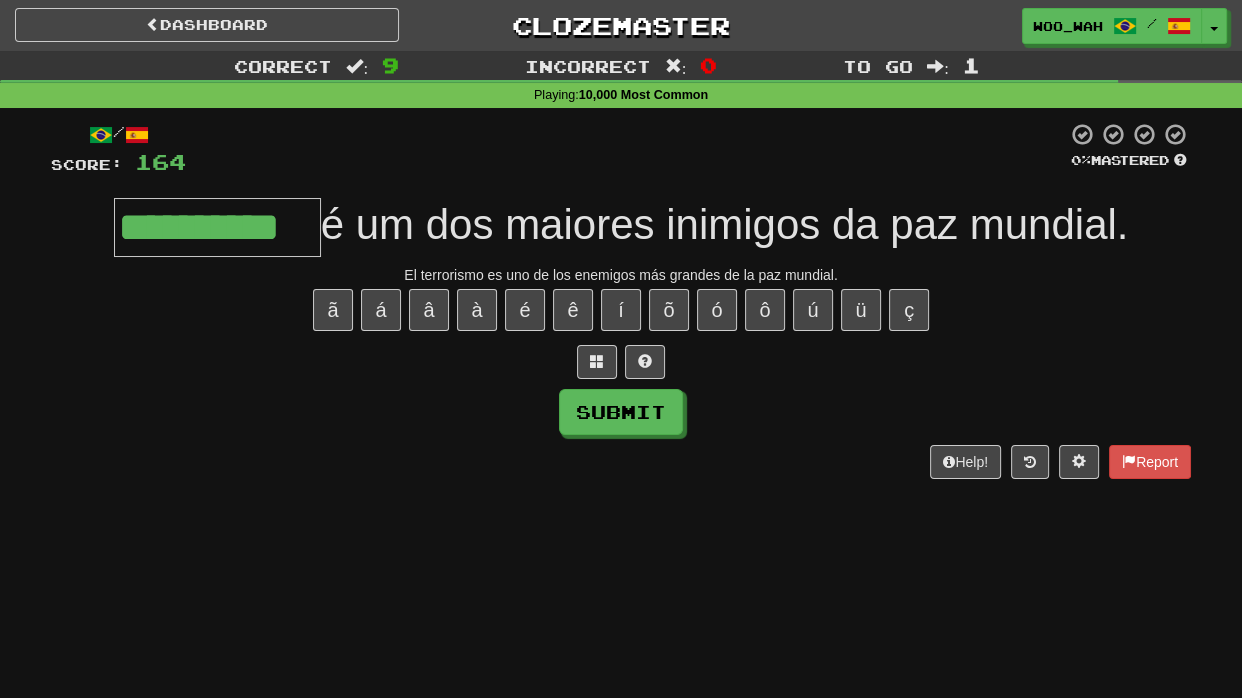 type on "**********" 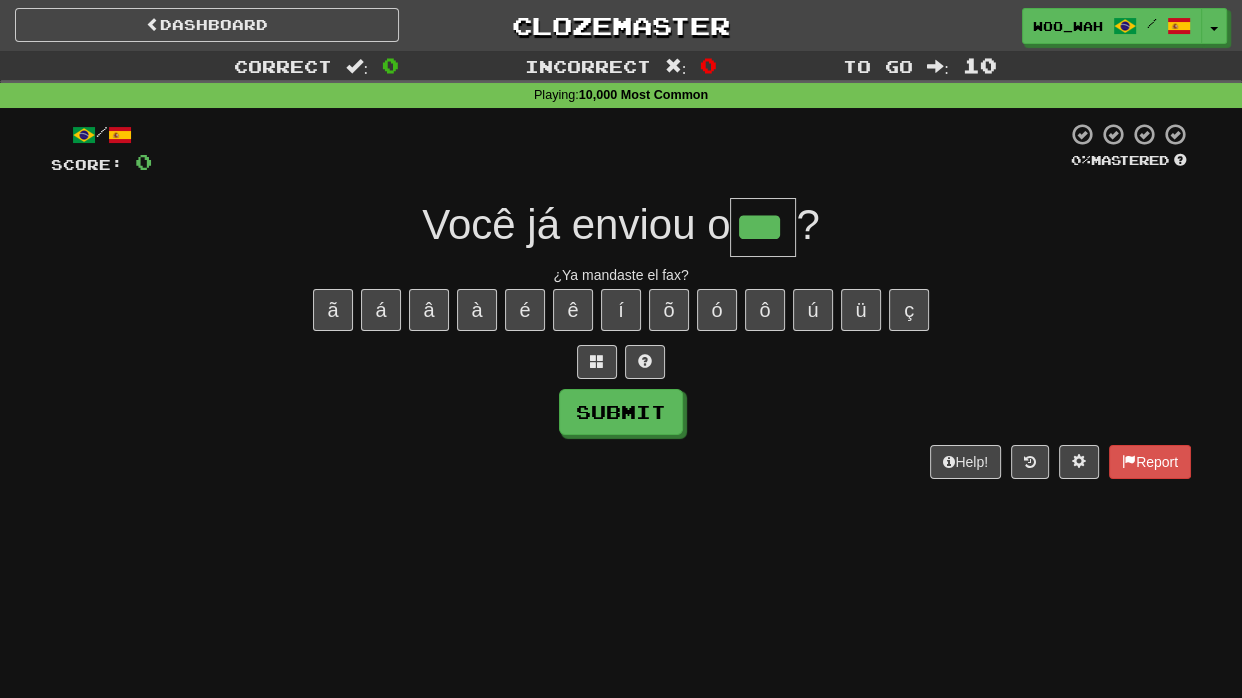 type on "***" 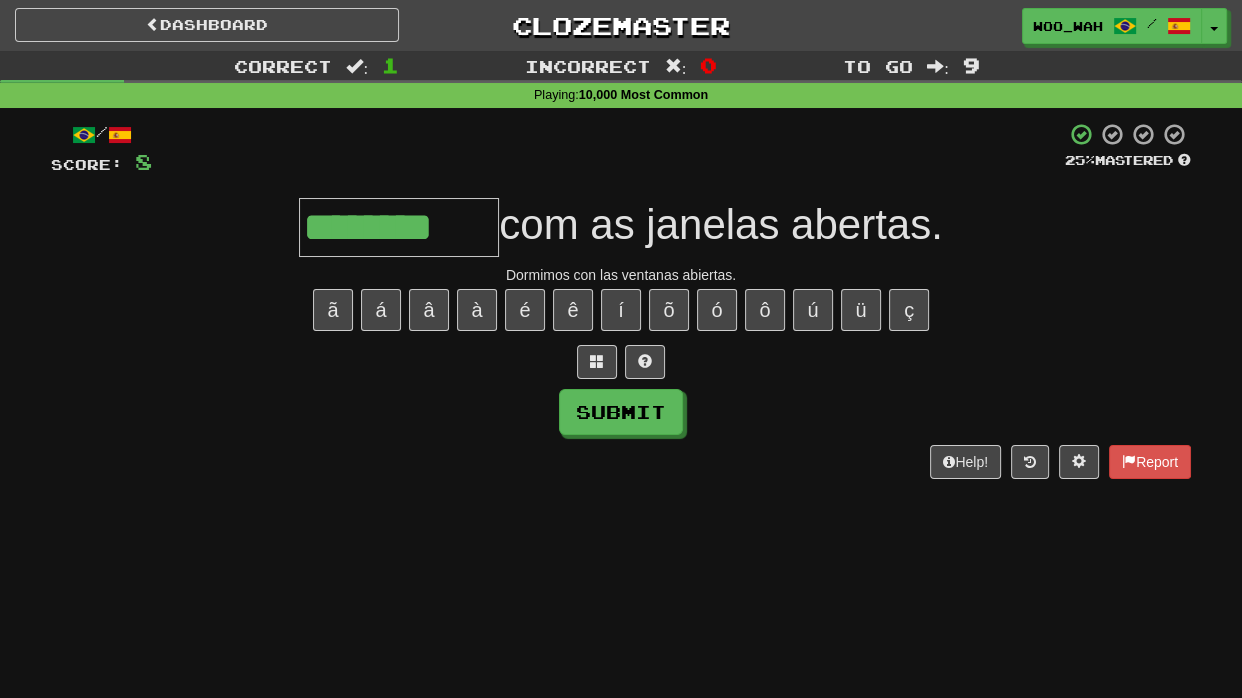 type on "********" 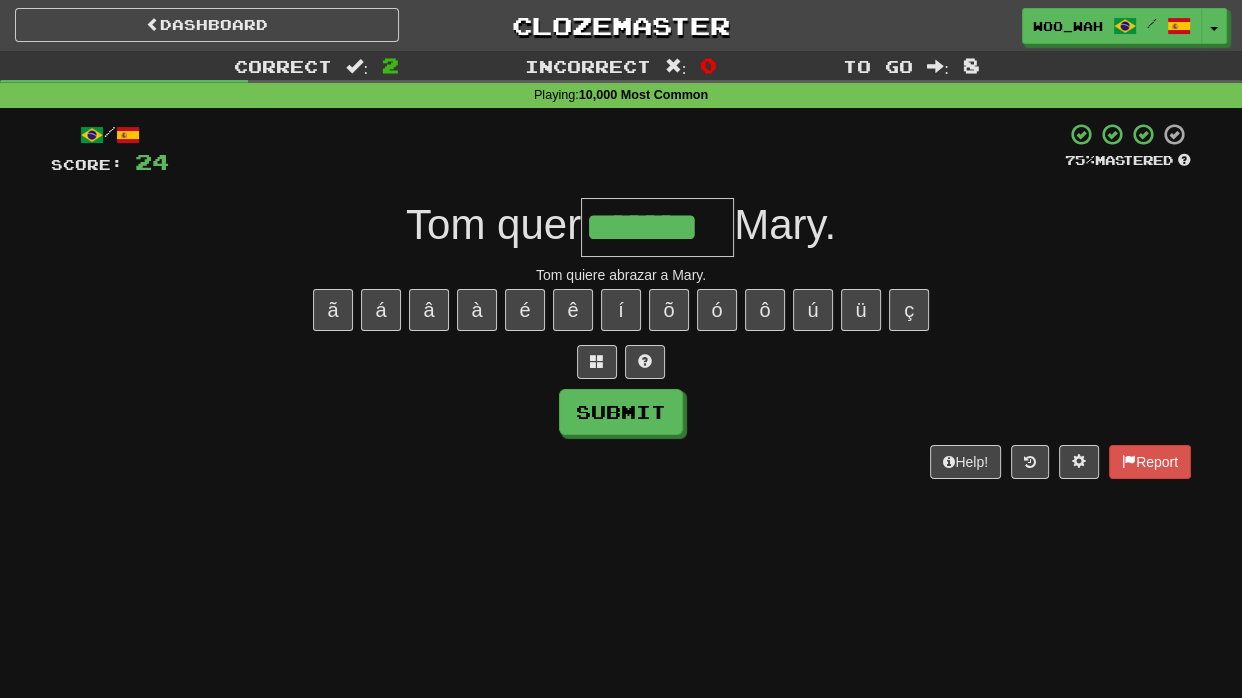 type on "*******" 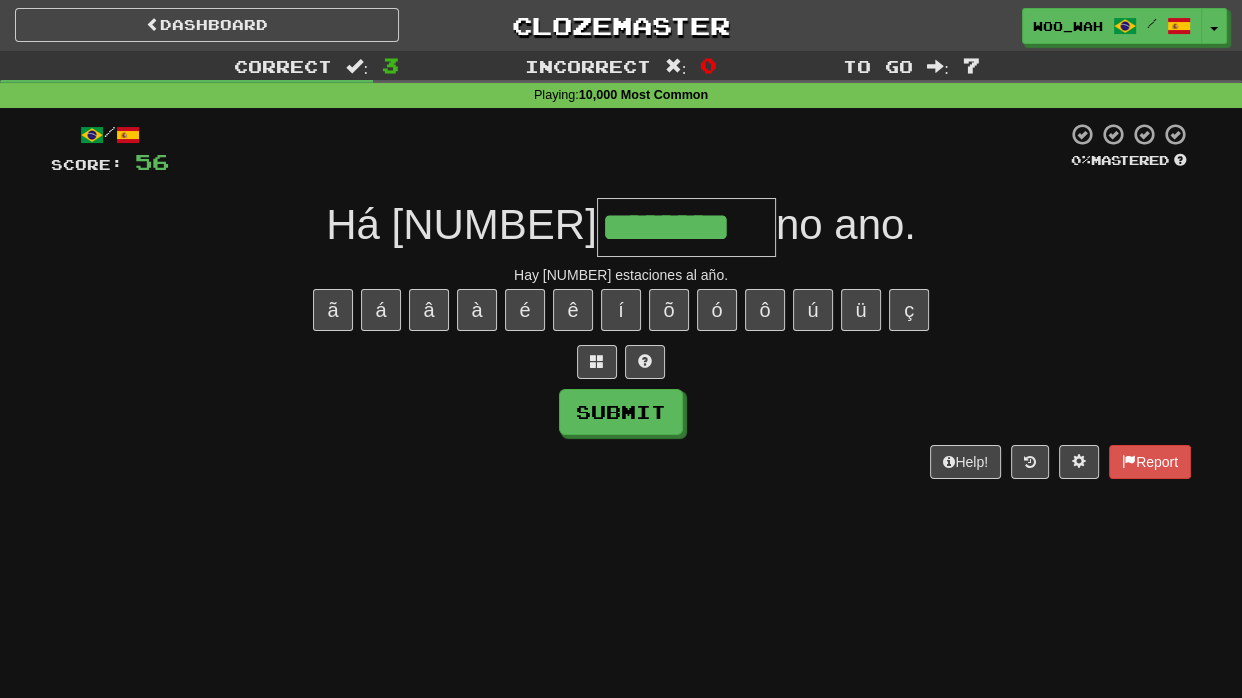 type on "********" 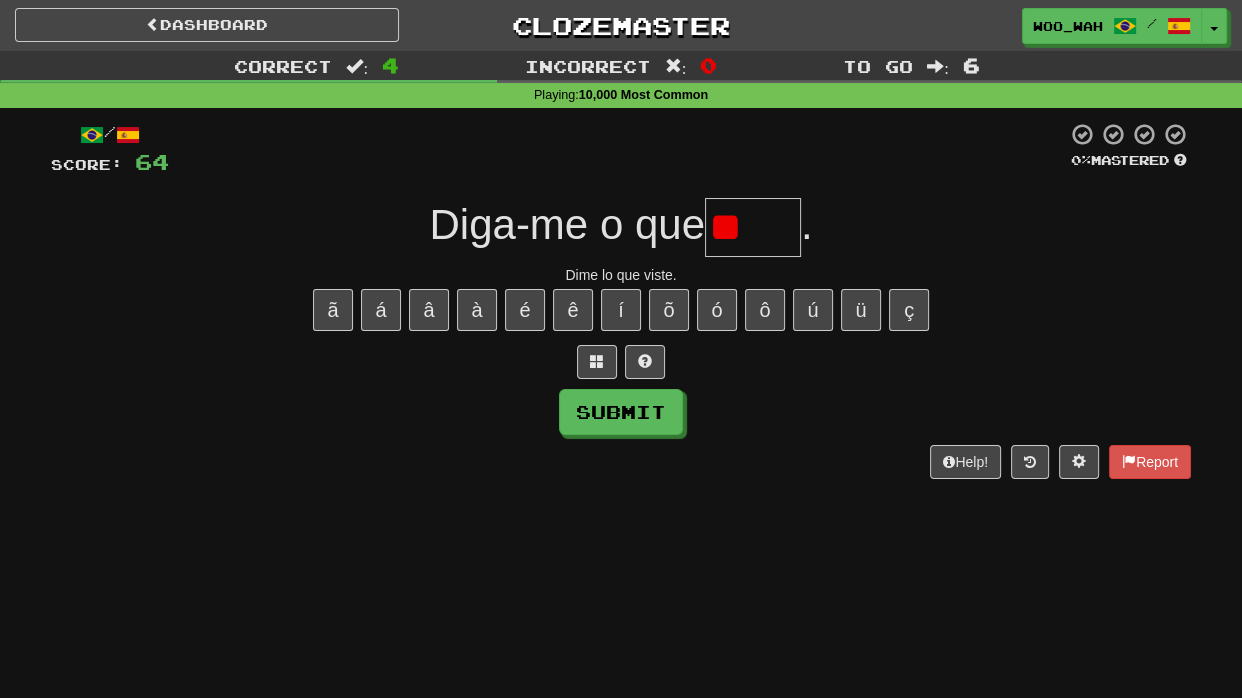 type on "*" 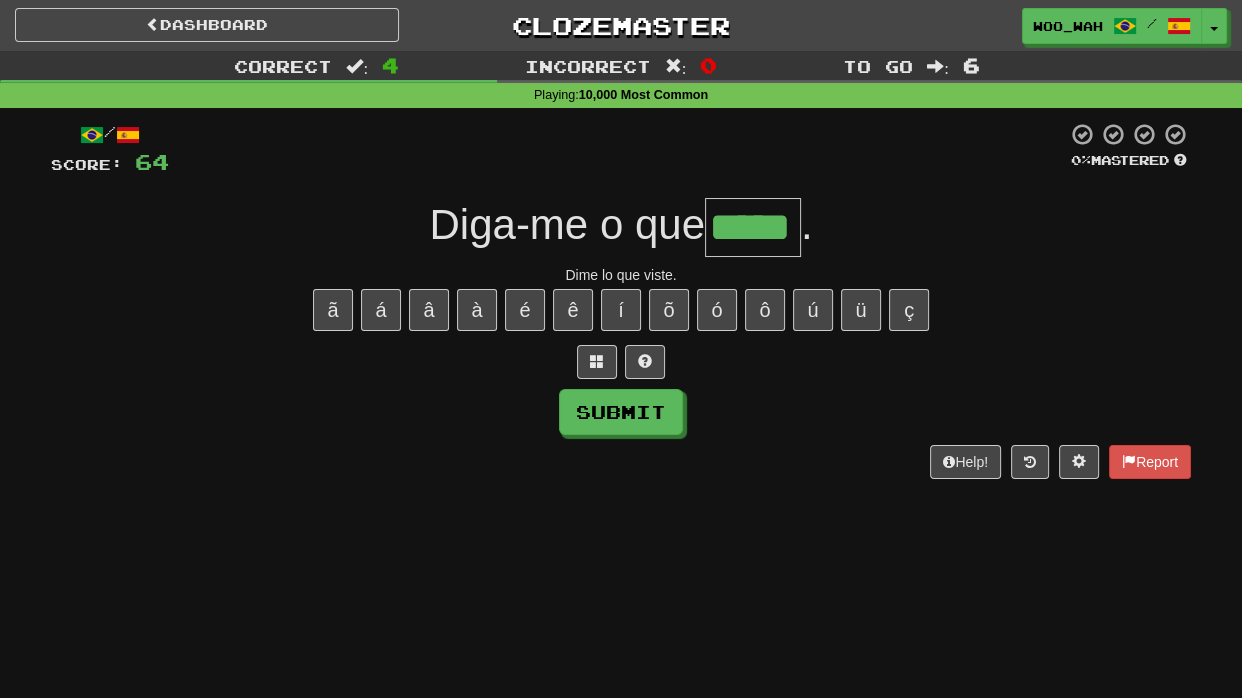 type on "*****" 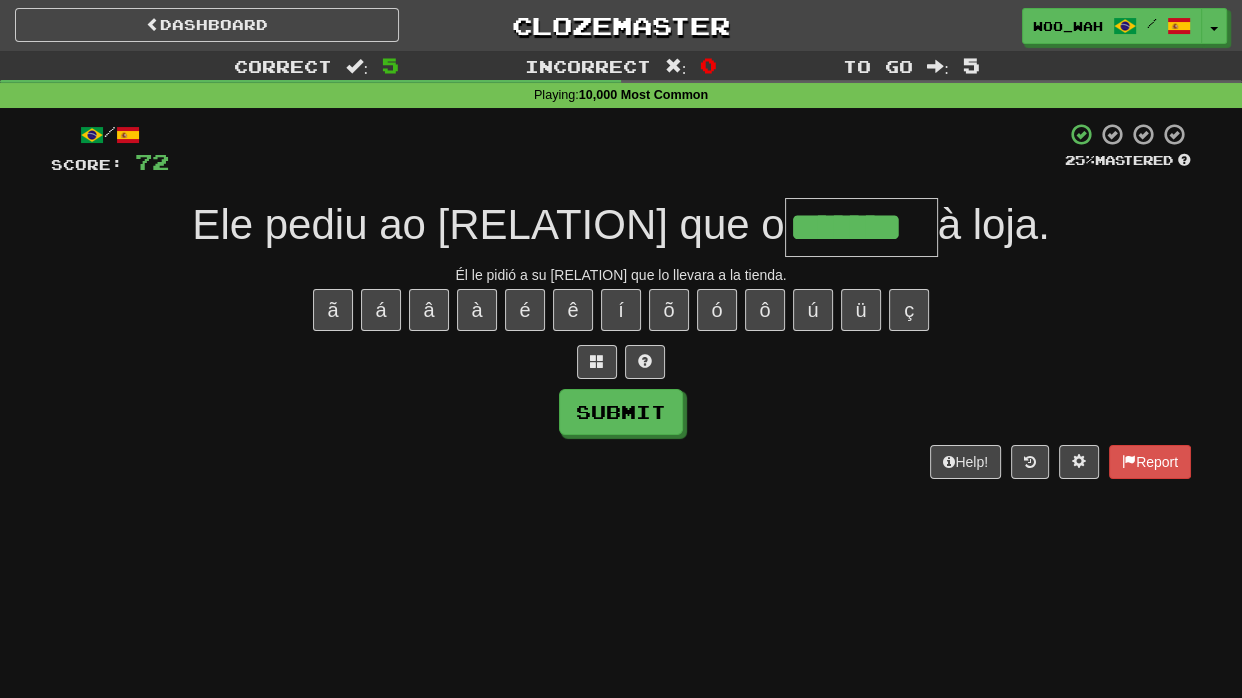 type on "*******" 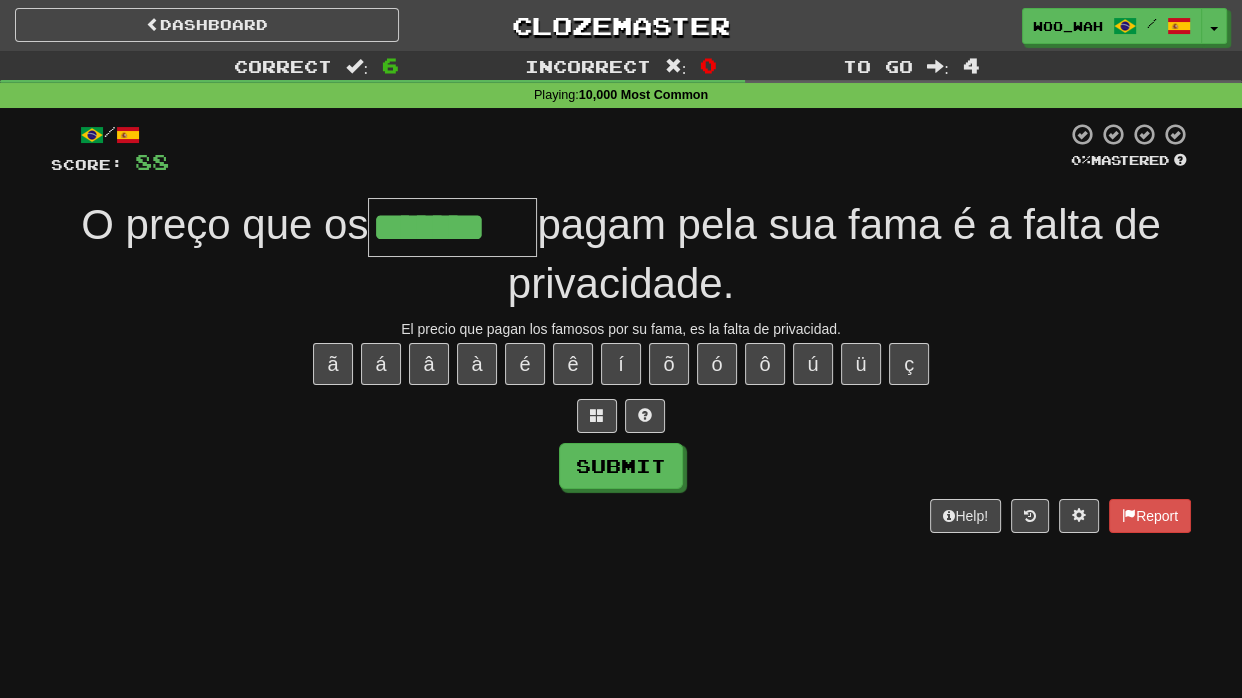 type on "*******" 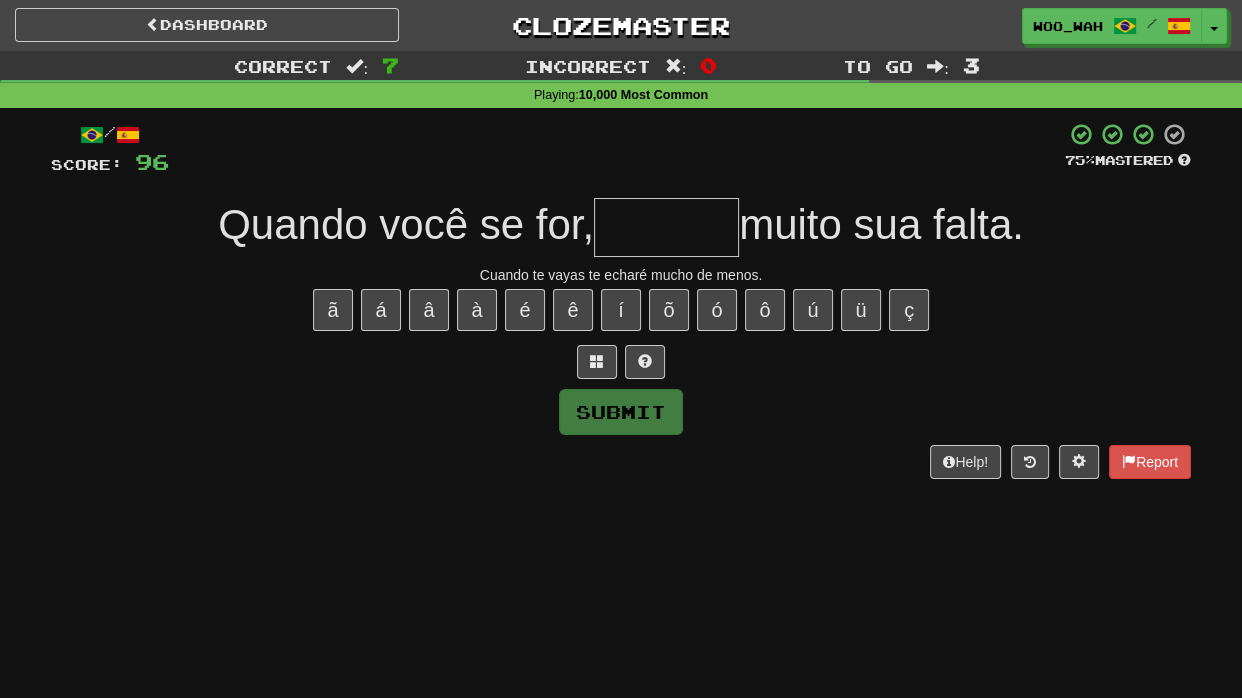 type on "*" 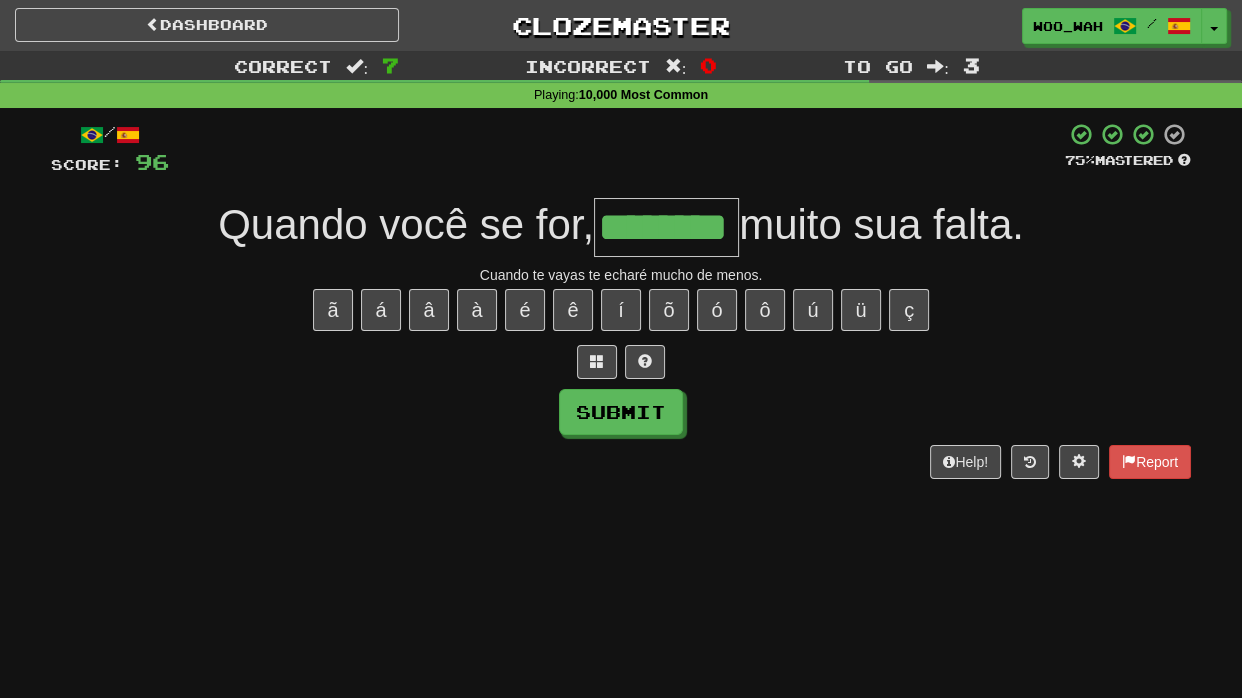 type on "********" 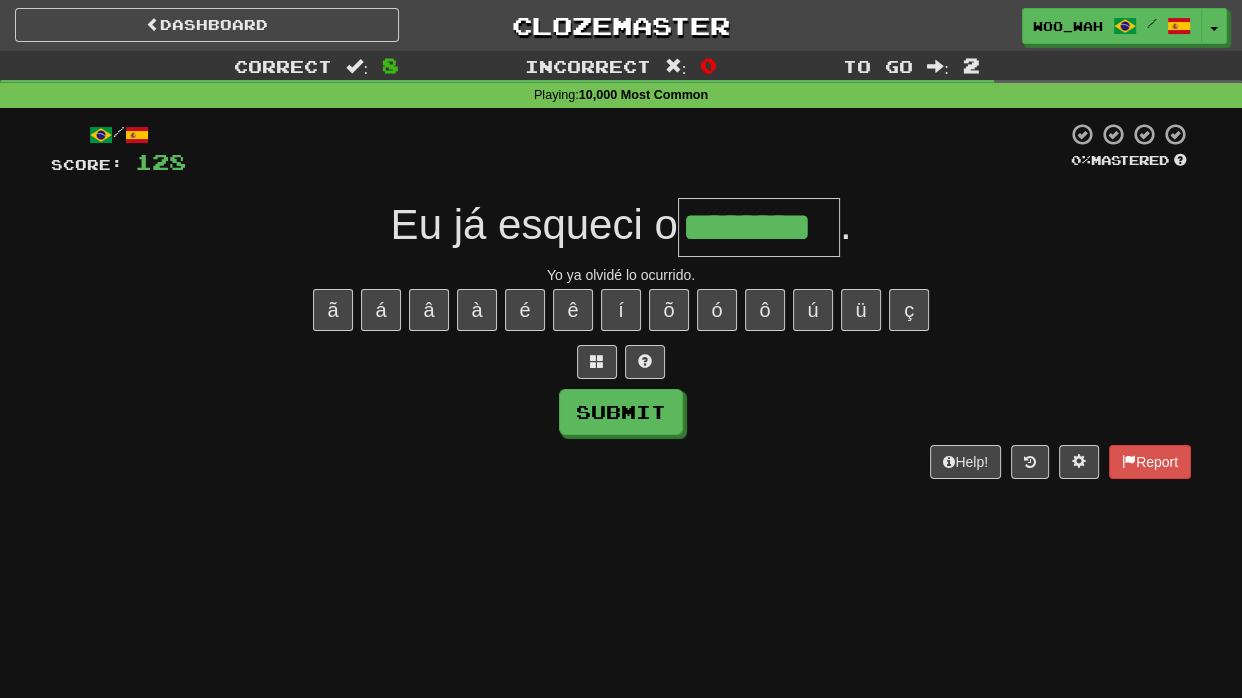 type on "********" 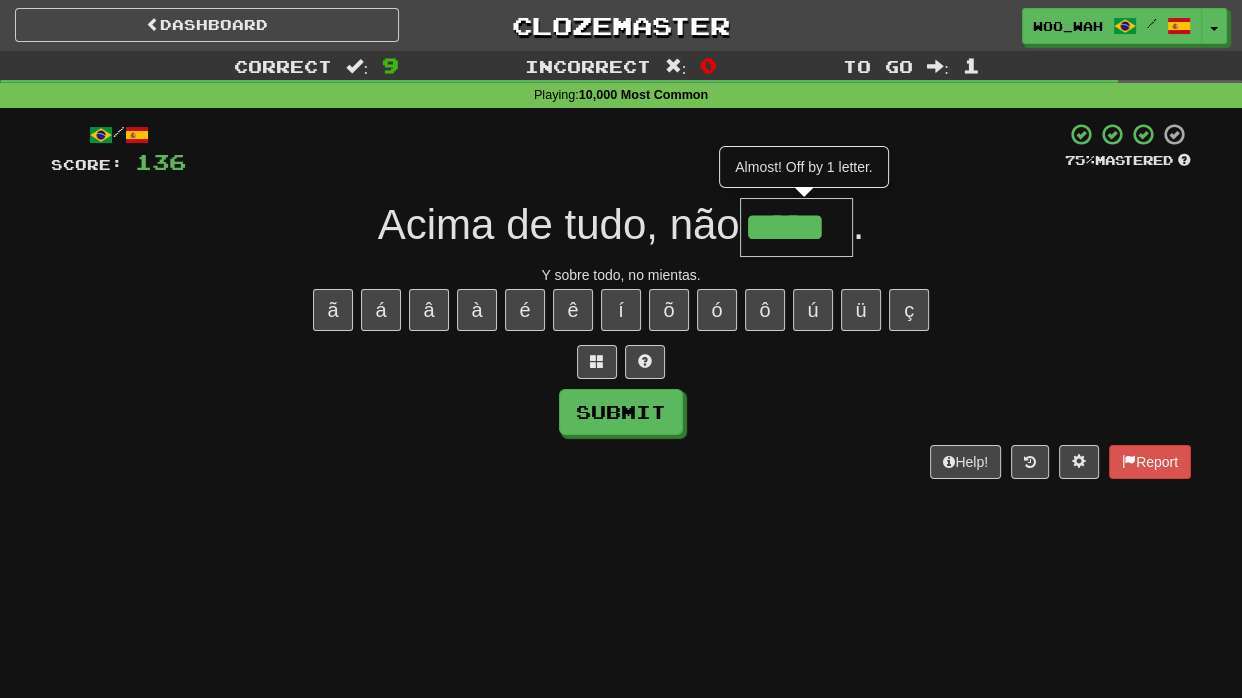 type on "*****" 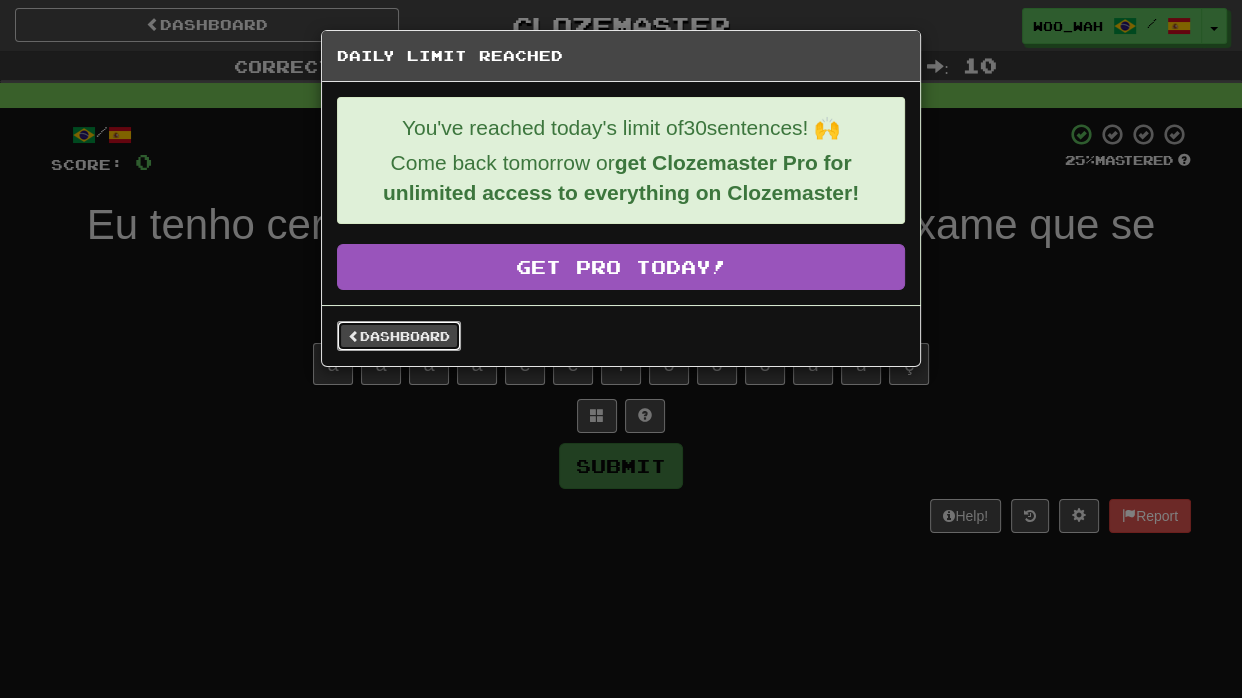 click at bounding box center [354, 336] 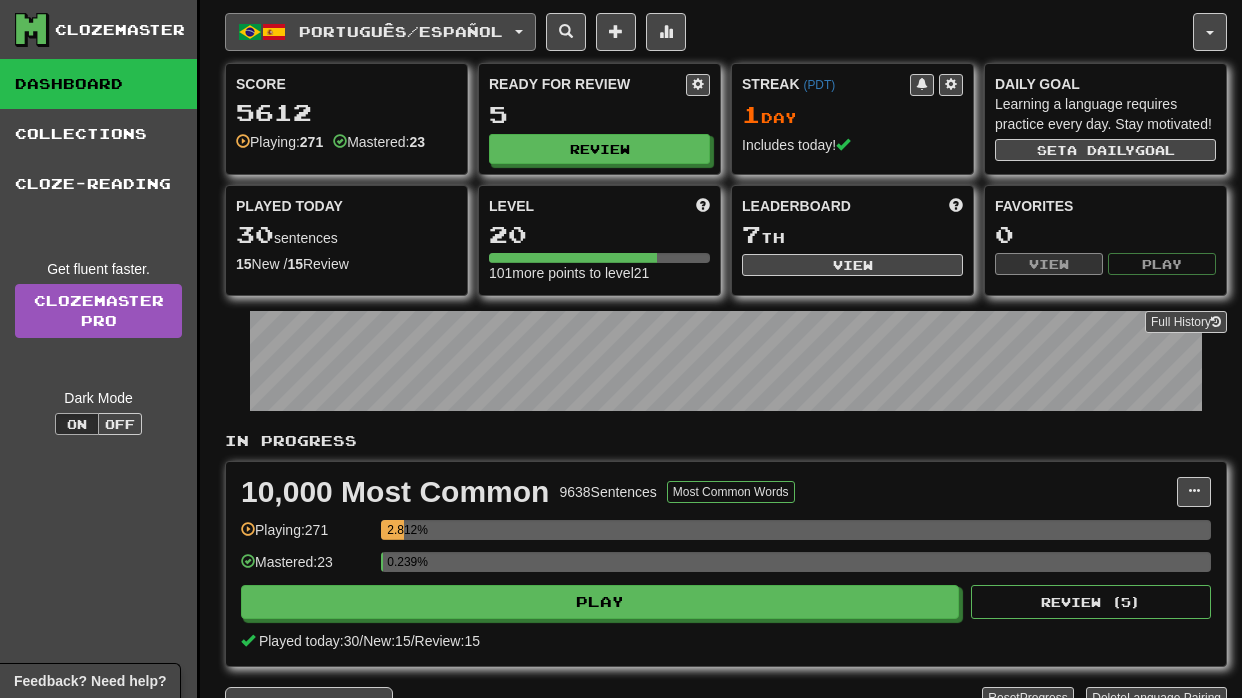 click on "Português  /  Español" at bounding box center (380, 32) 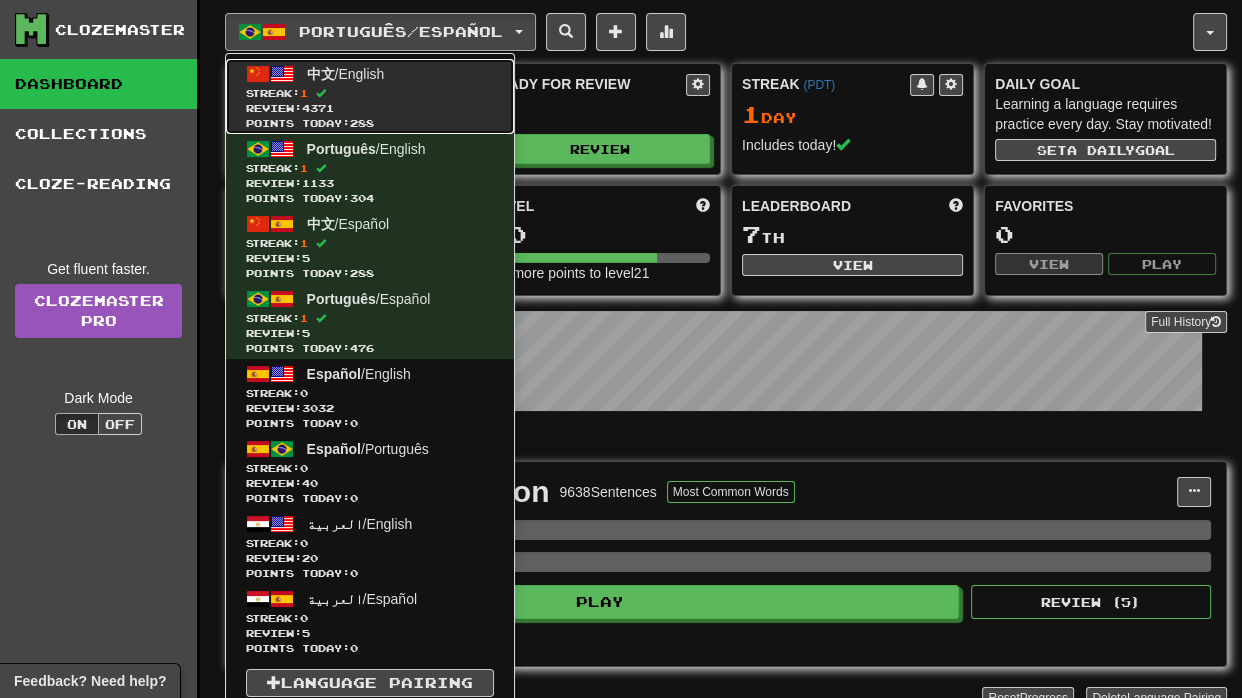 click on "Points today:  288" at bounding box center [370, 123] 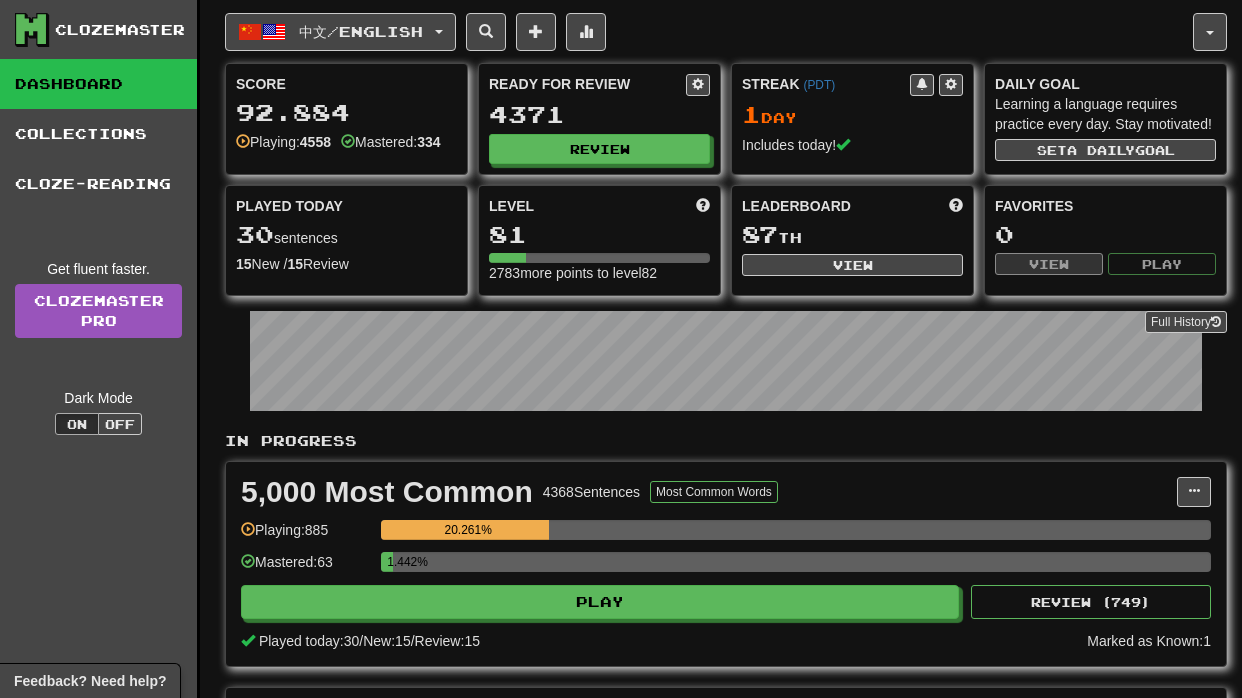 scroll, scrollTop: 0, scrollLeft: 0, axis: both 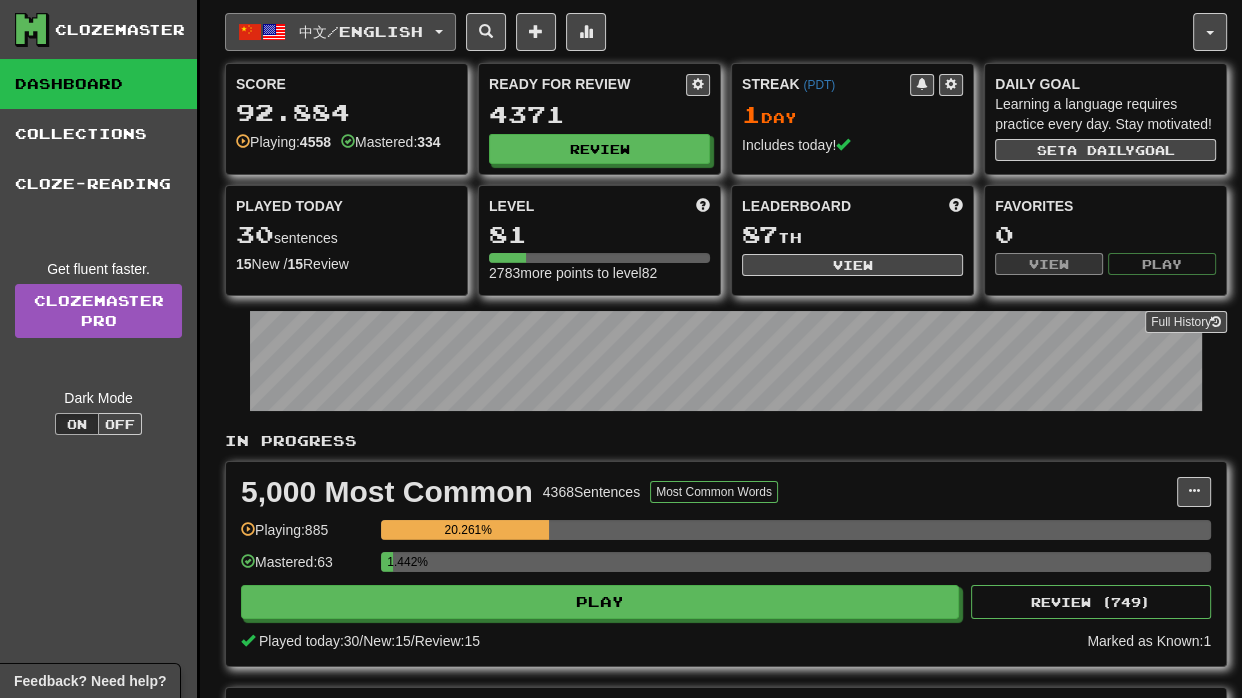 click on "中文  /  English" at bounding box center (340, 32) 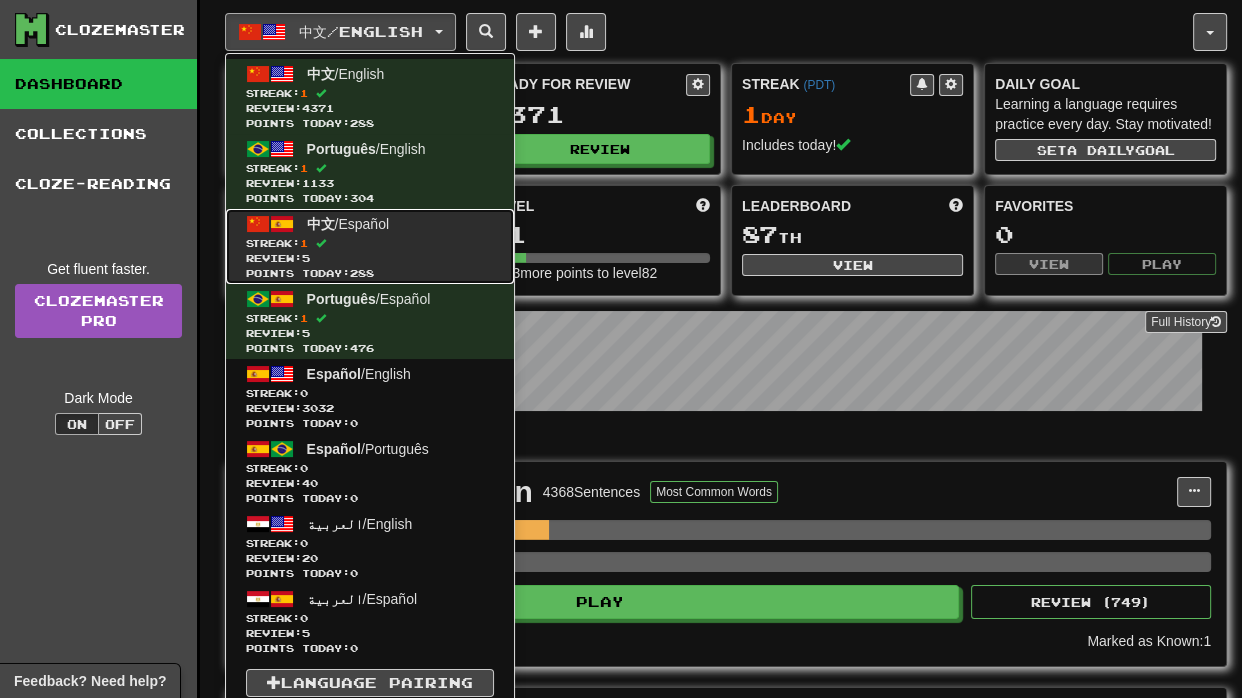 click on "中文  /  Español" at bounding box center [348, 224] 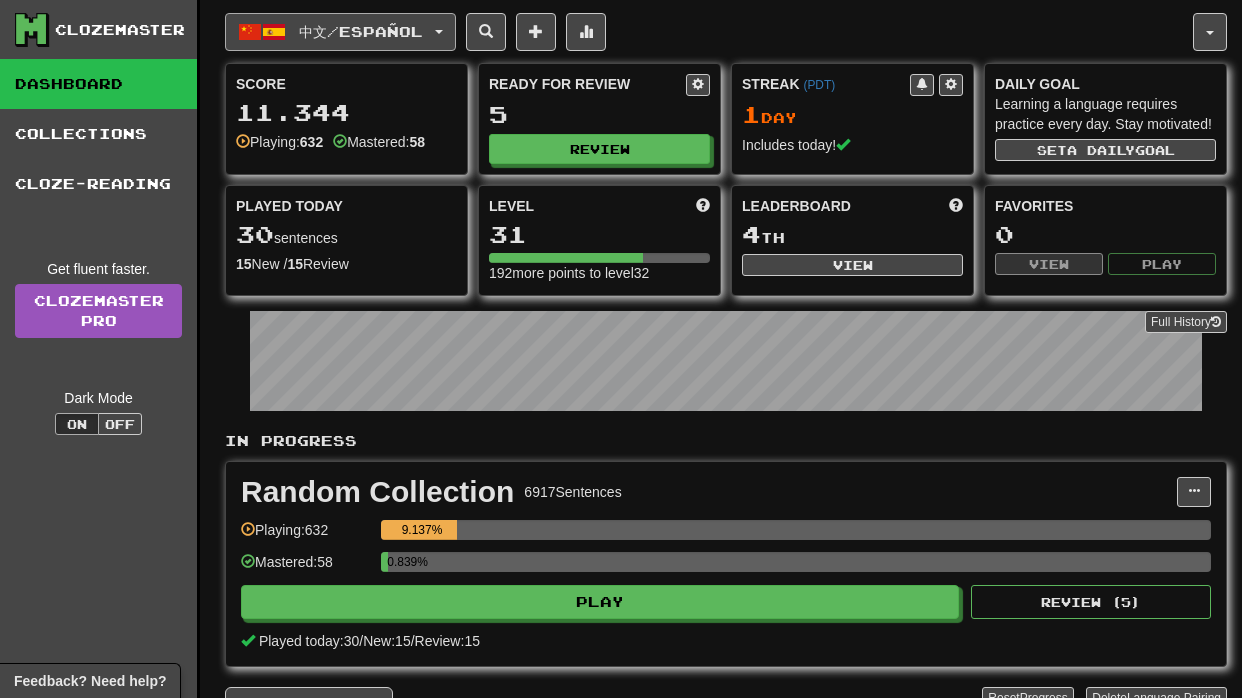 scroll, scrollTop: 0, scrollLeft: 0, axis: both 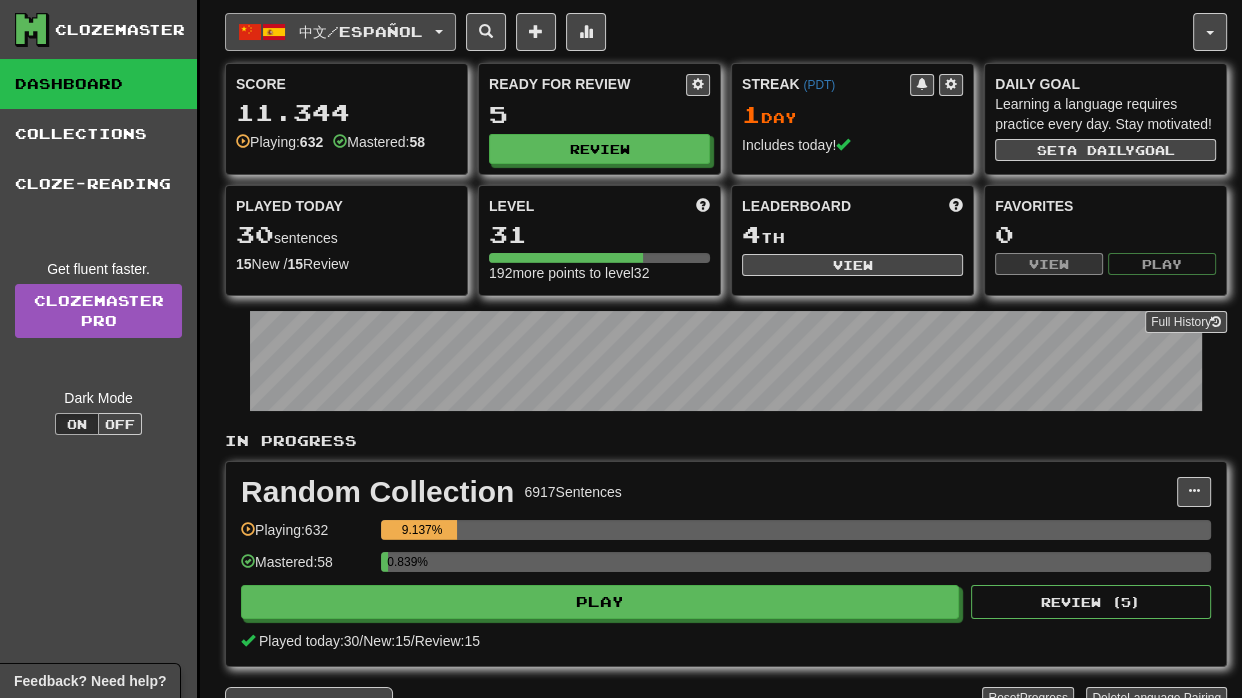 click on "中文  /  Español" at bounding box center [361, 31] 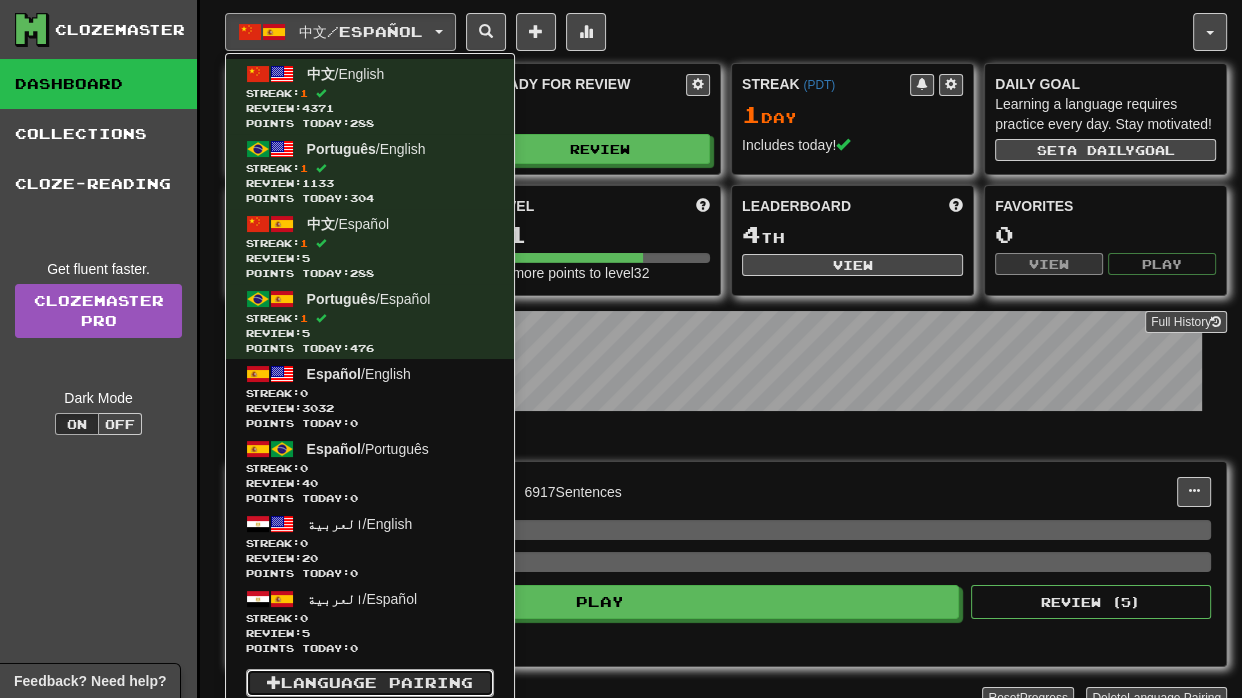 click on "Language Pairing" at bounding box center (370, 683) 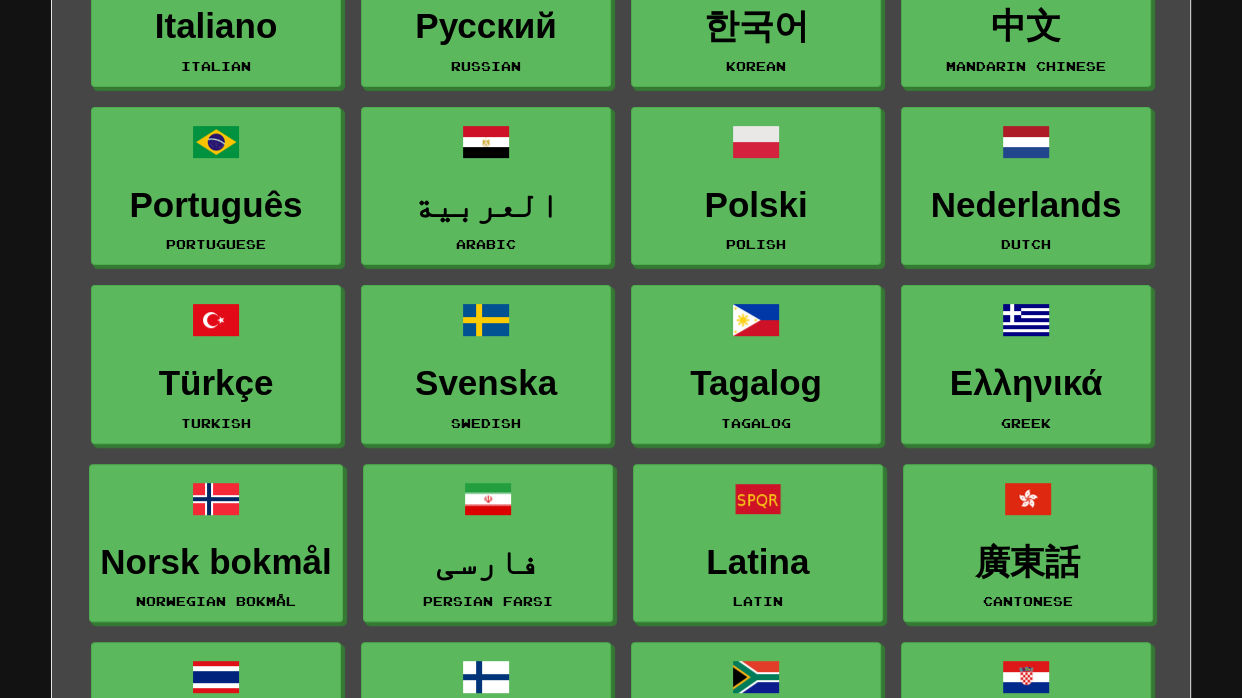 scroll, scrollTop: 0, scrollLeft: 0, axis: both 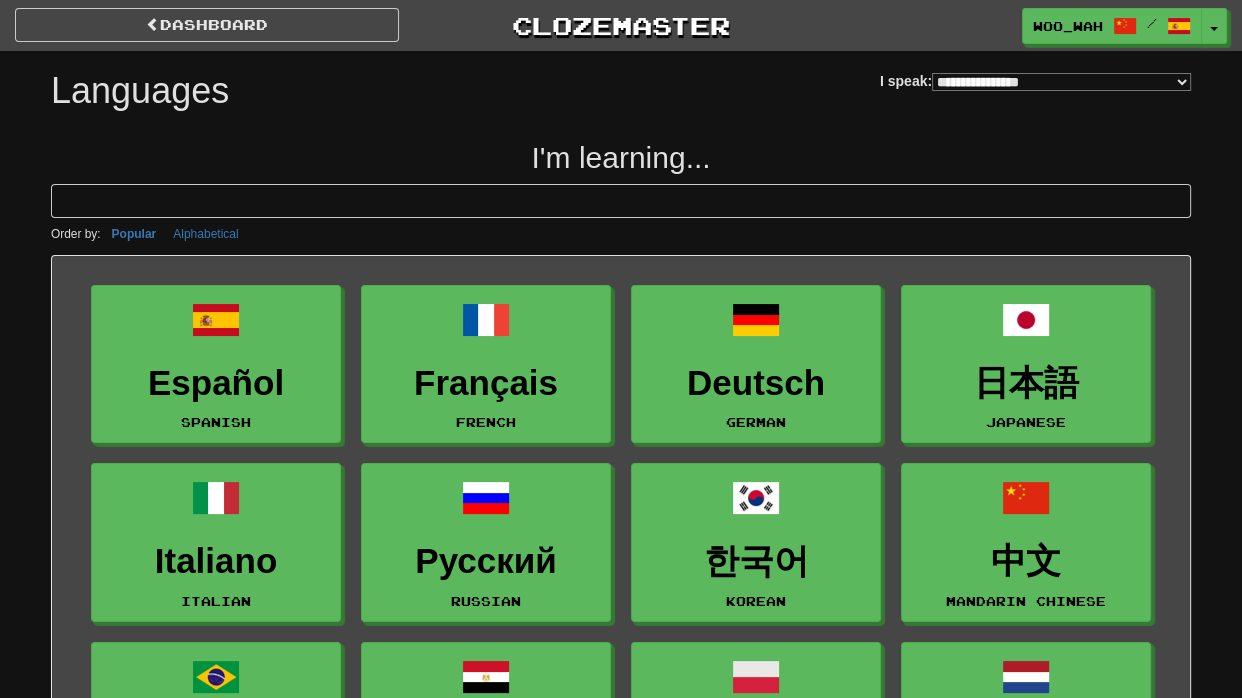 click on "**********" at bounding box center (1061, 82) 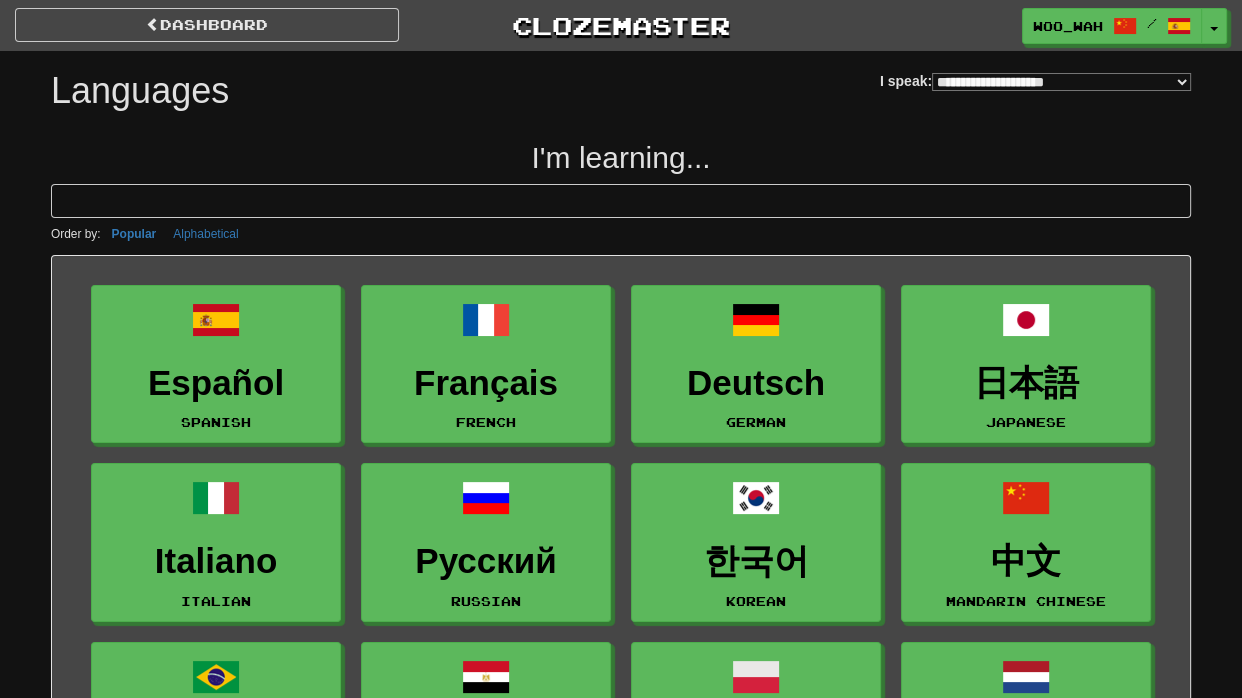 click on "**********" at bounding box center [1061, 82] 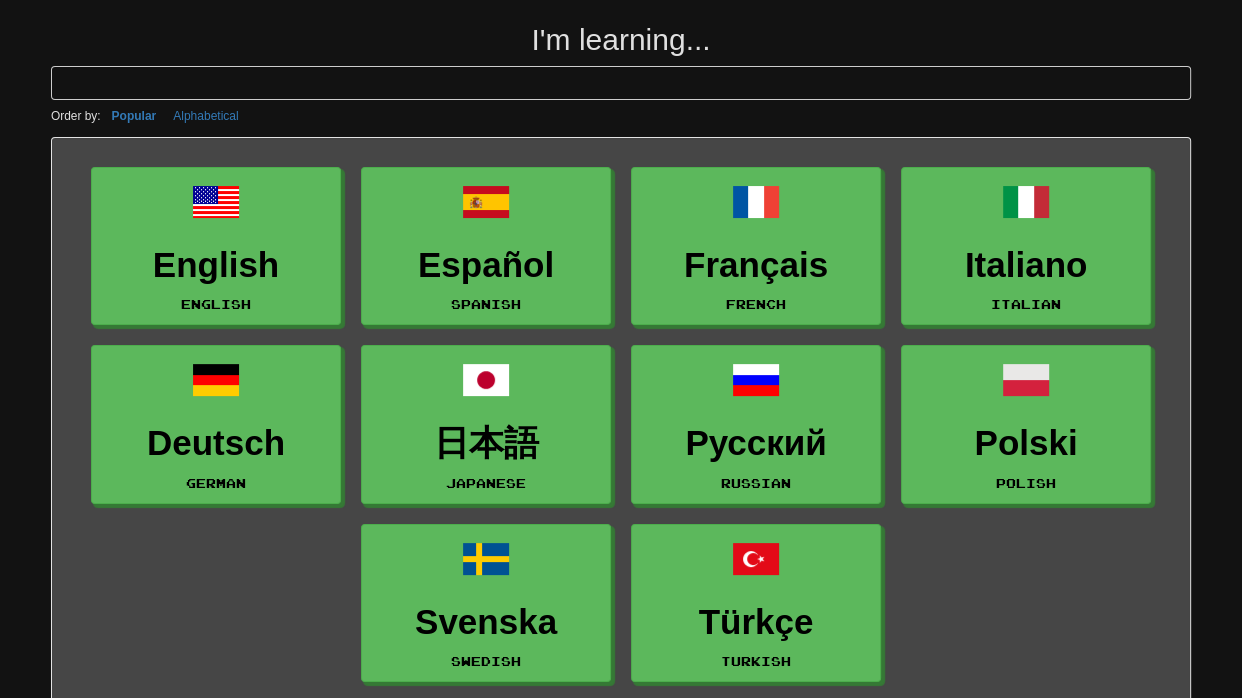 scroll, scrollTop: 121, scrollLeft: 0, axis: vertical 